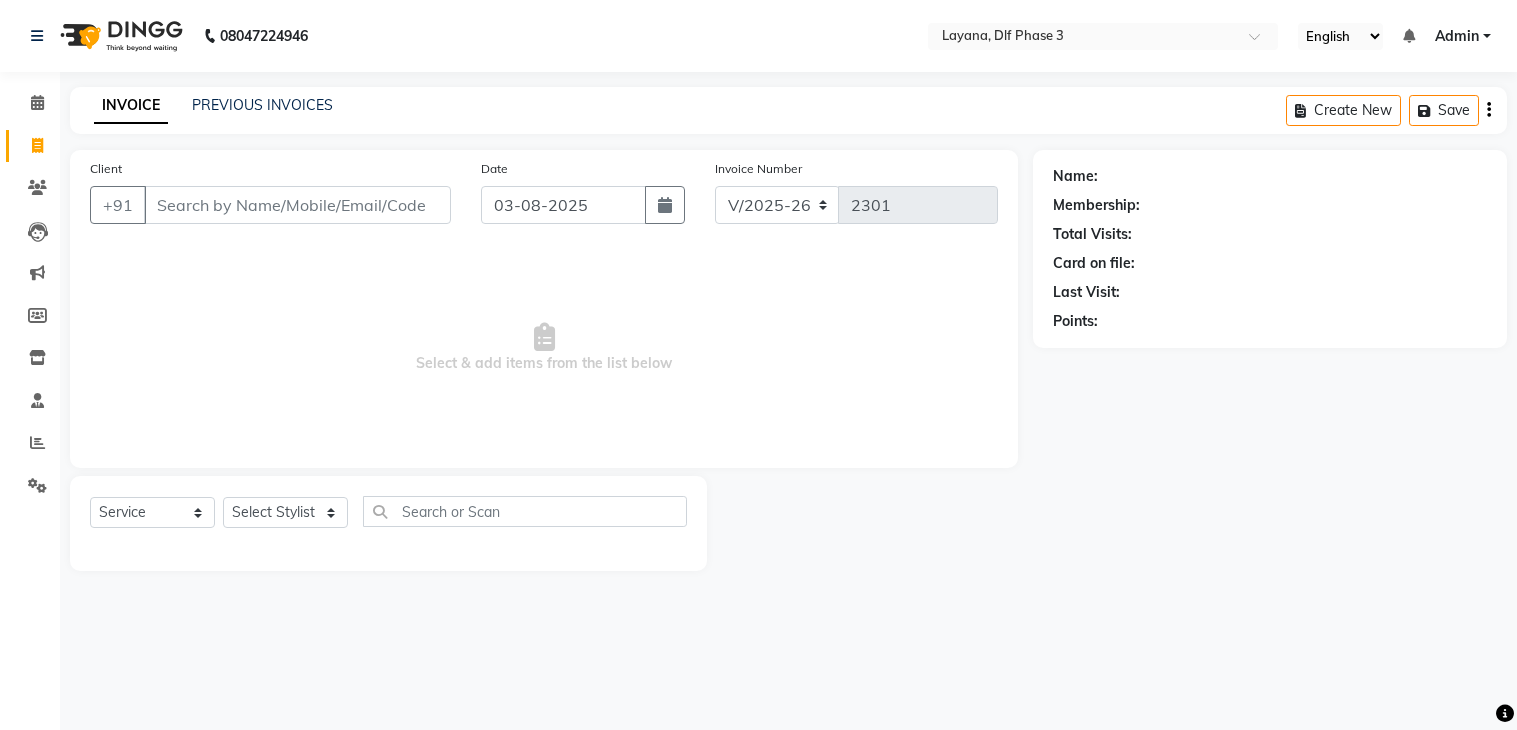 select on "6973" 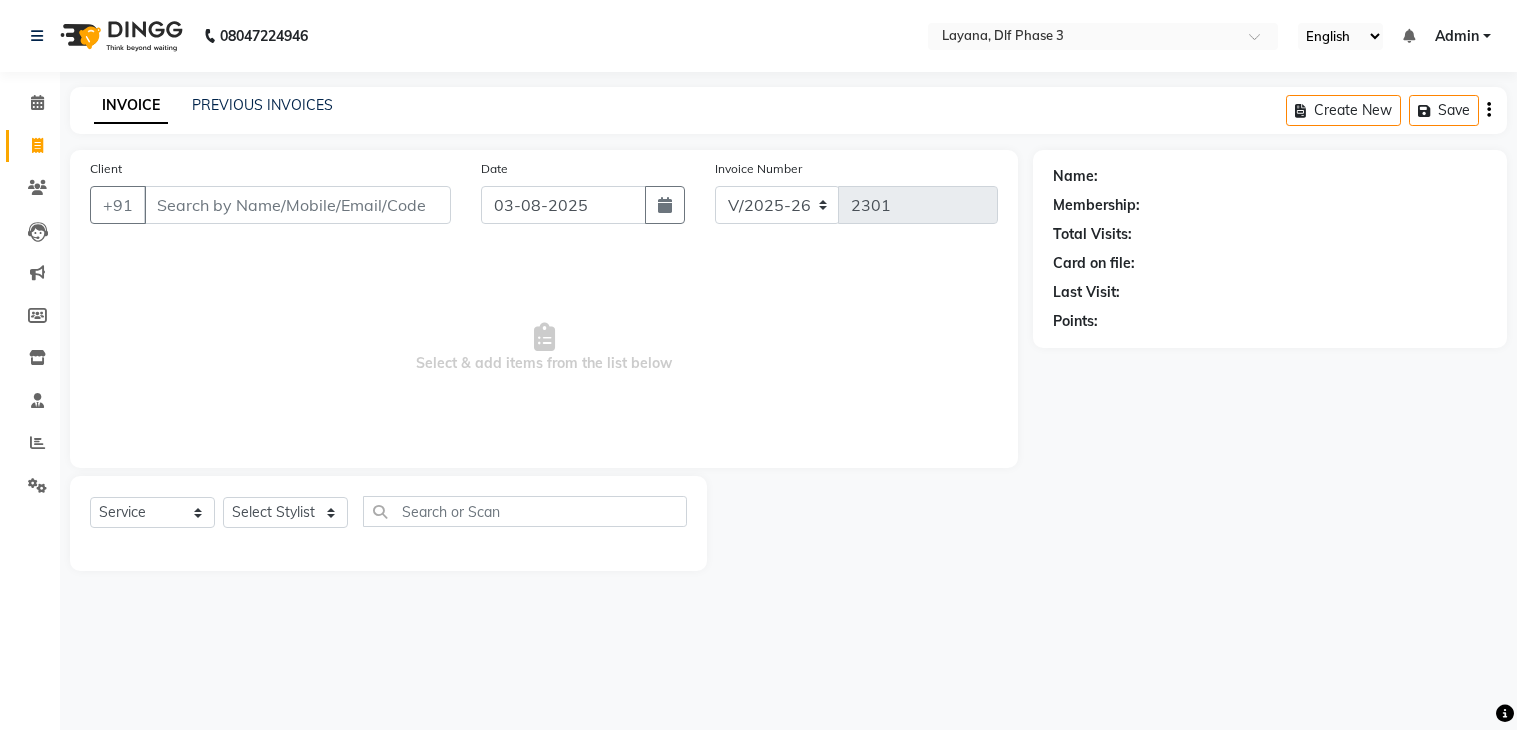 scroll, scrollTop: 0, scrollLeft: 0, axis: both 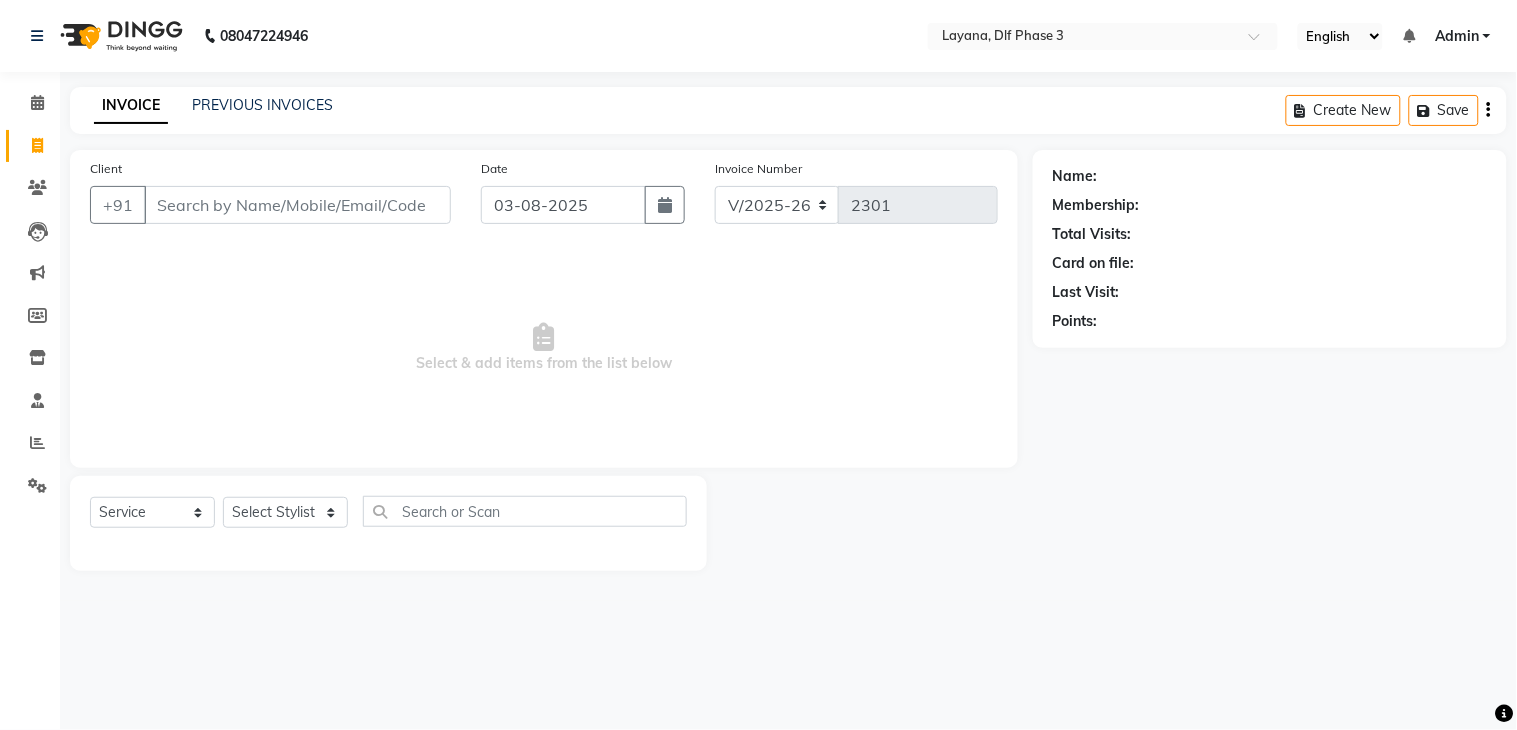 click on "Client" at bounding box center [297, 205] 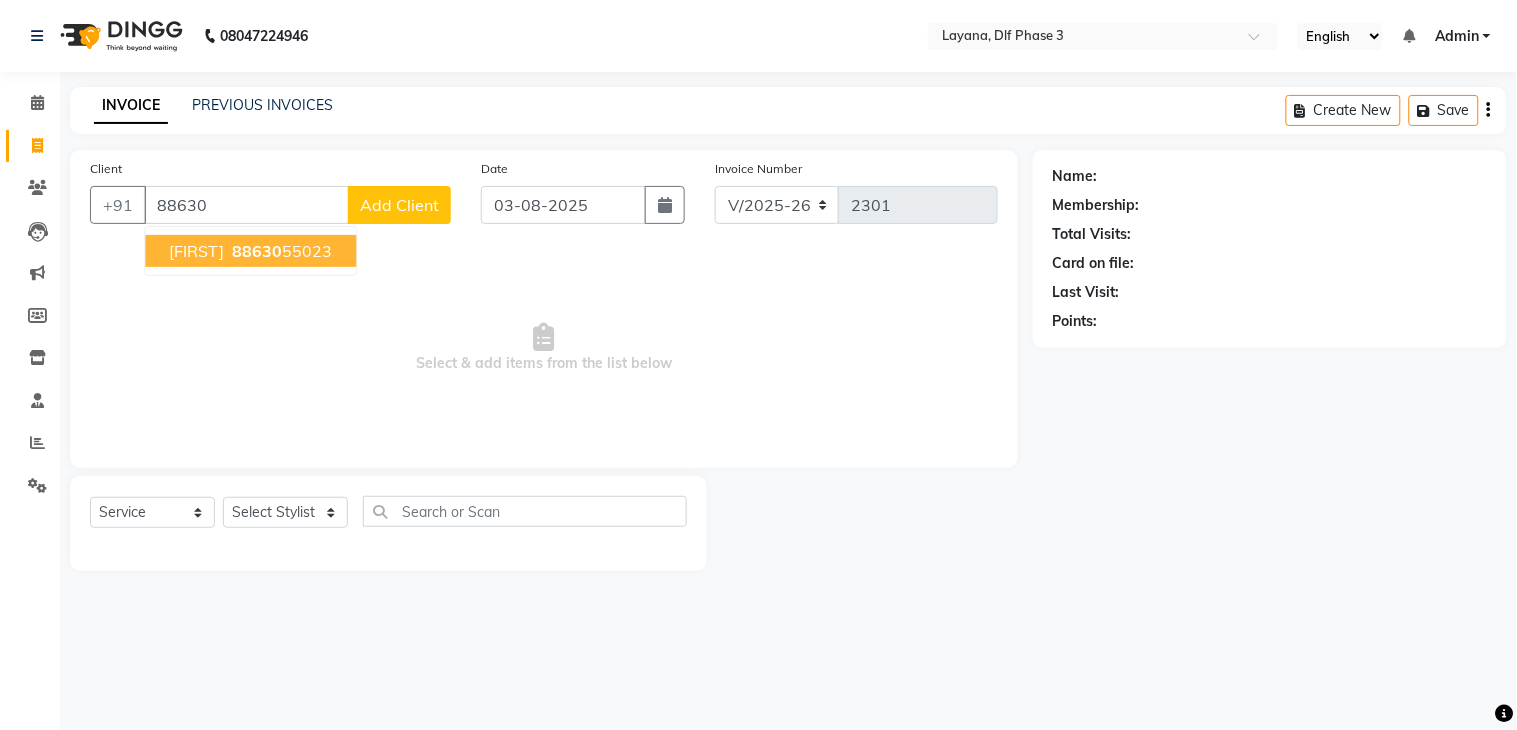 click on "88630" at bounding box center (257, 251) 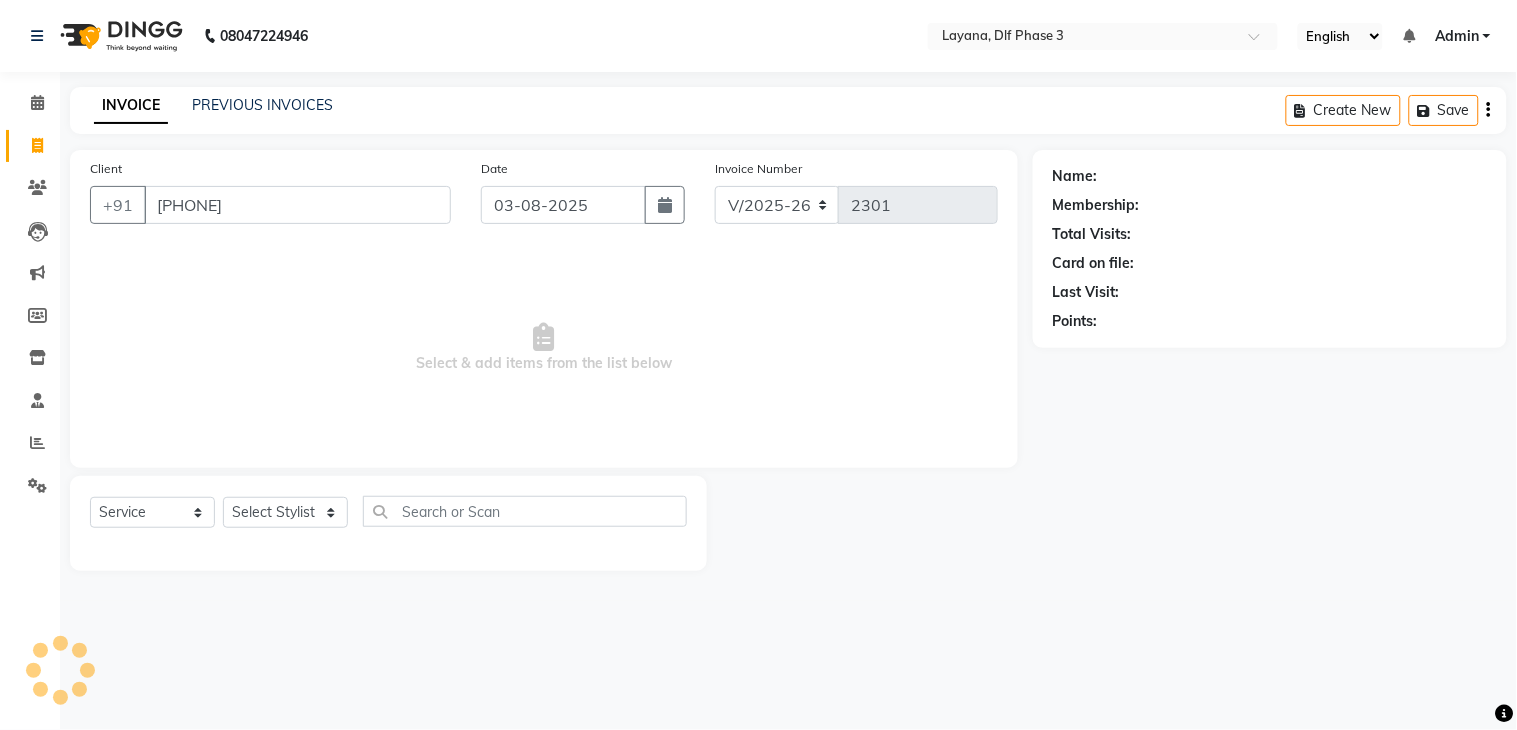 type on "[PHONE]" 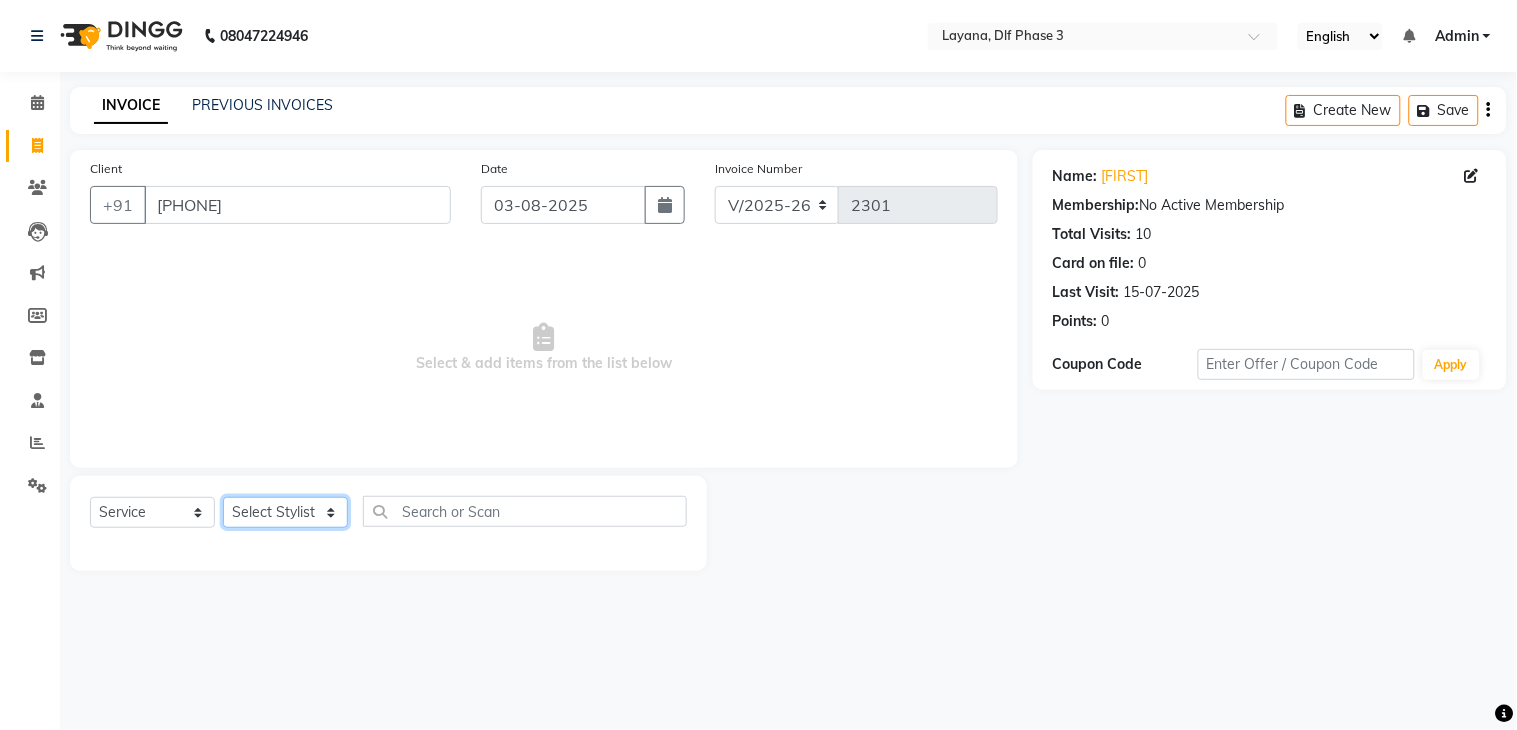 click on "Select Stylist [FIRST] [FIRST] [FIRST] [FIRST] [FIRST] [FIRST] [FIRST] [FIRST]" 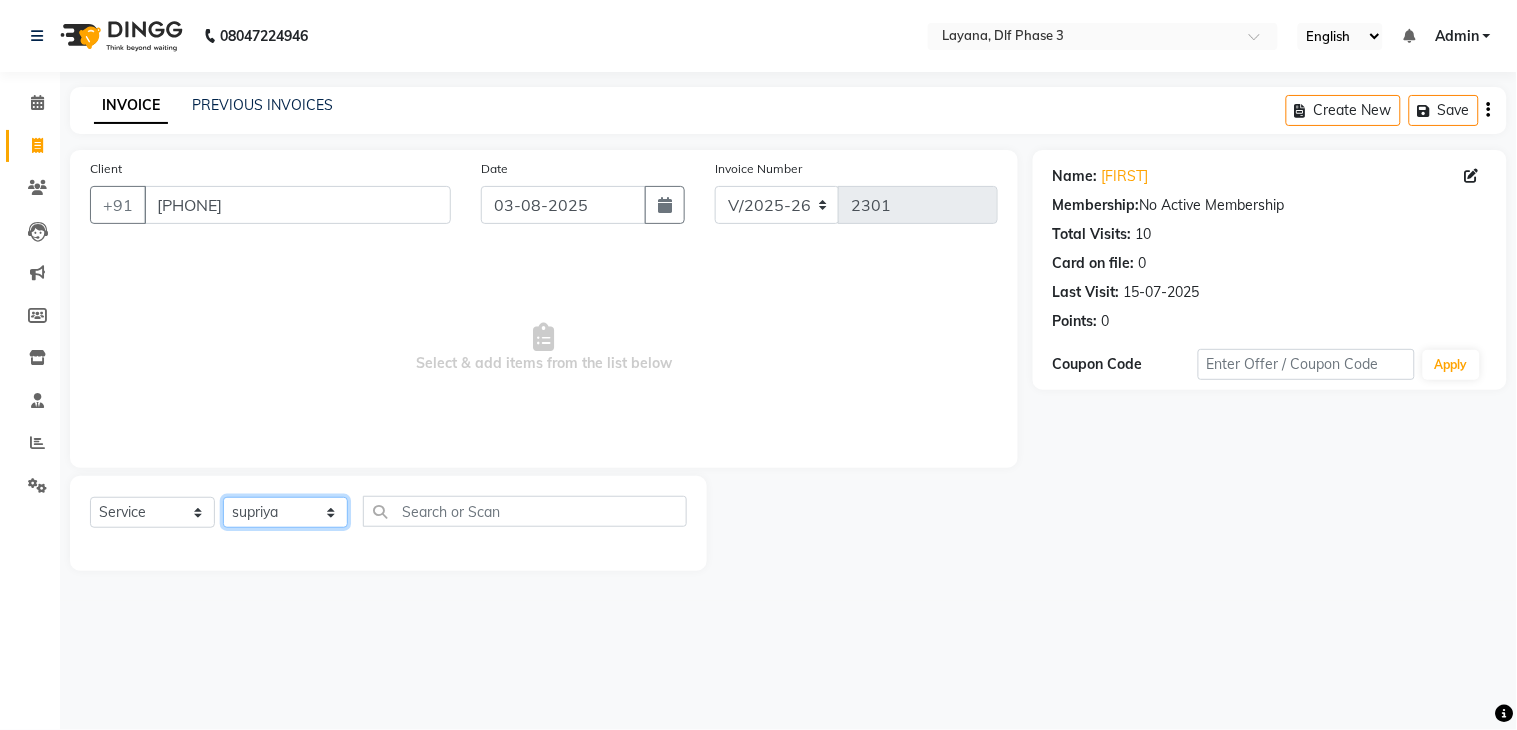 click on "Select Stylist [FIRST] [FIRST] [FIRST] [FIRST] [FIRST] [FIRST] [FIRST] [FIRST]" 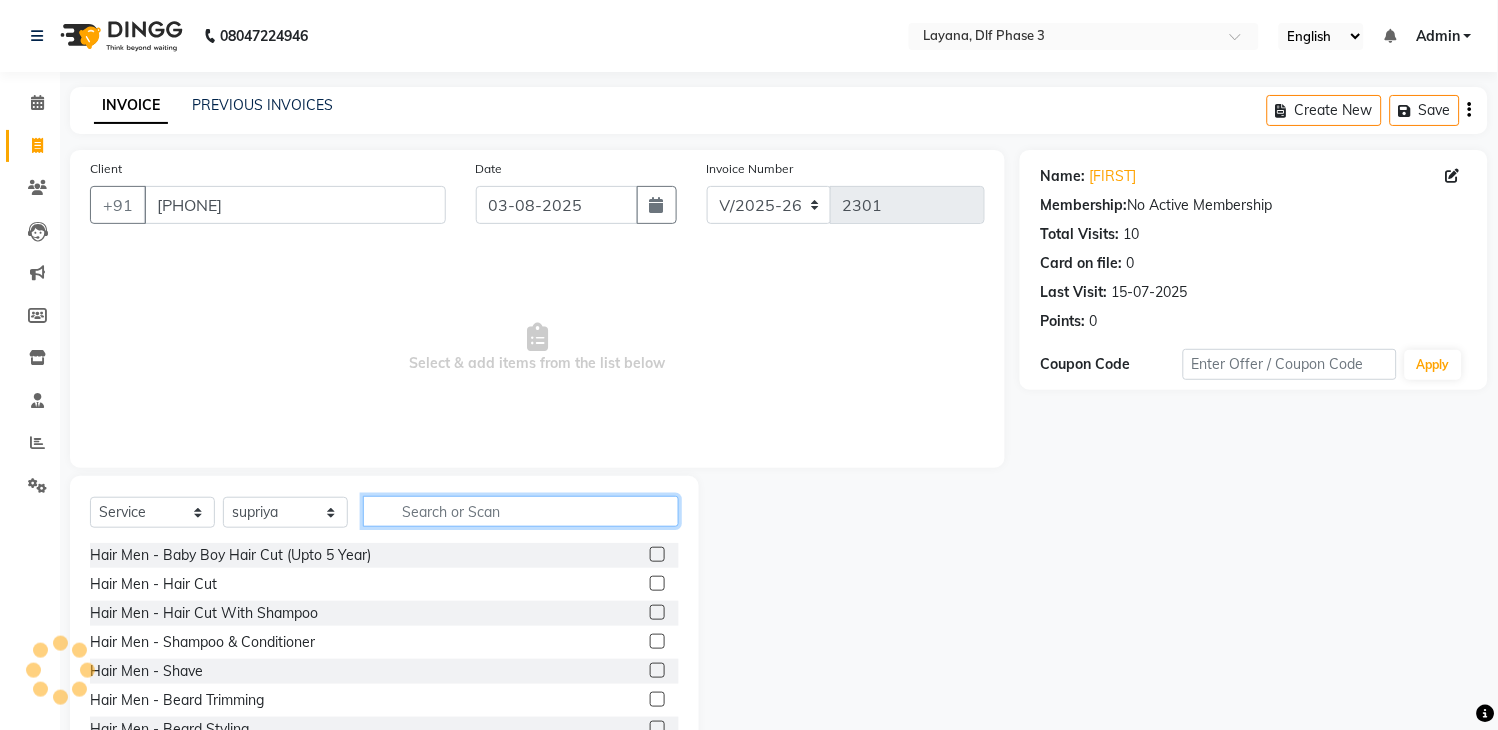 click 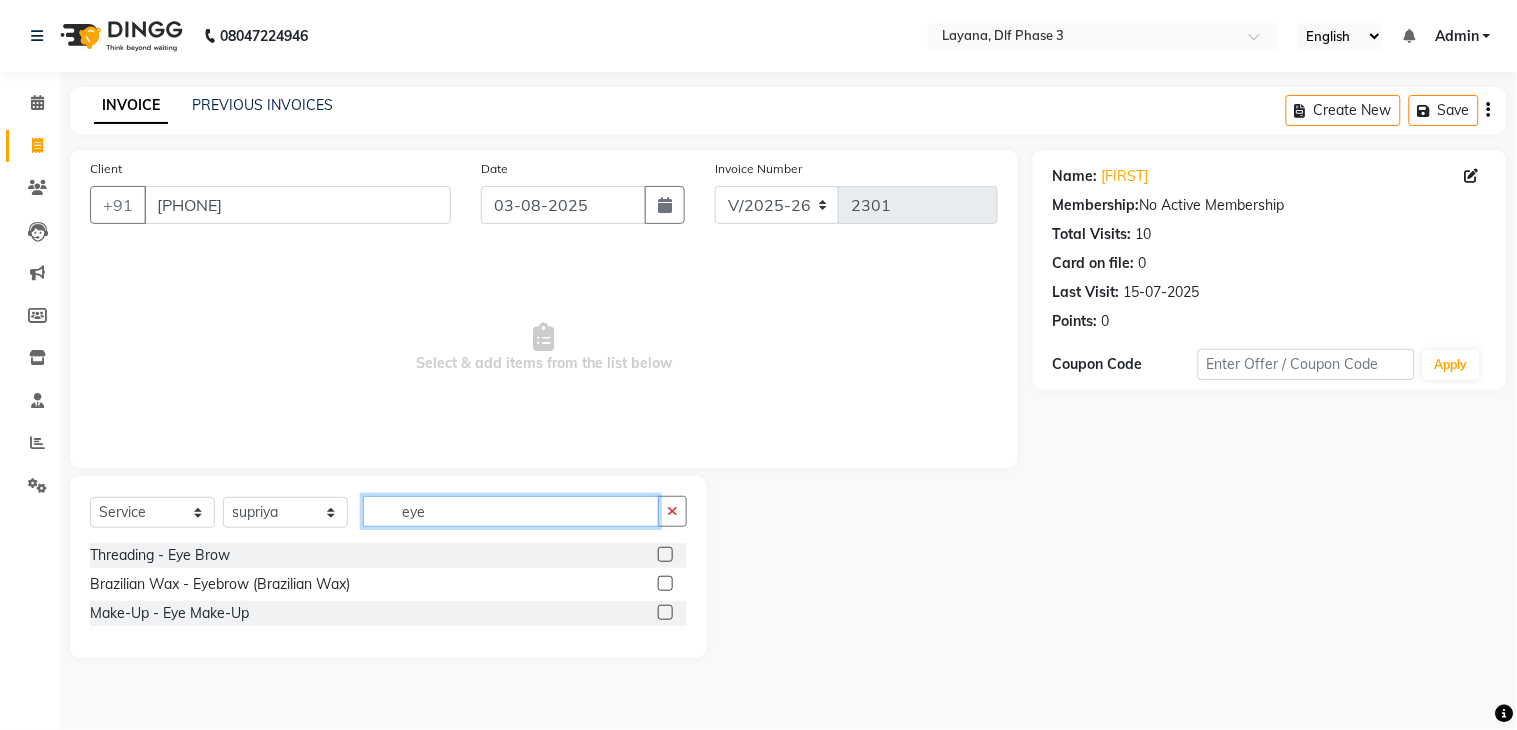 type on "eye" 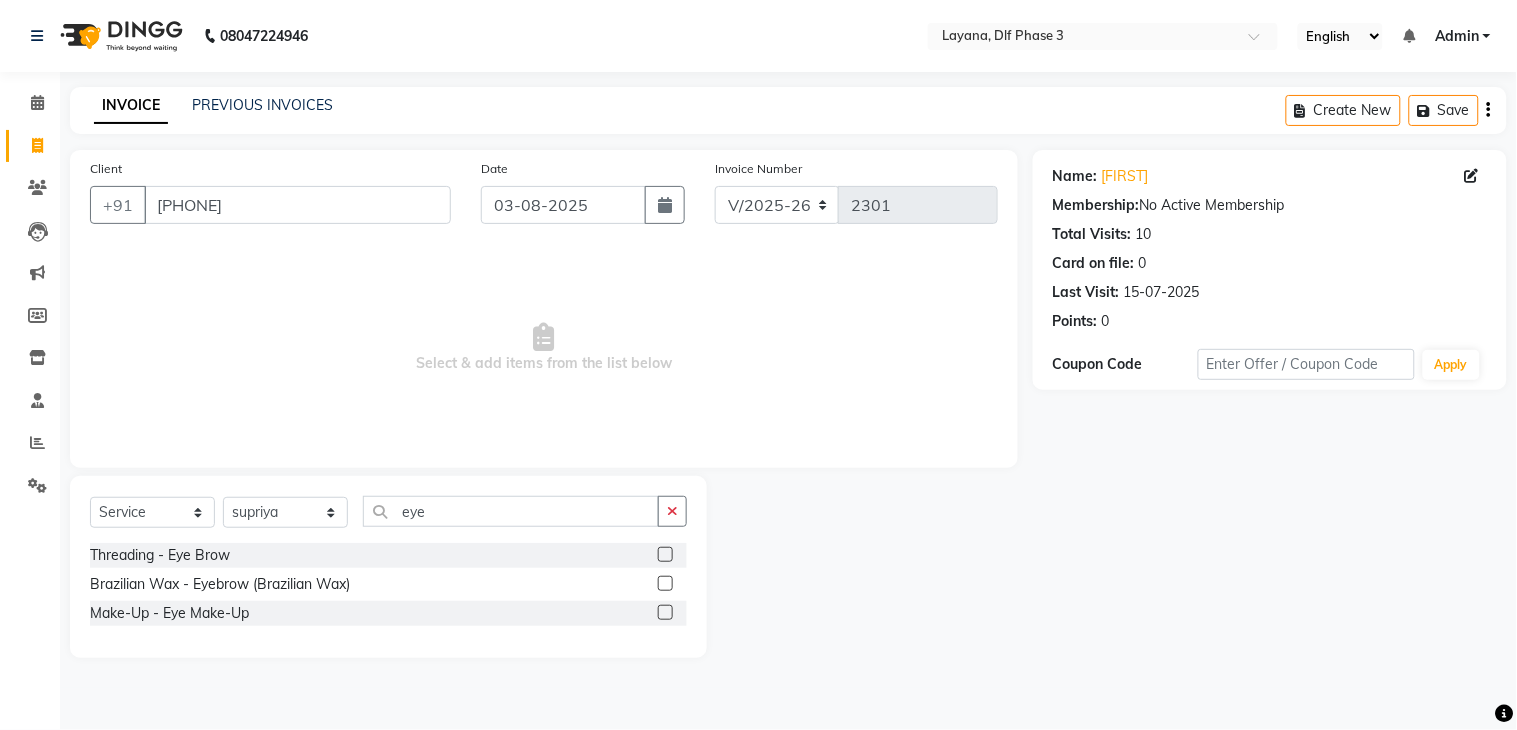 click 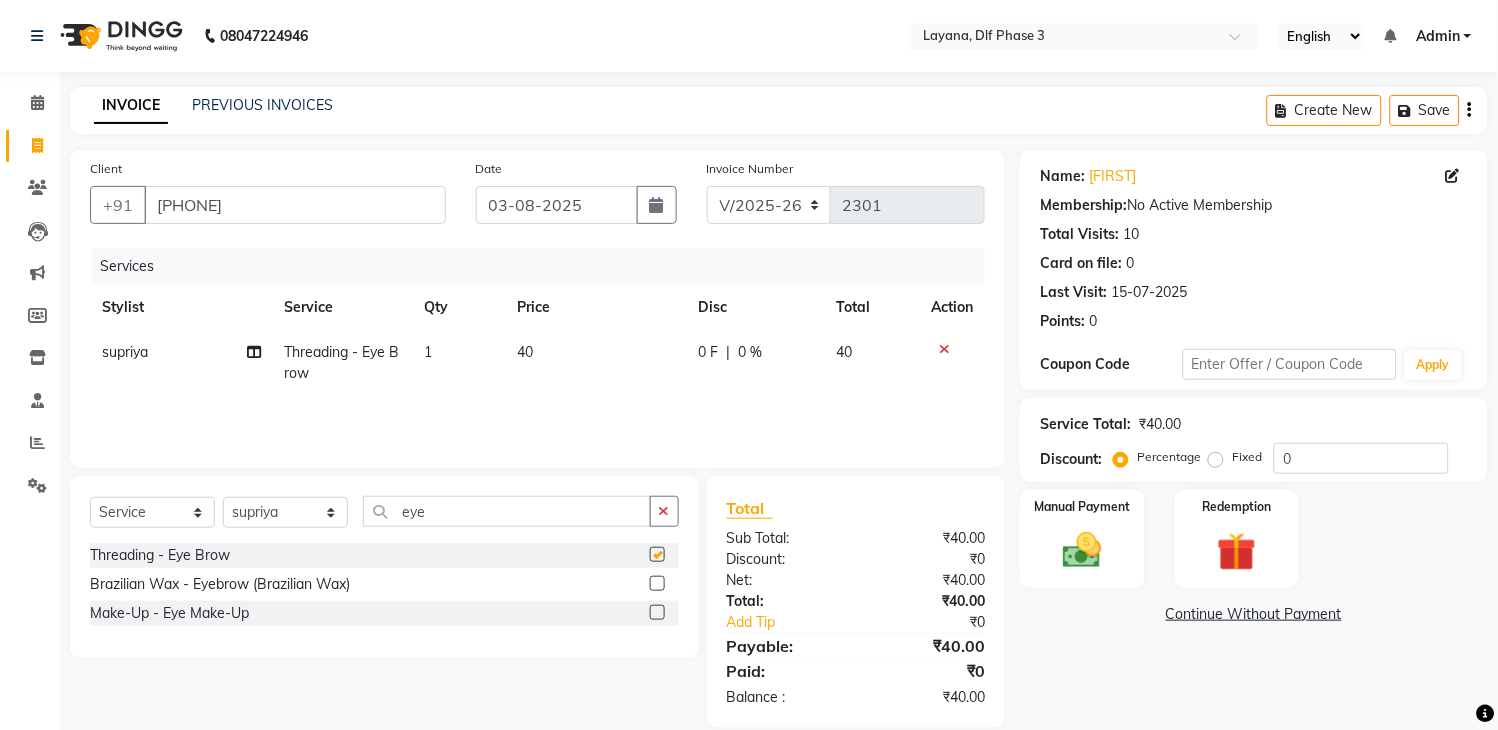 checkbox on "false" 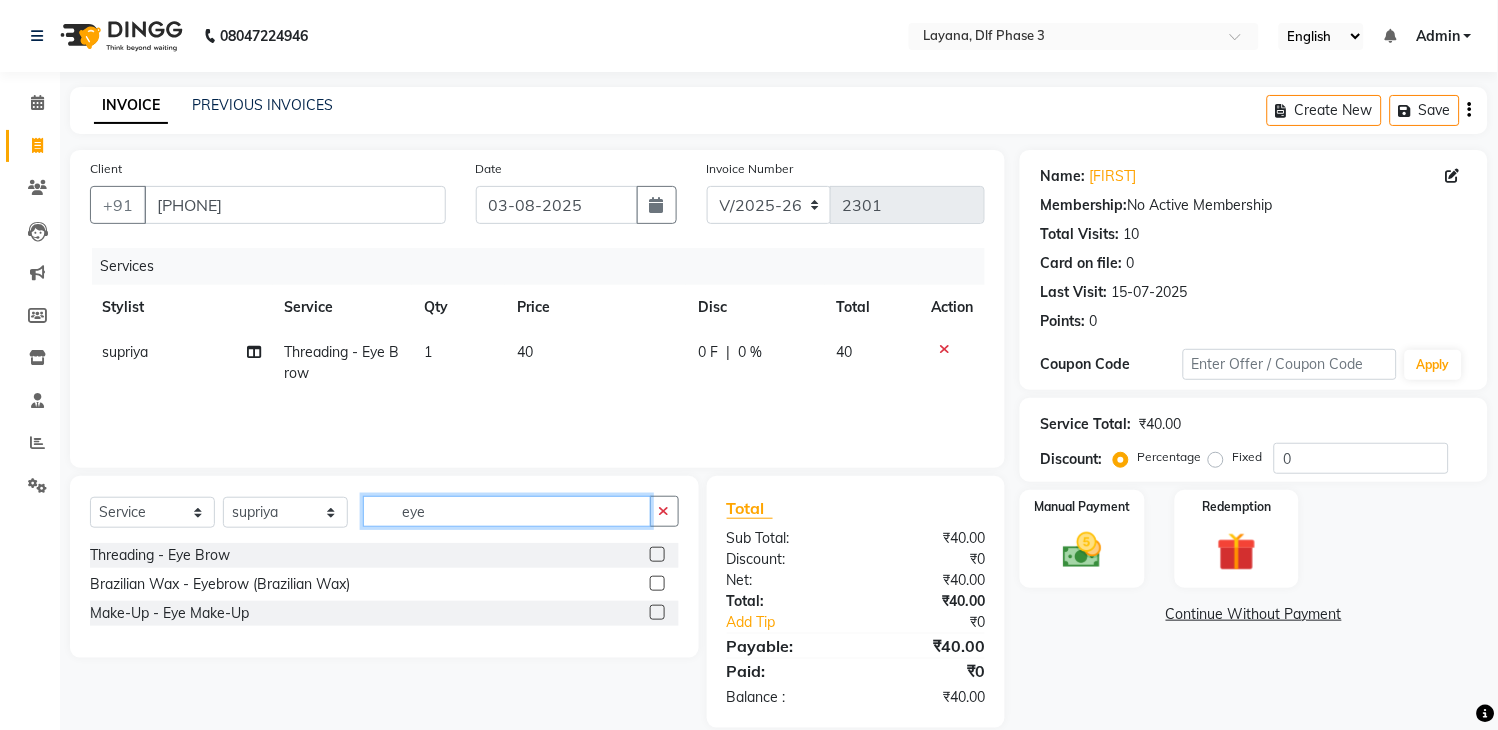 click on "eye" 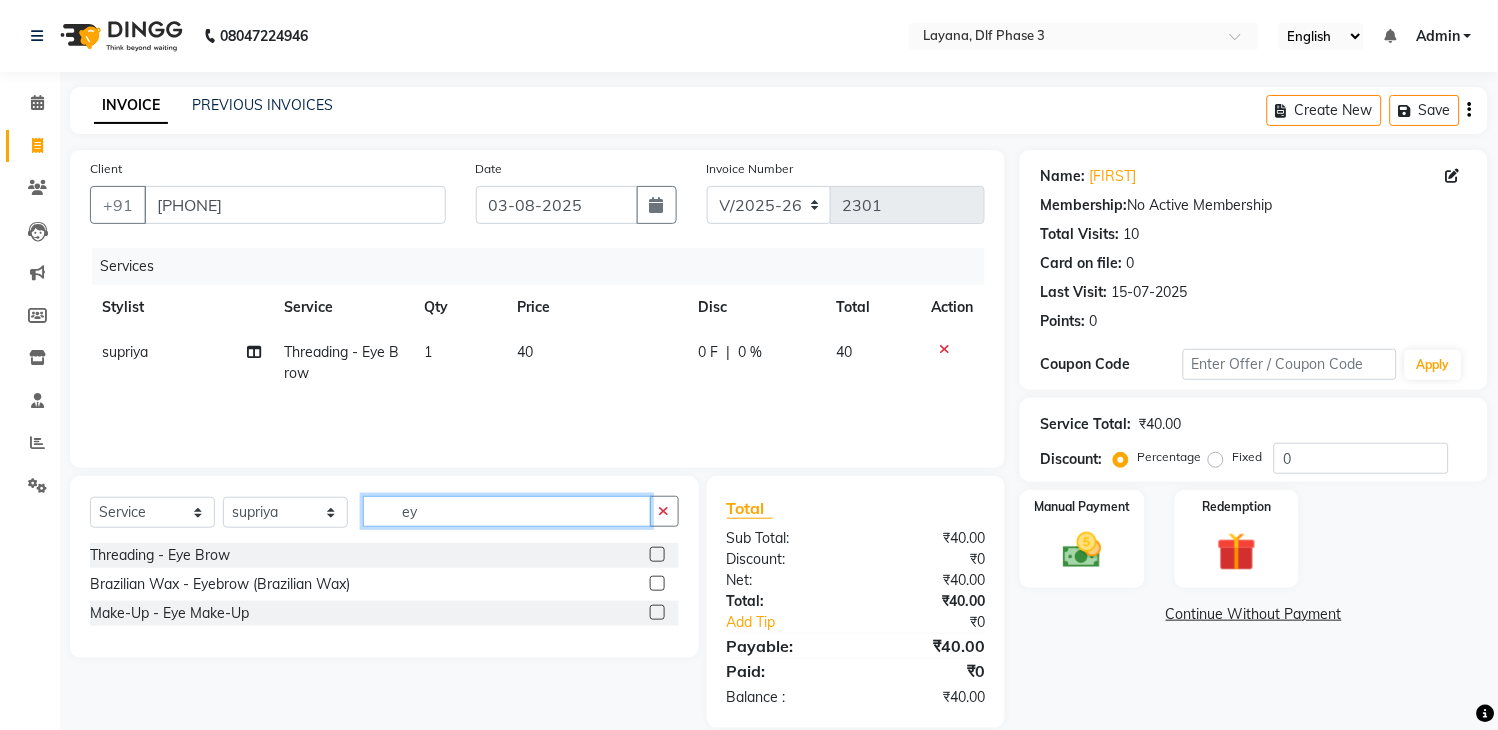type on "e" 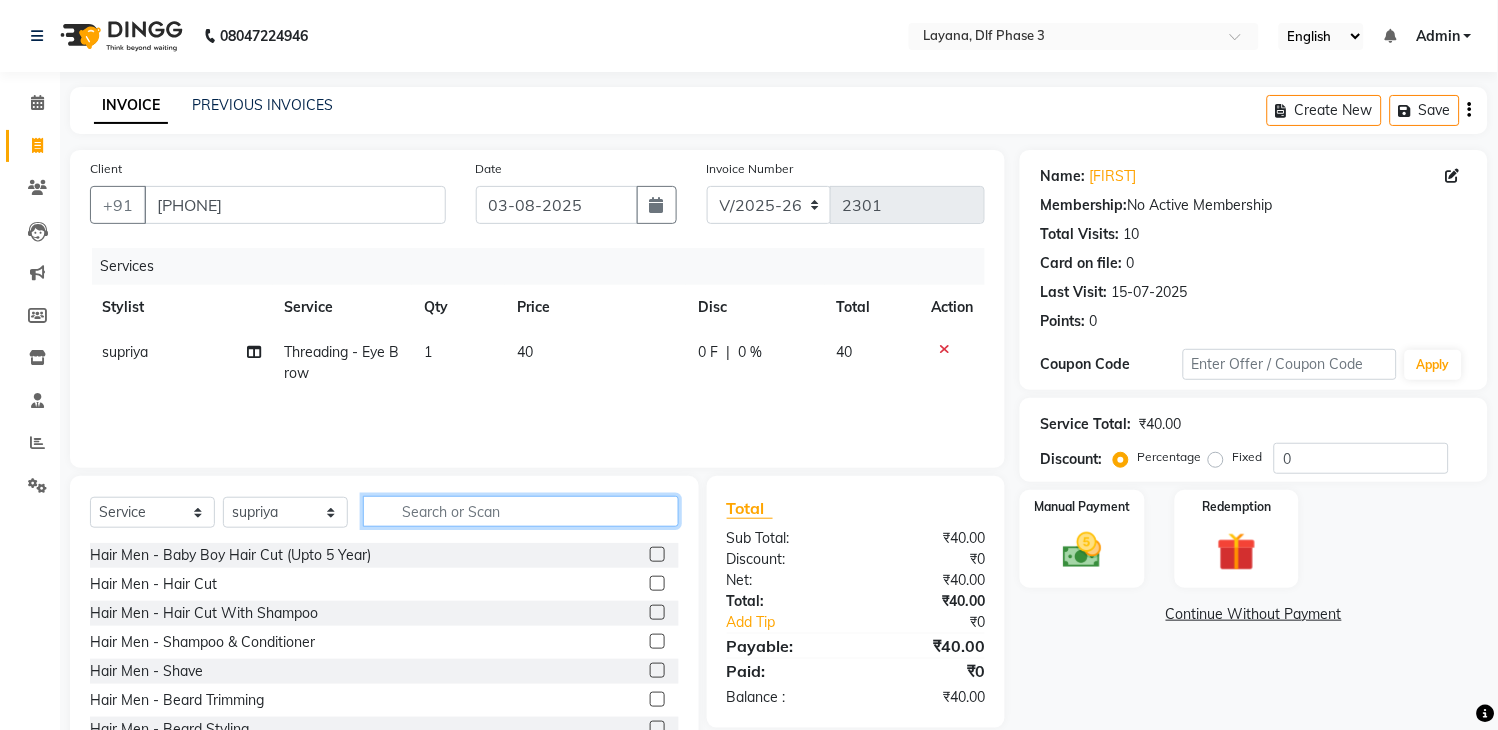 type on "u" 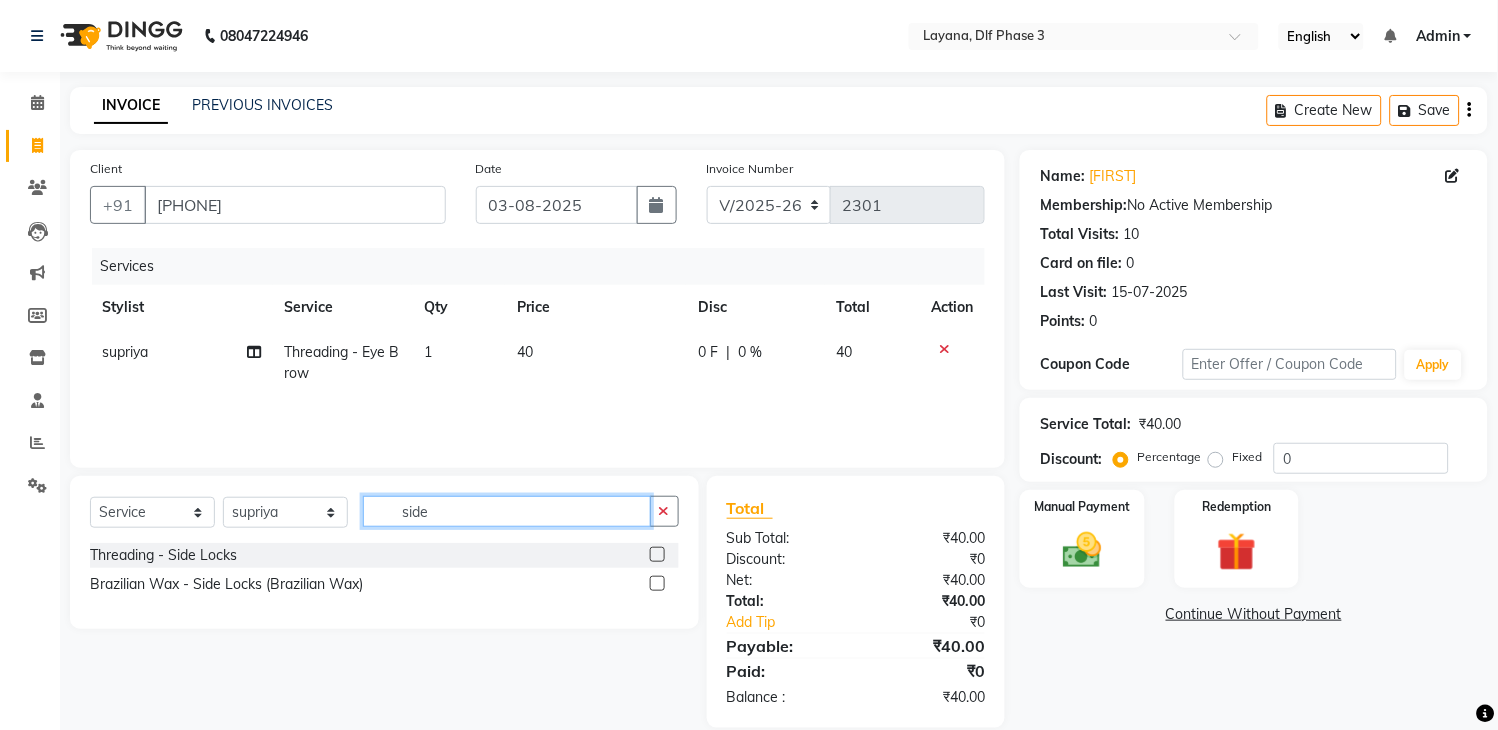 type on "side" 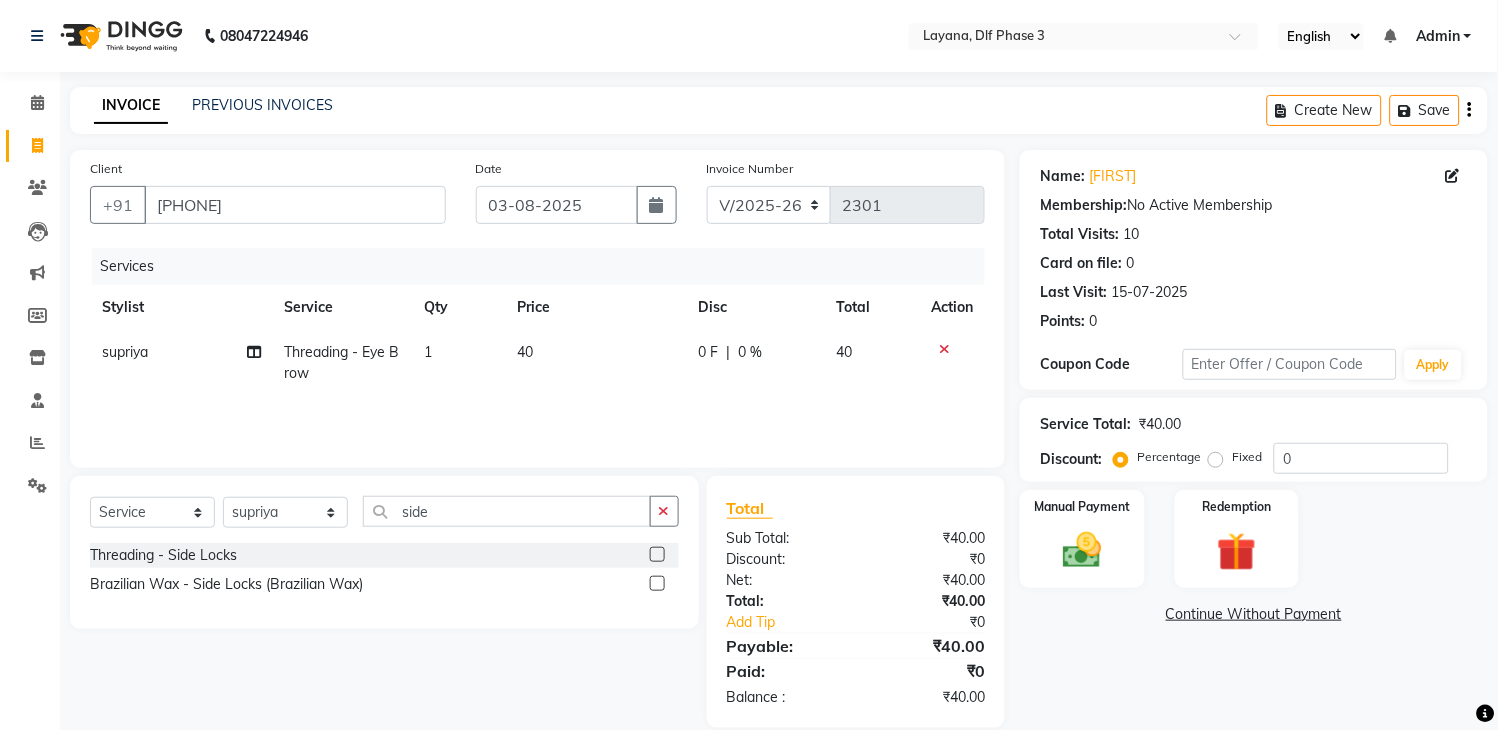 click 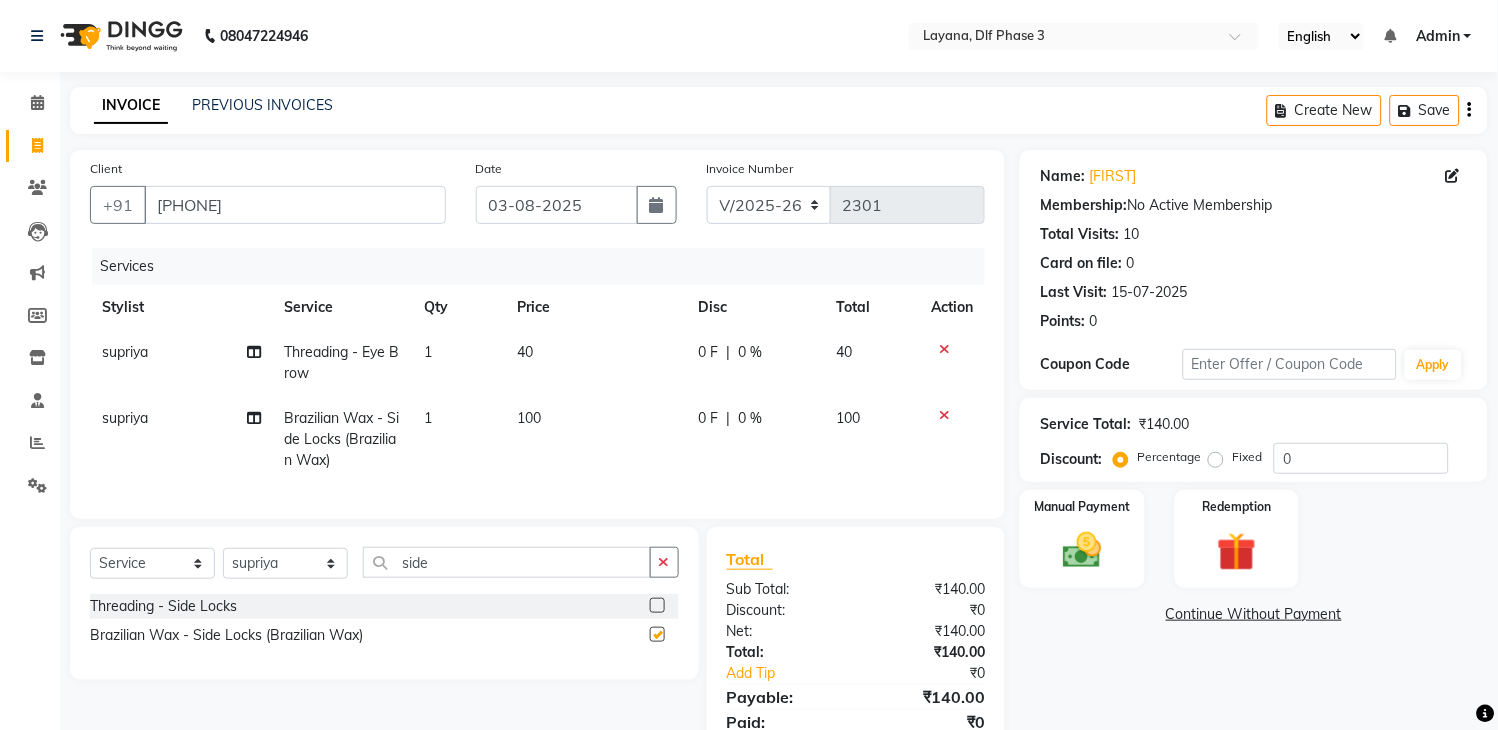 checkbox on "false" 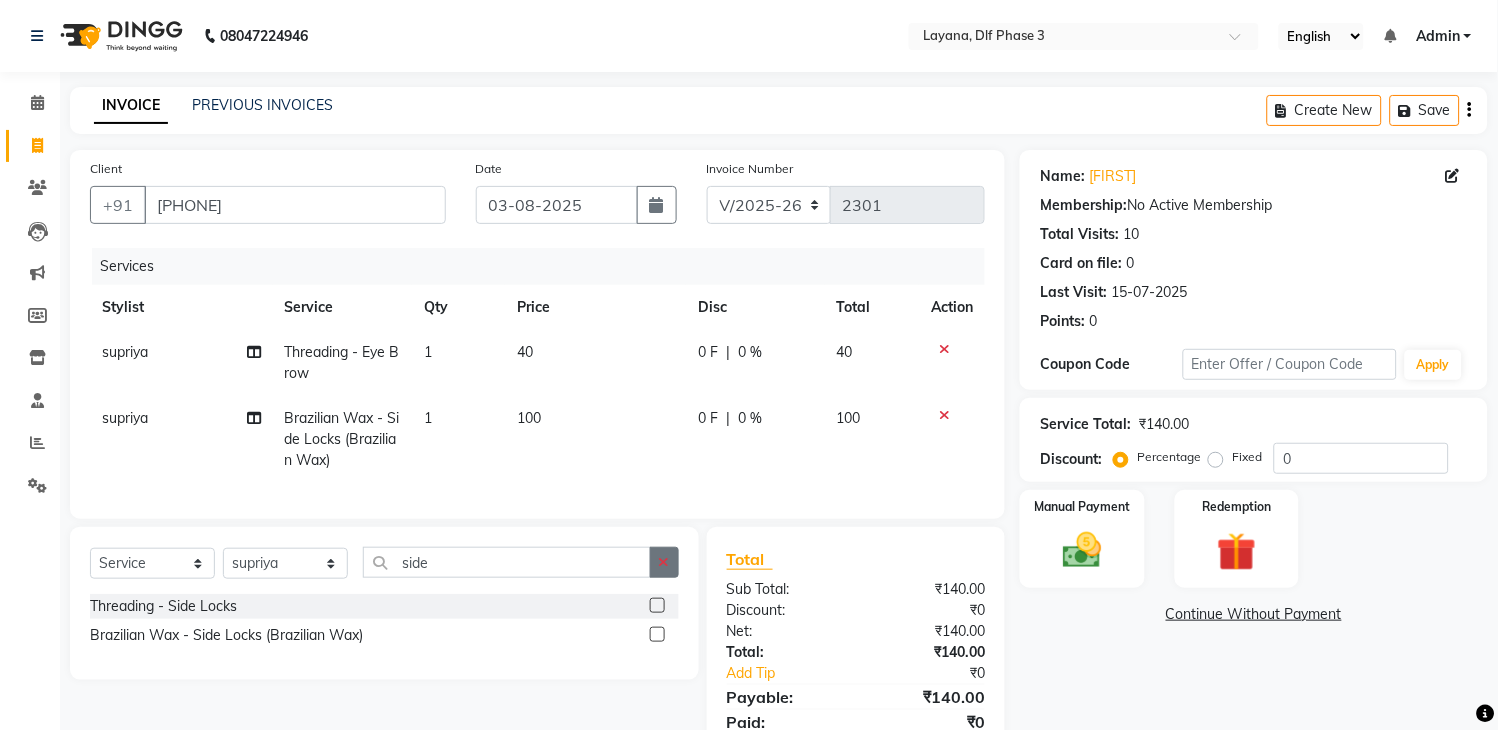 click 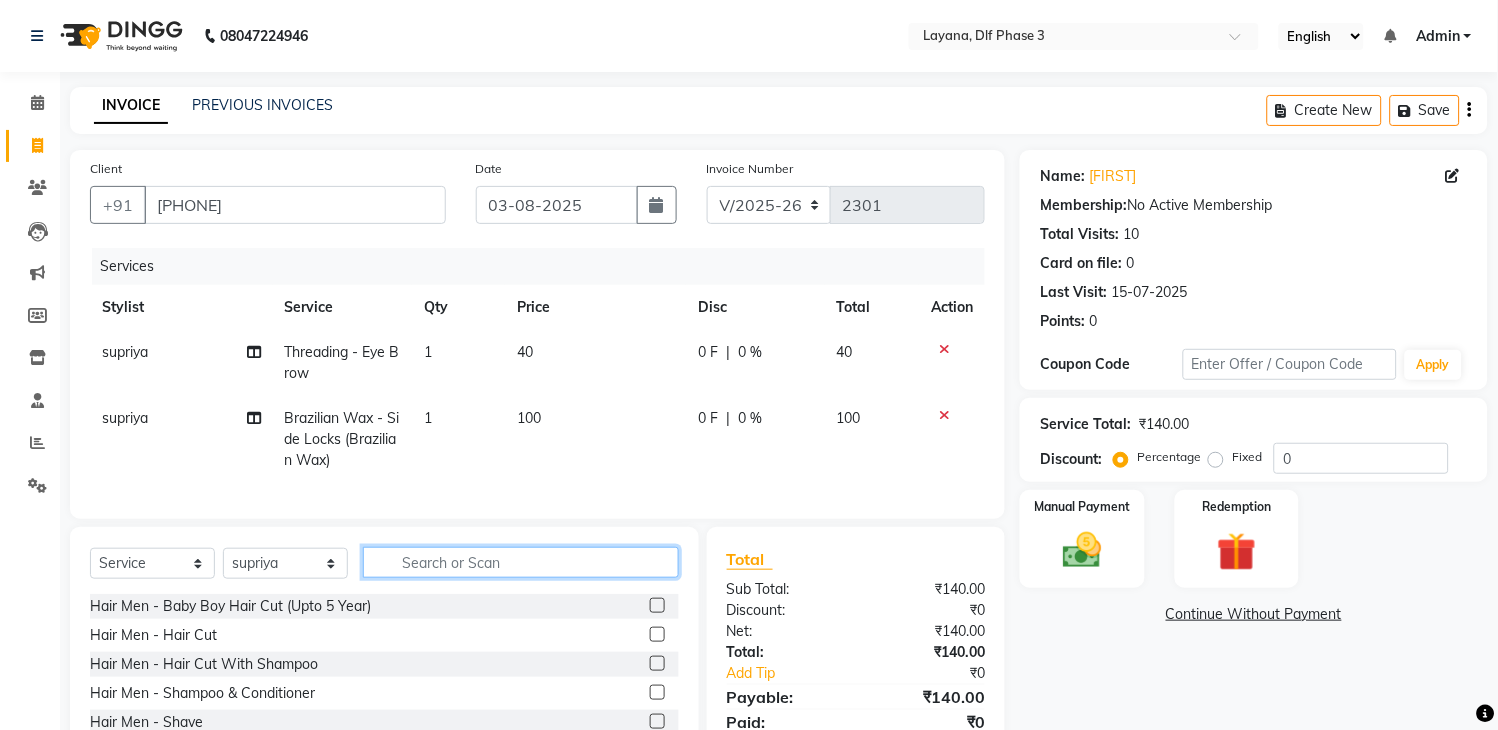click 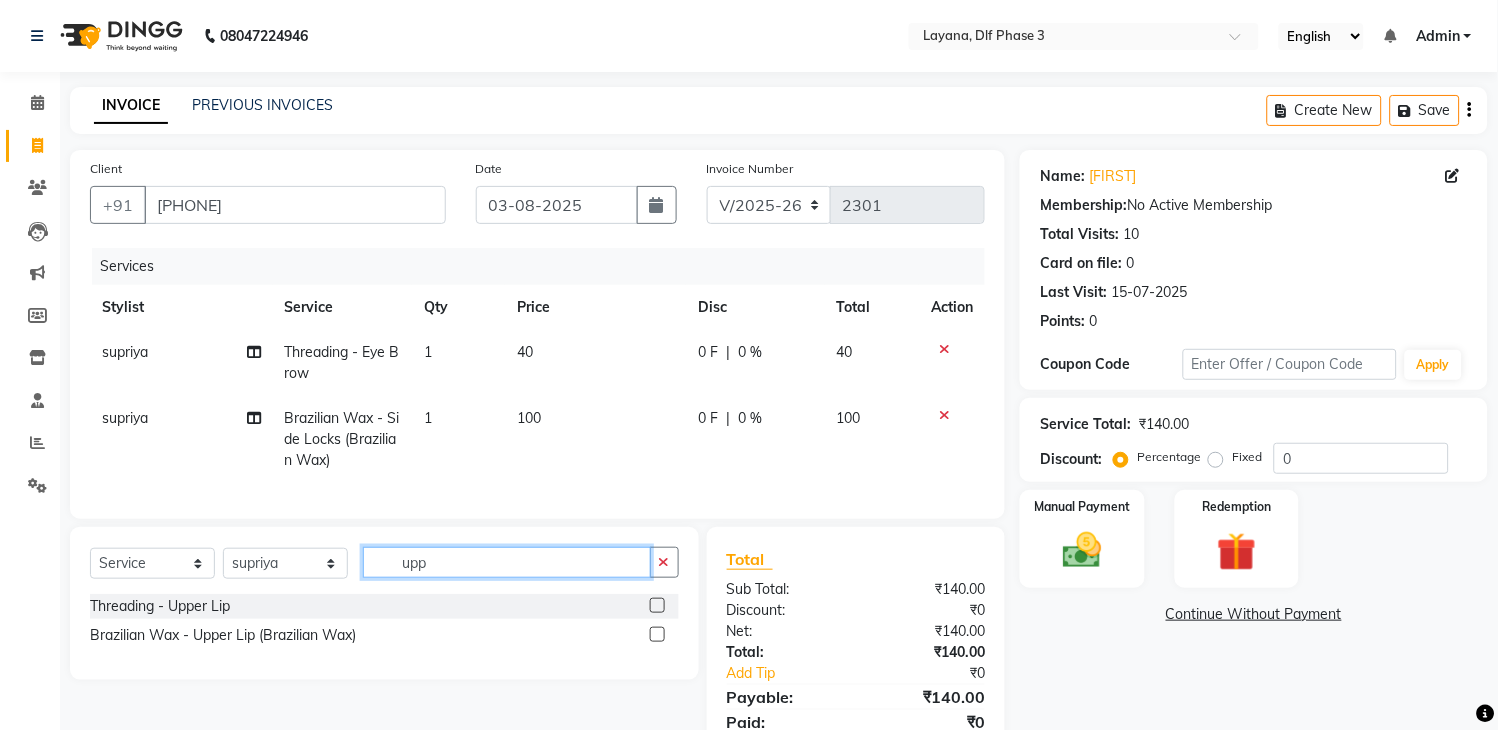 type on "upp" 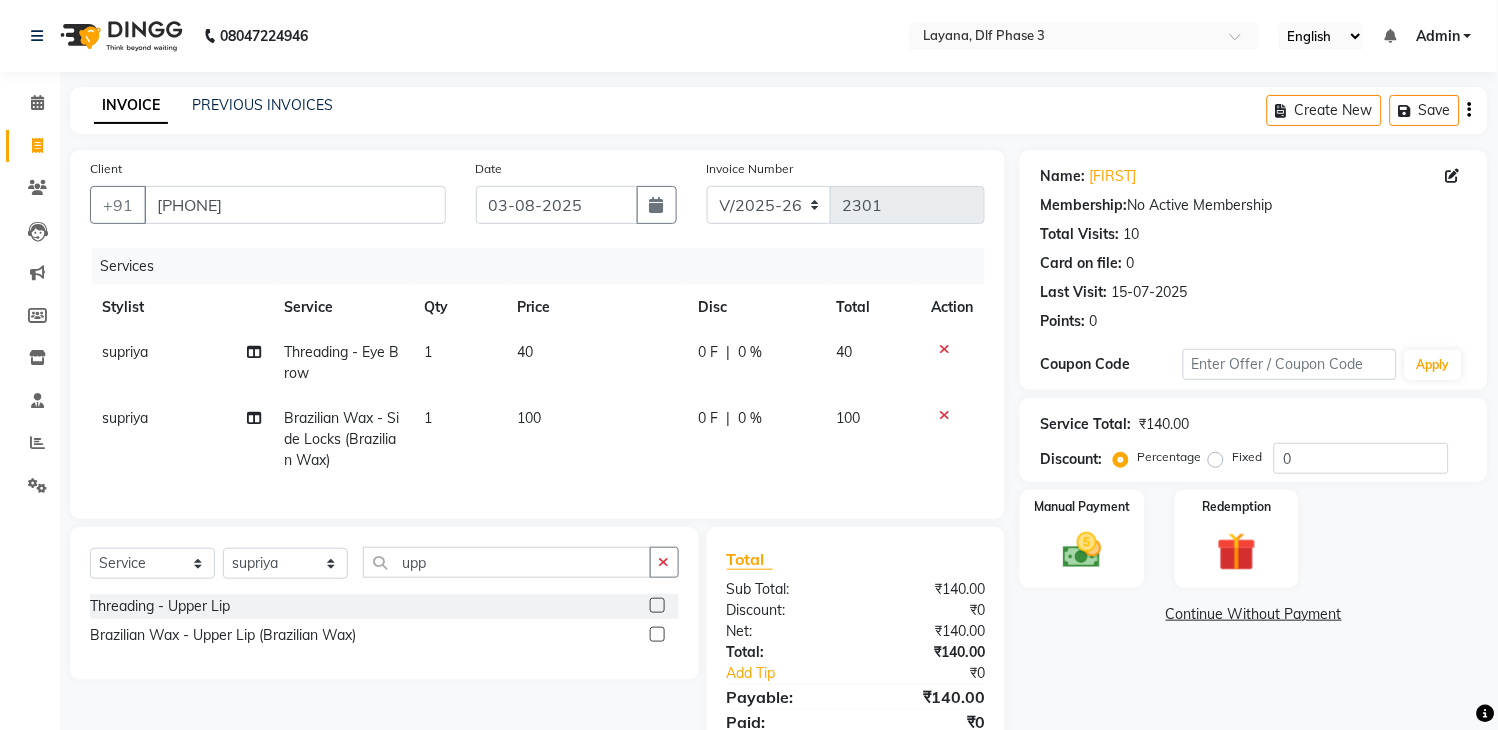 click 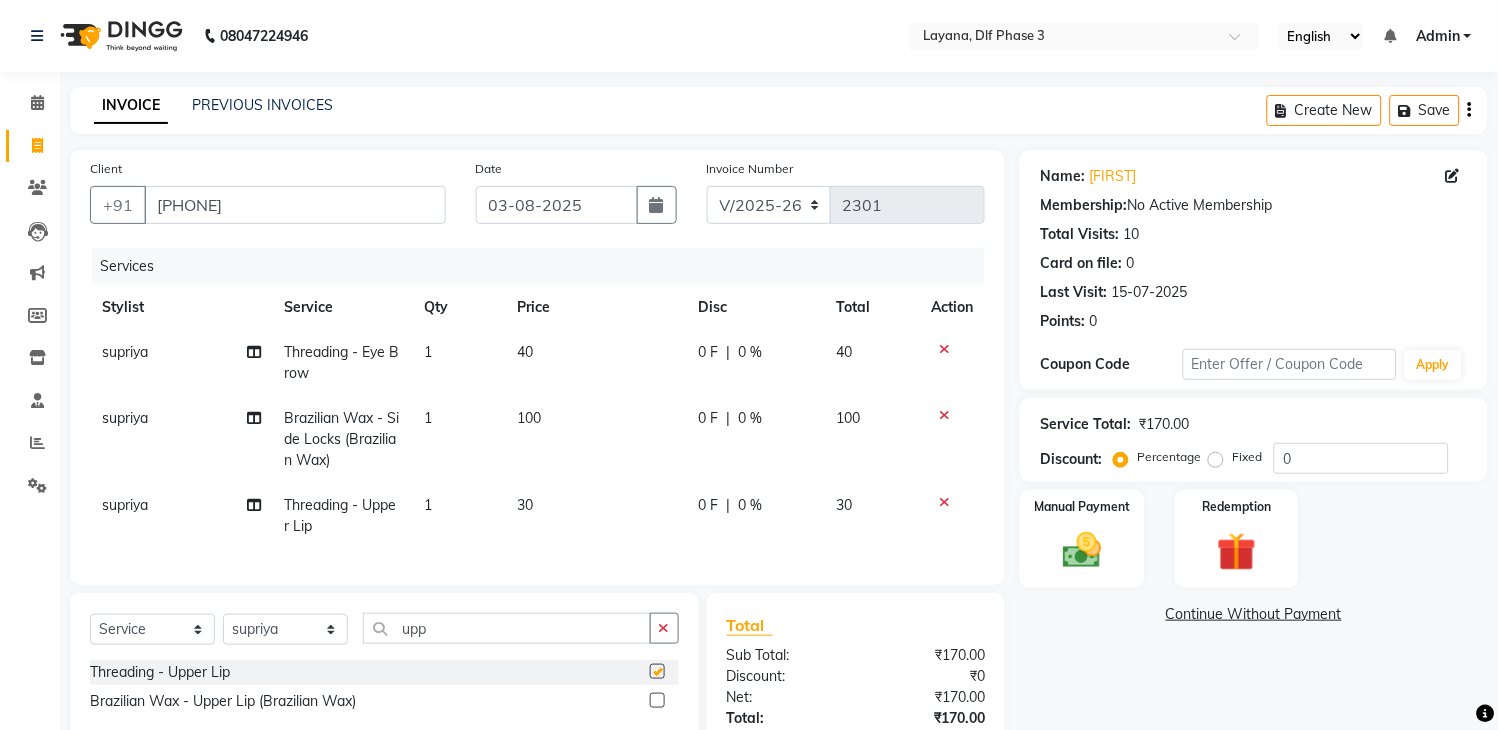 checkbox on "false" 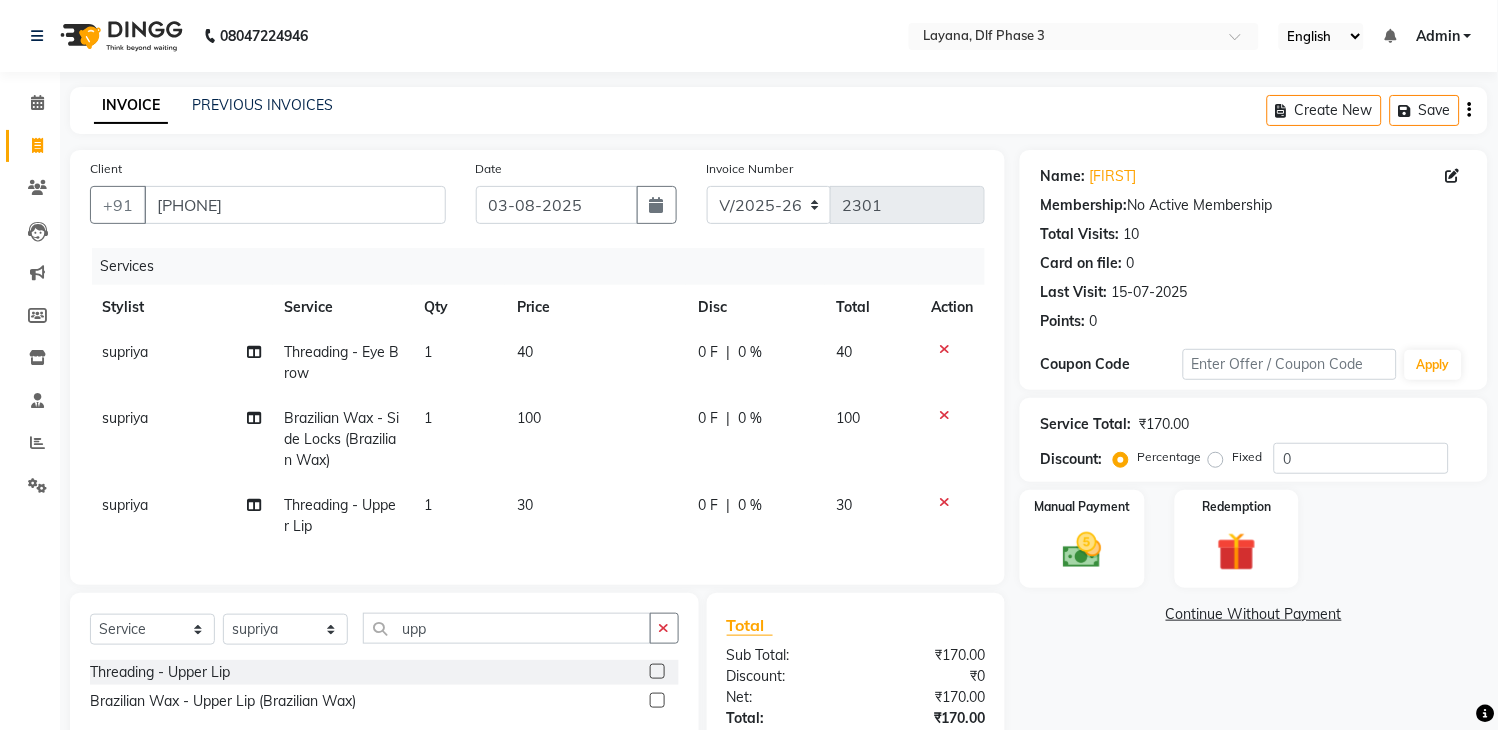 click 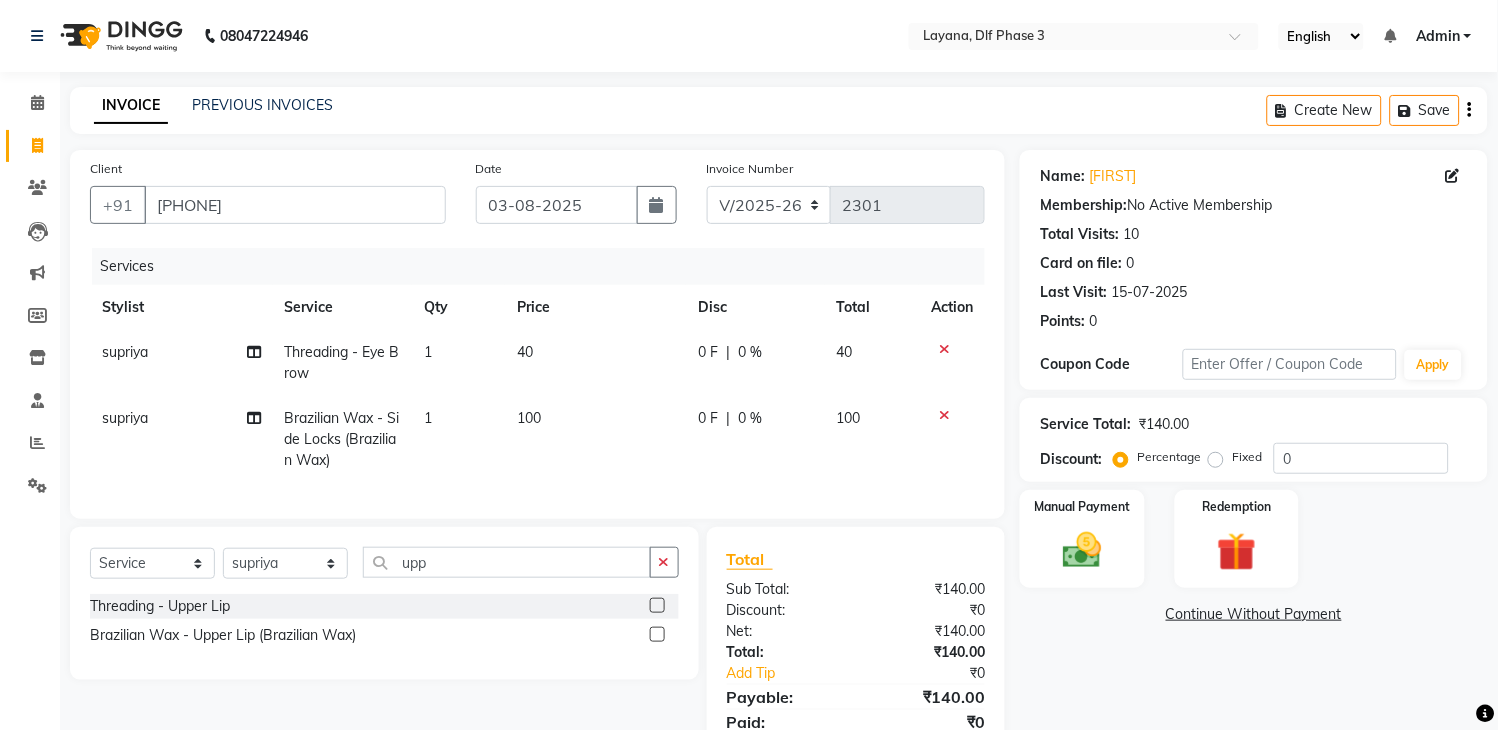 click 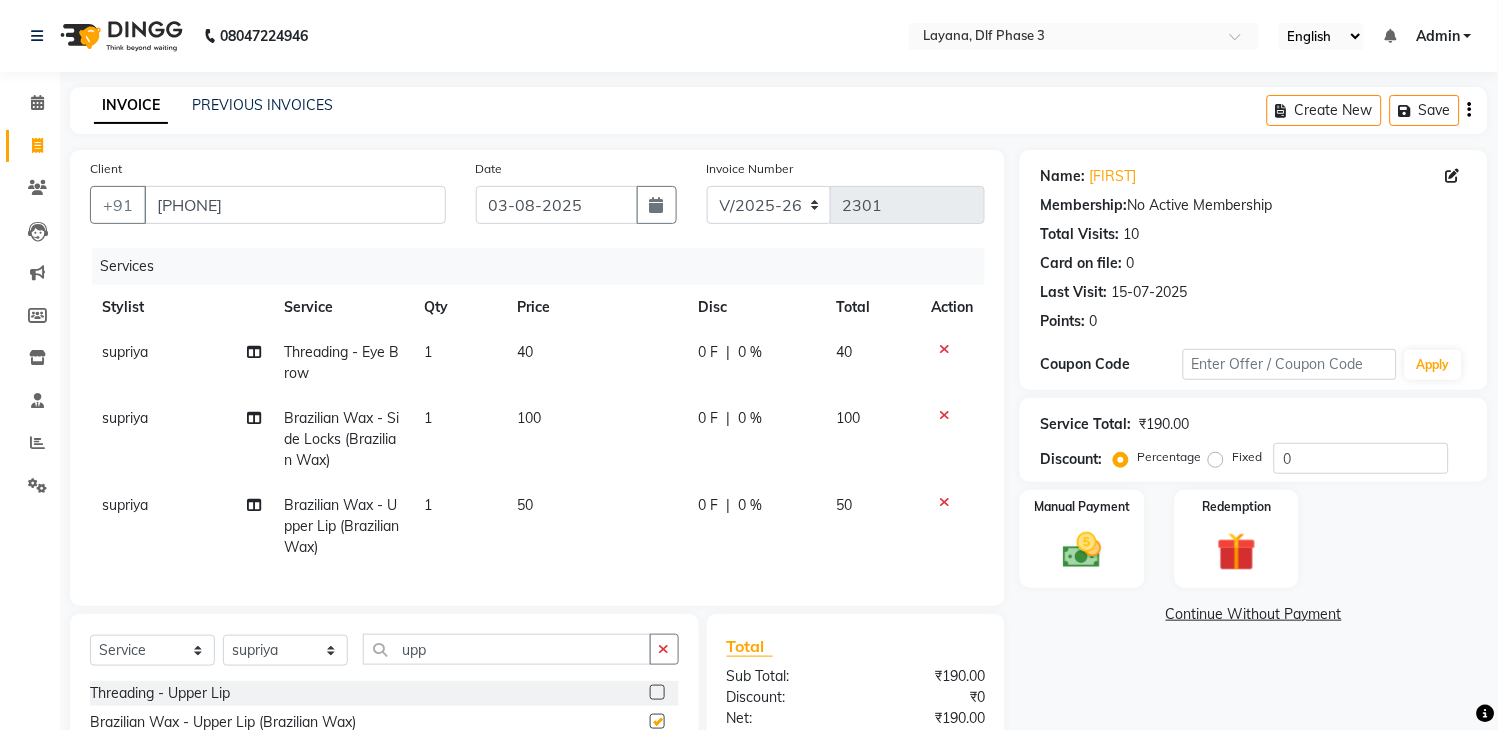 checkbox on "false" 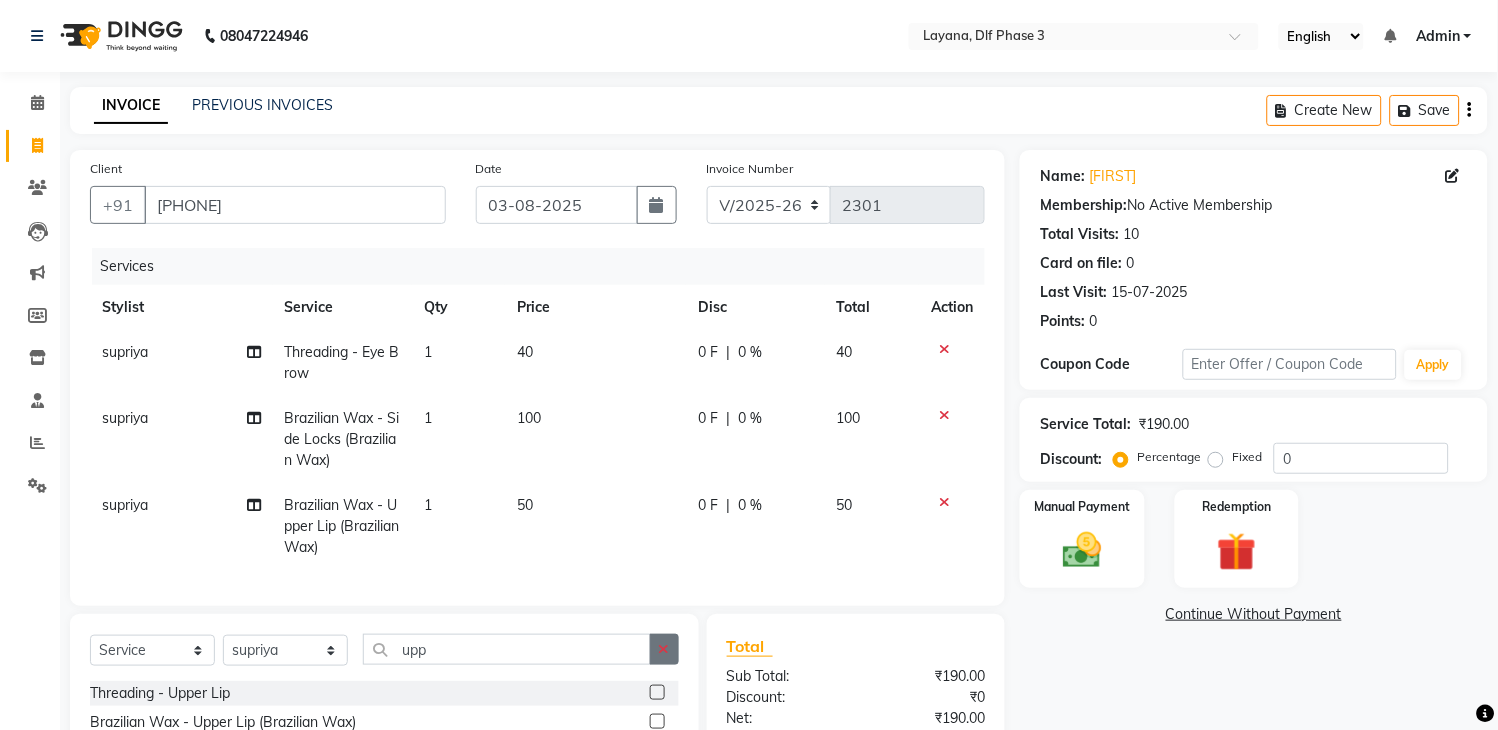 click 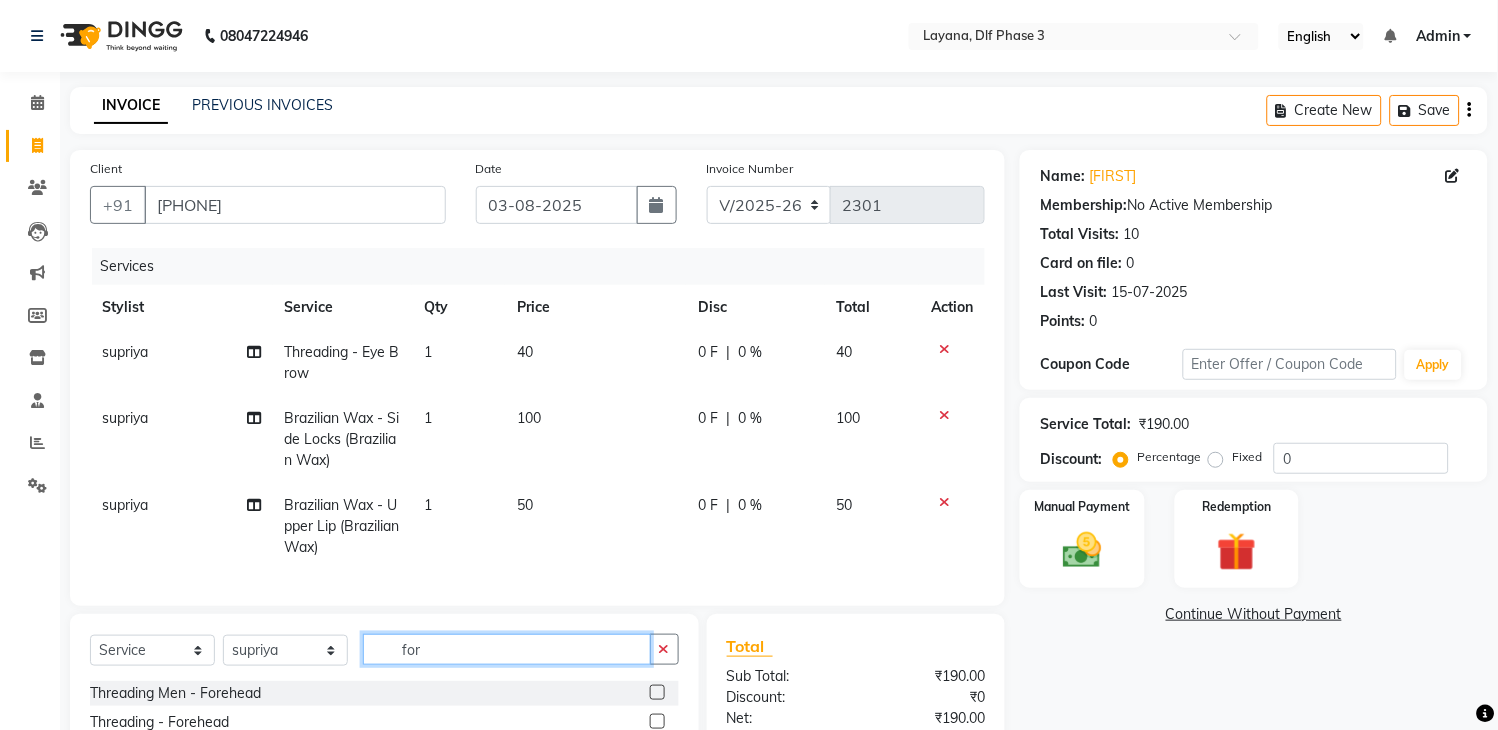 scroll, scrollTop: 185, scrollLeft: 0, axis: vertical 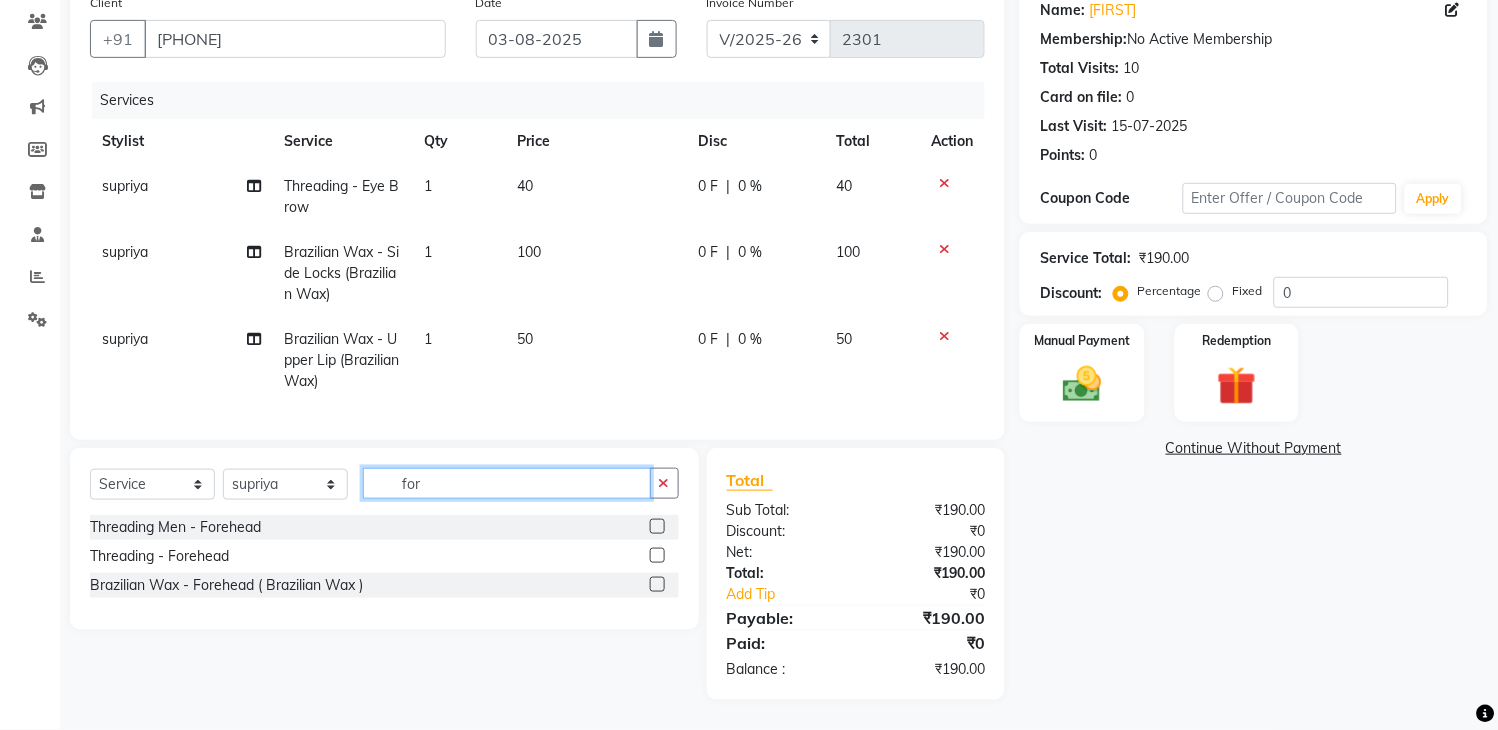 type on "for" 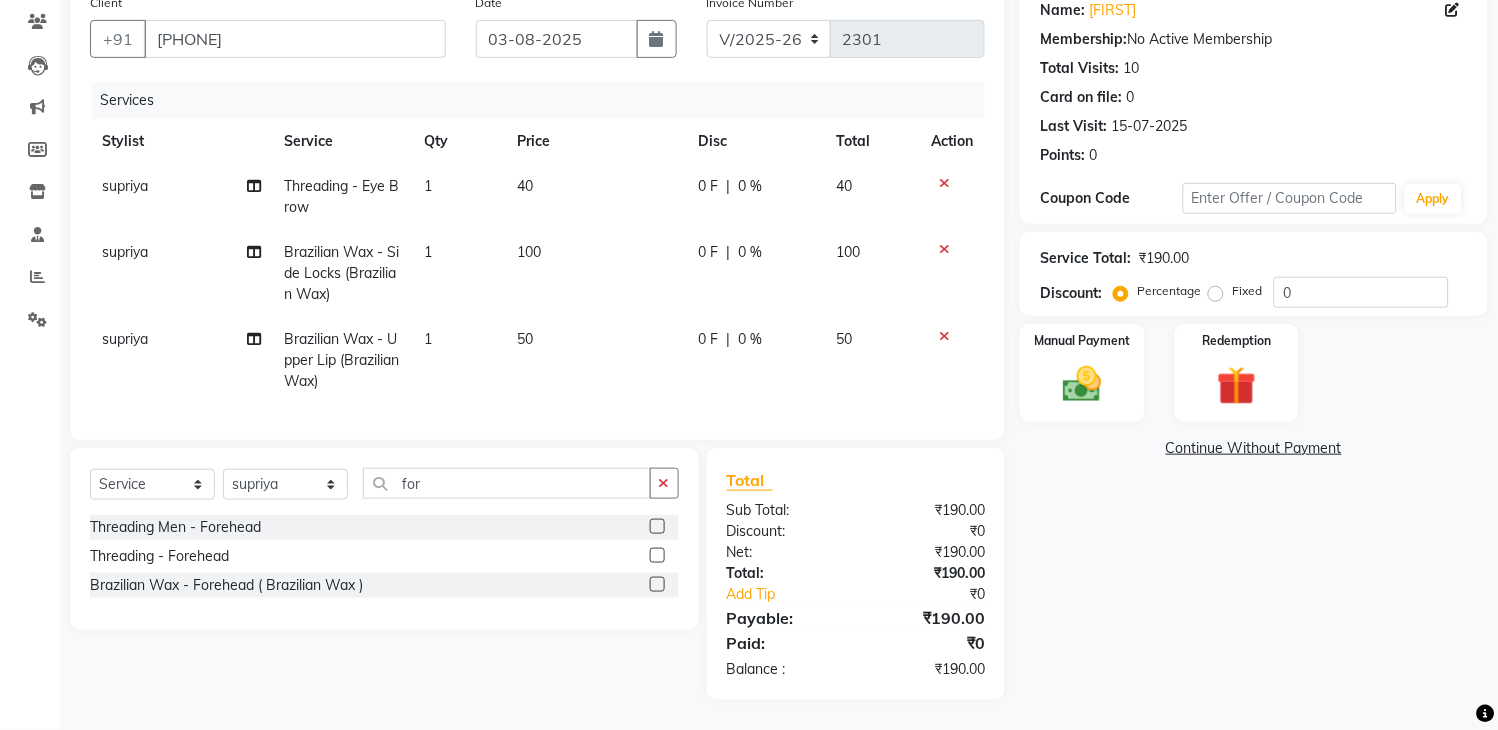 click 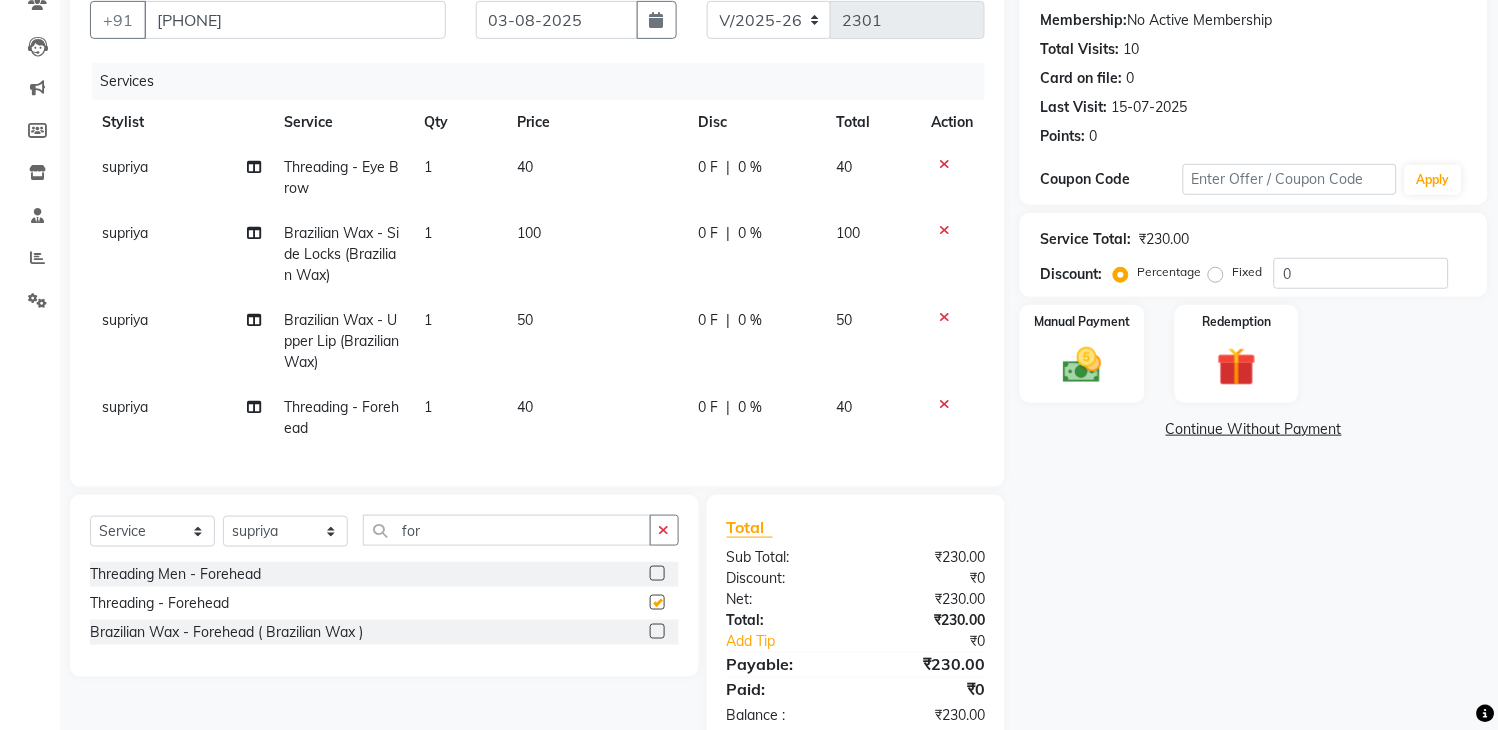 checkbox on "false" 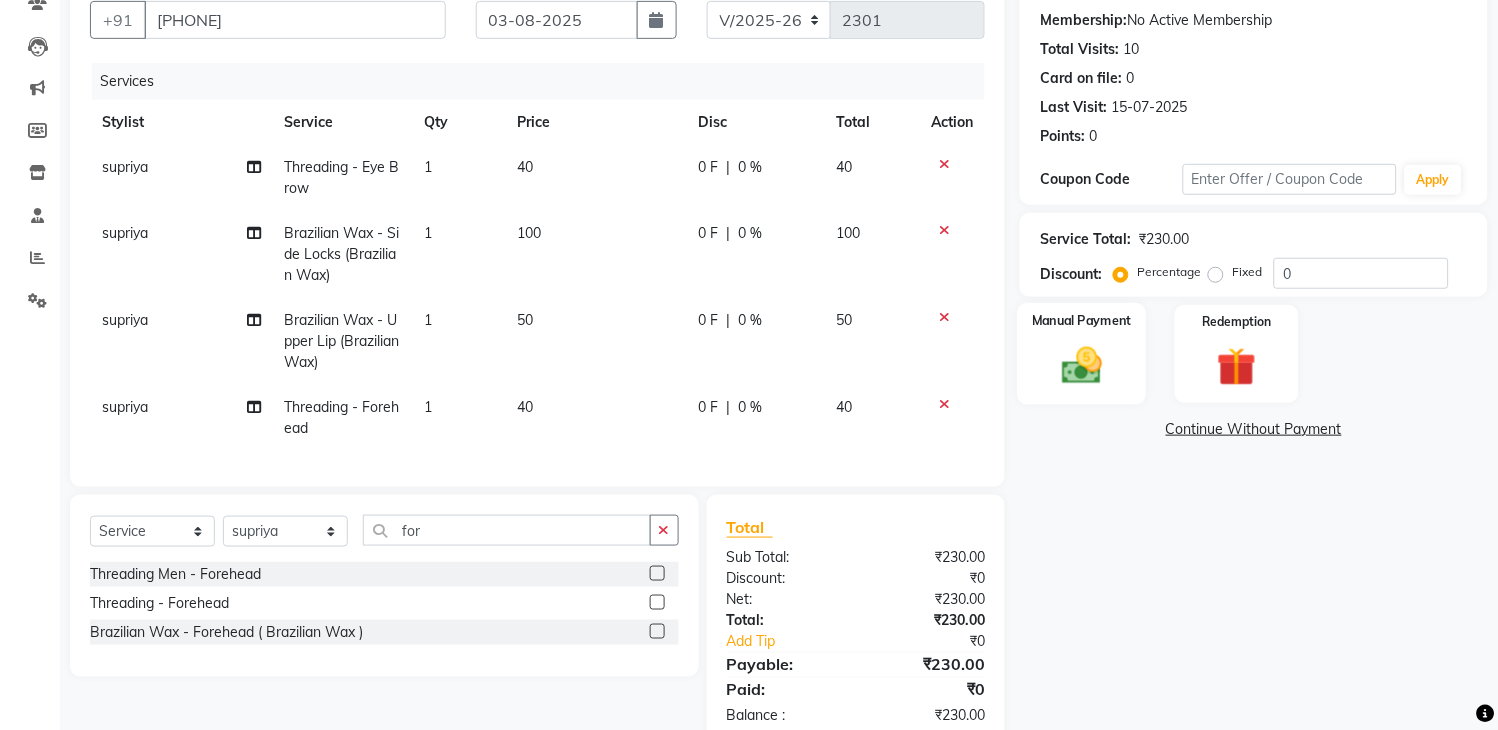 click on "Manual Payment" 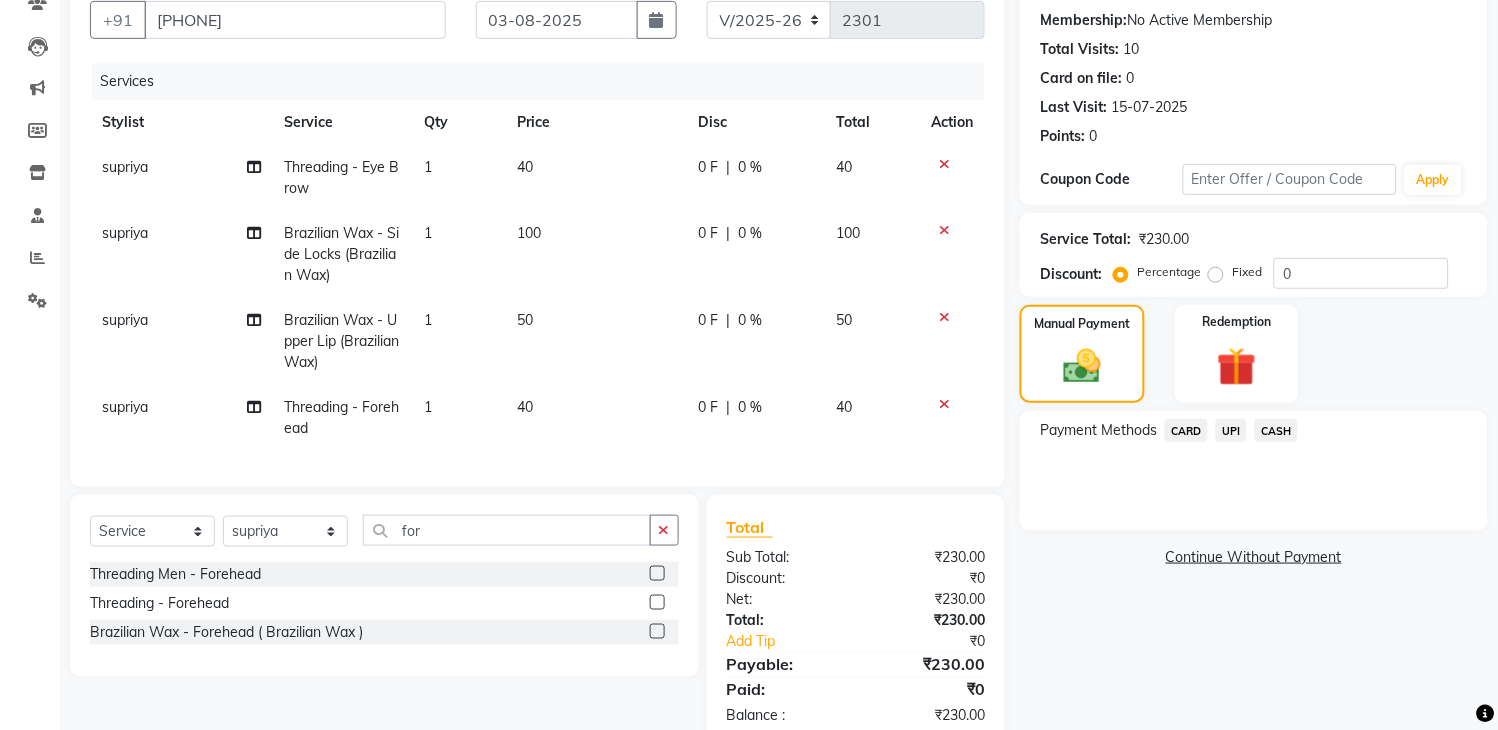 click on "UPI" 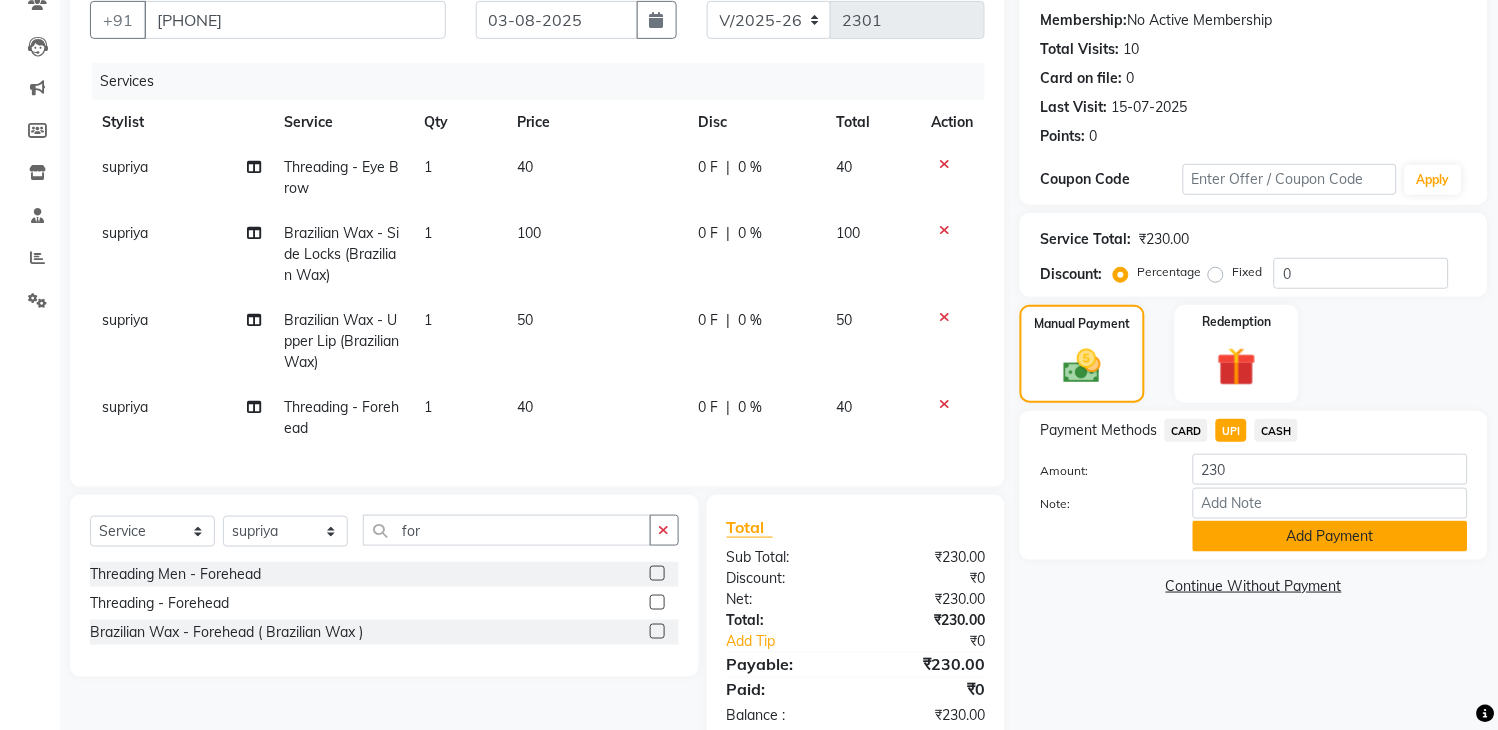 click on "Add Payment" 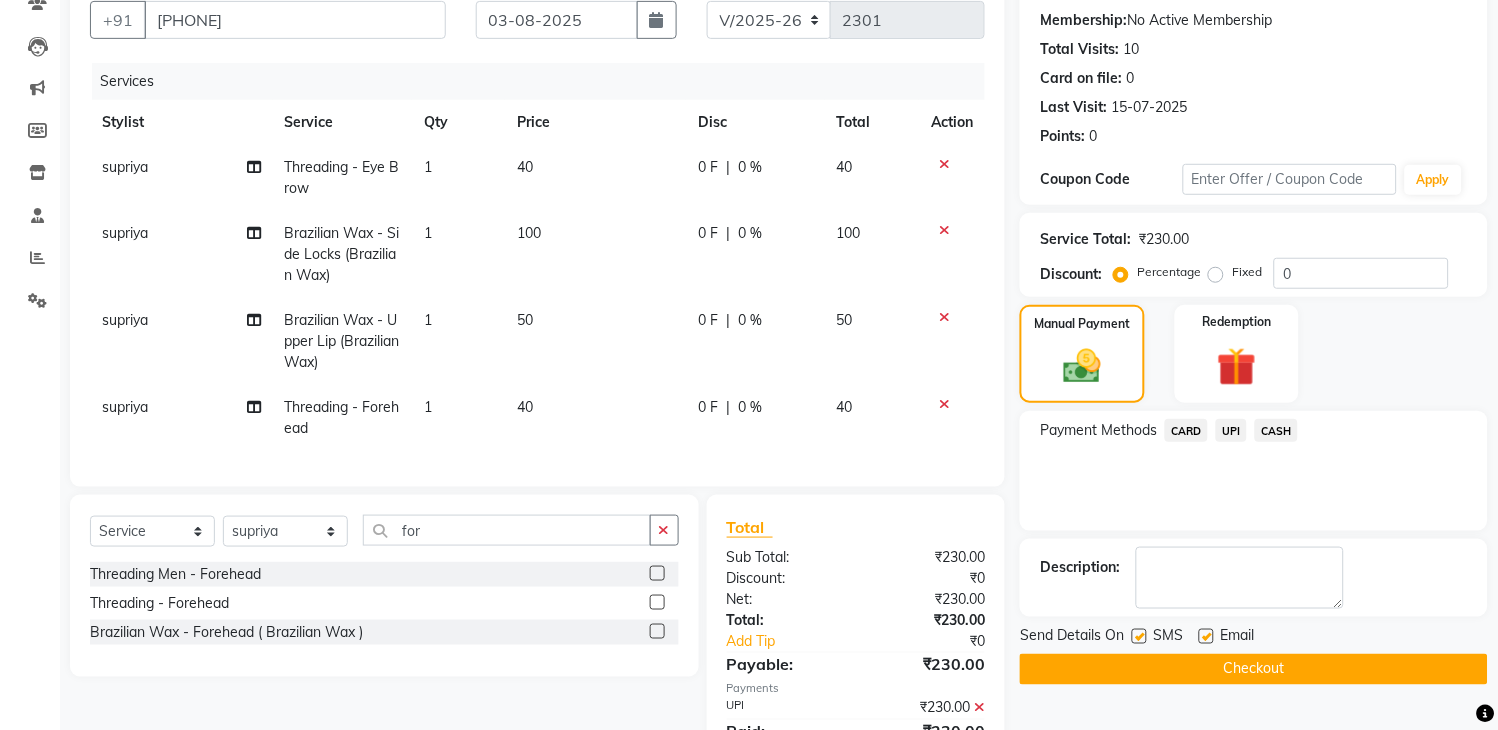 scroll, scrollTop: 293, scrollLeft: 0, axis: vertical 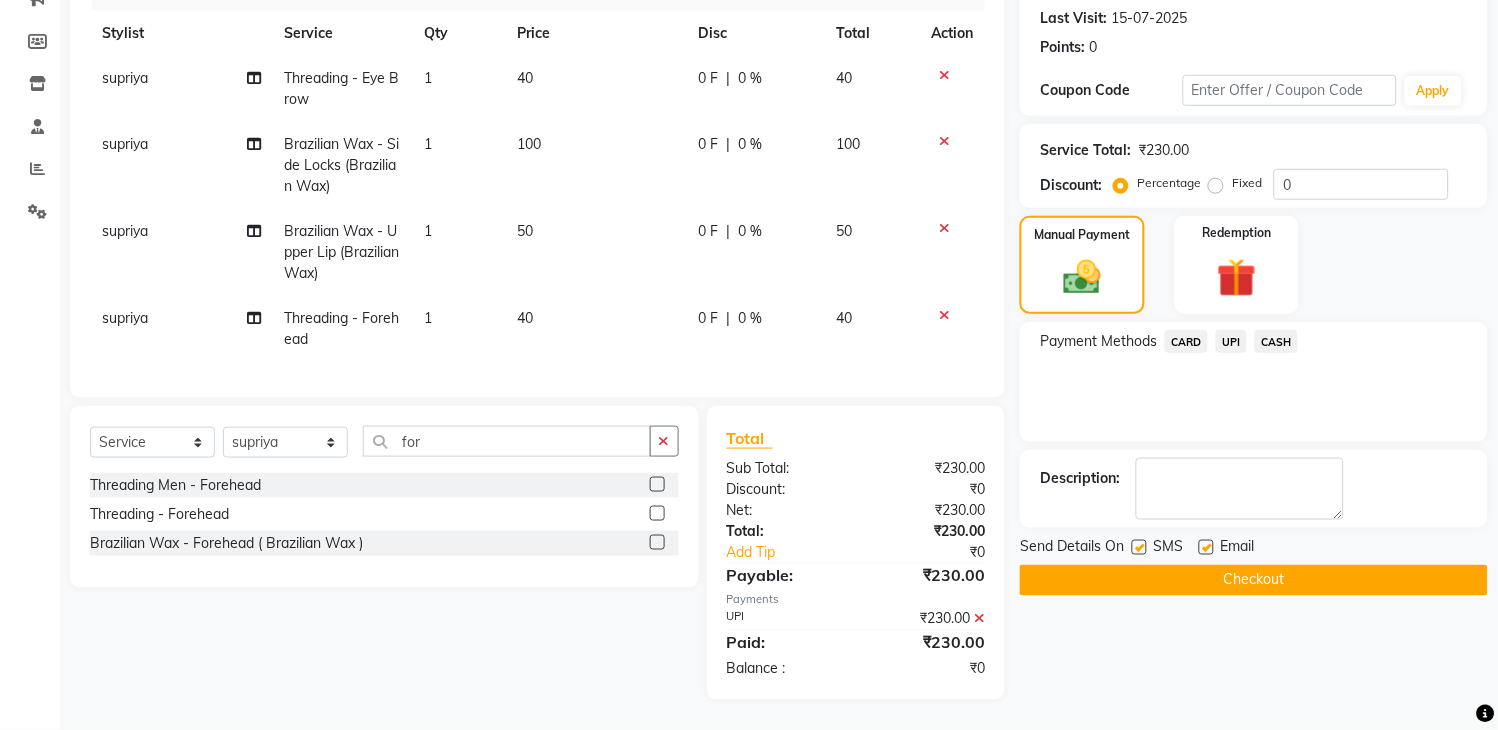 click 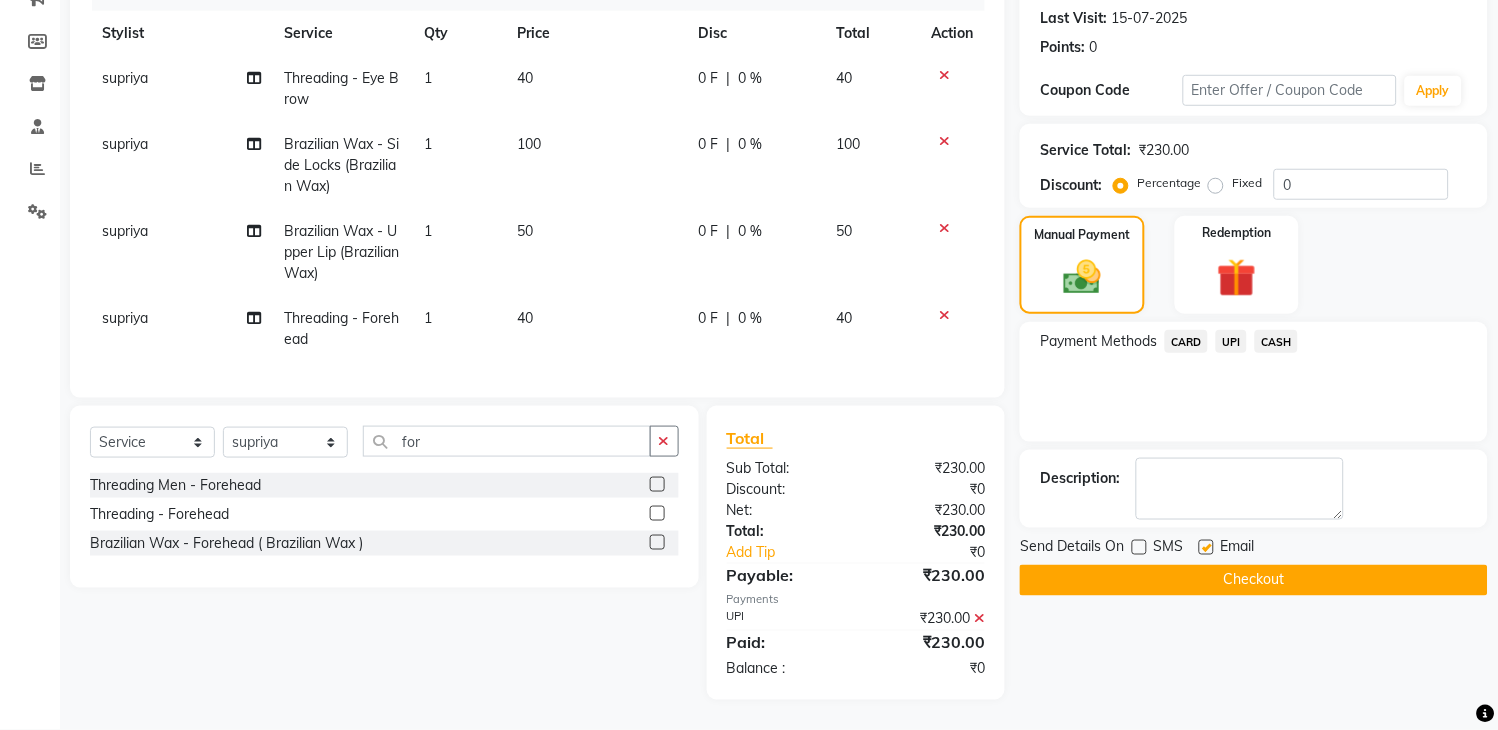 click 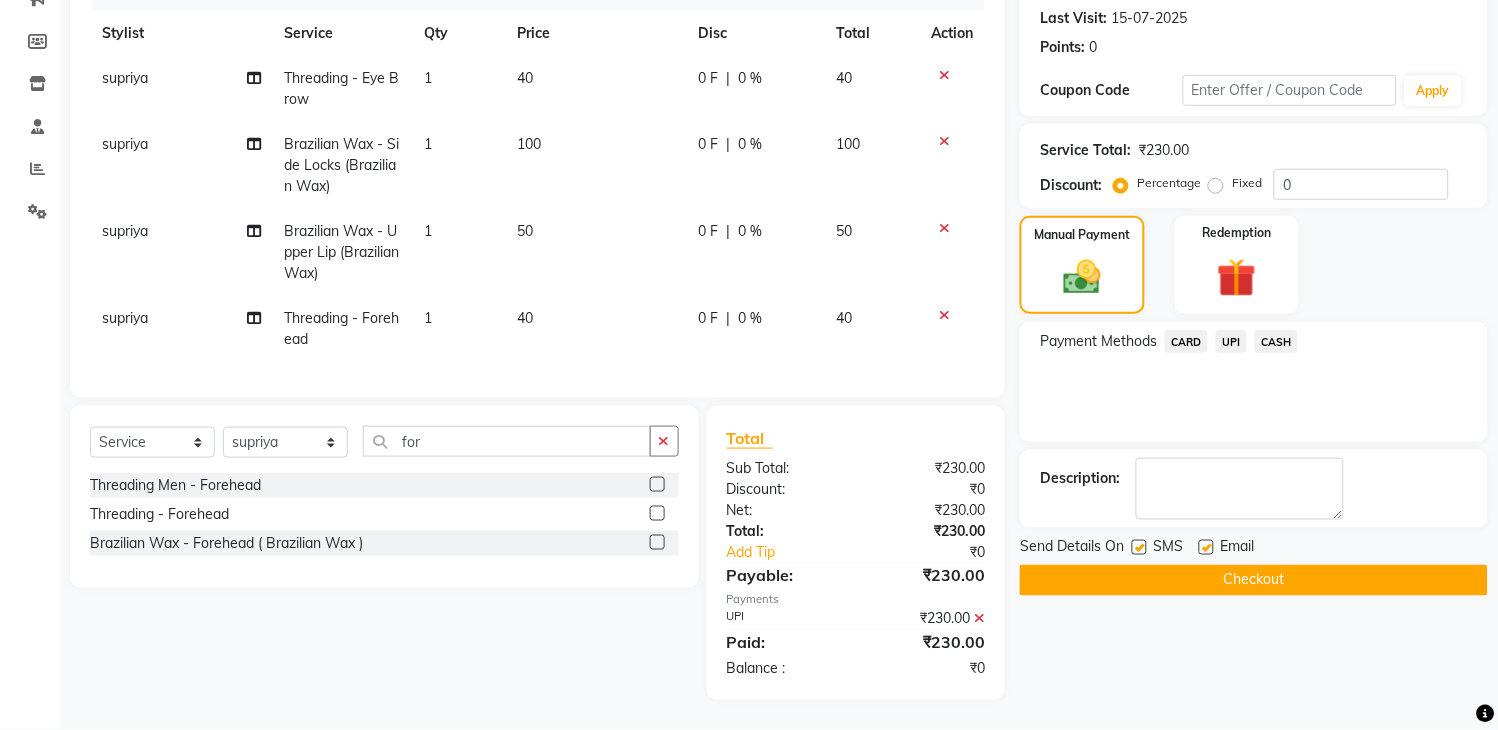 click on "Checkout" 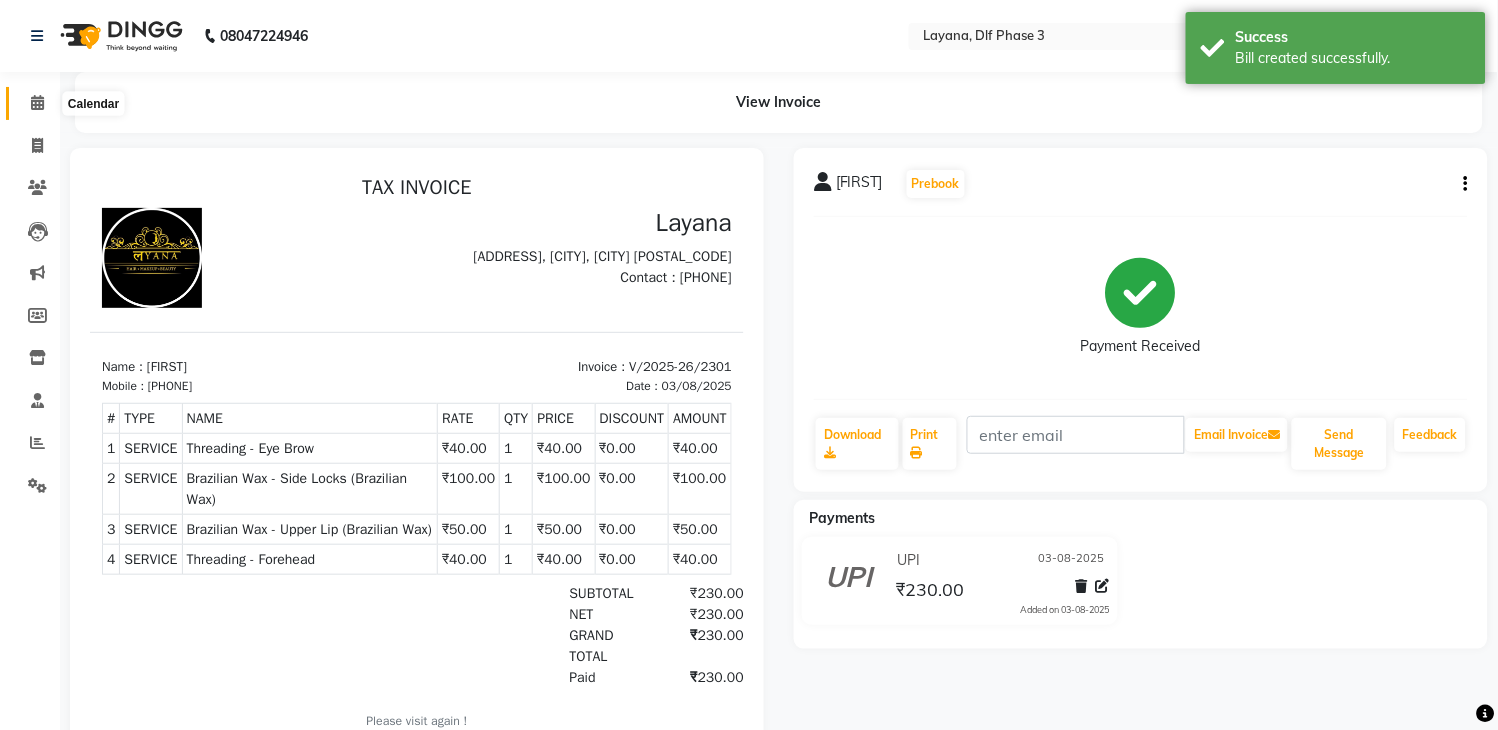 scroll, scrollTop: 0, scrollLeft: 0, axis: both 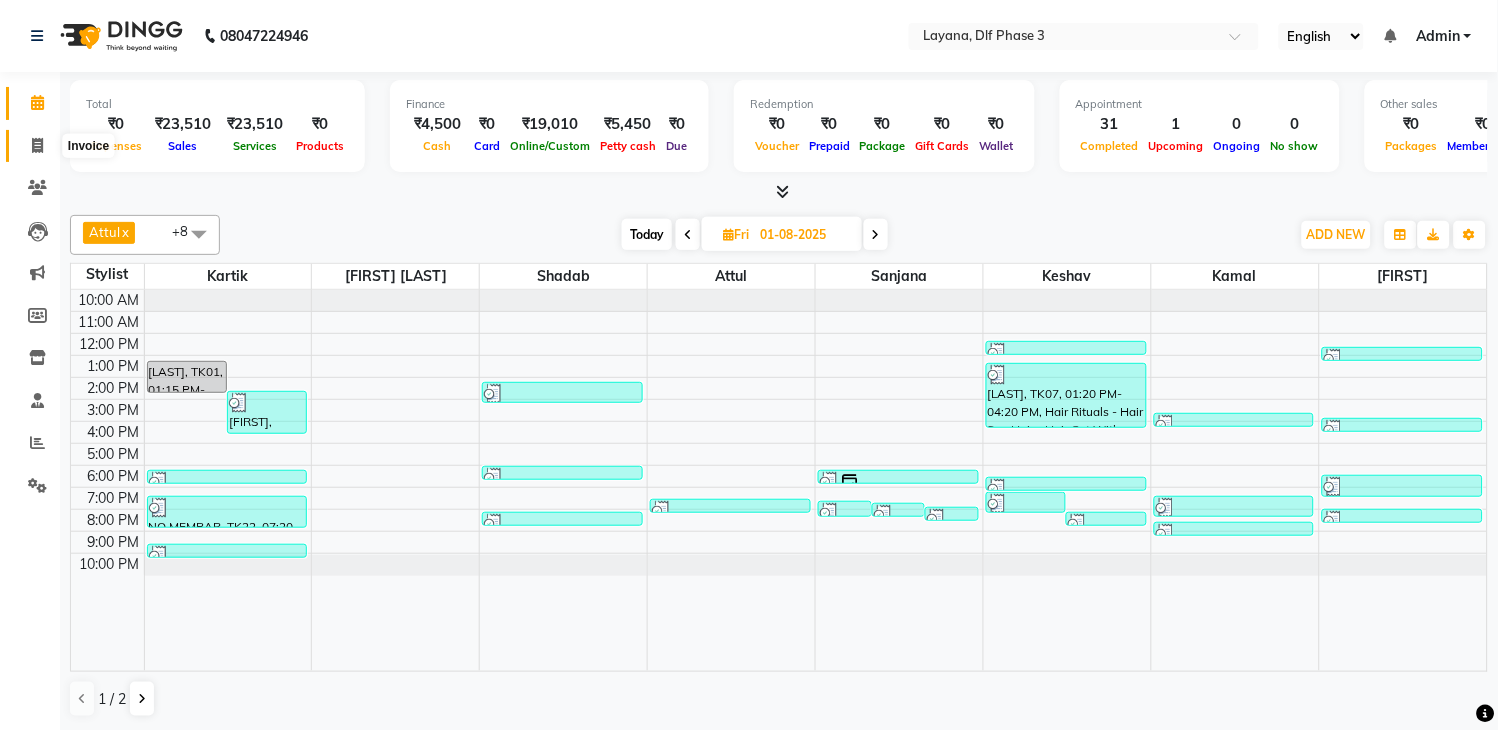 click 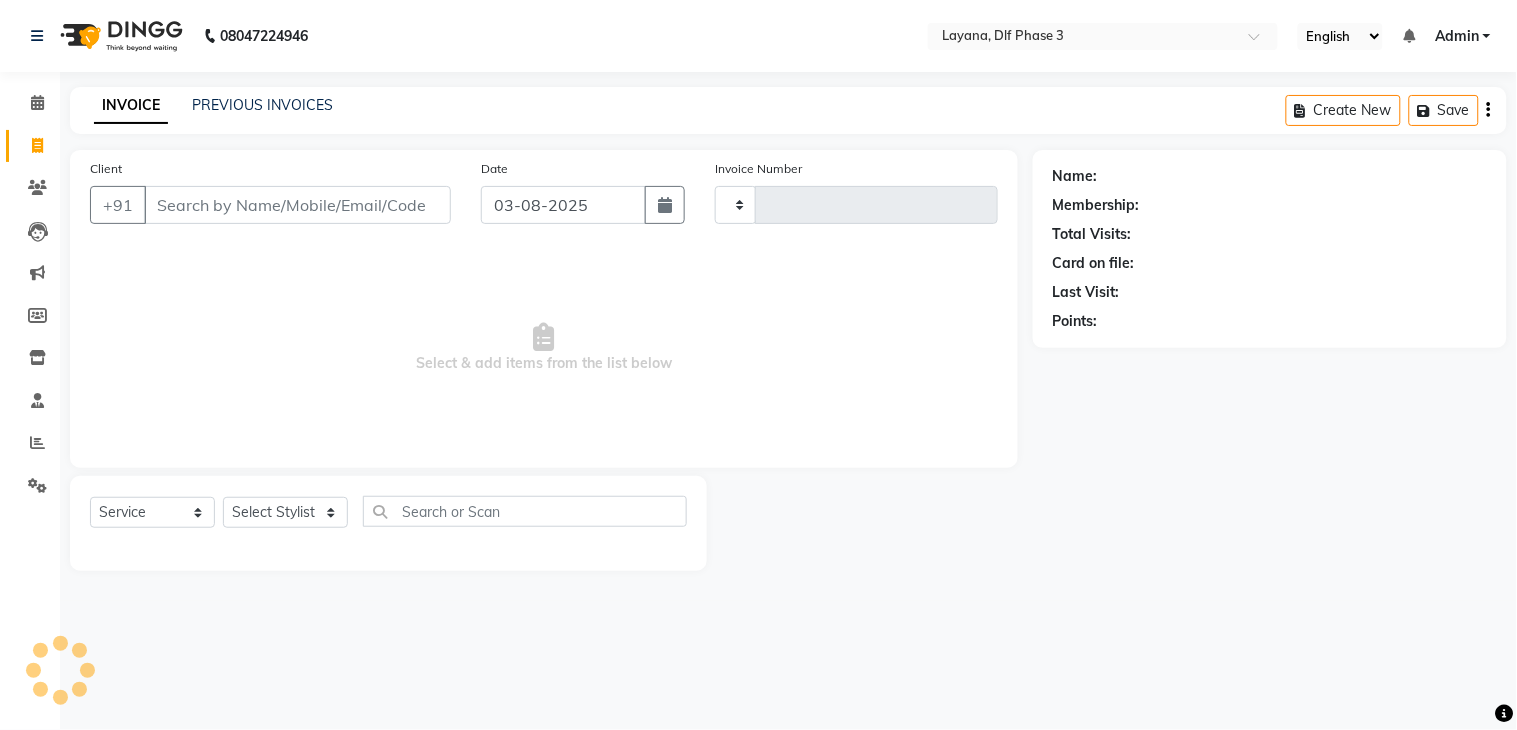 type on "2302" 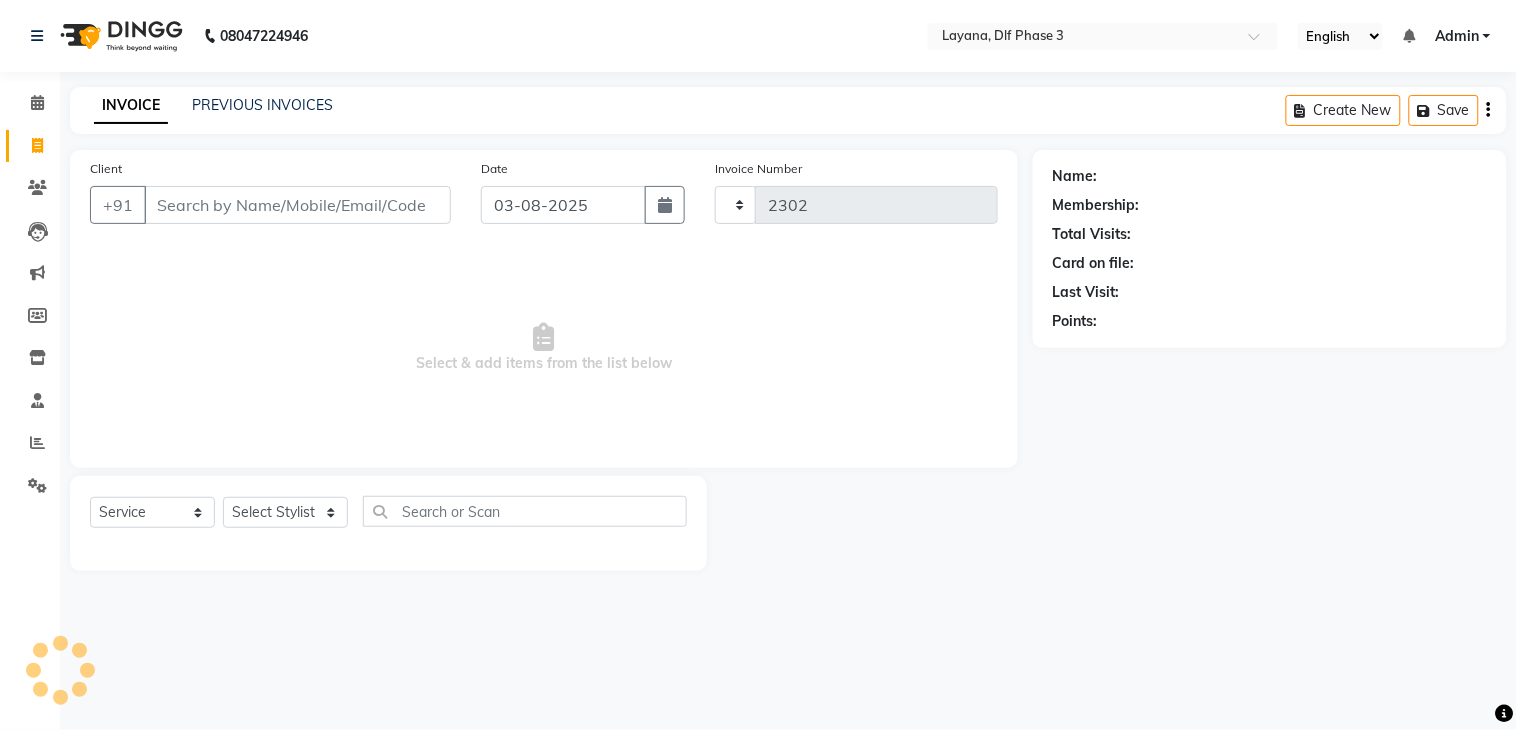 select on "6973" 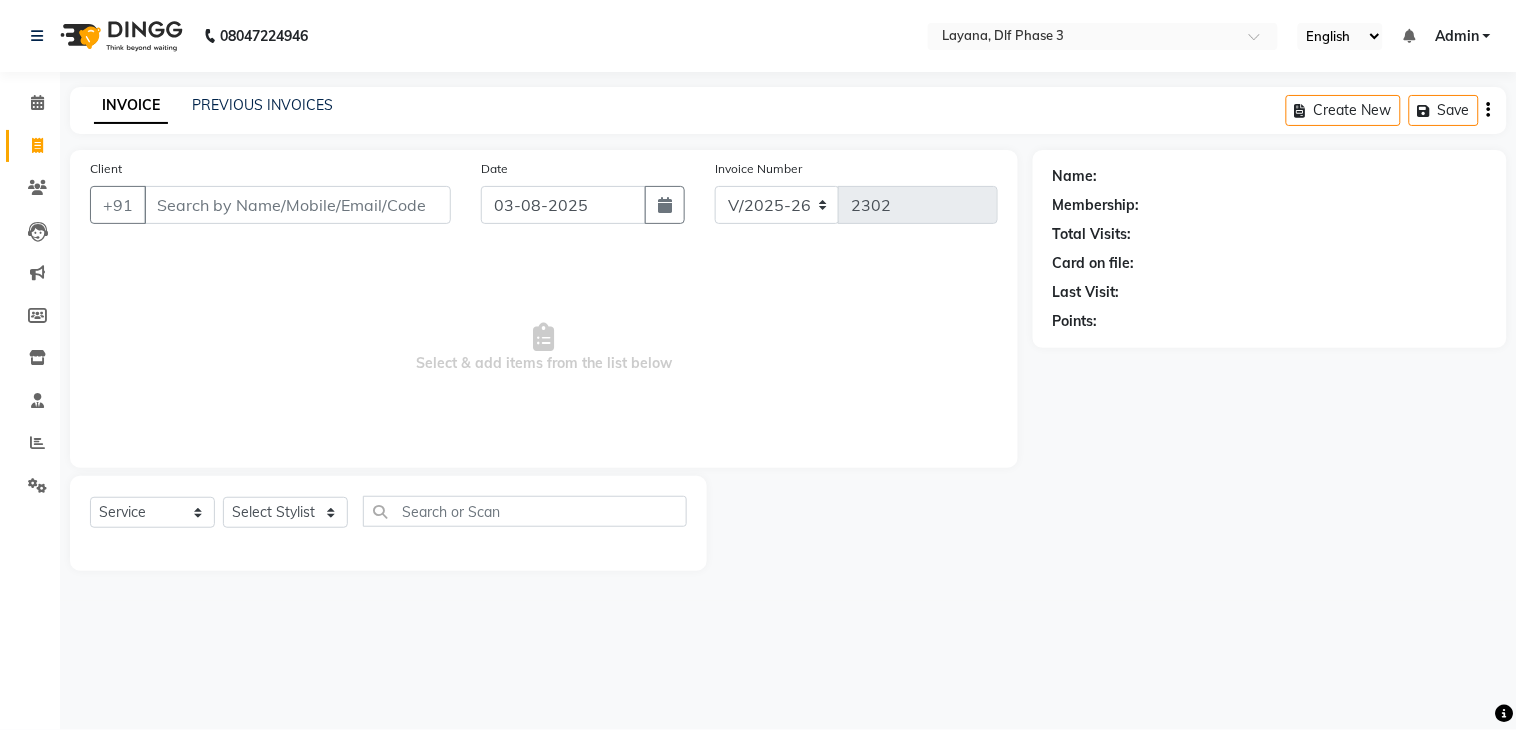click on "Client" at bounding box center (297, 205) 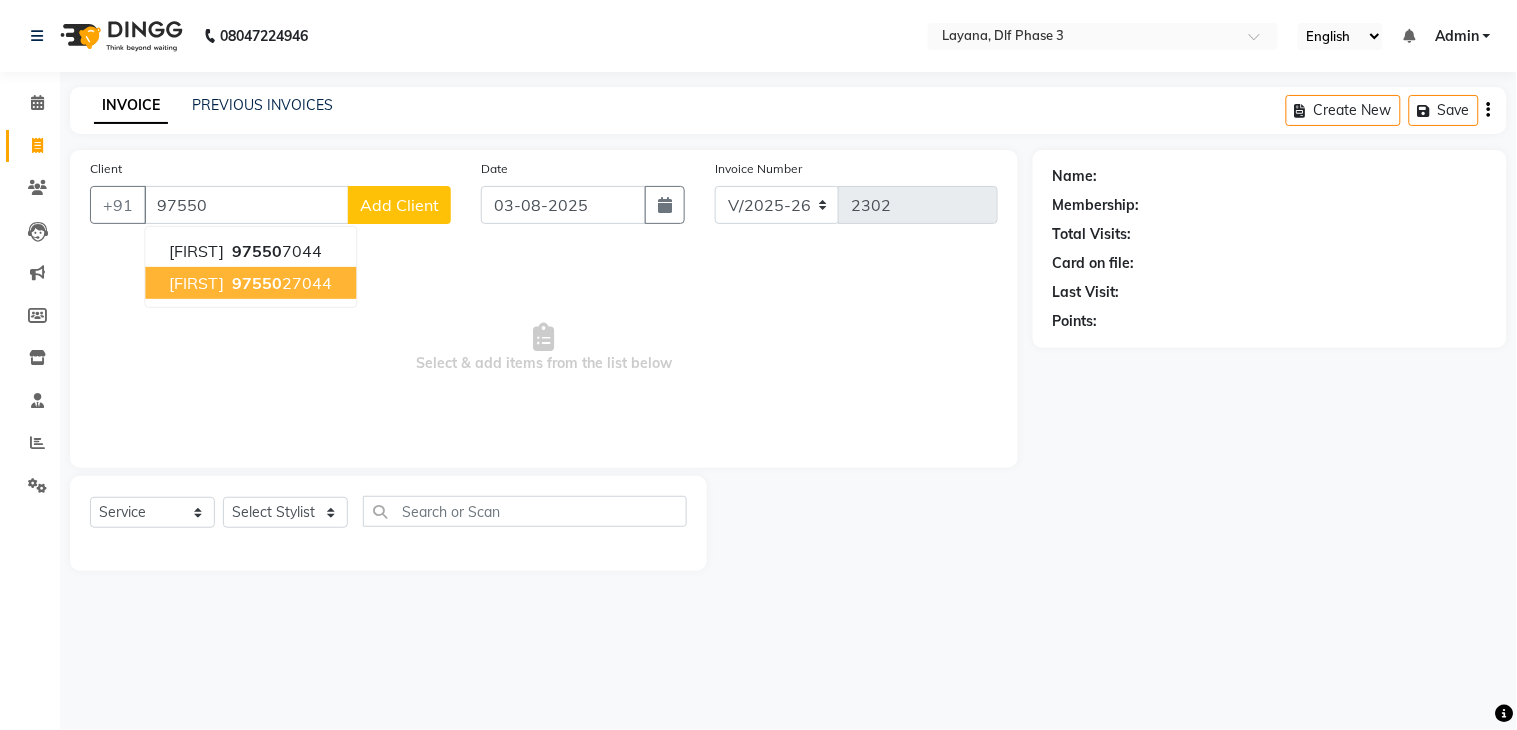 click on "[PHONE]" at bounding box center (280, 283) 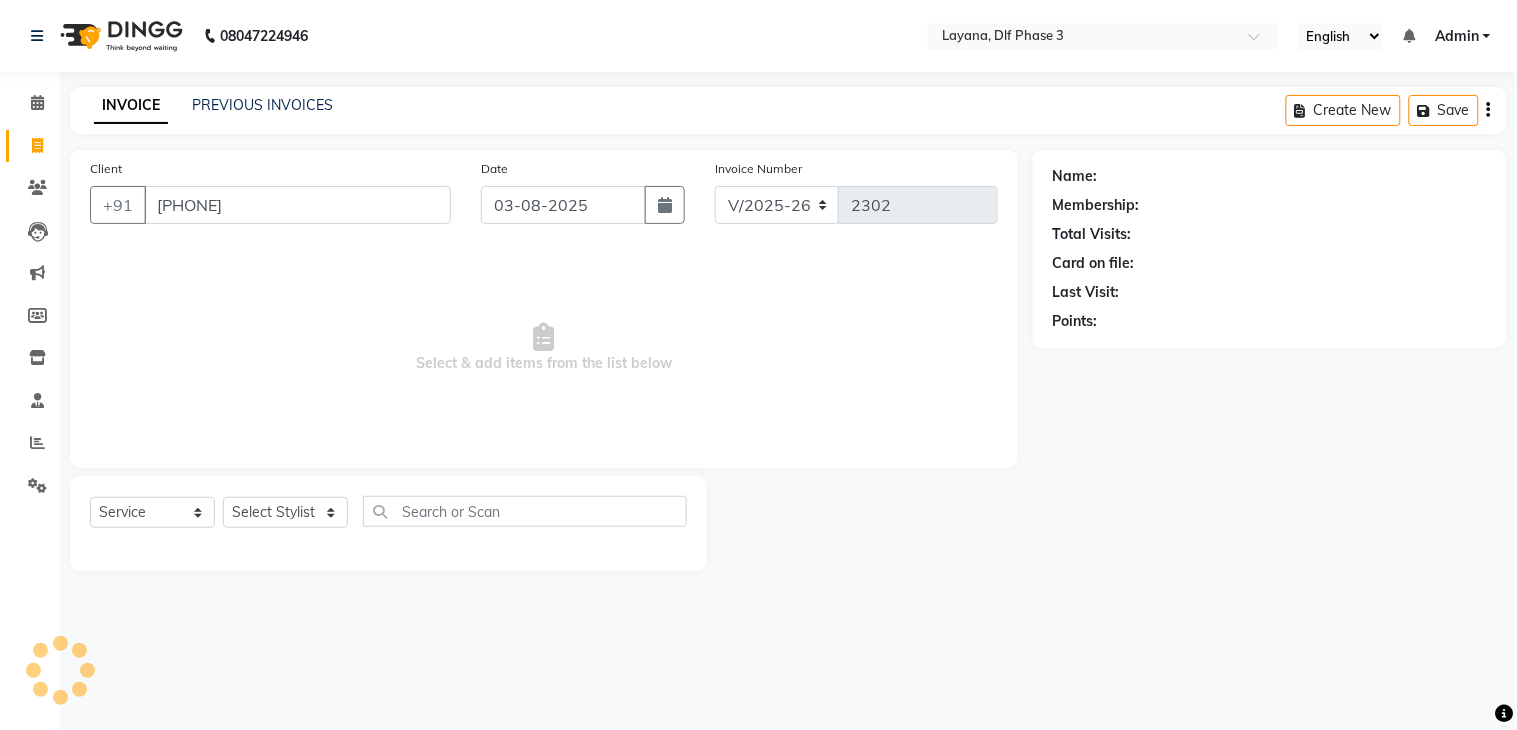 type on "[PHONE]" 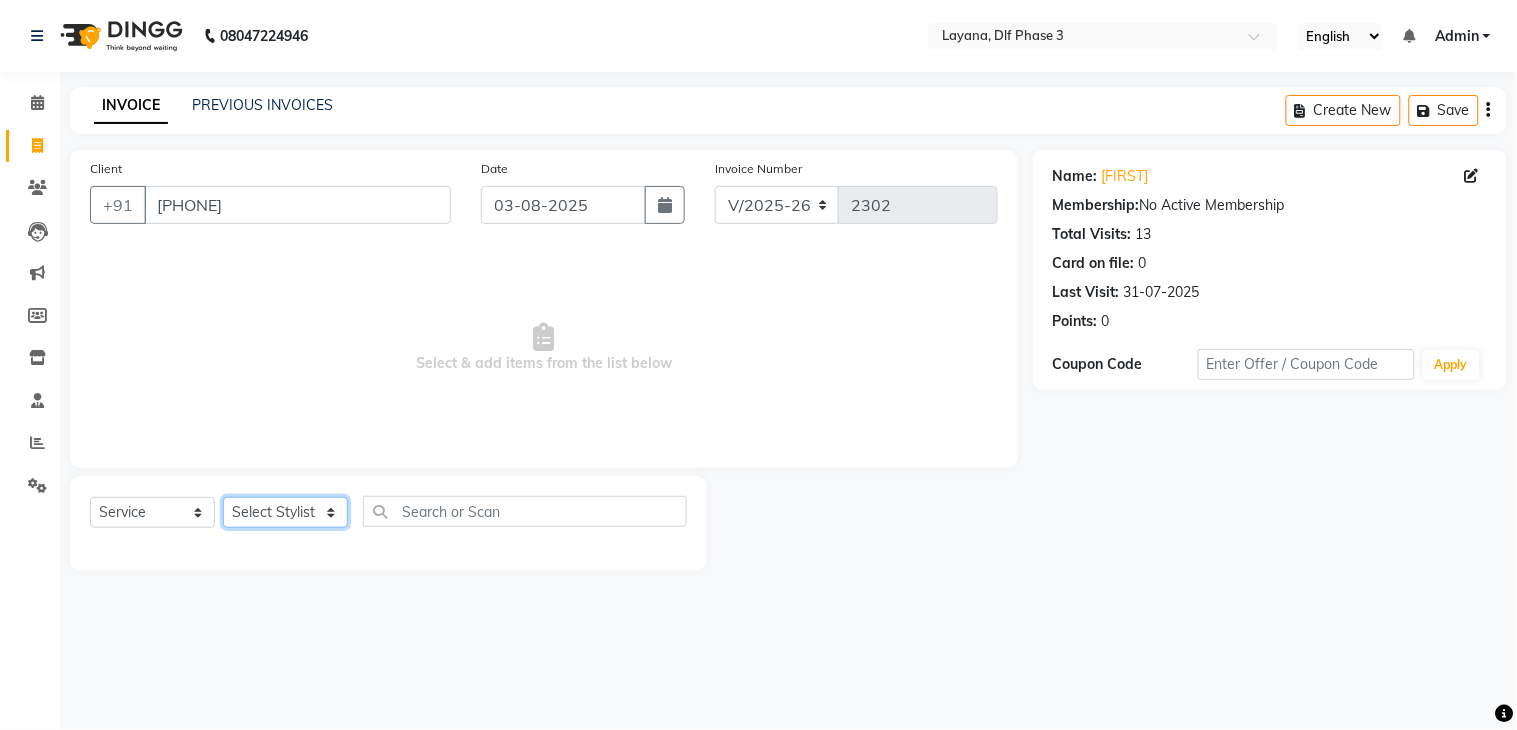 click on "Select Stylist [FIRST] [FIRST] [FIRST] [FIRST] [FIRST] [FIRST] [FIRST] [FIRST]" 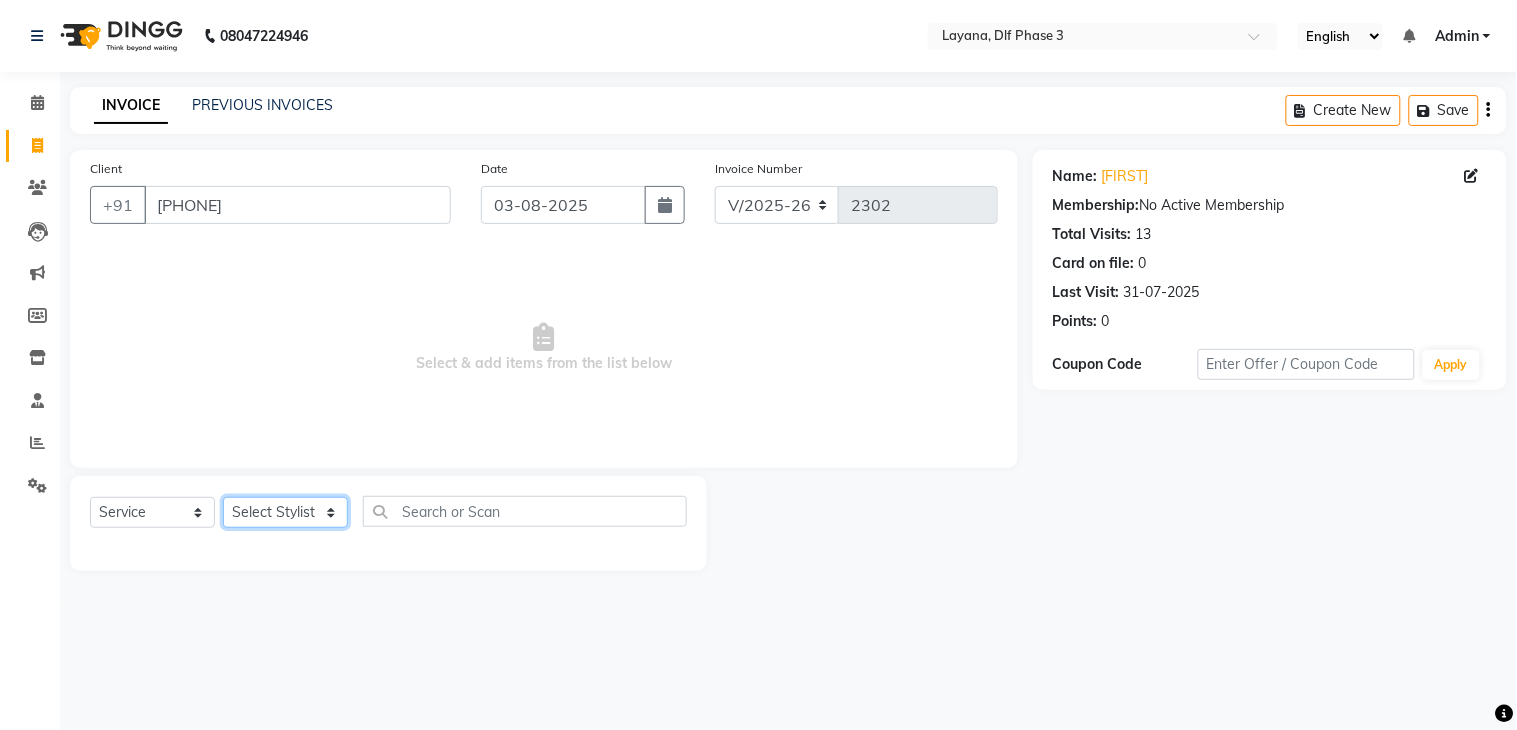 select on "57636" 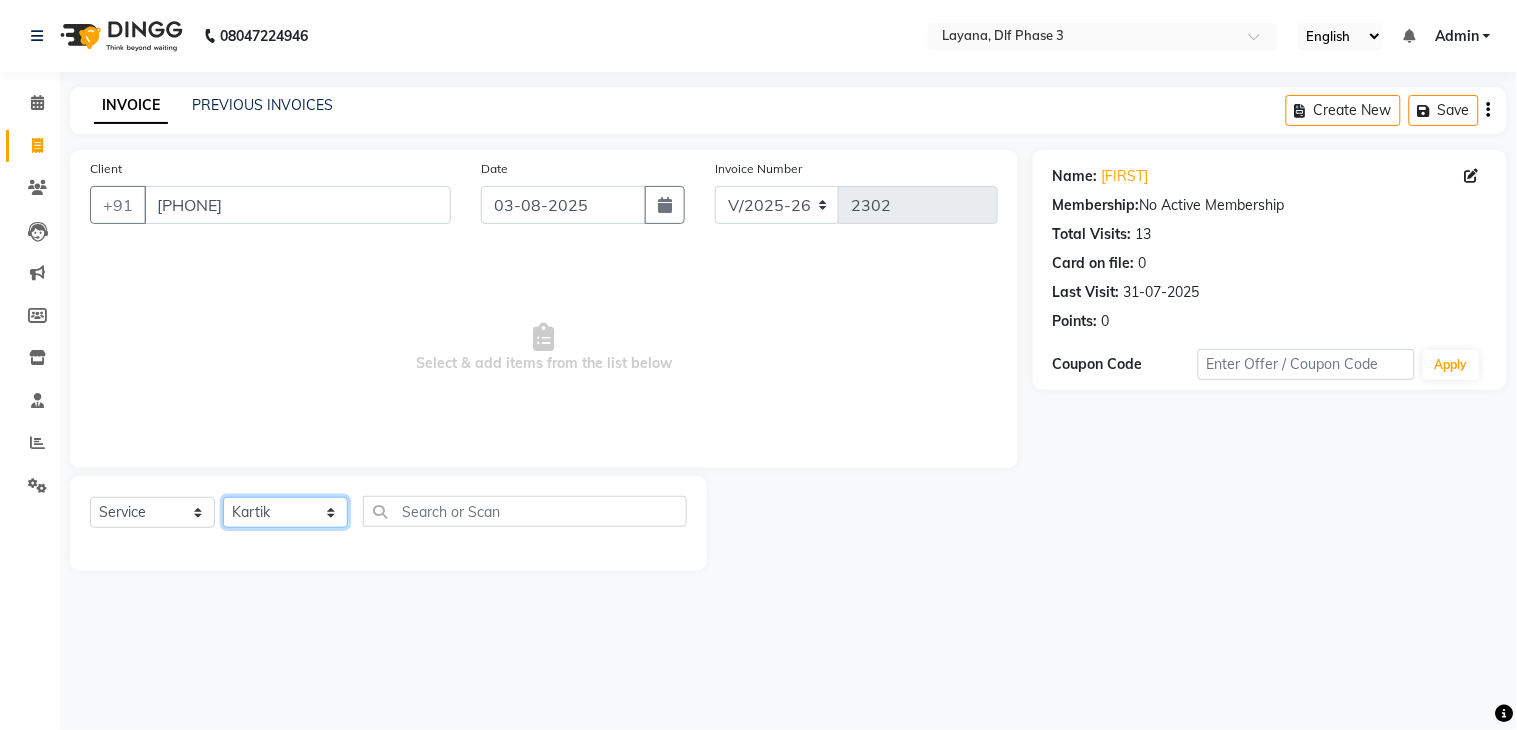 click on "Select Stylist [FIRST] [FIRST] [FIRST] [FIRST] [FIRST] [FIRST] [FIRST] [FIRST]" 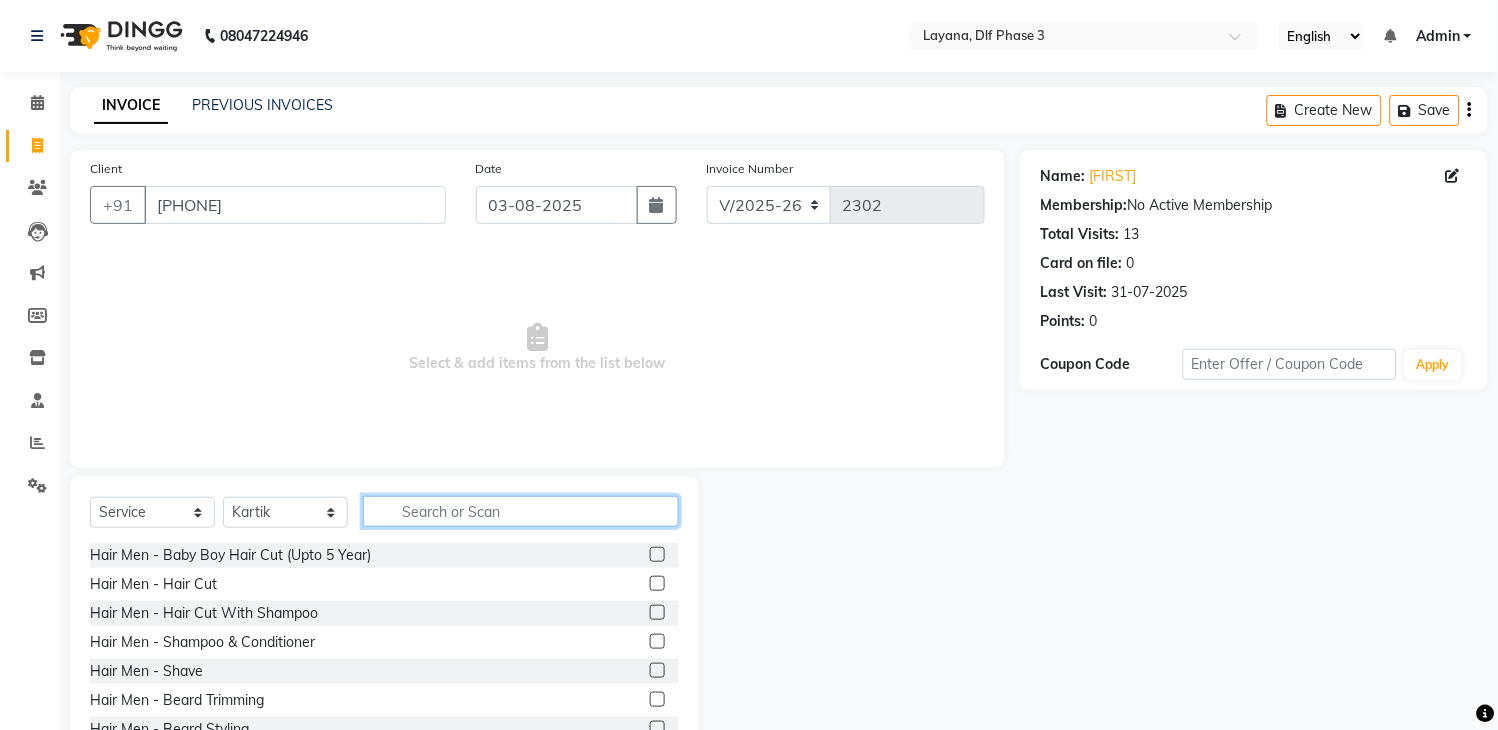 click 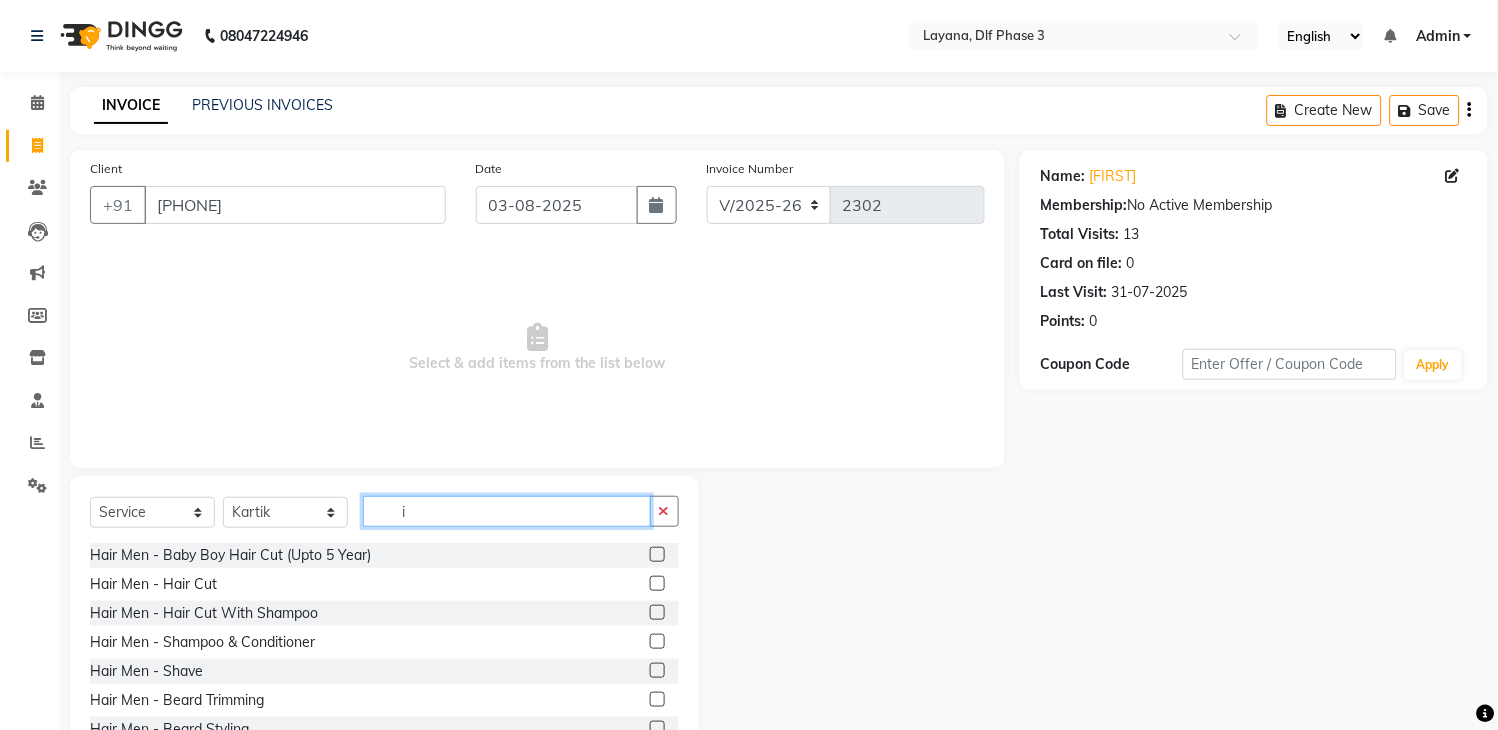 click on "i" 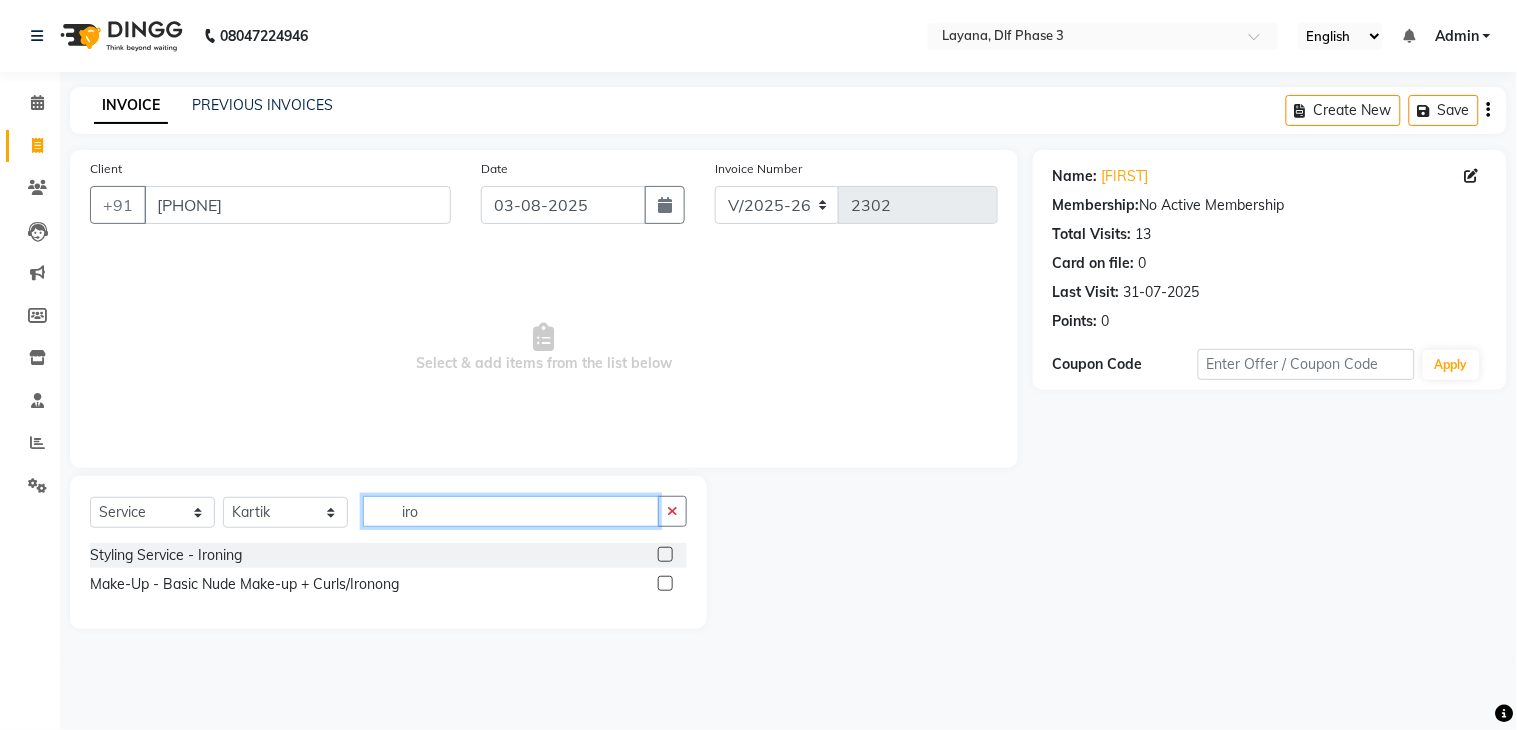 type on "iro" 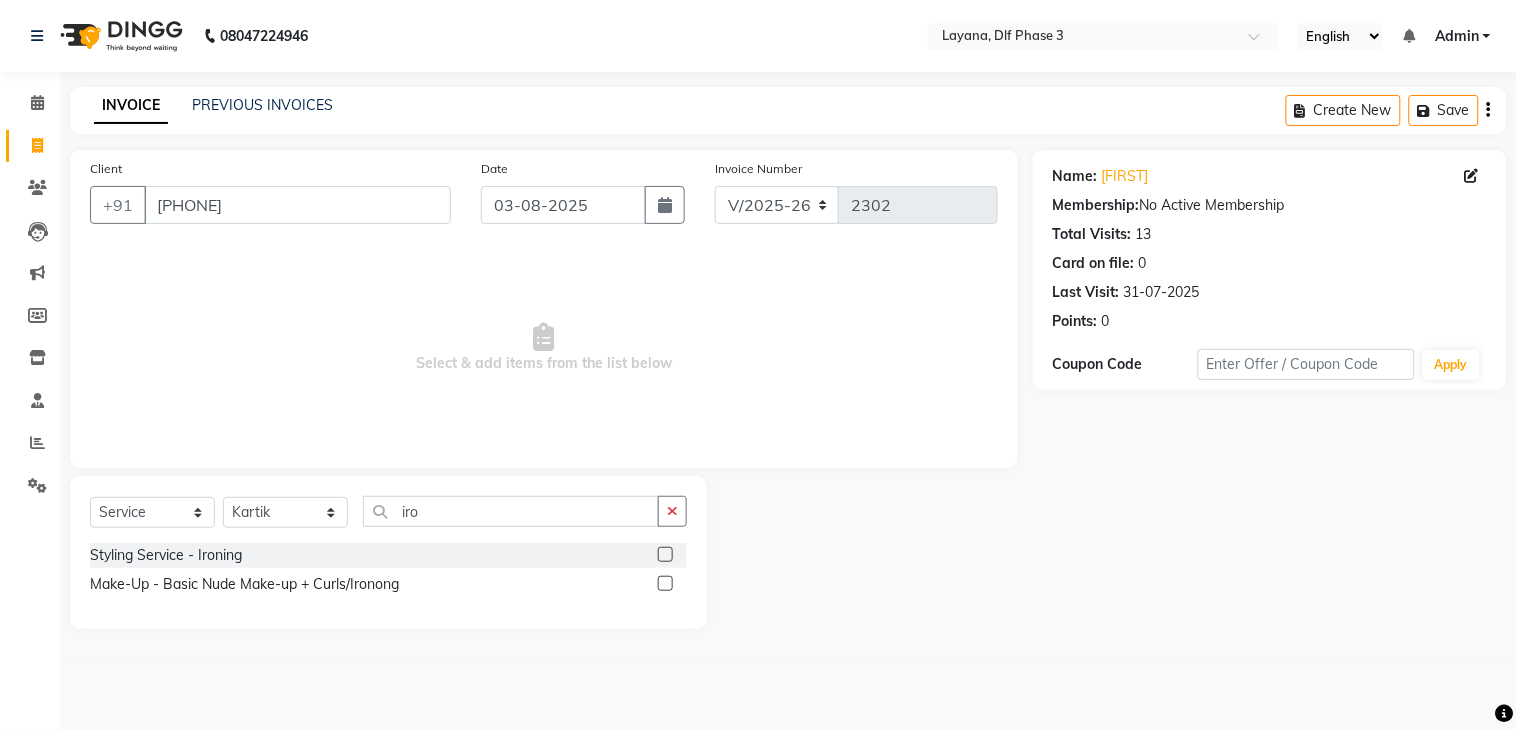 click 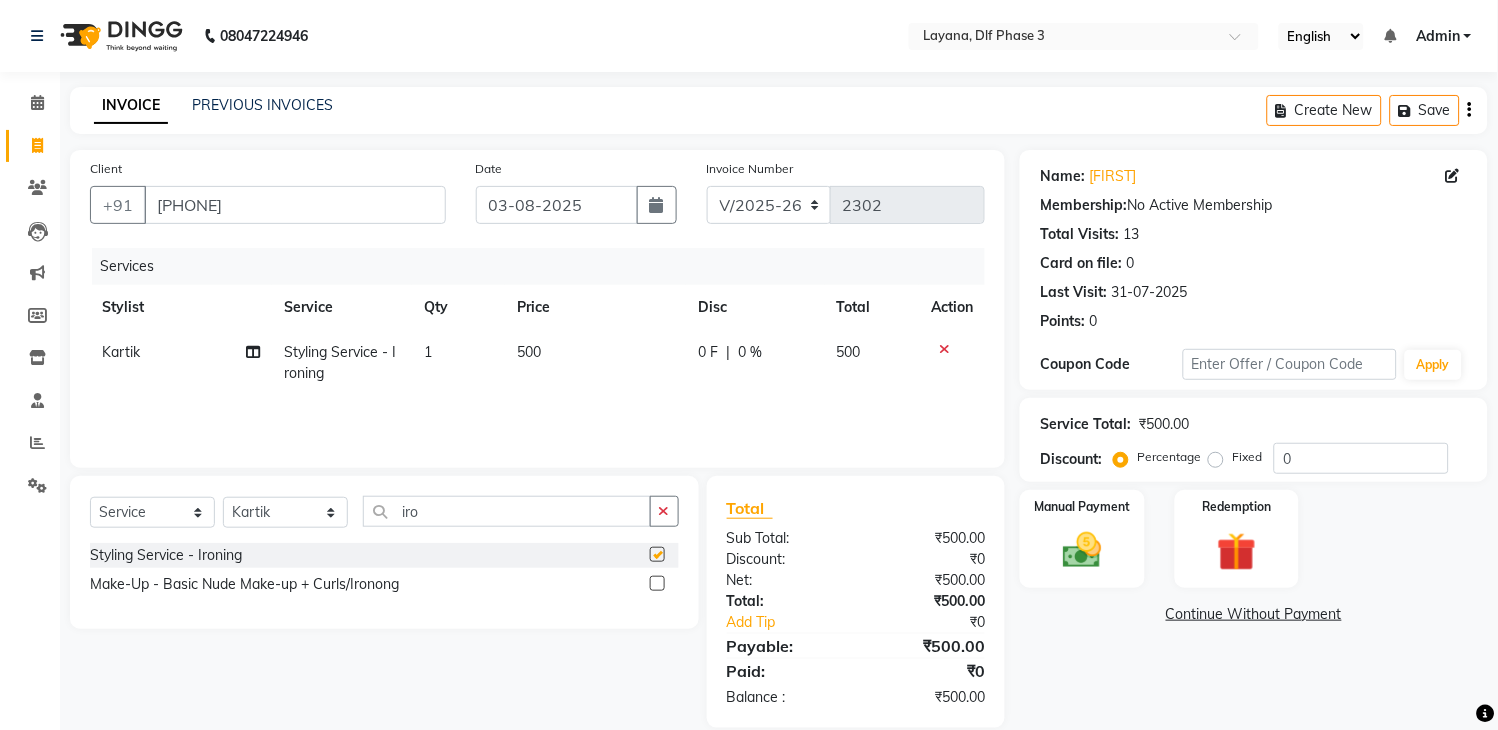 checkbox on "false" 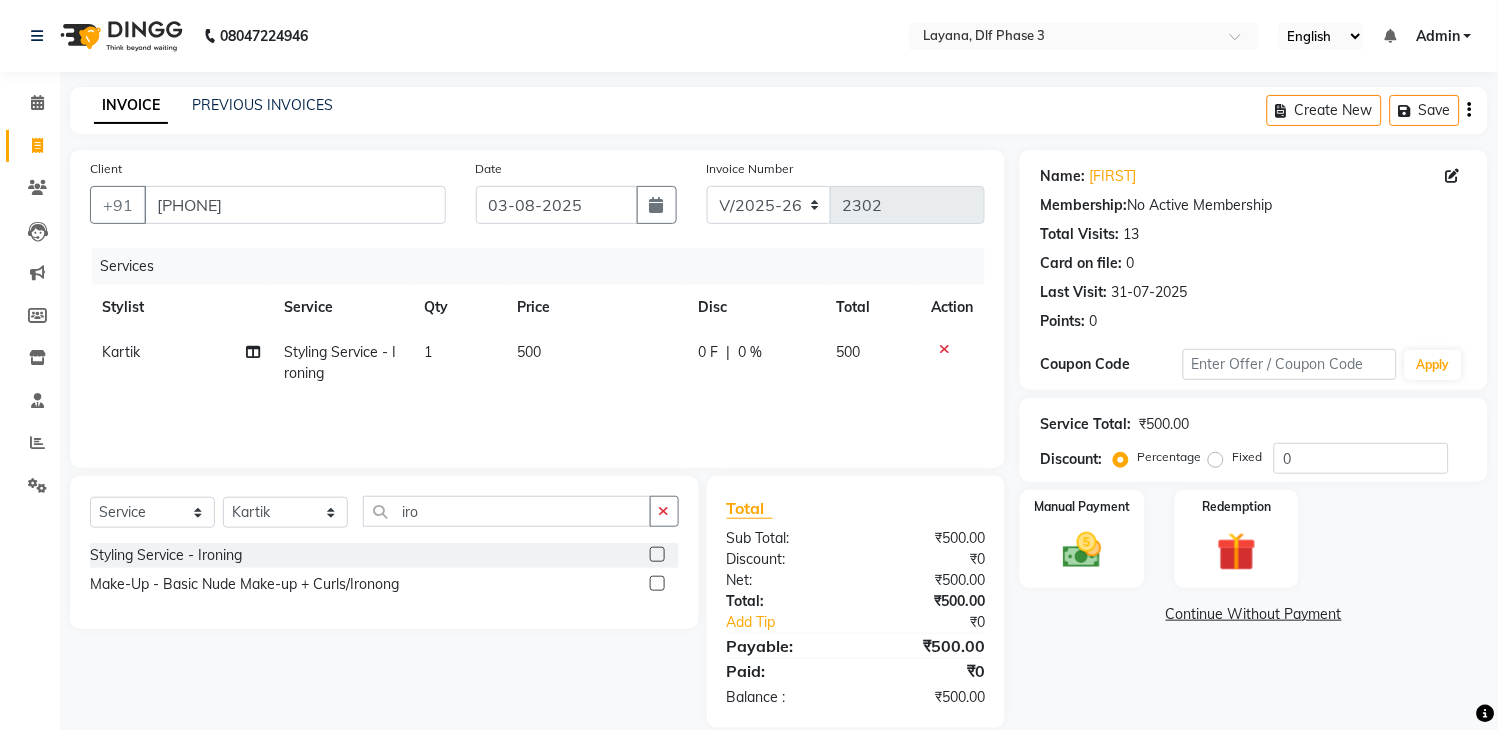 click on "0 F | 0 %" 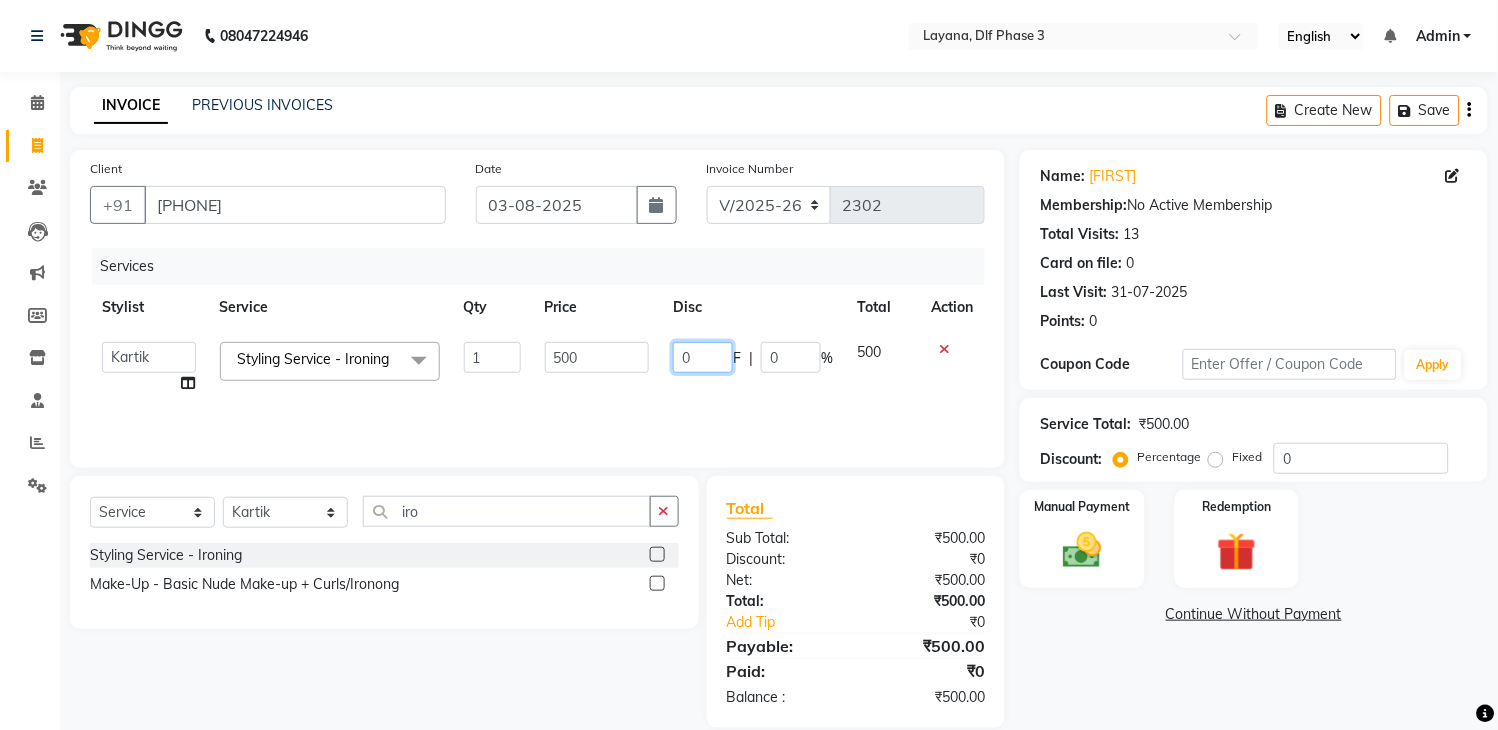 click on "0" 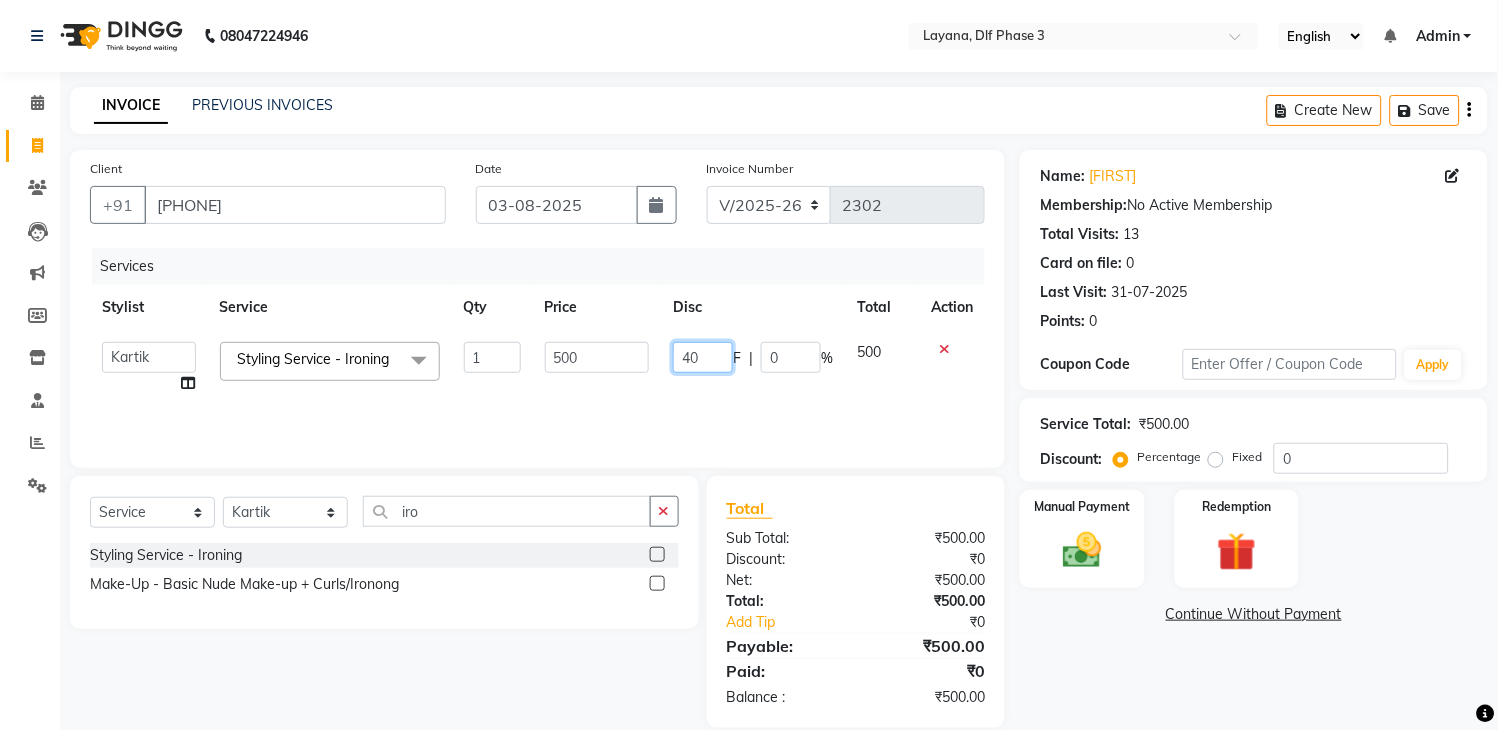type on "400" 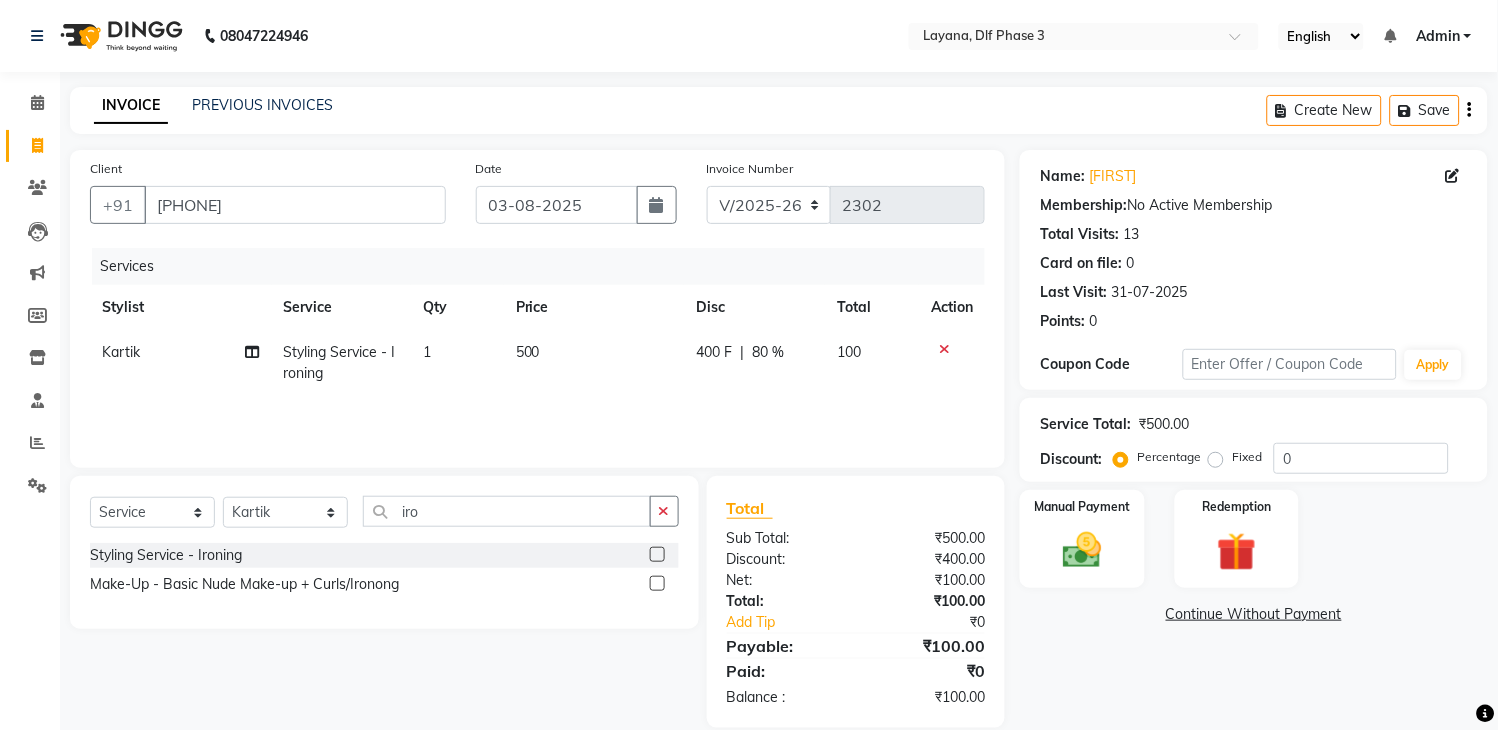 click on "Services Stylist Service Qty Price Disc Total Action [FIRST]  Styling Service - Ironing 1 500 400 F | 80 % 100" 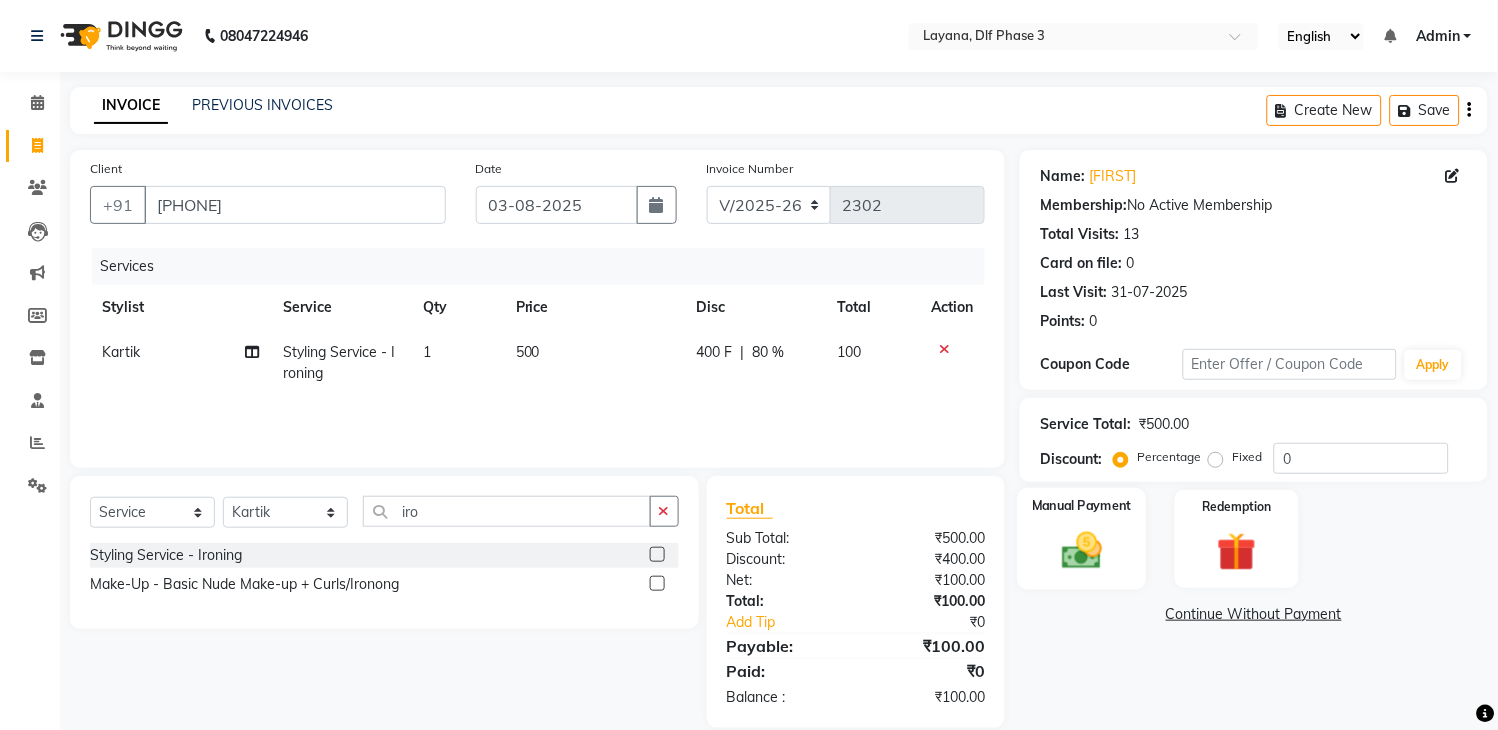 click on "Manual Payment" 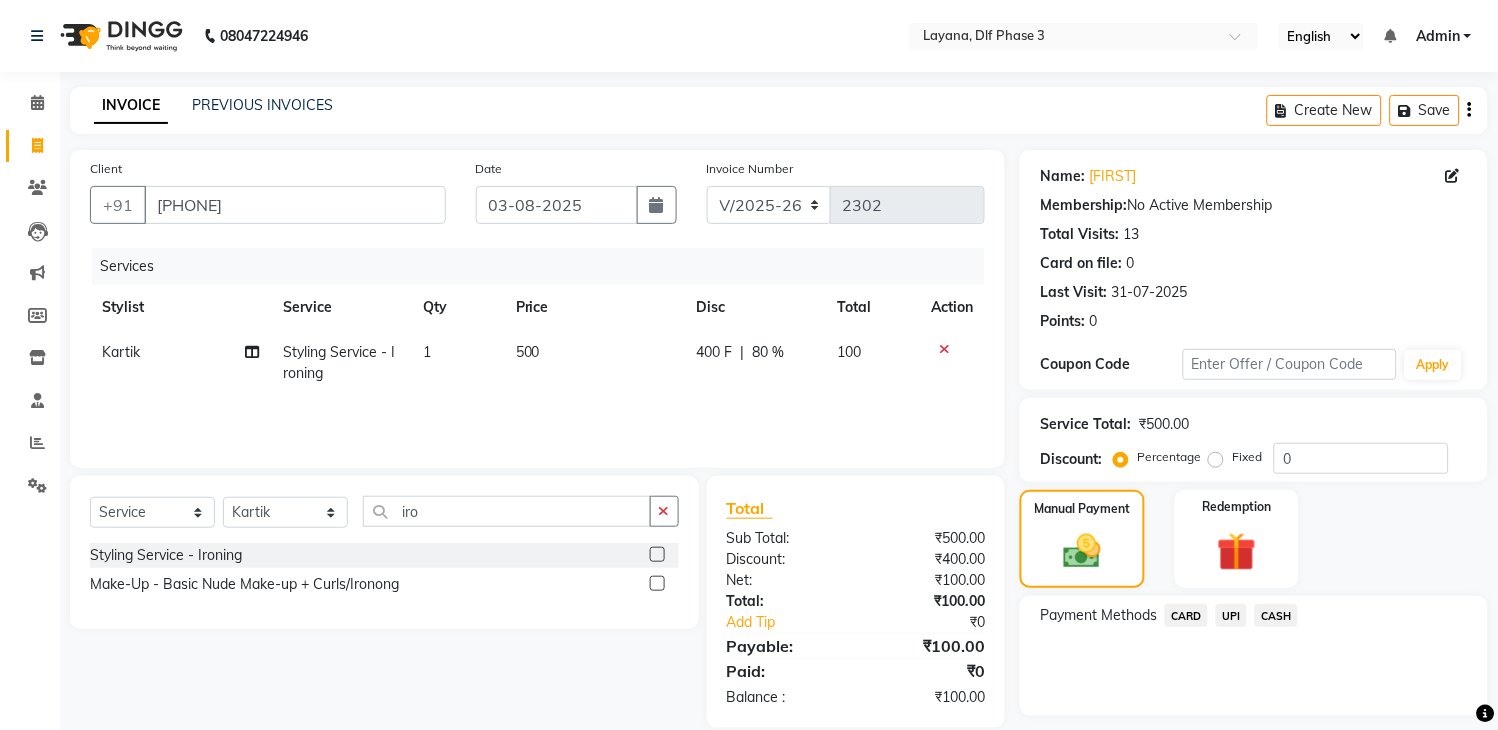 click on "UPI" 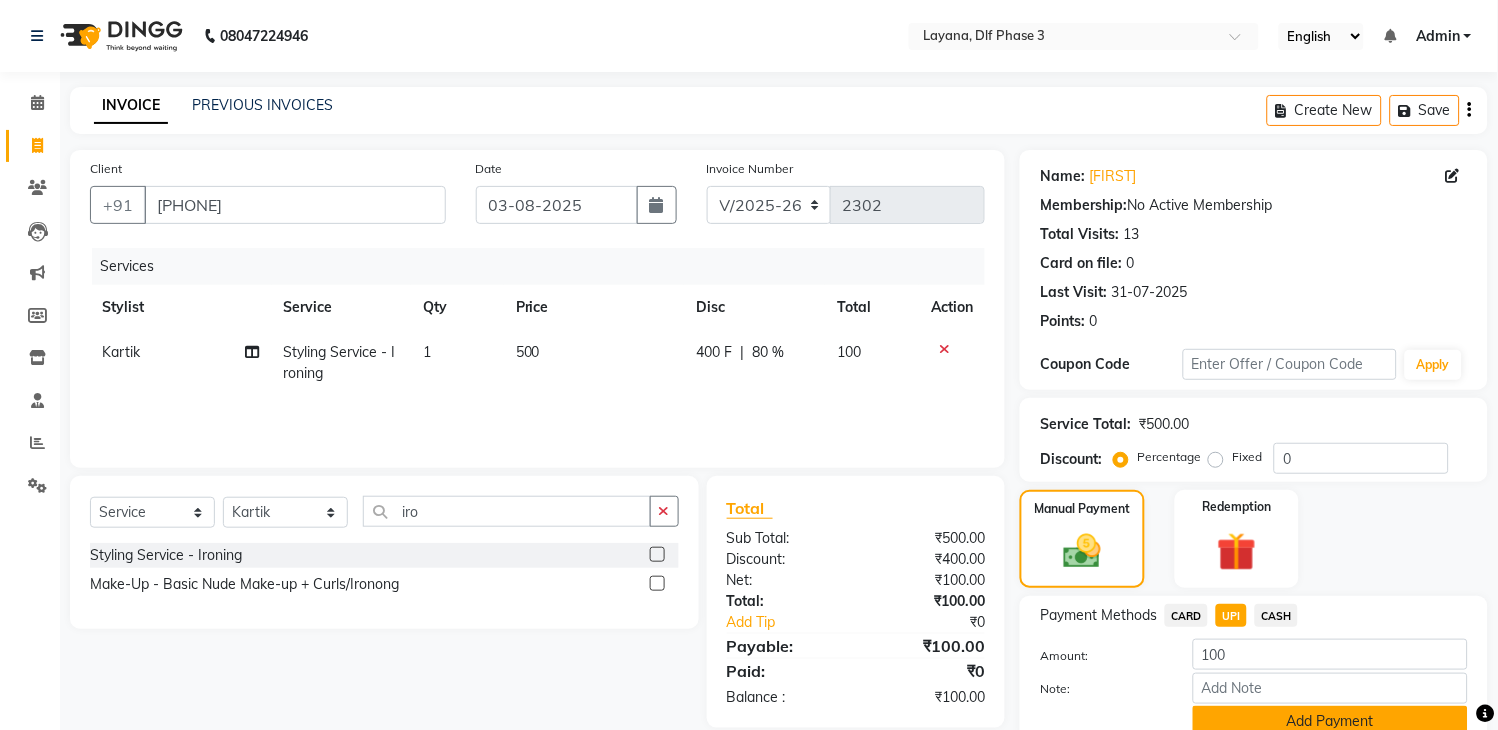 click on "Add Payment" 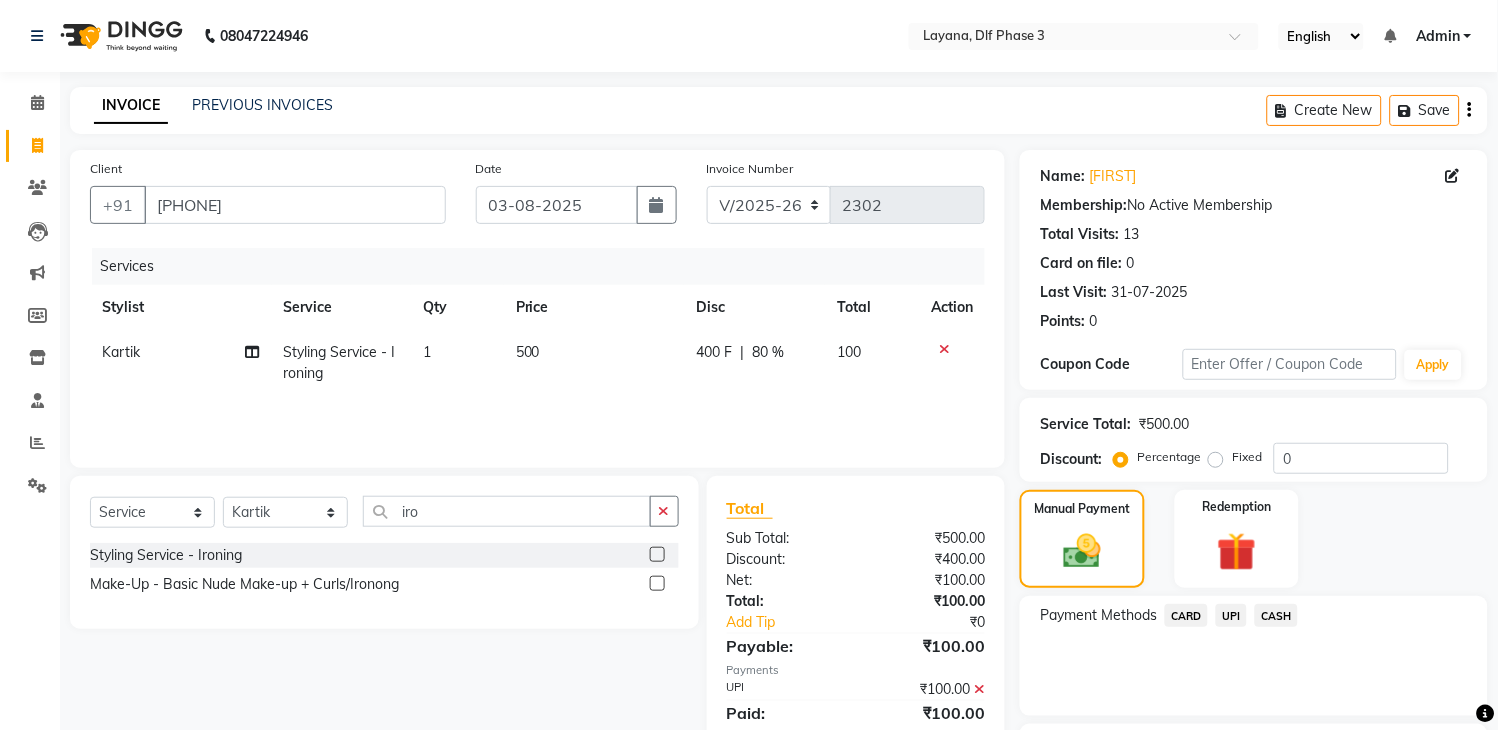 scroll, scrollTop: 170, scrollLeft: 0, axis: vertical 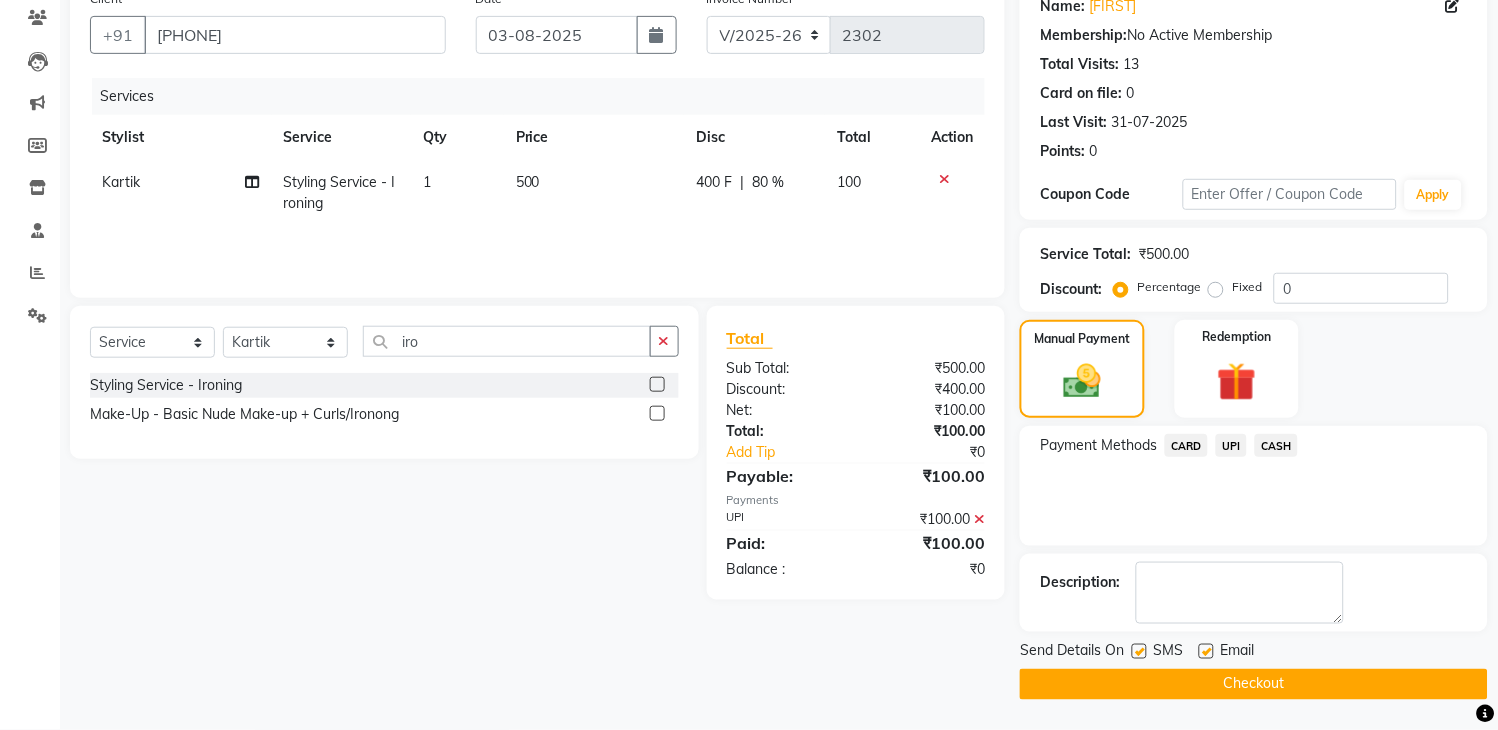 click on "Checkout" 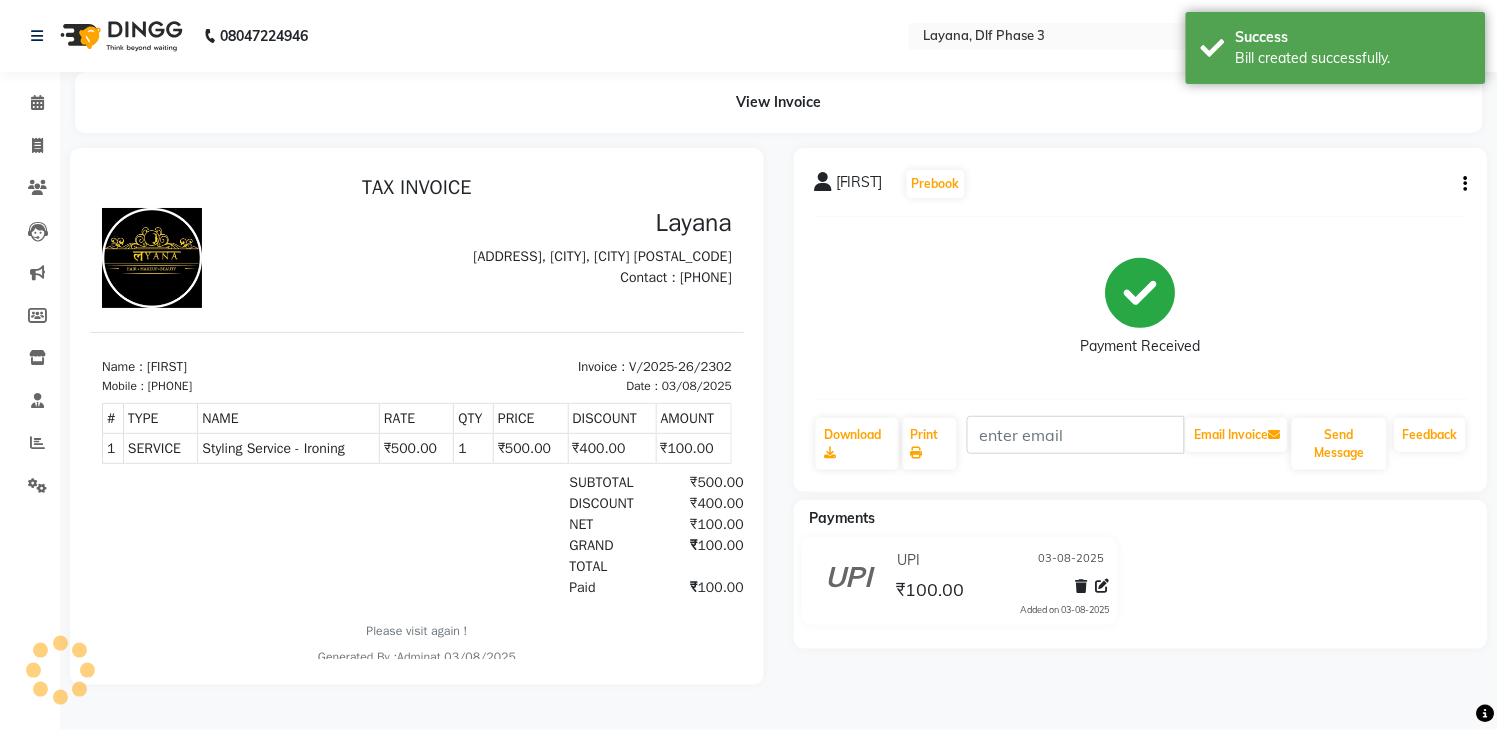 scroll, scrollTop: 0, scrollLeft: 0, axis: both 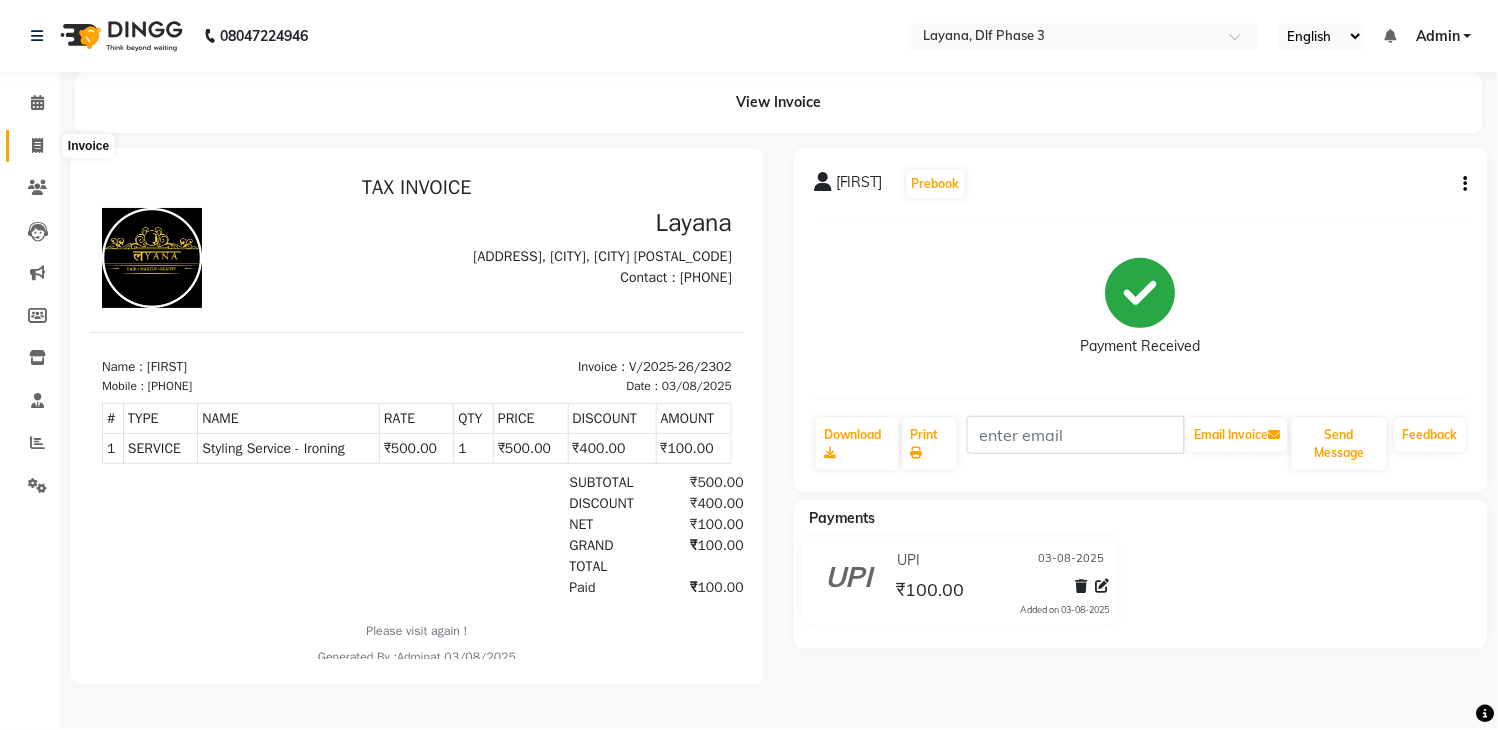 click 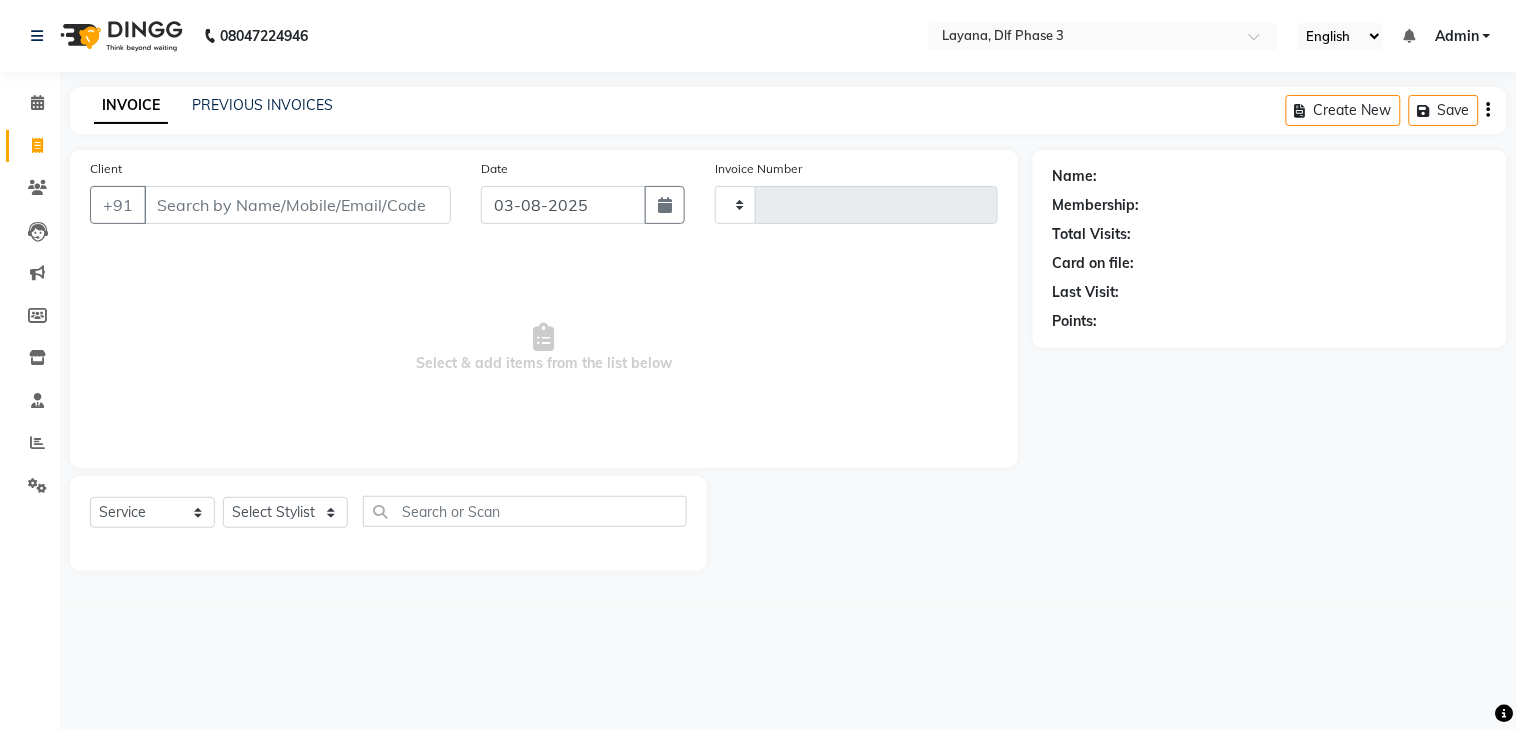 type on "2304" 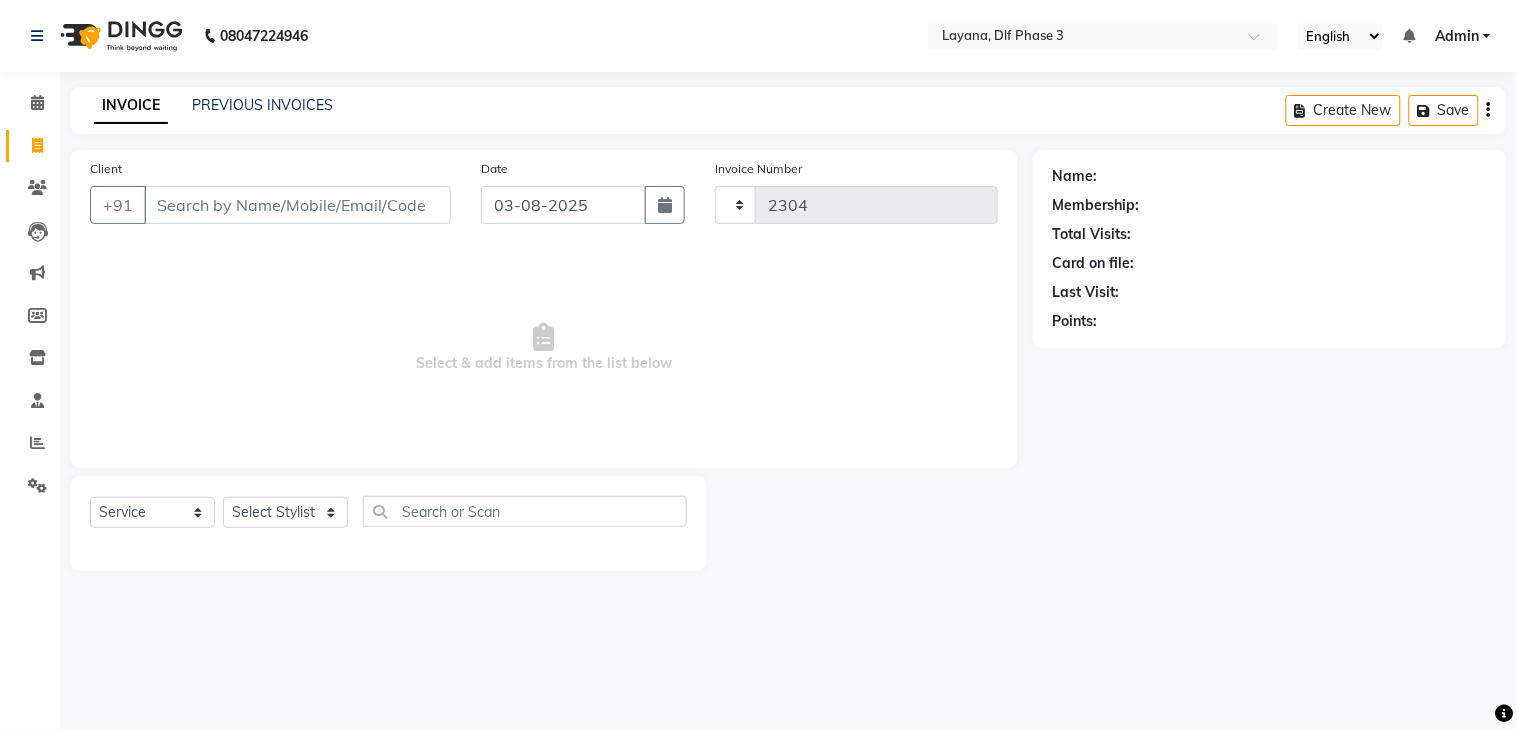 select on "6973" 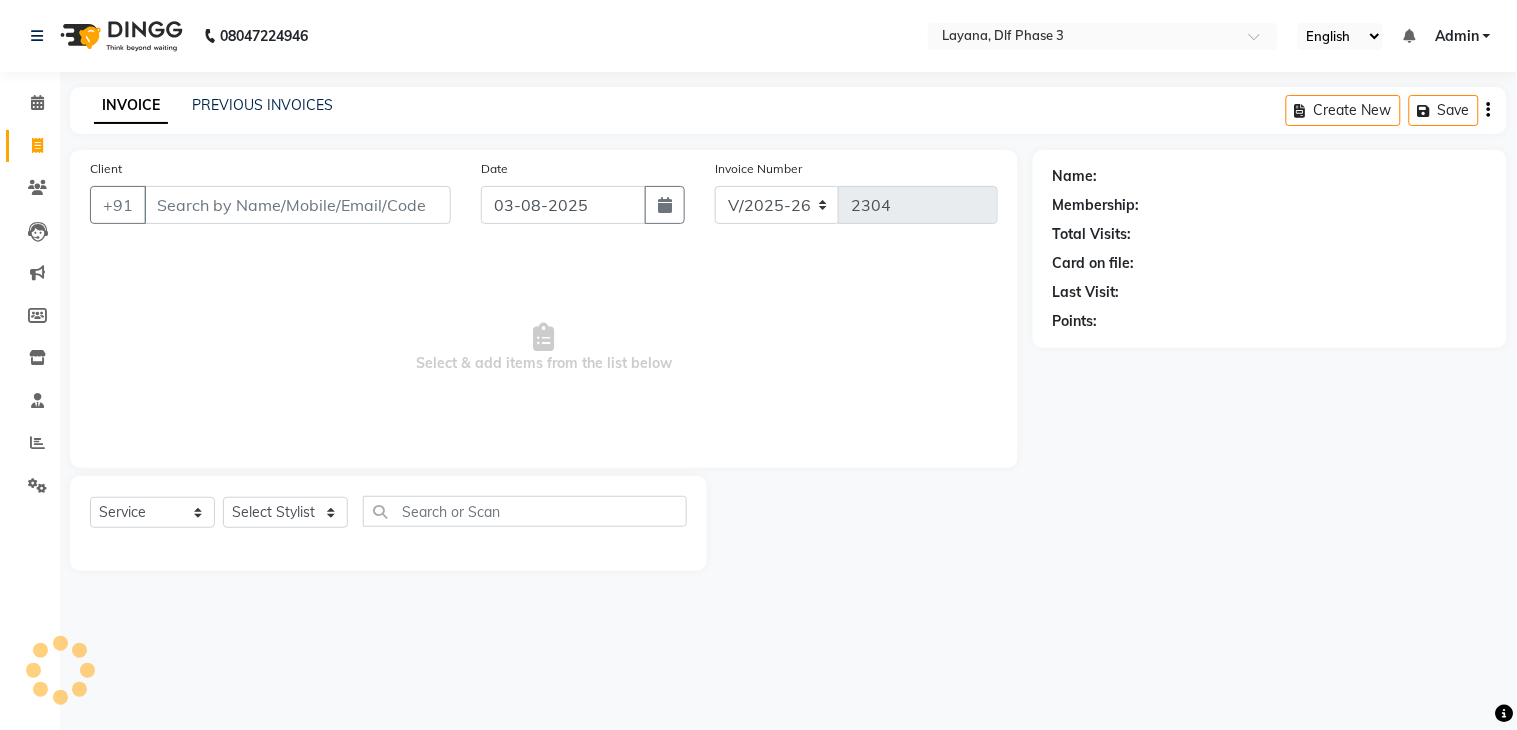 click on "Client" at bounding box center (297, 205) 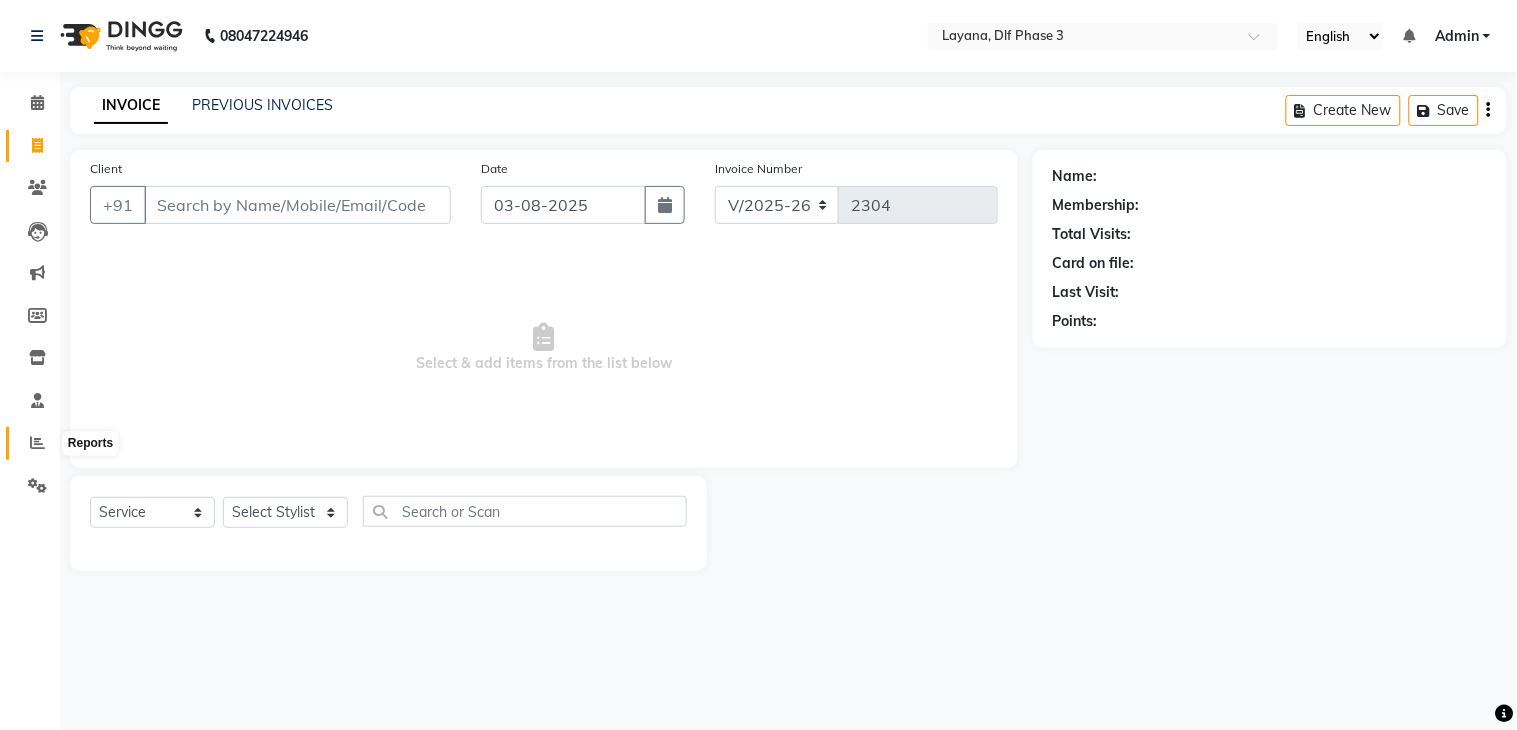 click 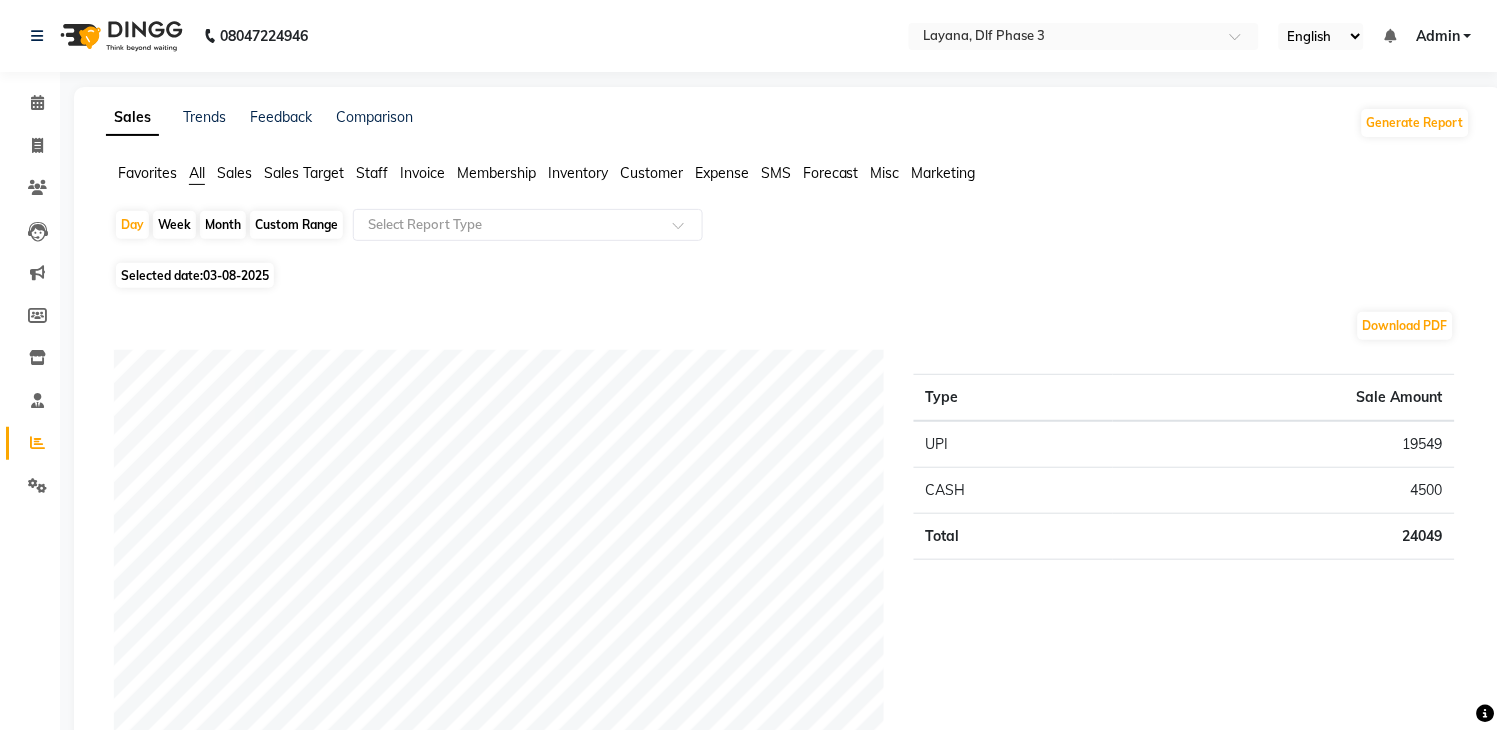 click on "Staff" 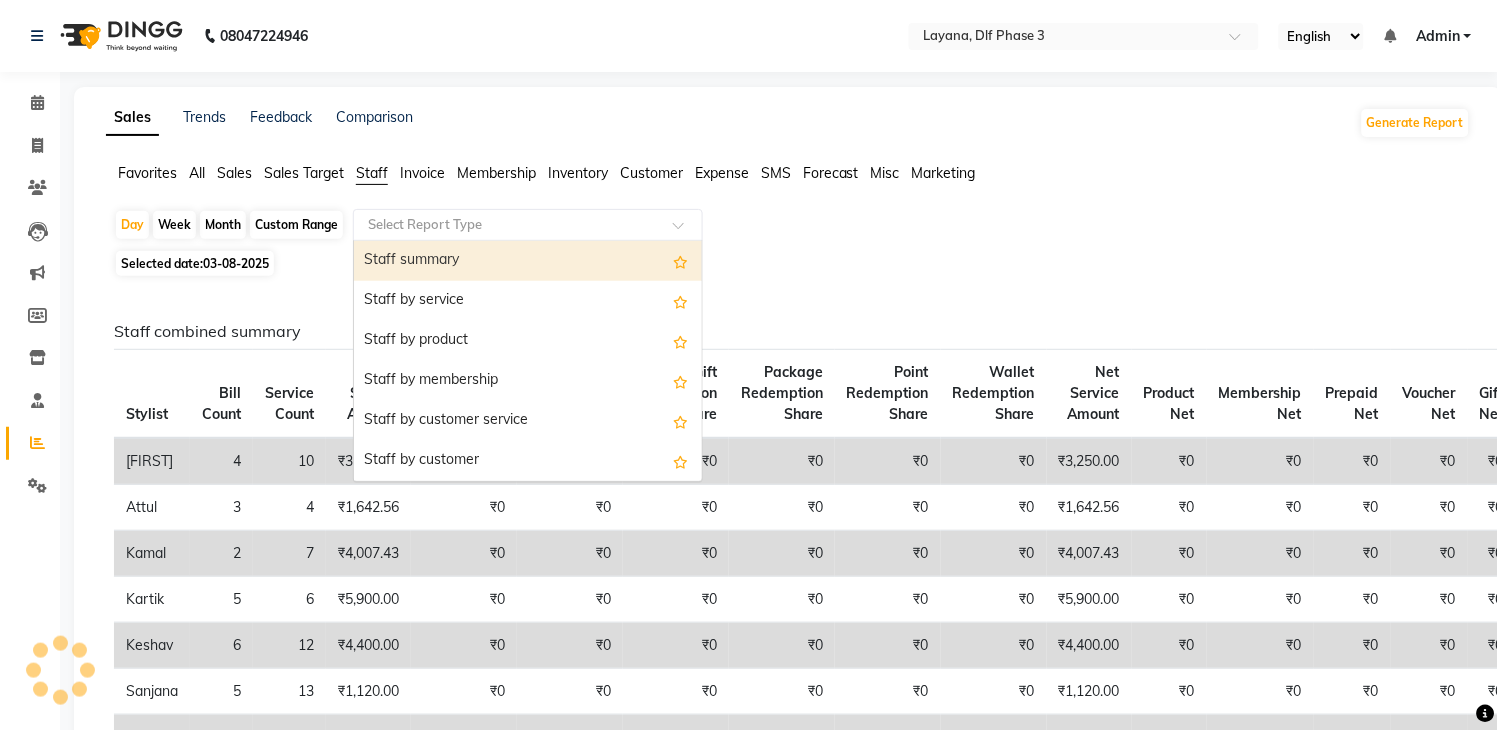 click on "Select Report Type" 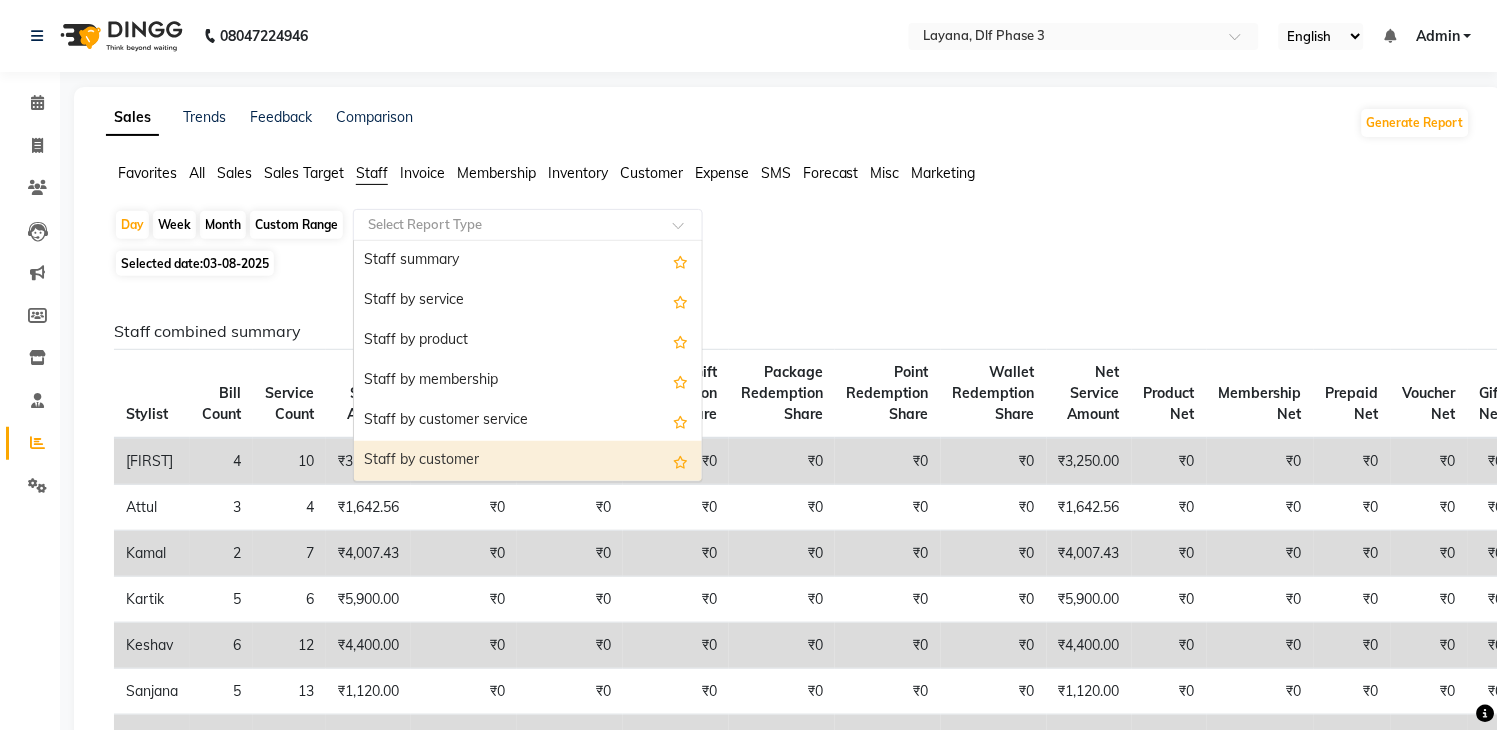click on "Staff by customer" at bounding box center [528, 461] 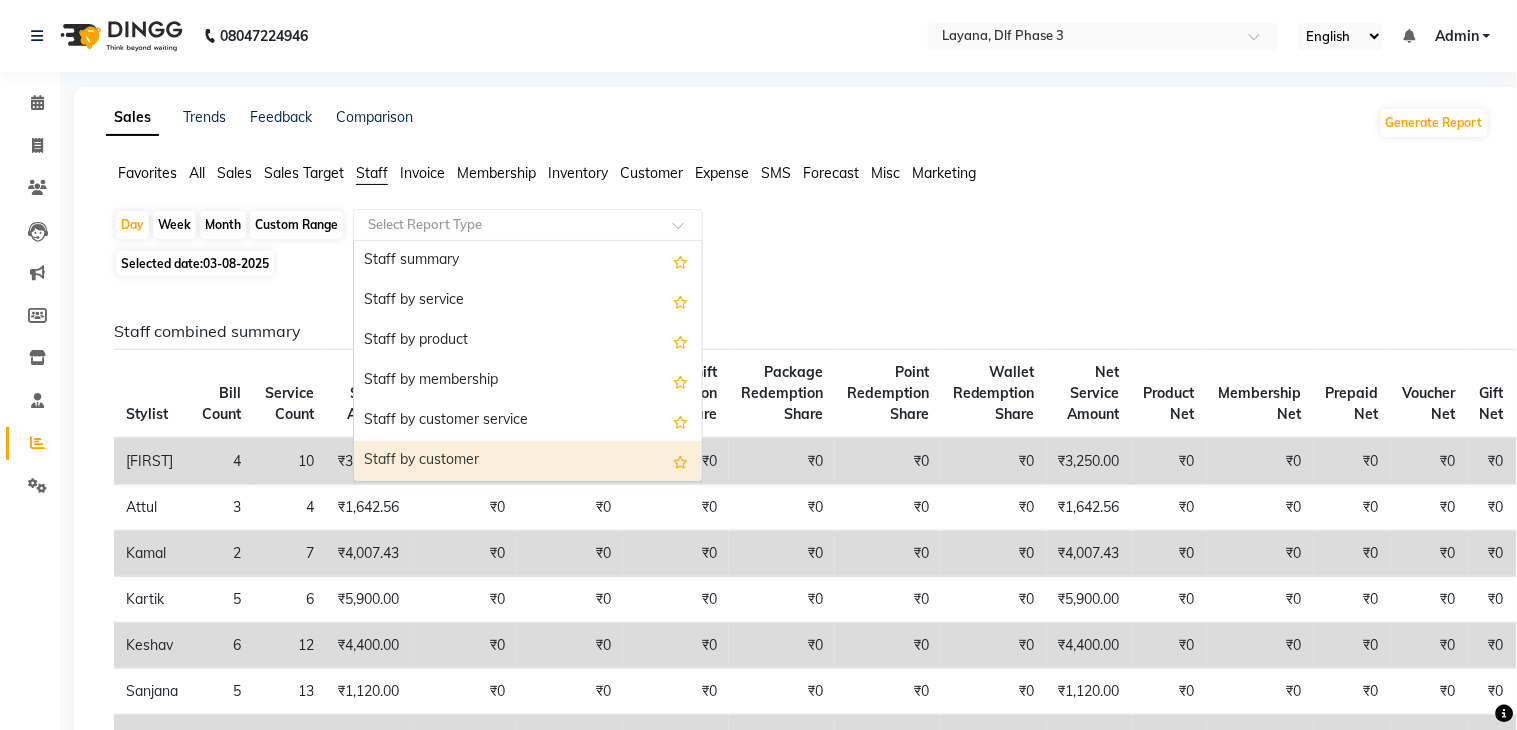select on "full_report" 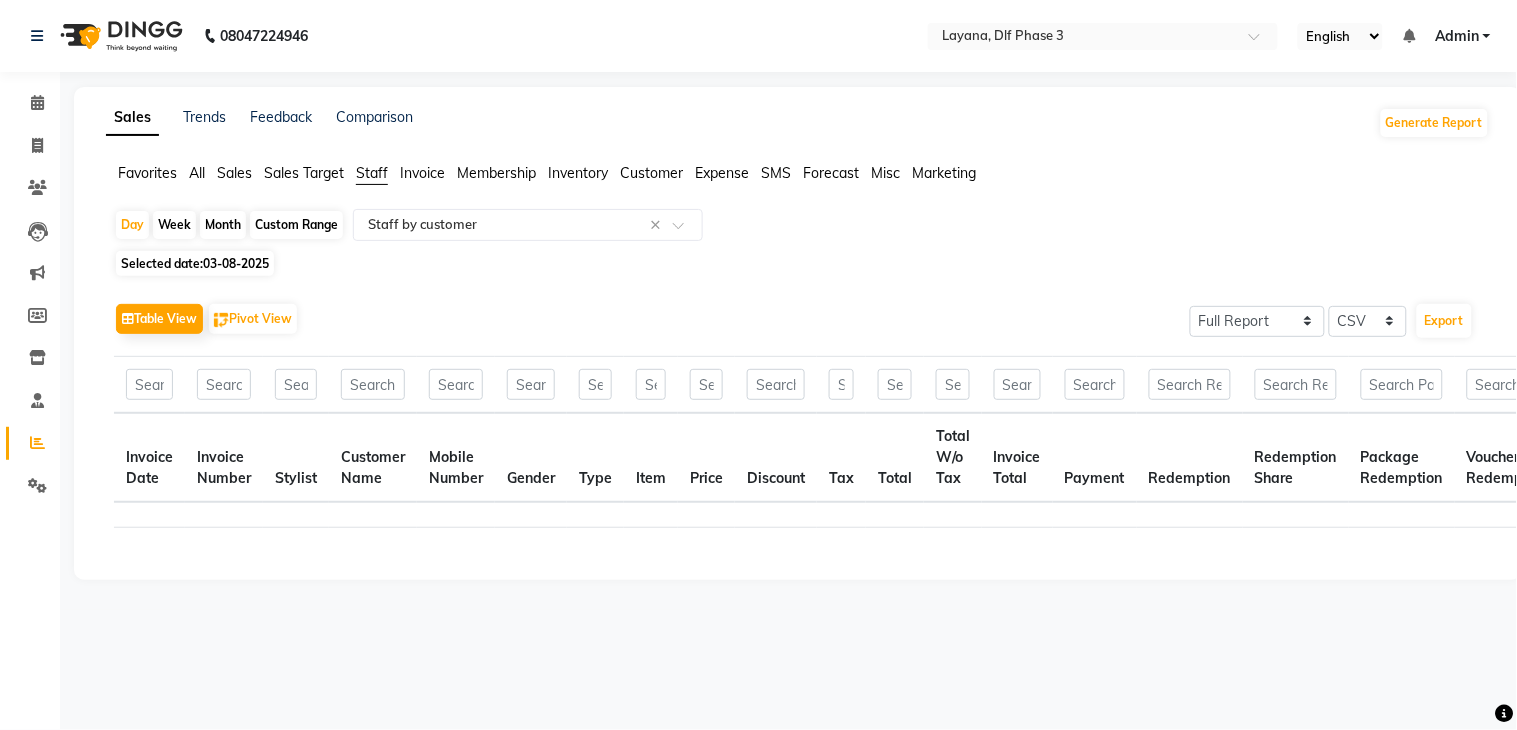 click on "03-08-2025" 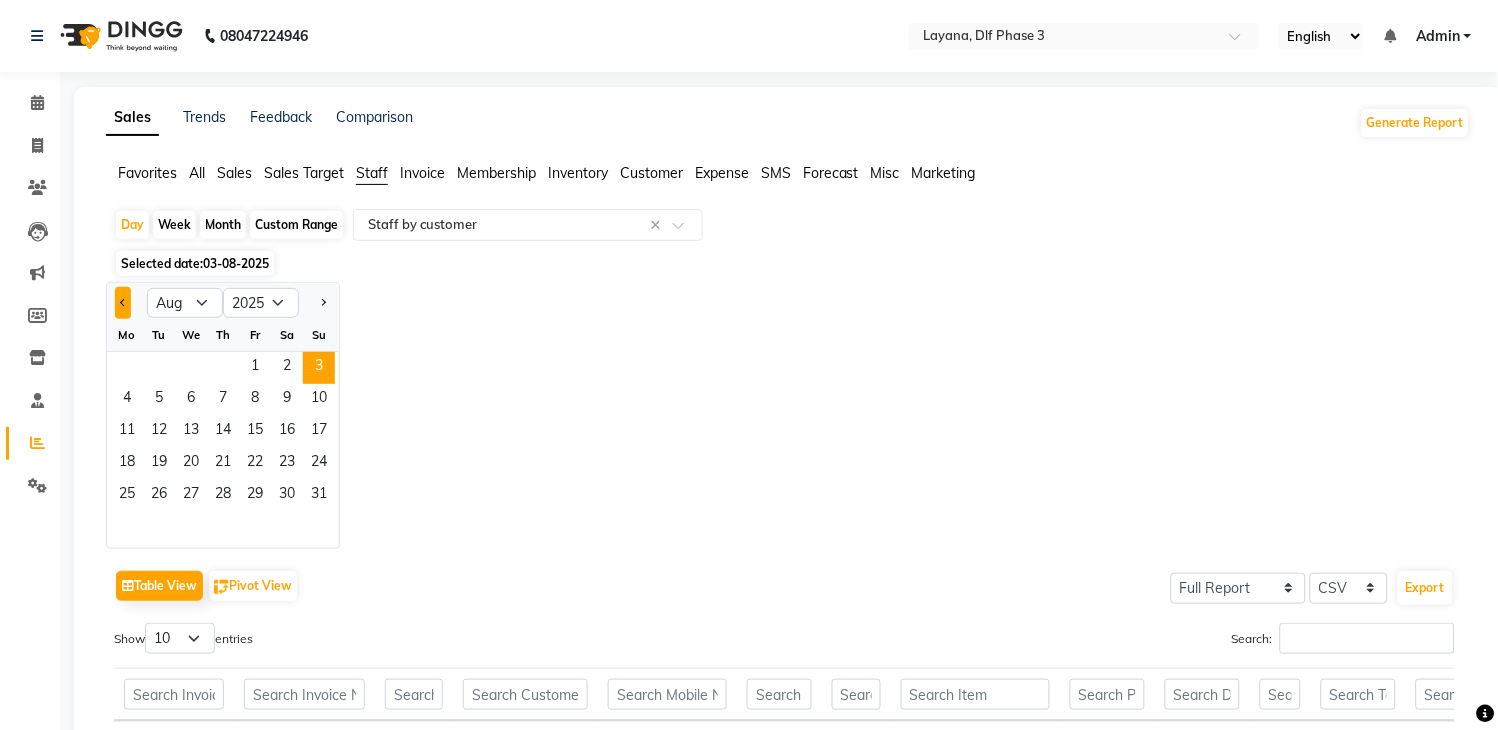 click 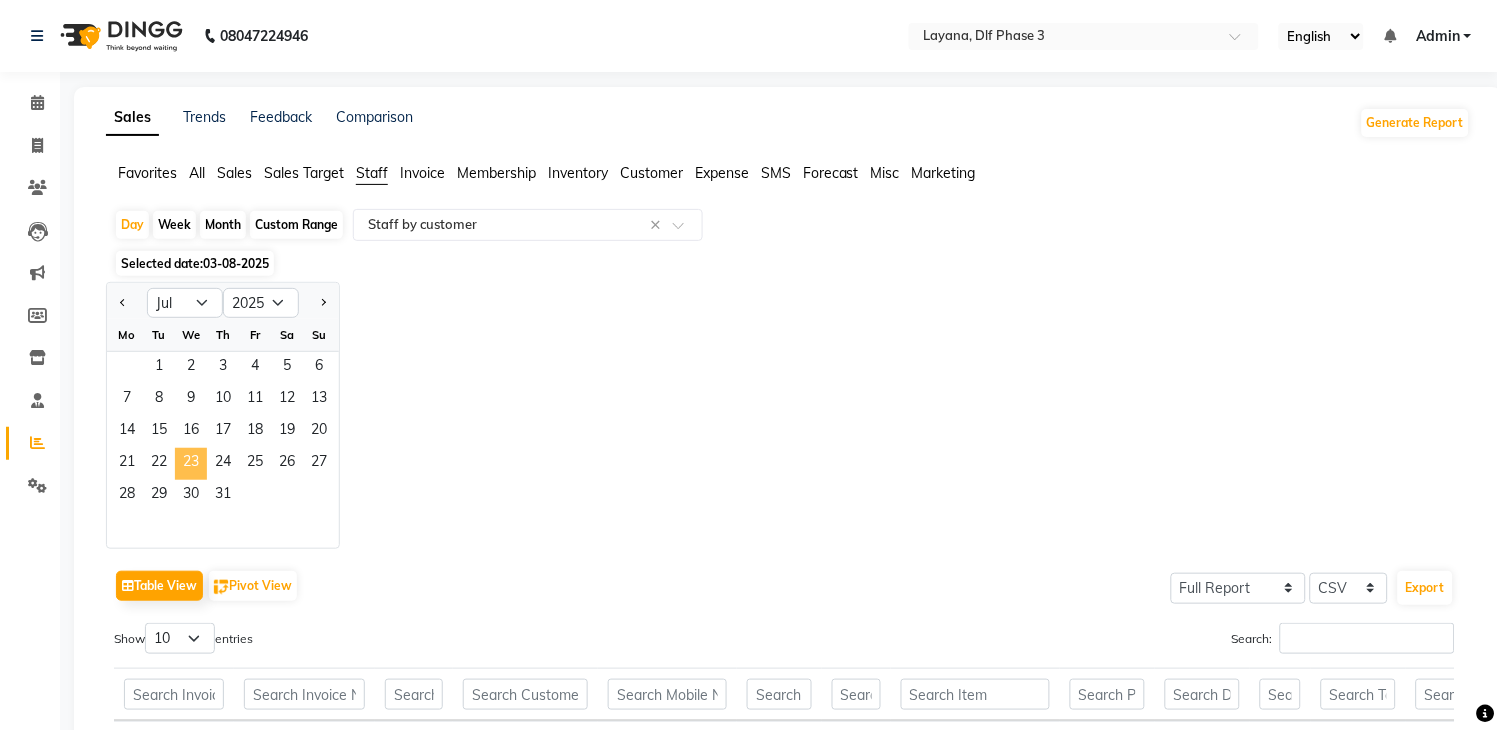 click on "23" 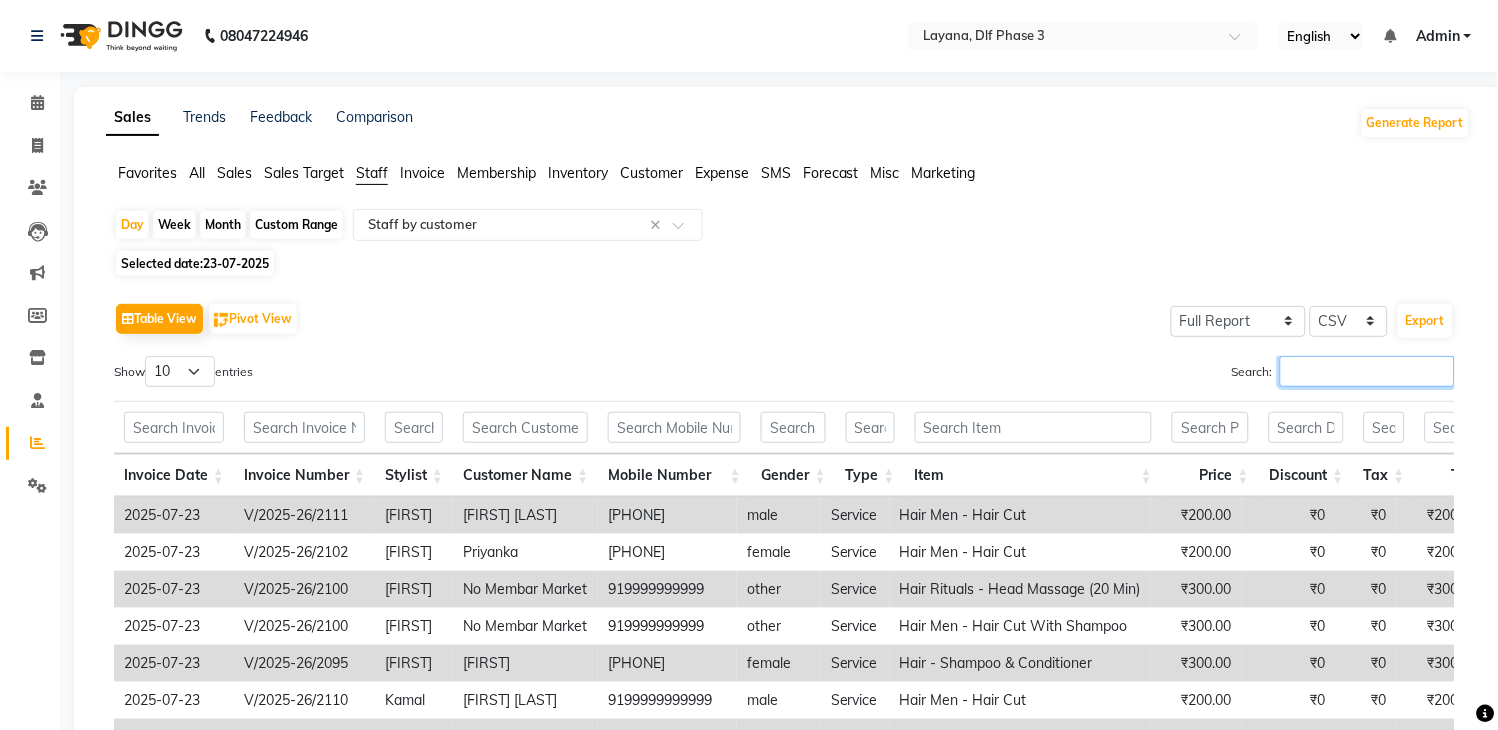 click on "Search:" at bounding box center (1367, 371) 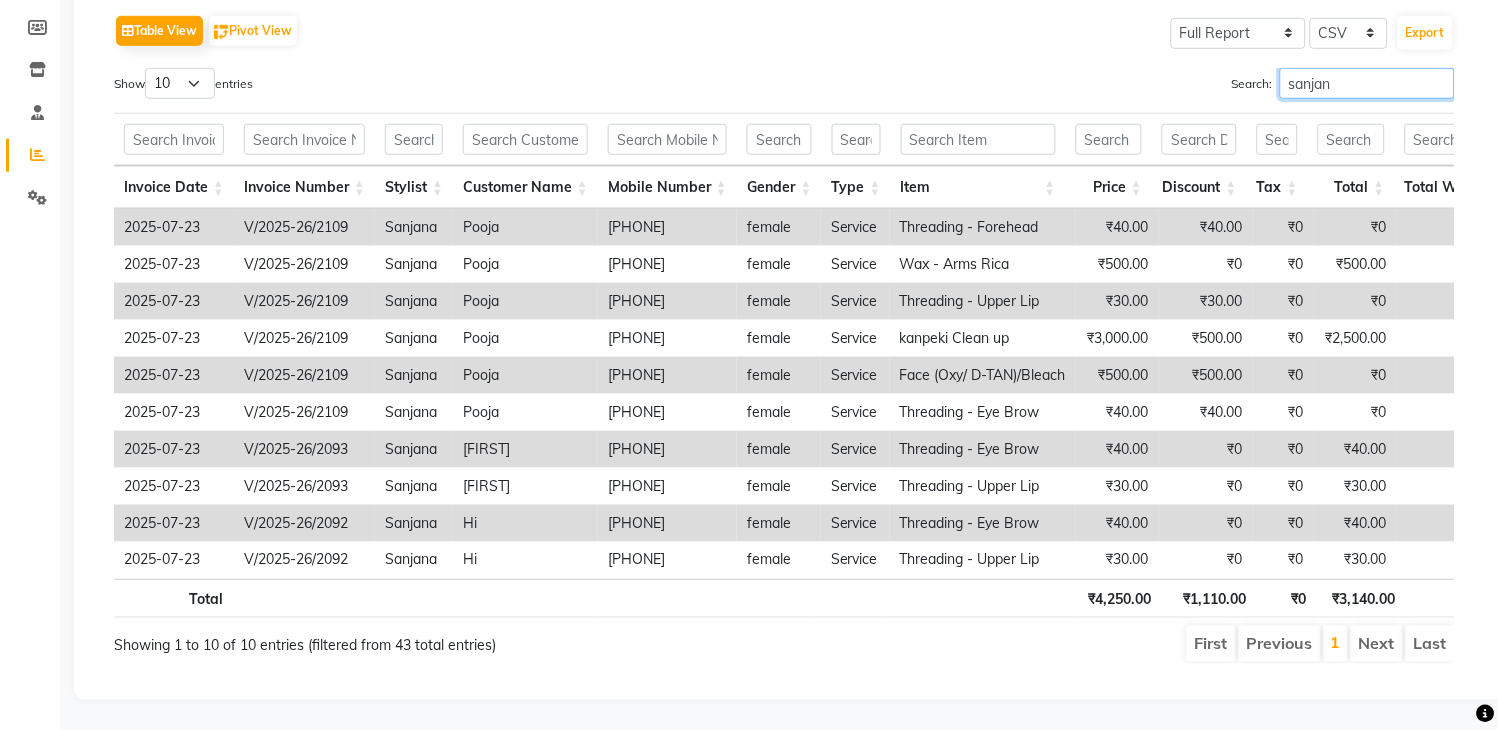 scroll, scrollTop: 311, scrollLeft: 0, axis: vertical 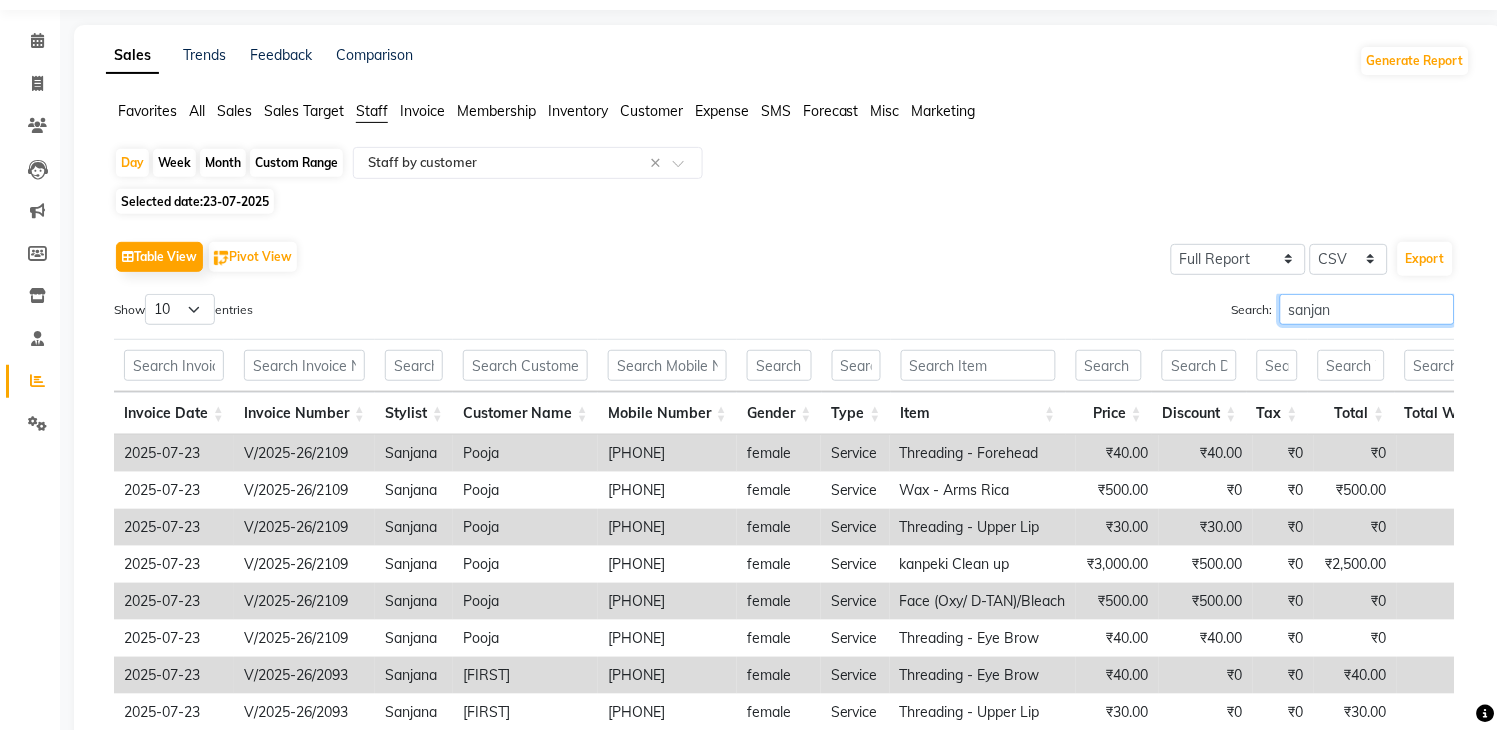 click on "sanjan" at bounding box center [1367, 309] 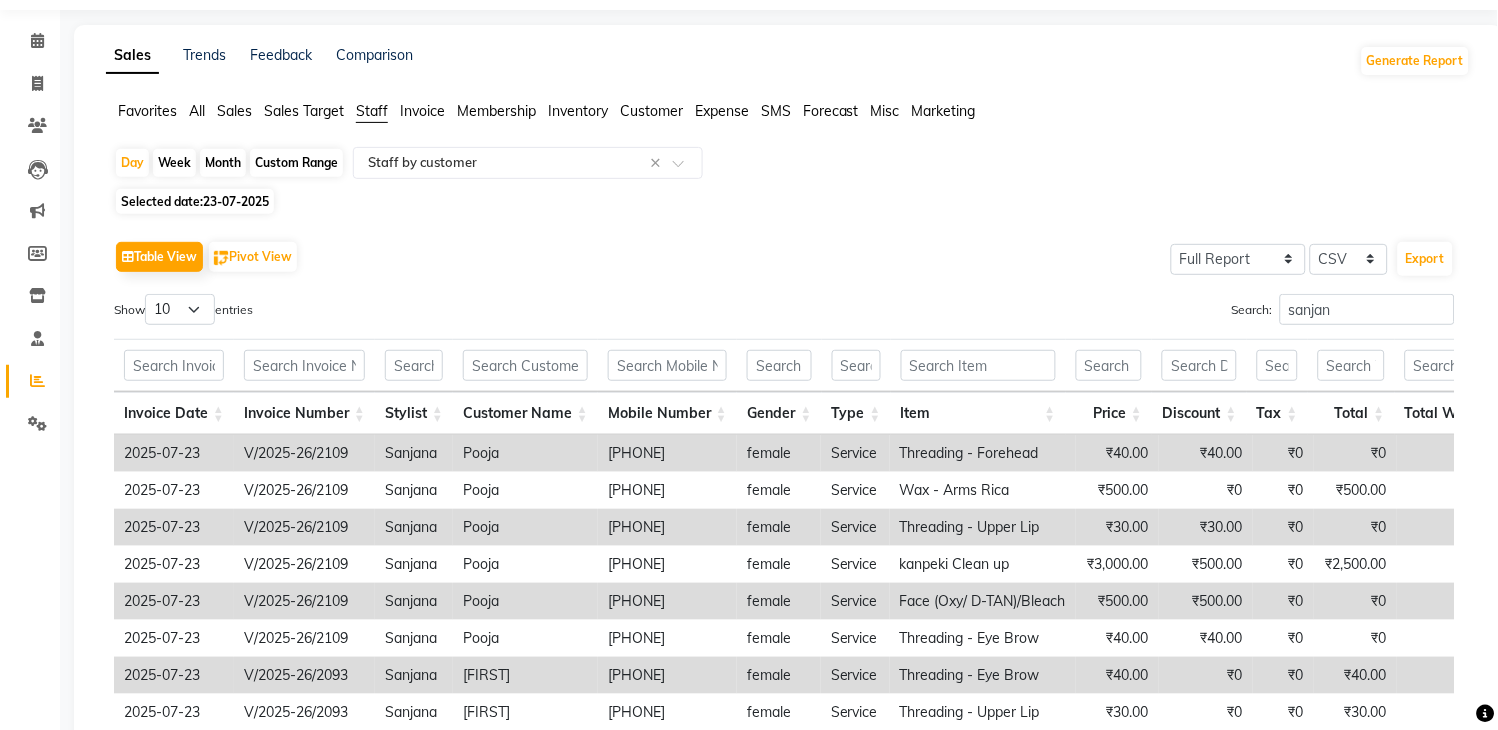 click on "23-07-2025" 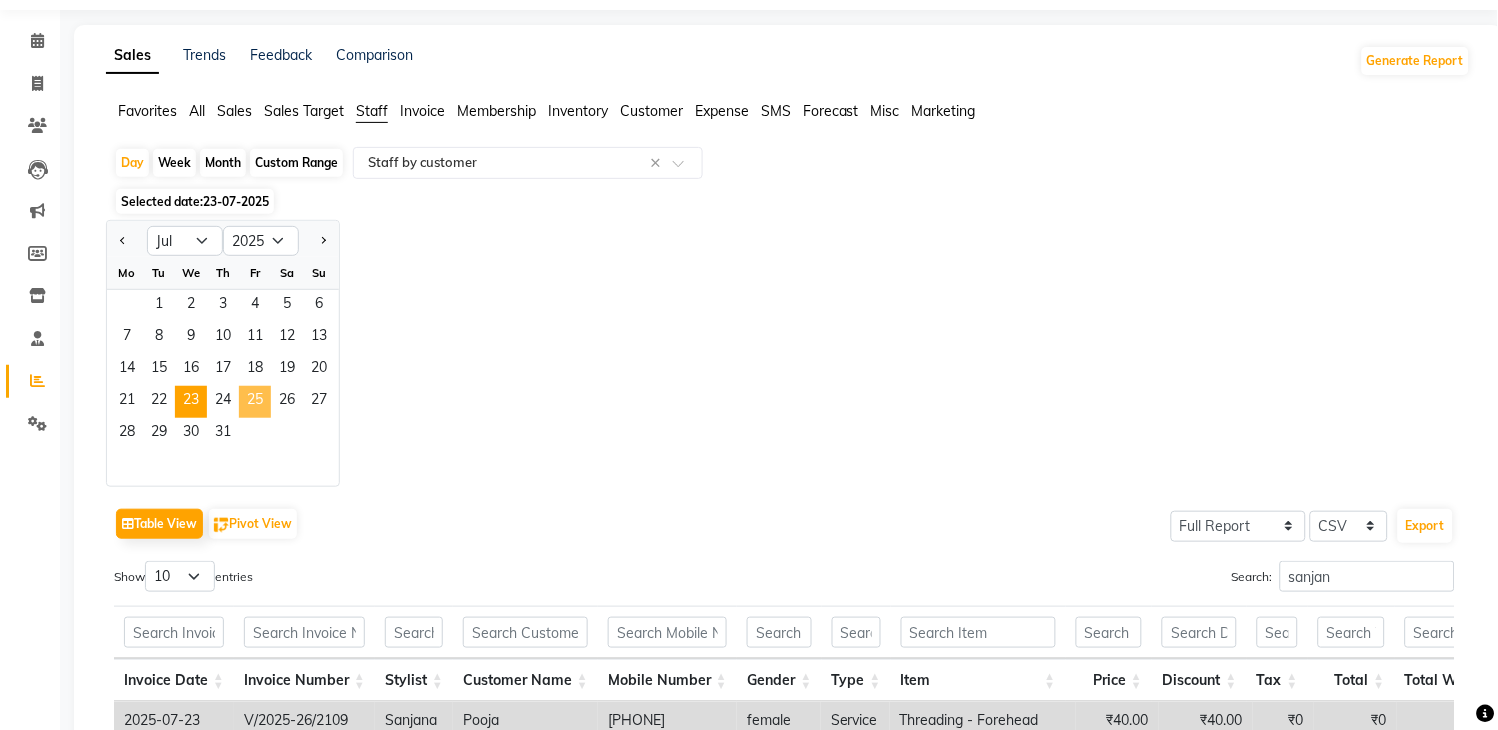click on "25" 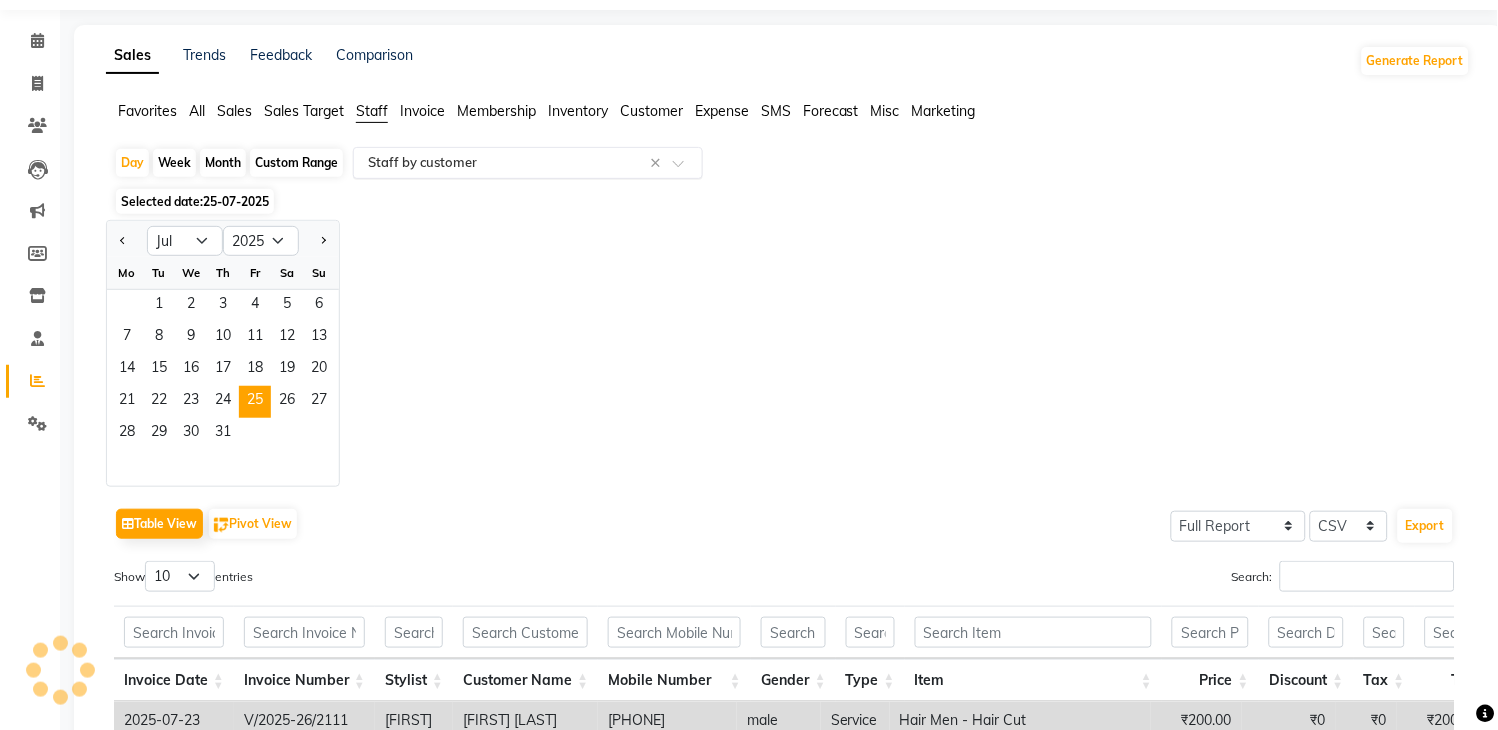 scroll, scrollTop: 0, scrollLeft: 0, axis: both 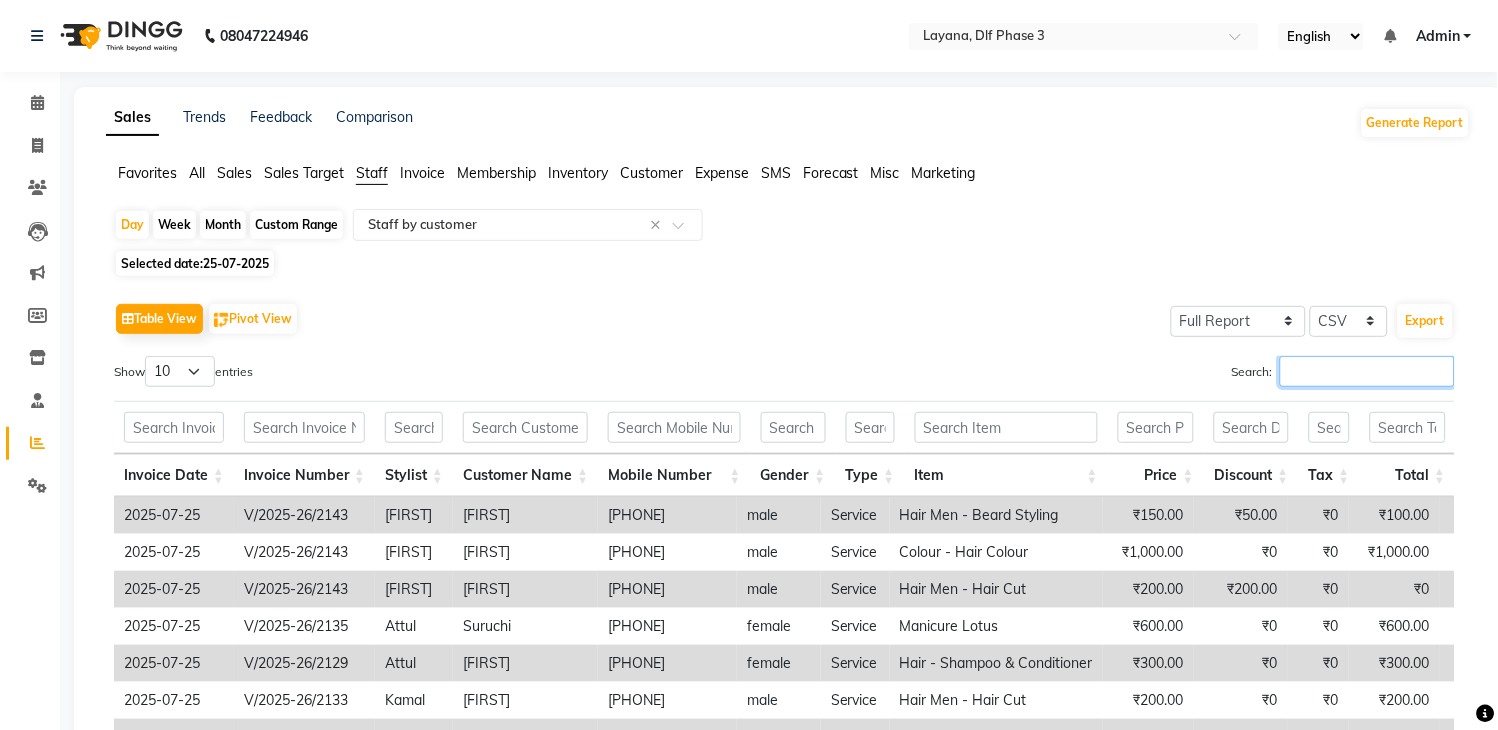 click on "Search:" at bounding box center (1367, 371) 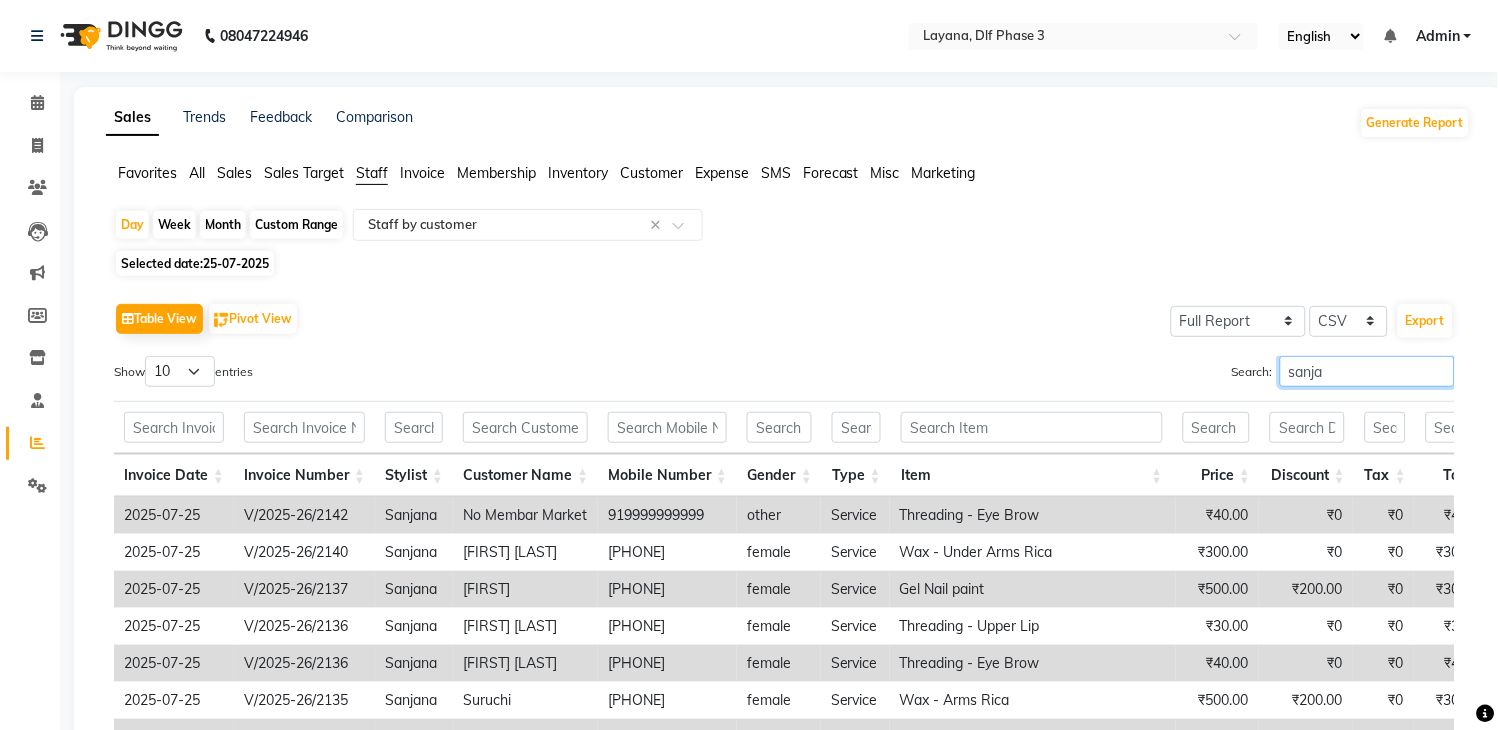 type on "sanjan" 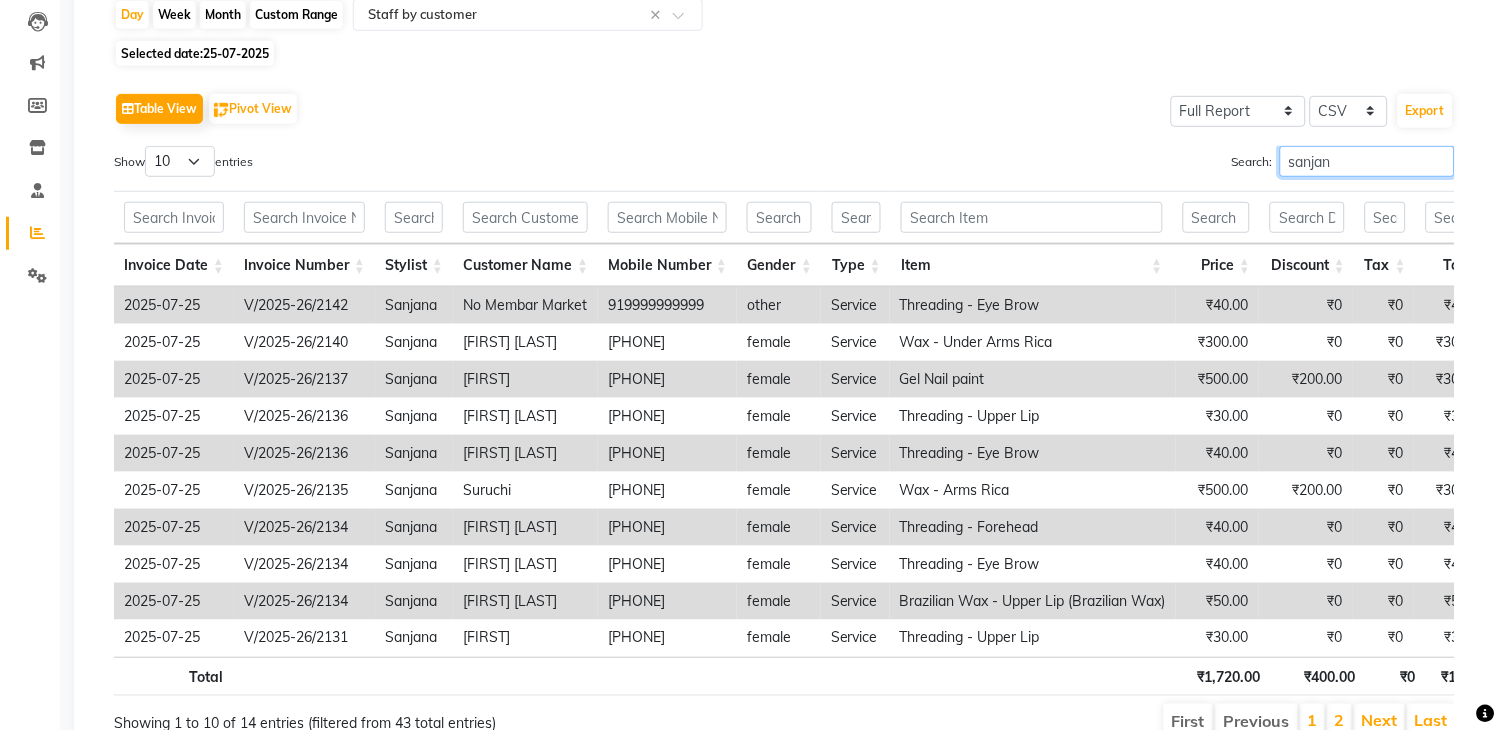 scroll, scrollTop: 226, scrollLeft: 0, axis: vertical 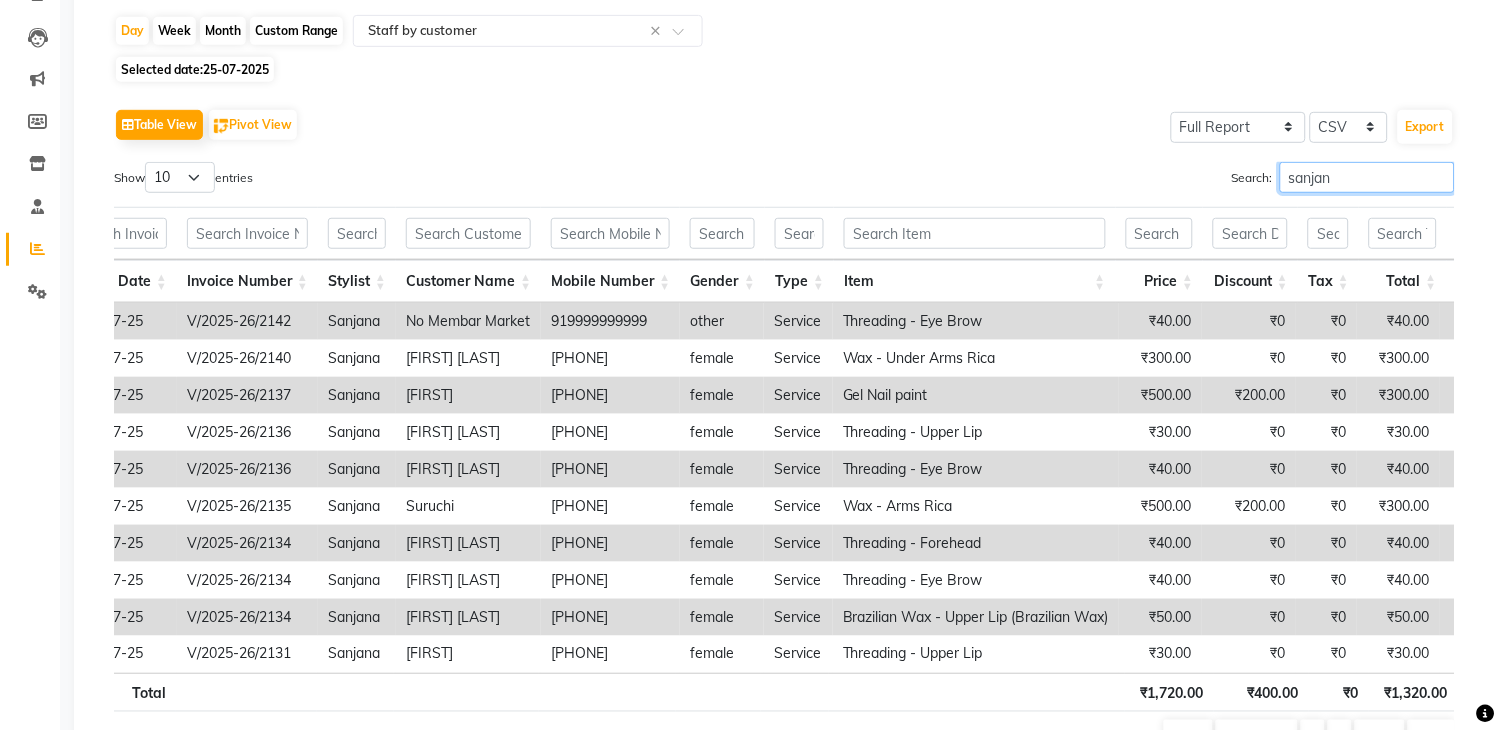 click on "sanjan" at bounding box center [1367, 177] 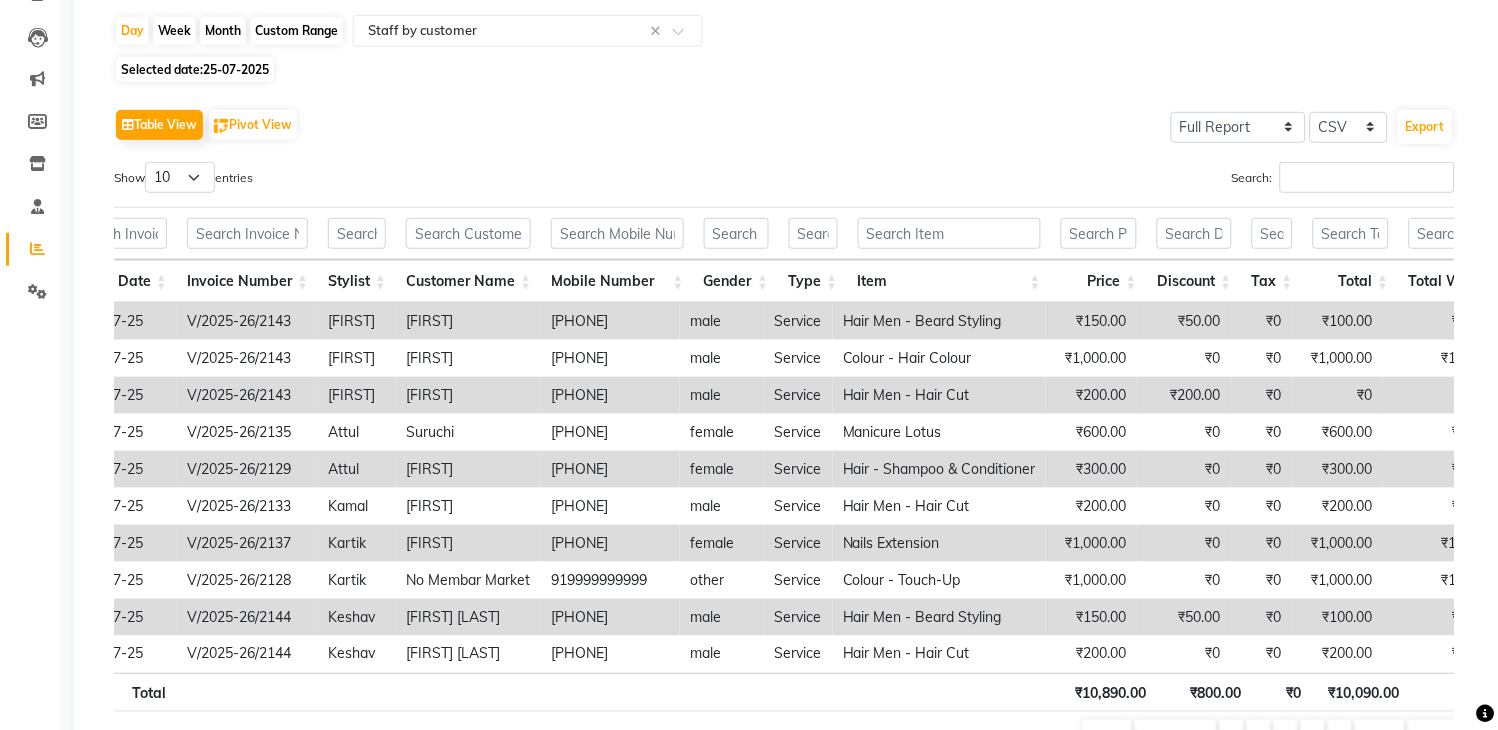 click on "25-07-2025" 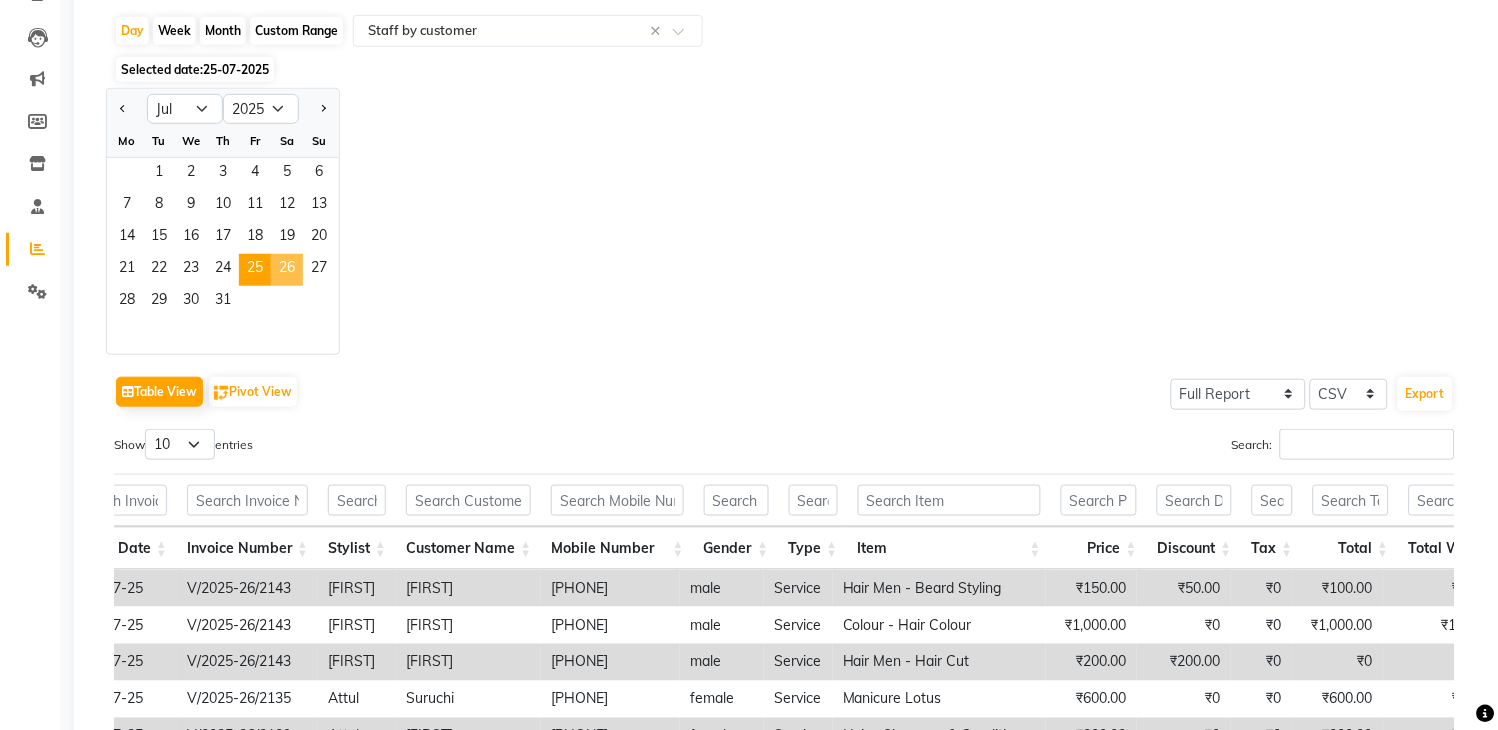 click on "26" 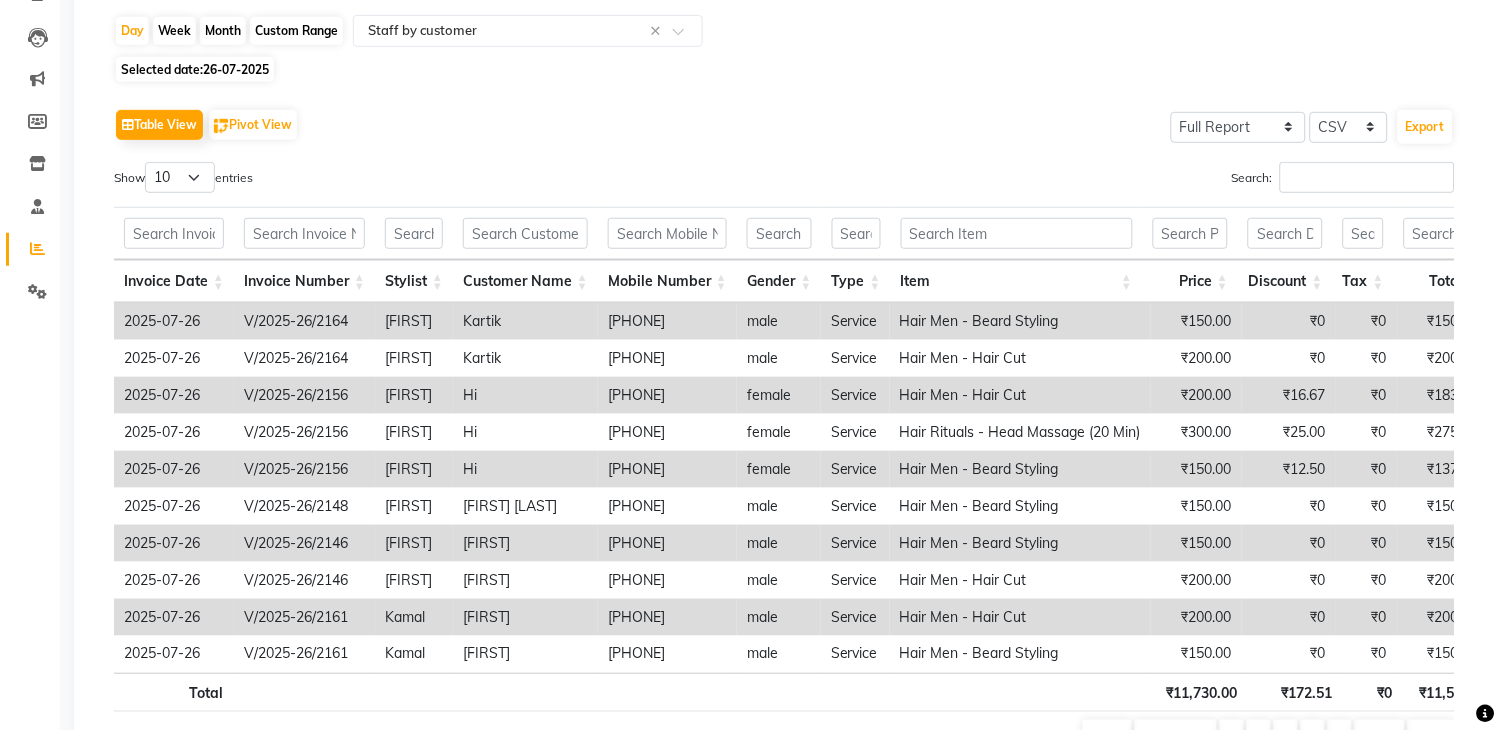 scroll, scrollTop: 0, scrollLeft: 0, axis: both 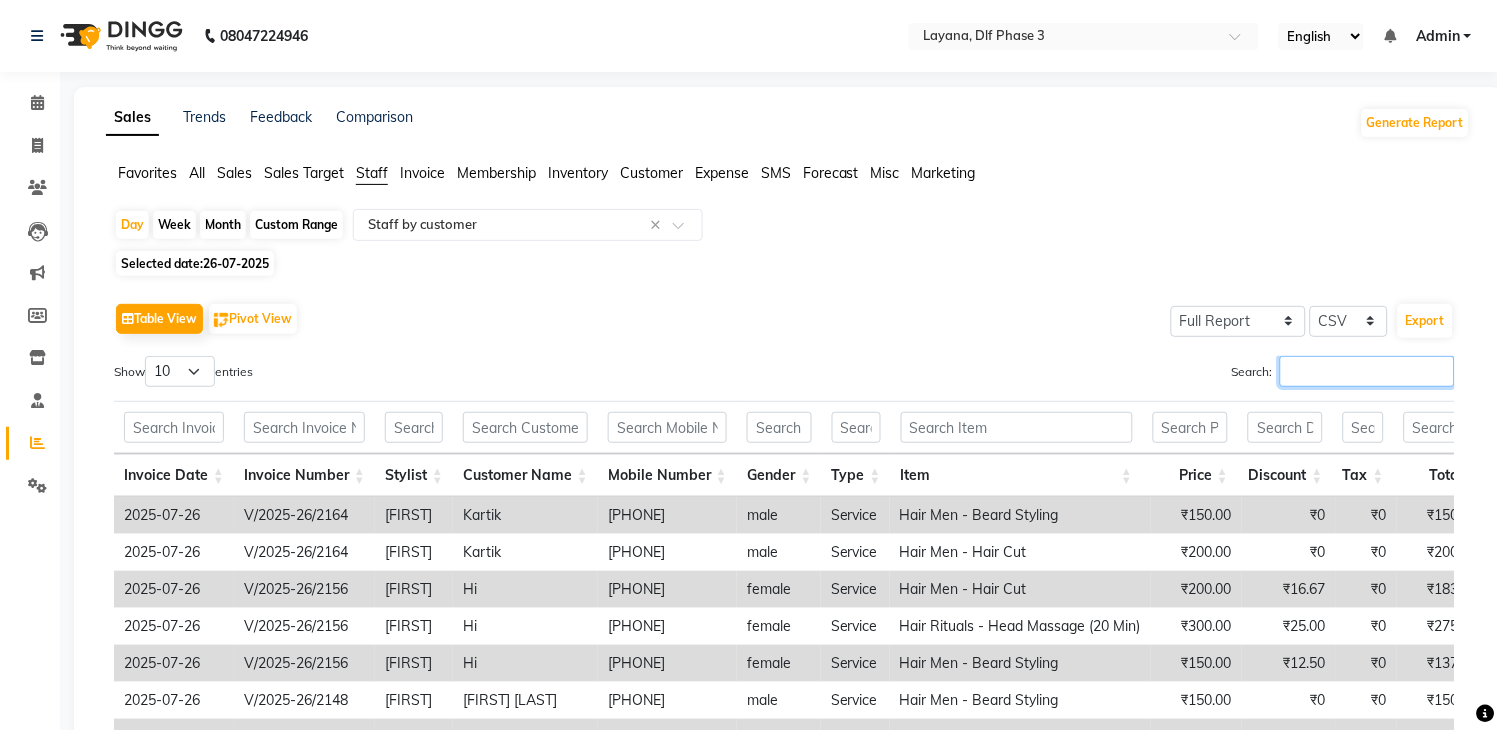 click on "Search:" at bounding box center [1367, 371] 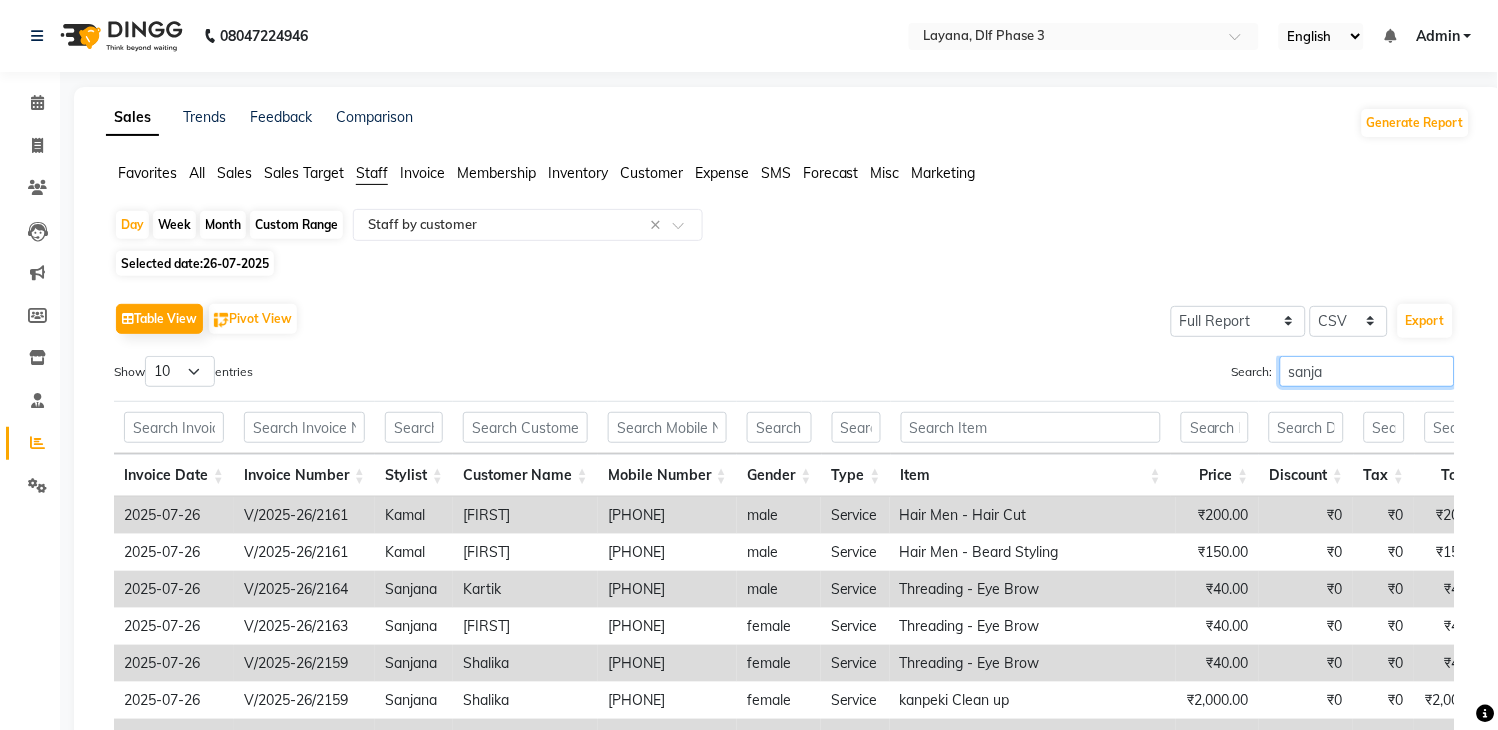 type on "sanjan" 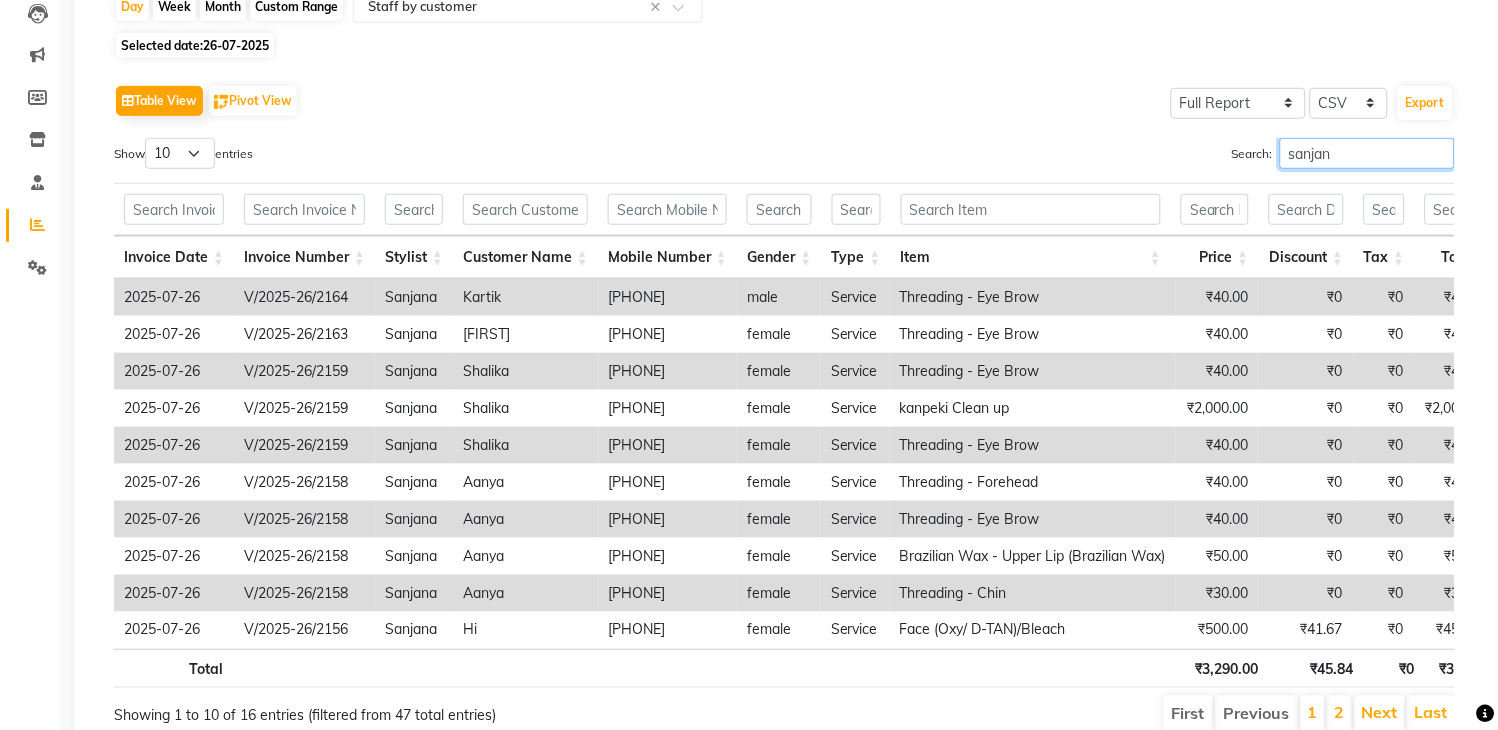 scroll, scrollTop: 216, scrollLeft: 0, axis: vertical 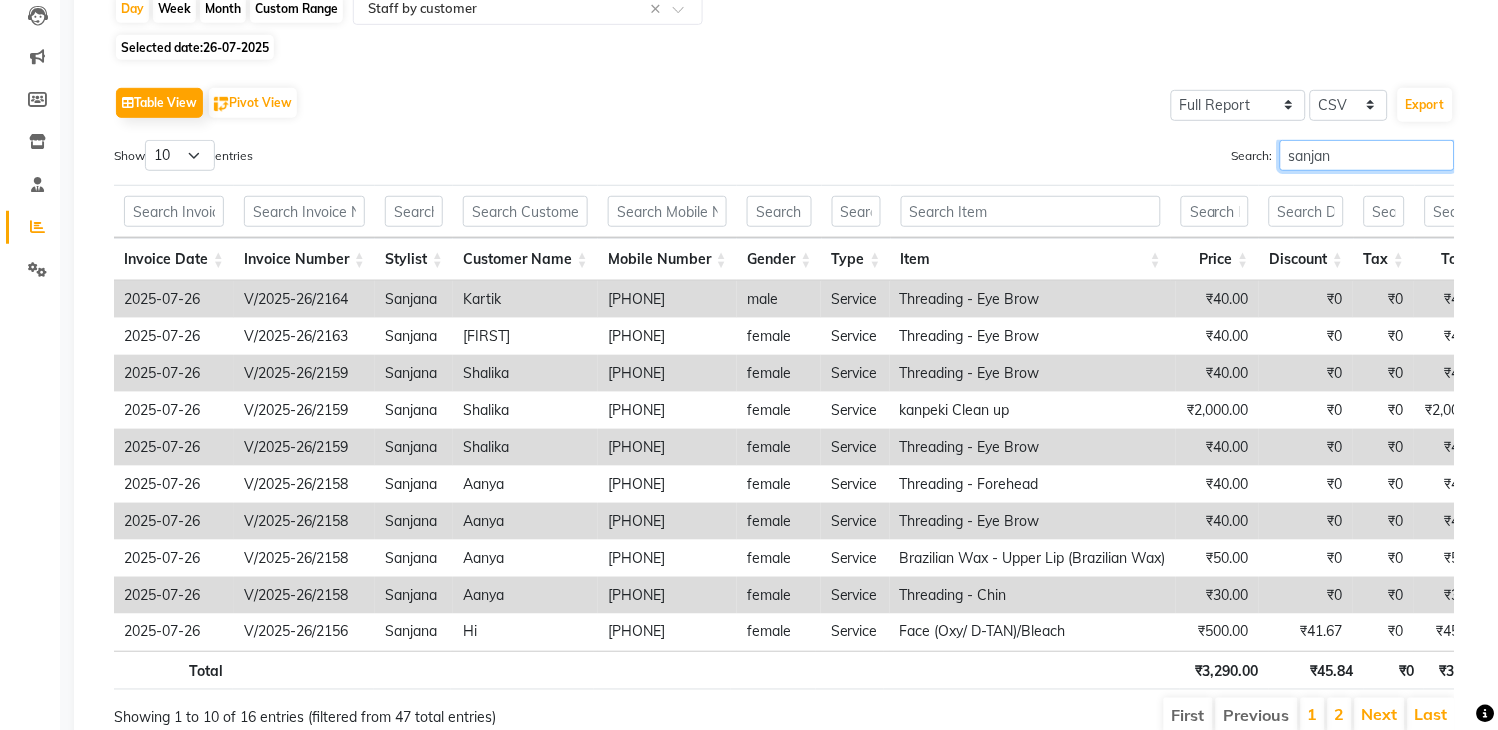 click on "sanjan" at bounding box center [1367, 155] 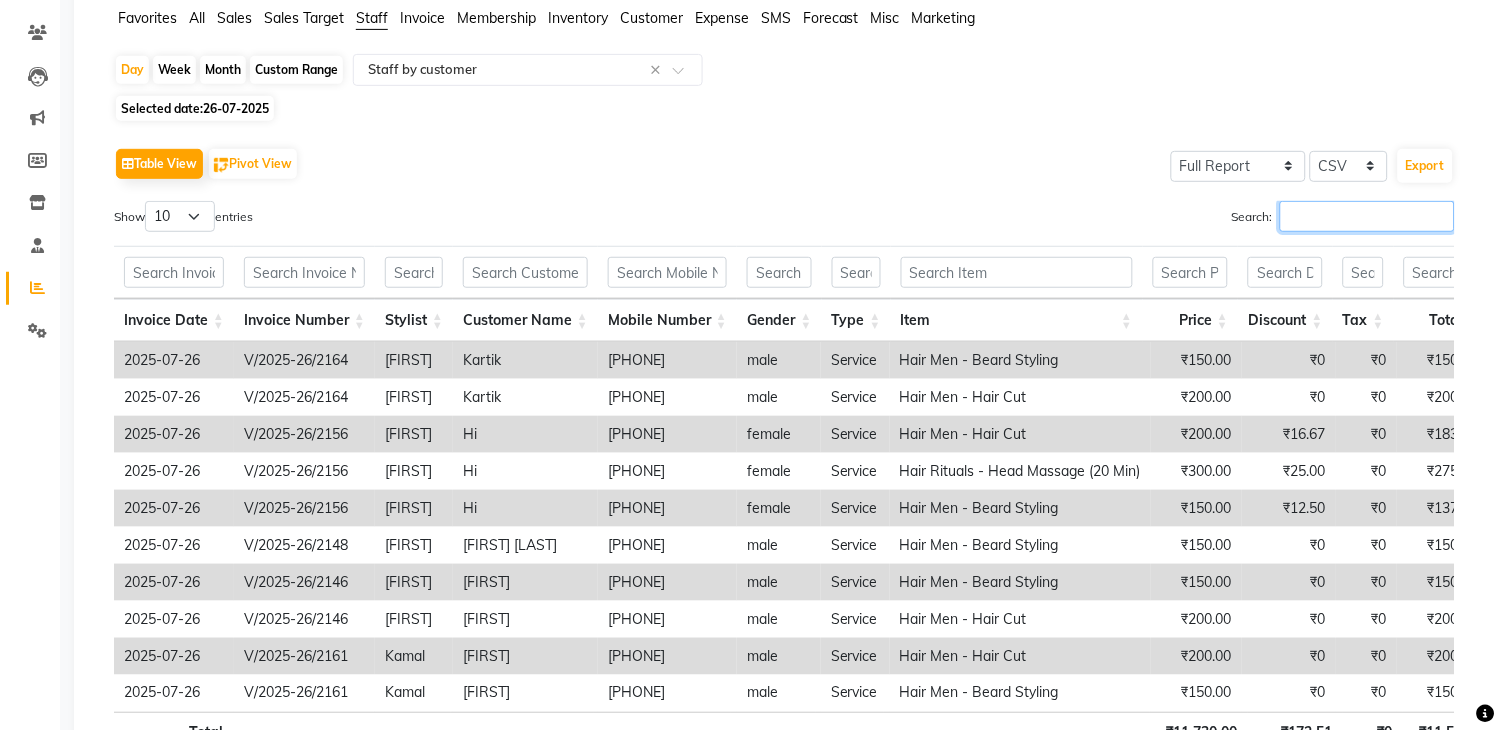 scroll, scrollTop: 164, scrollLeft: 0, axis: vertical 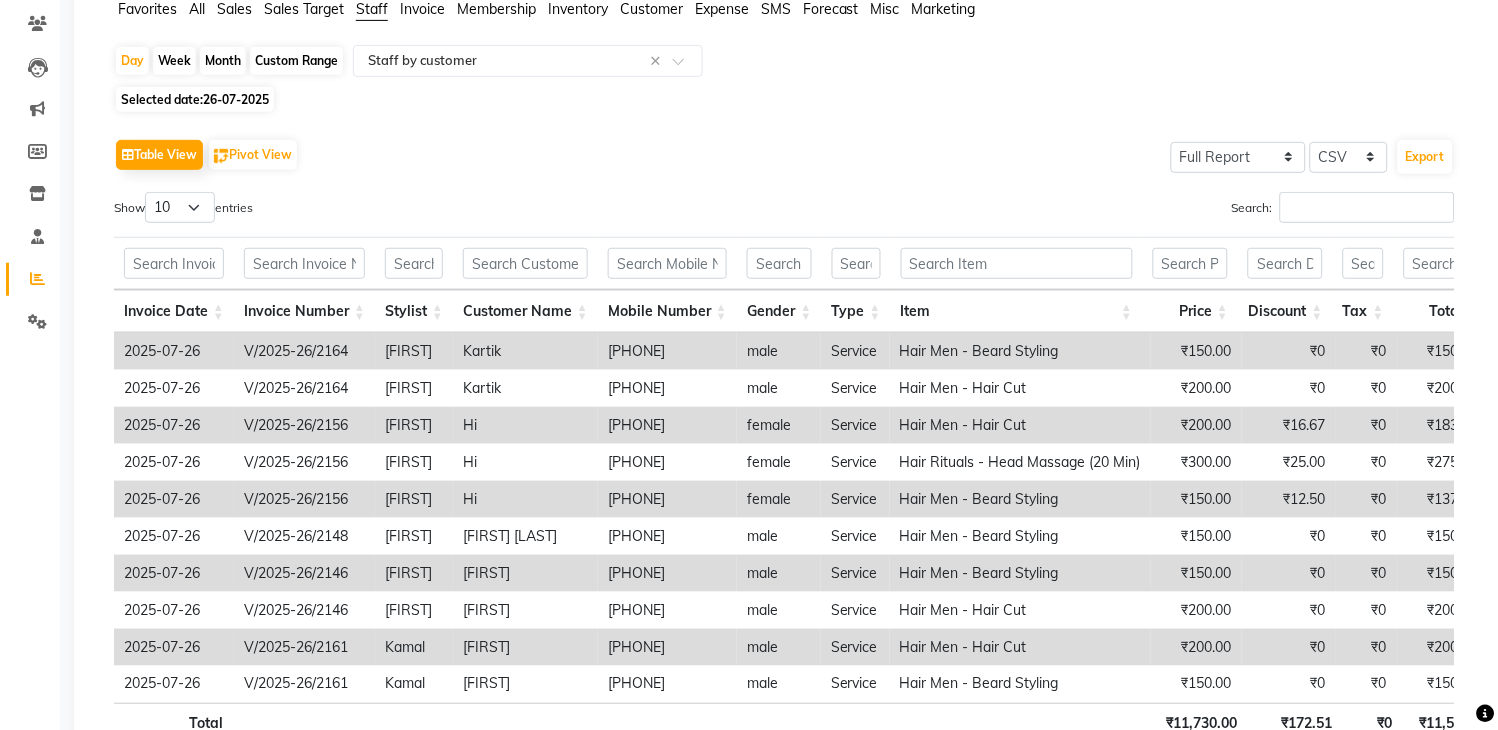 click on "26-07-2025" 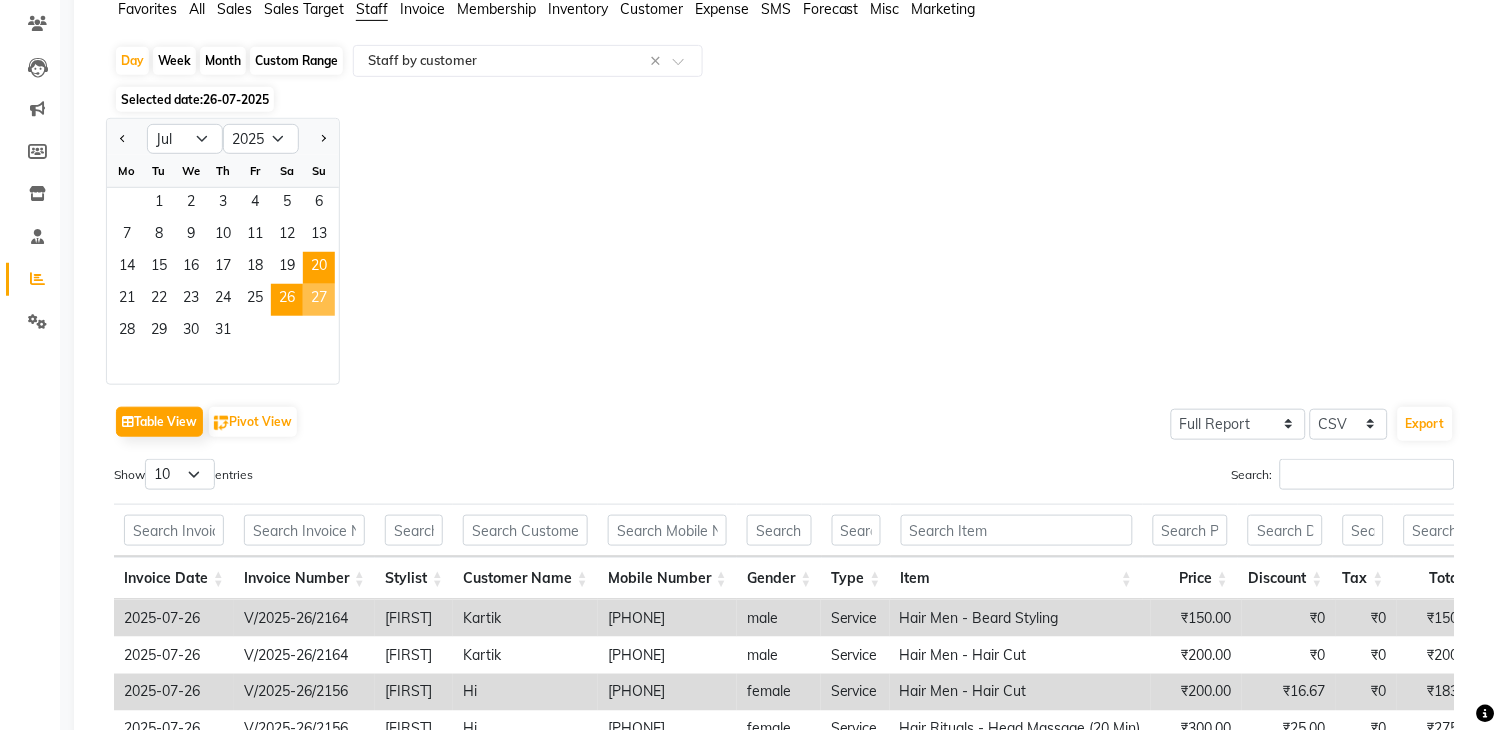 click on "27" 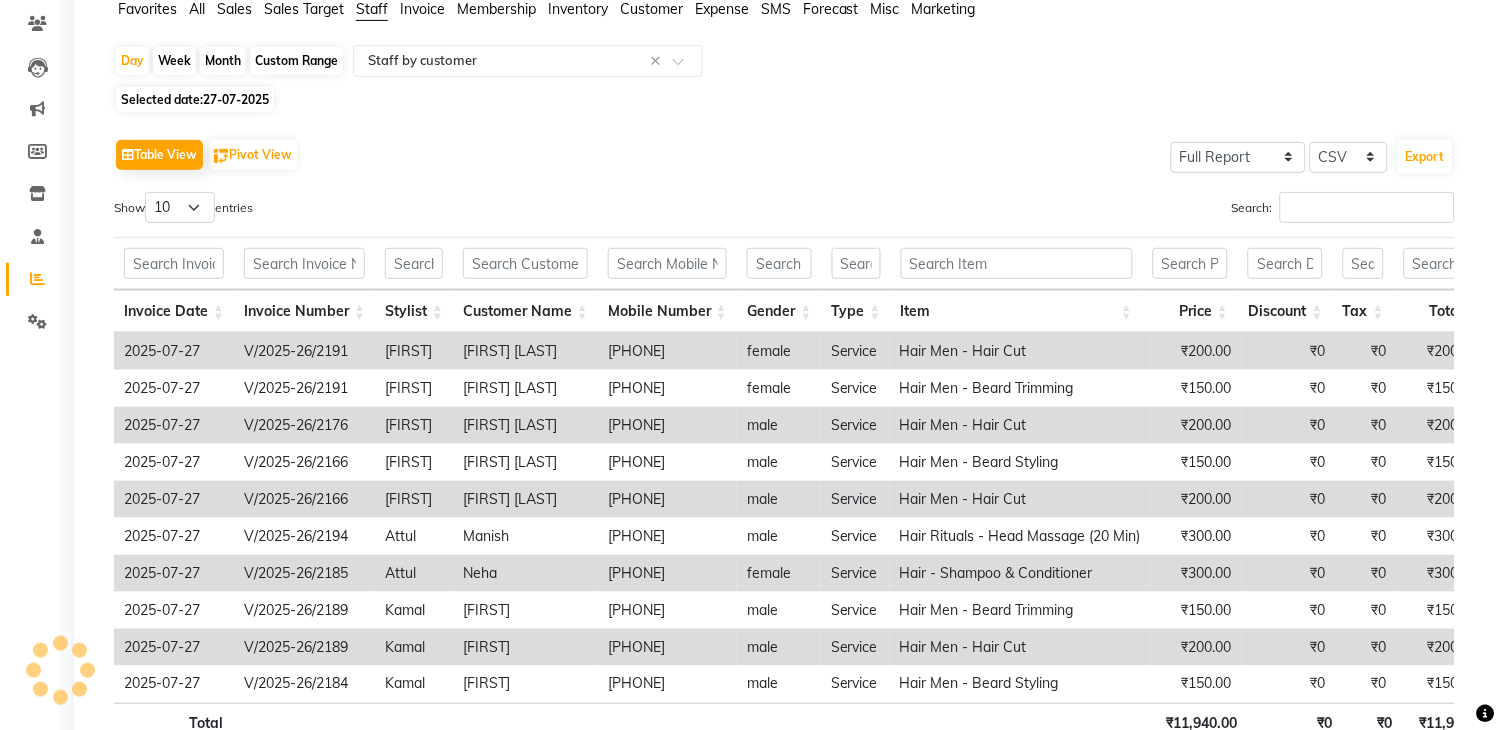 scroll, scrollTop: 0, scrollLeft: 0, axis: both 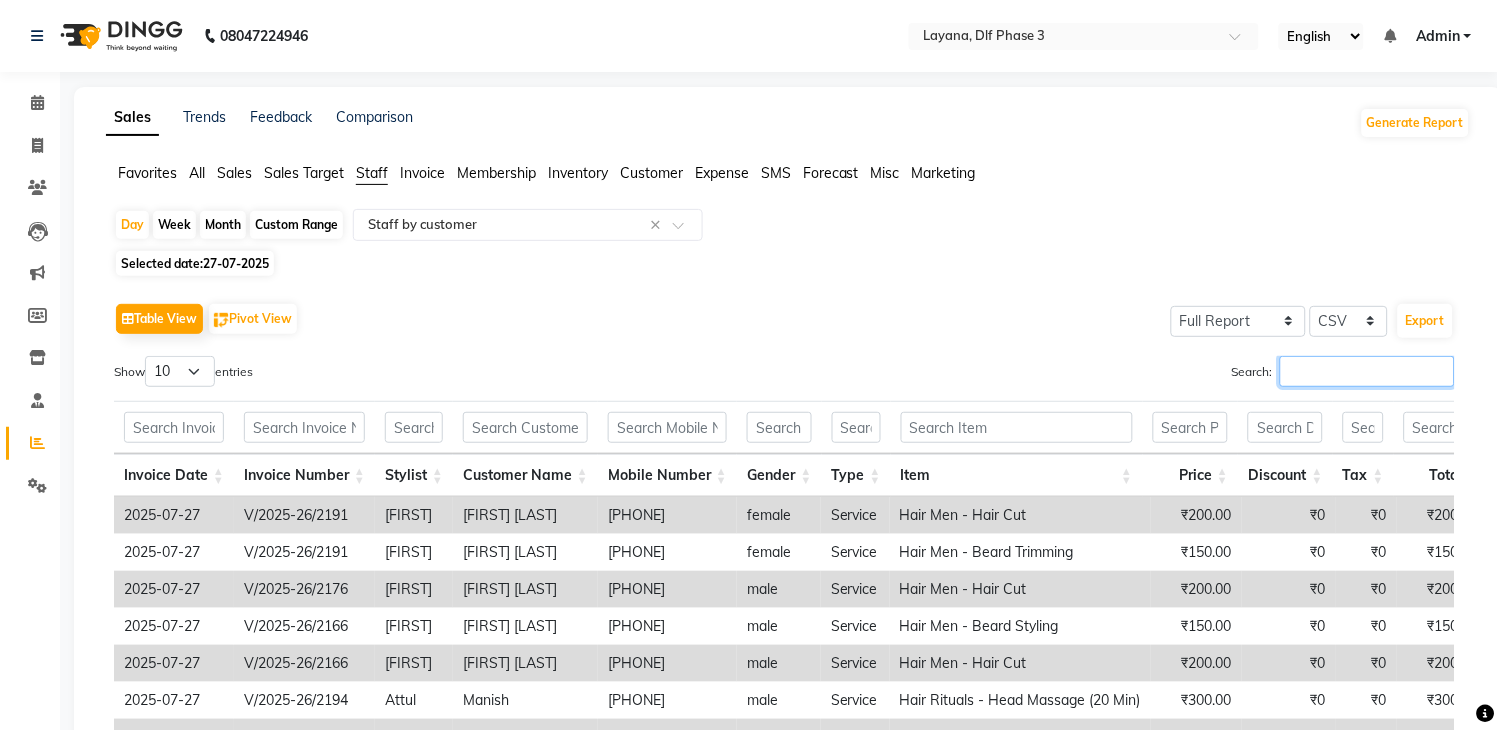 click on "Search:" at bounding box center [1367, 371] 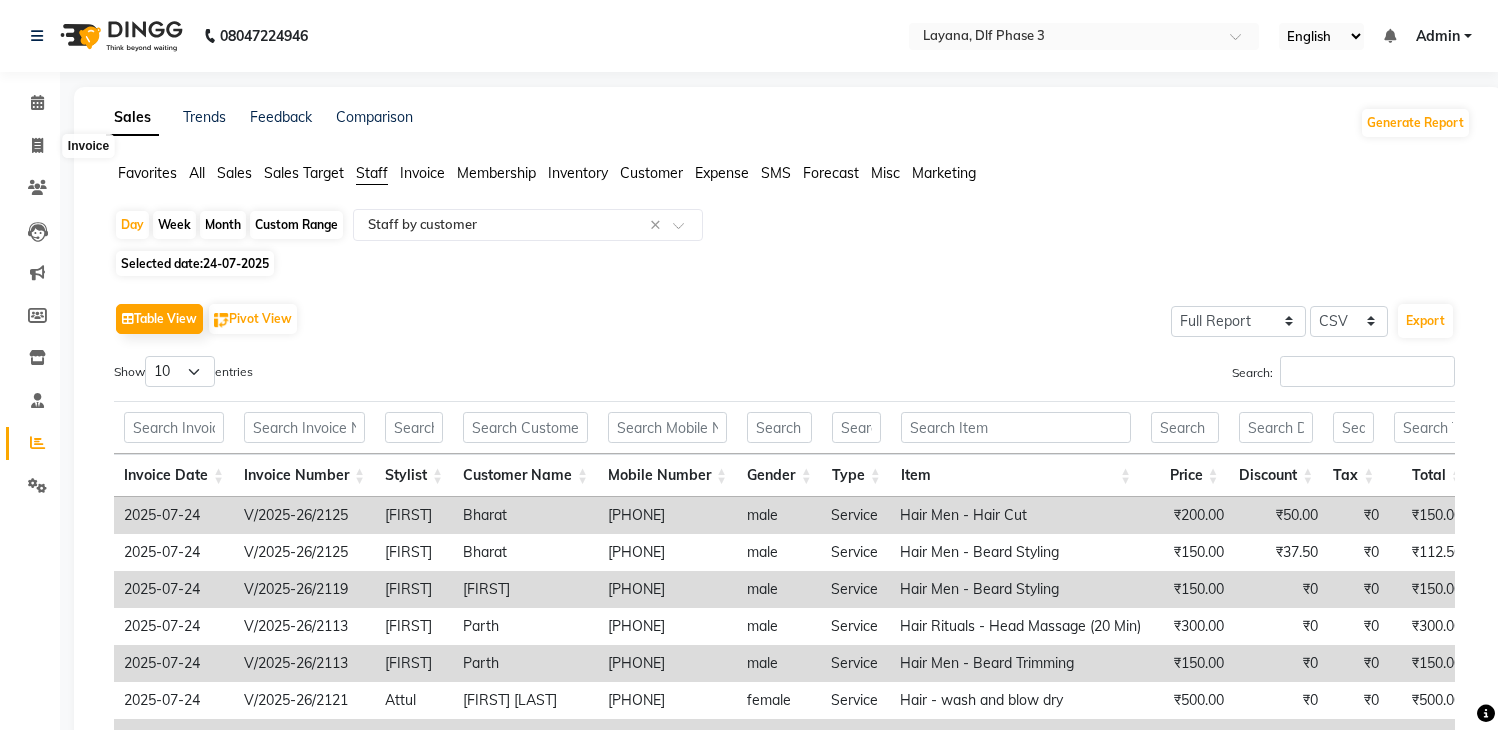 select on "full_report" 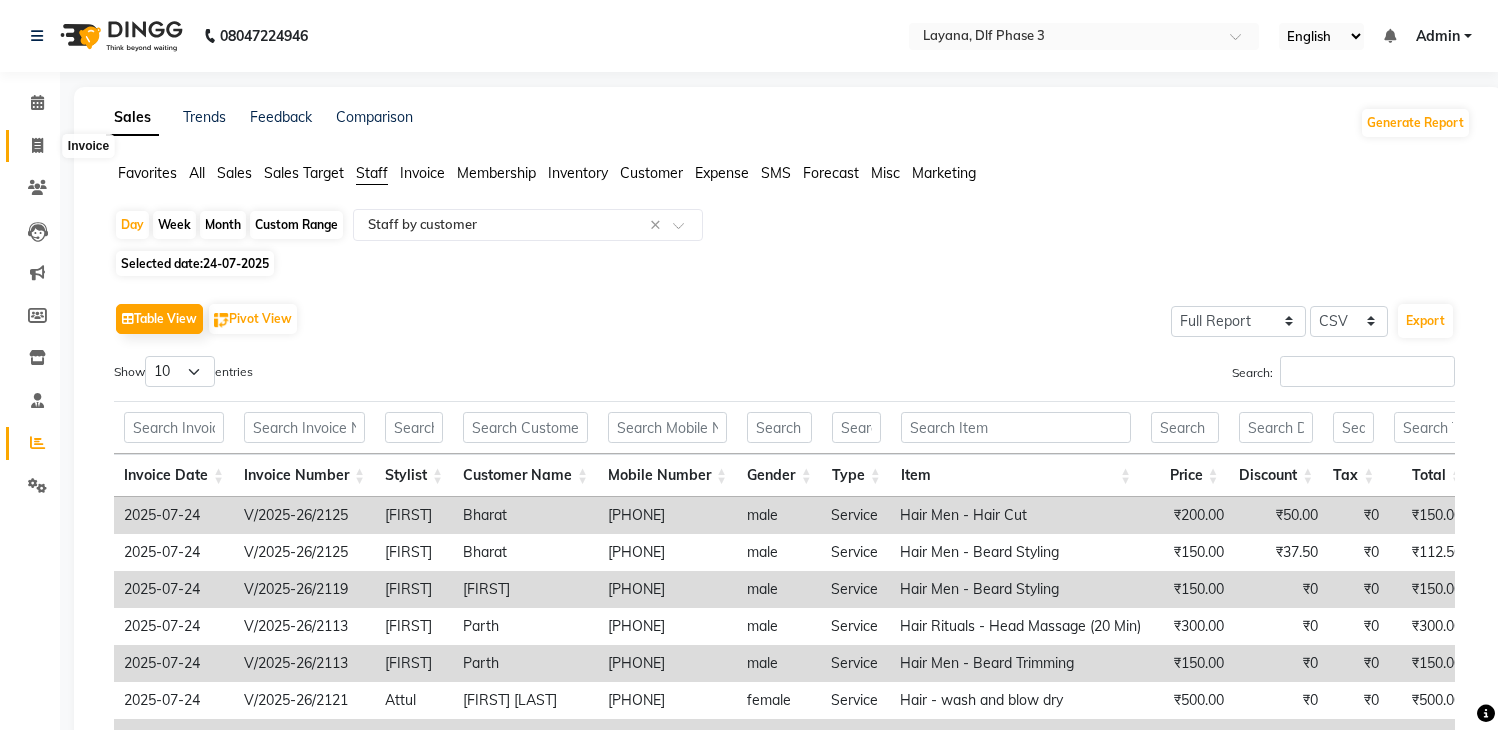 scroll, scrollTop: 64, scrollLeft: 0, axis: vertical 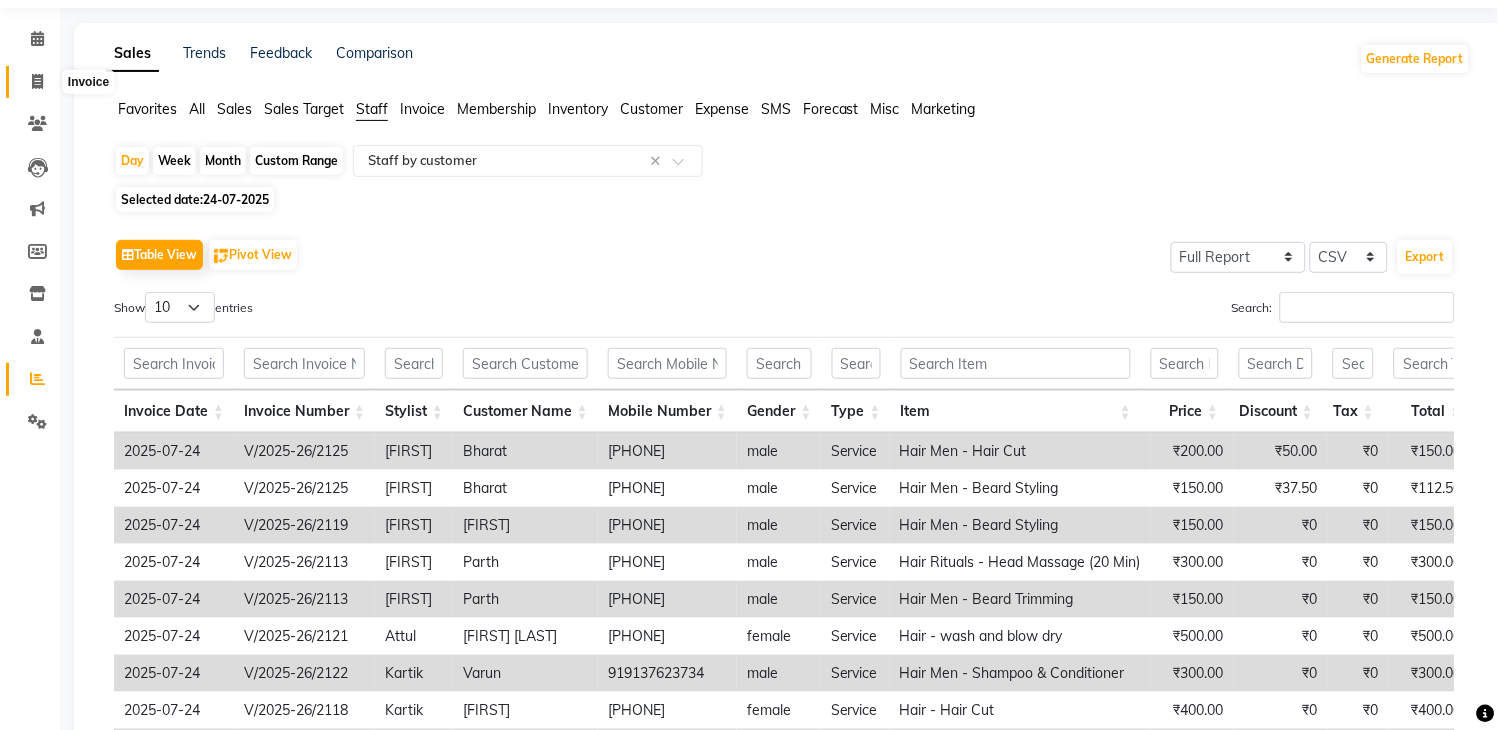 click 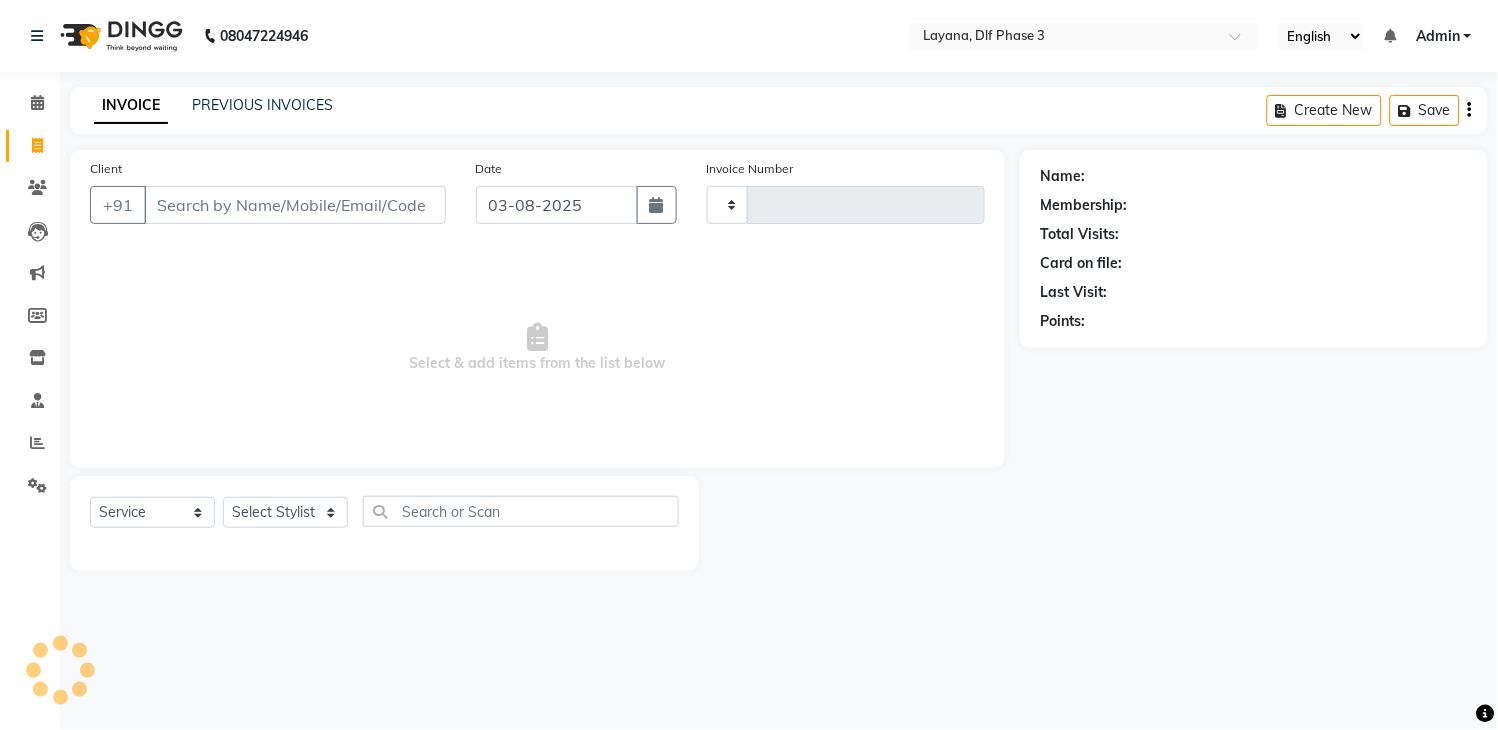scroll, scrollTop: 0, scrollLeft: 0, axis: both 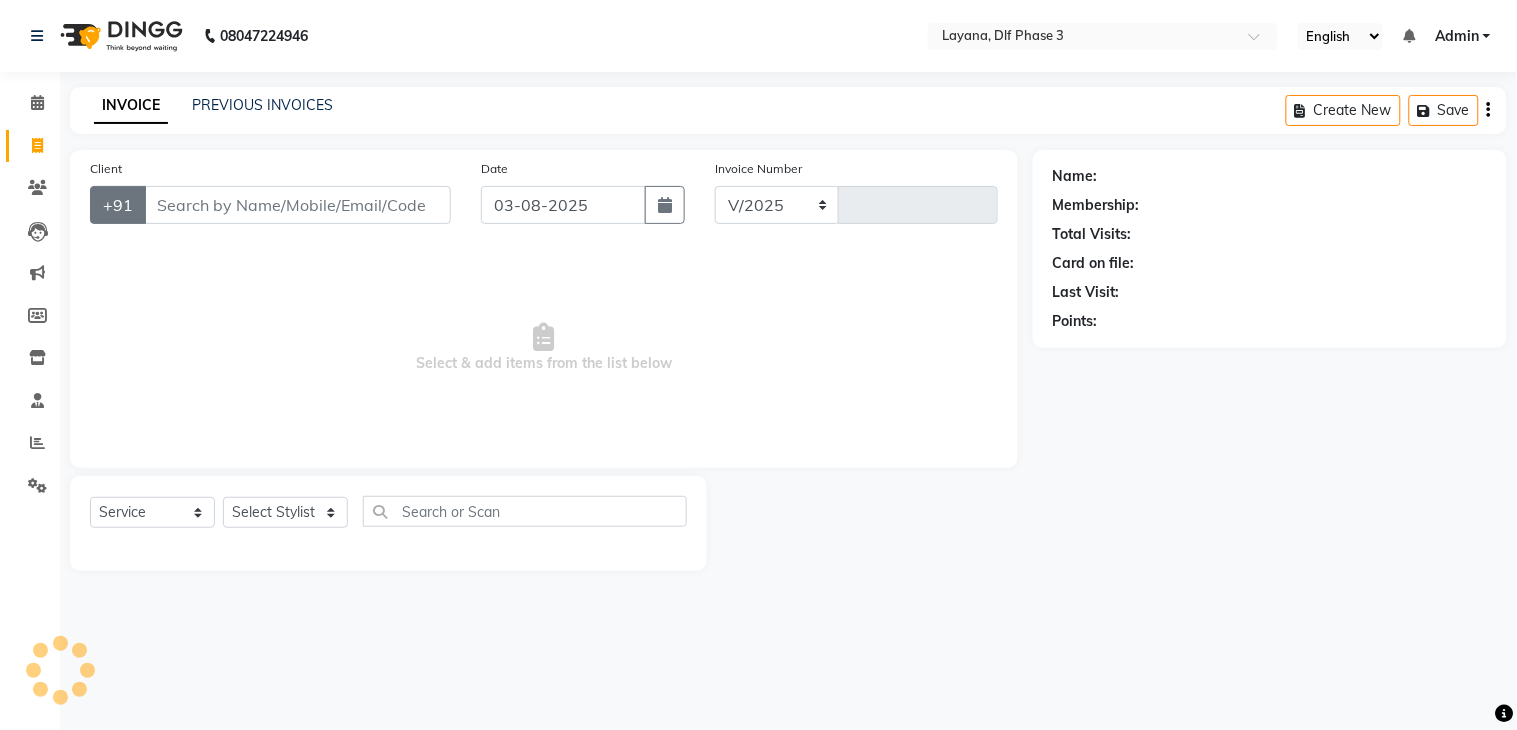 select on "6973" 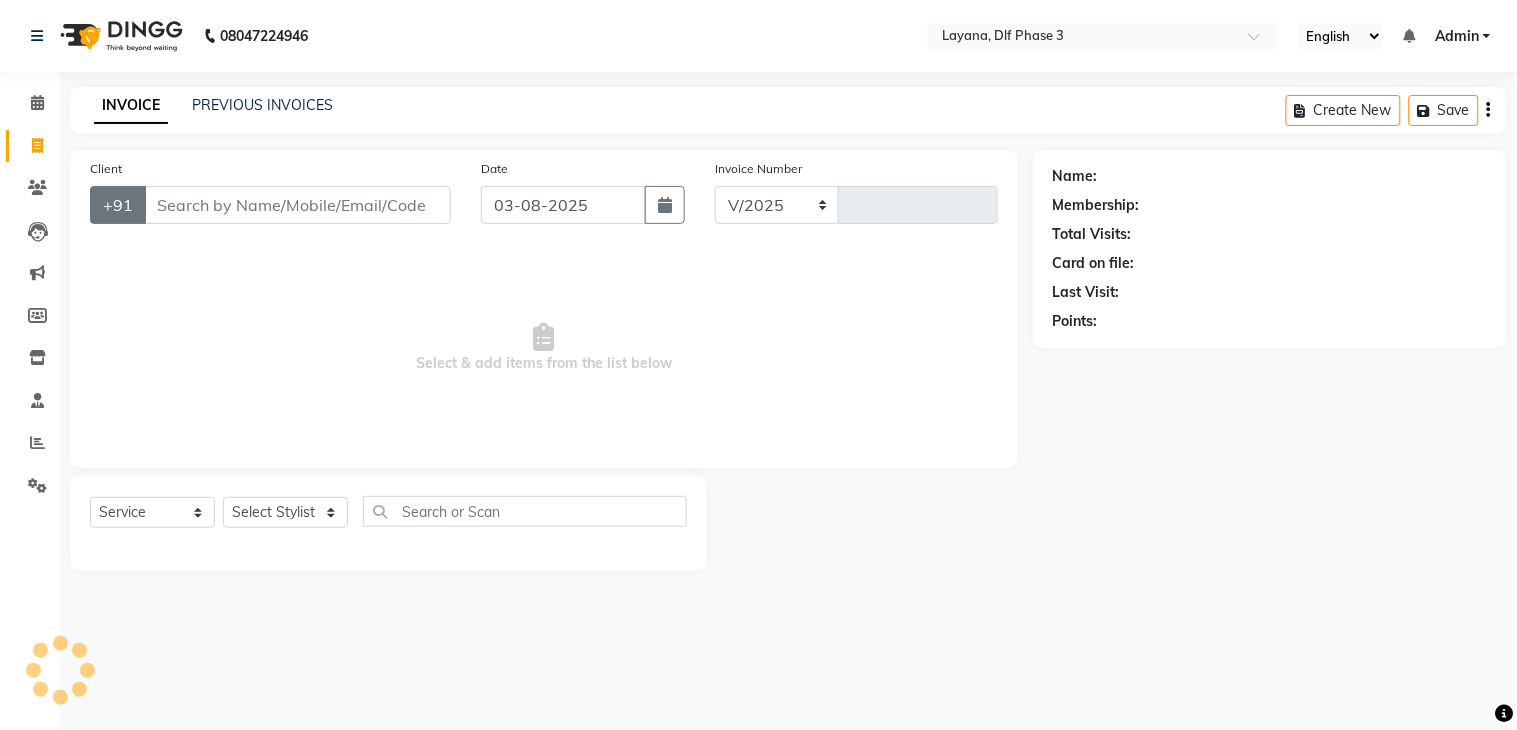 type on "2303" 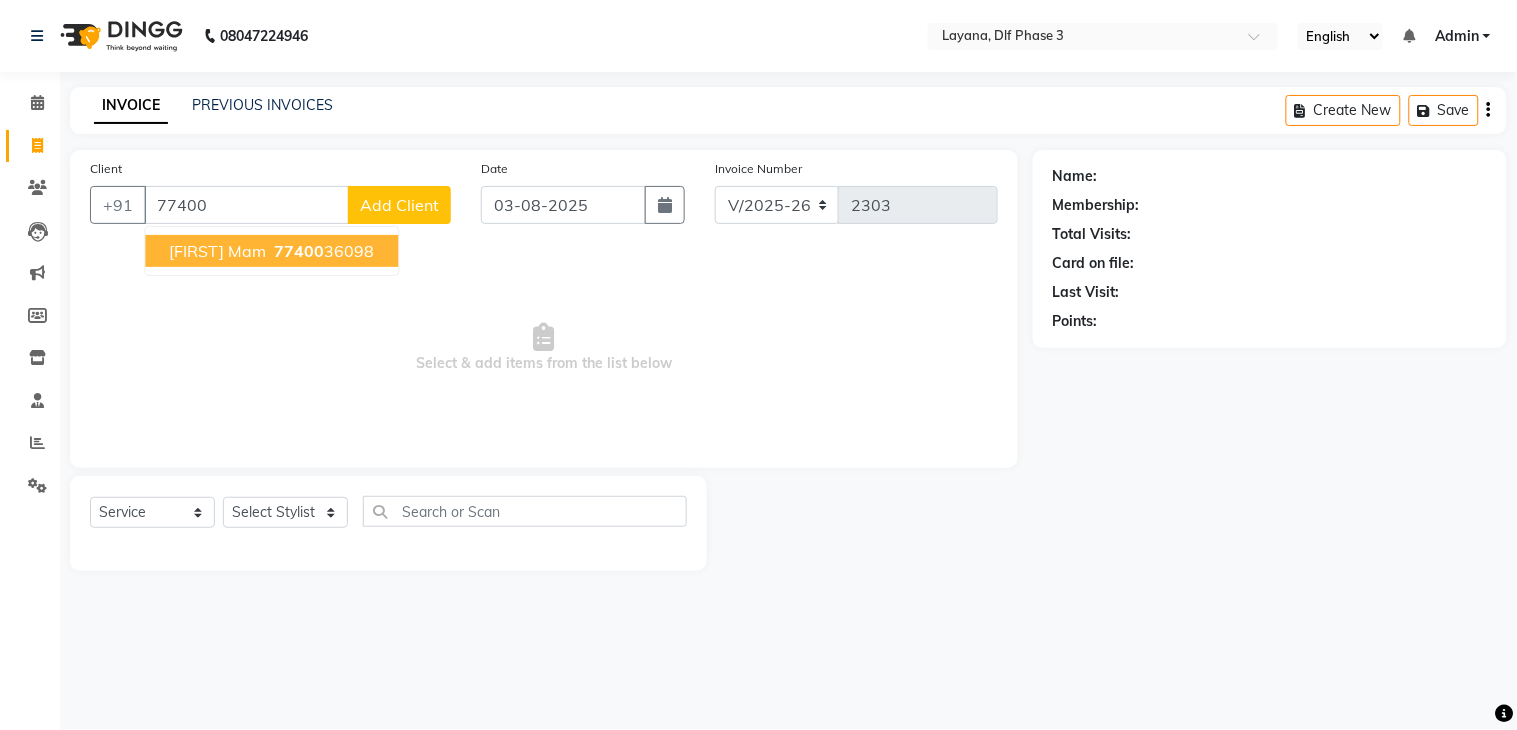 click on "77400" at bounding box center (299, 251) 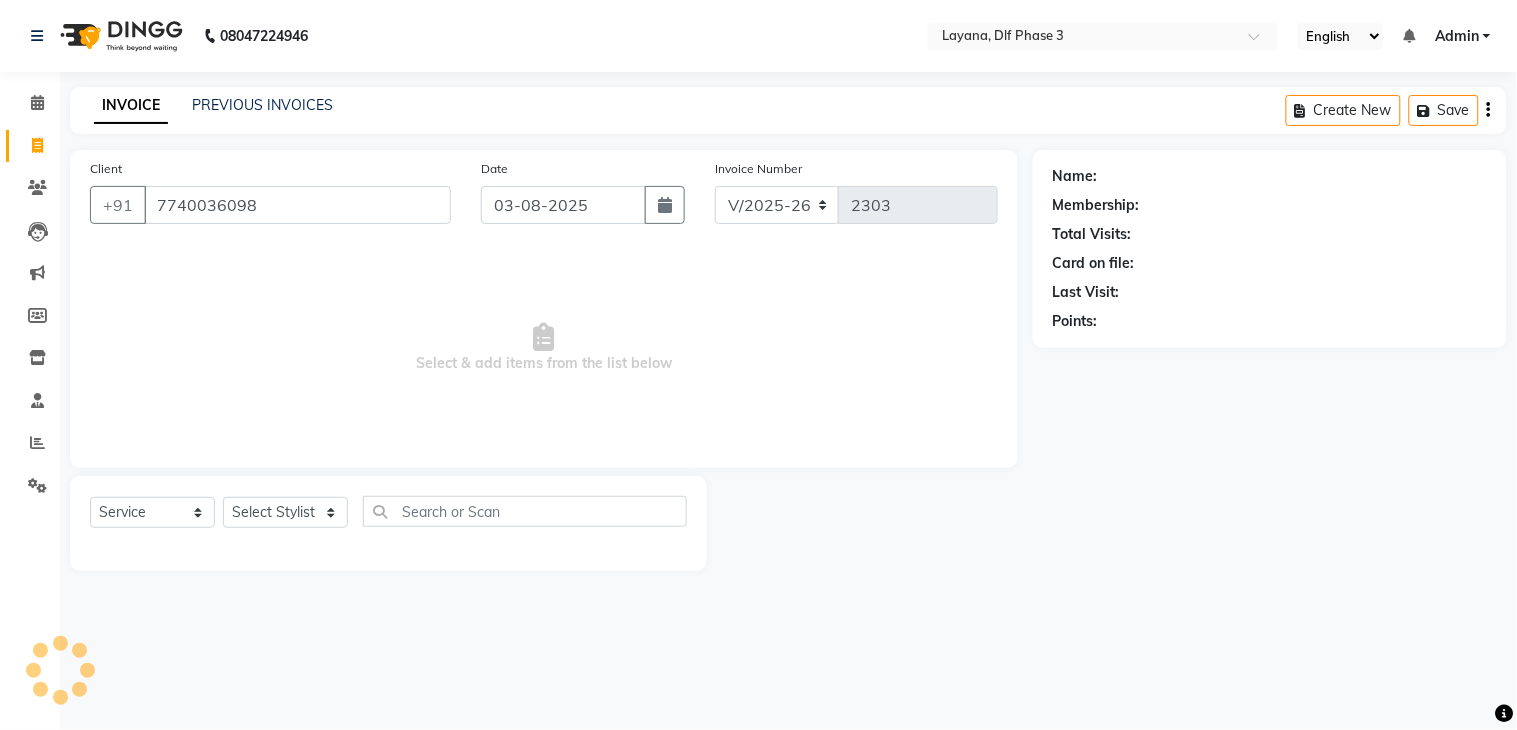 type on "7740036098" 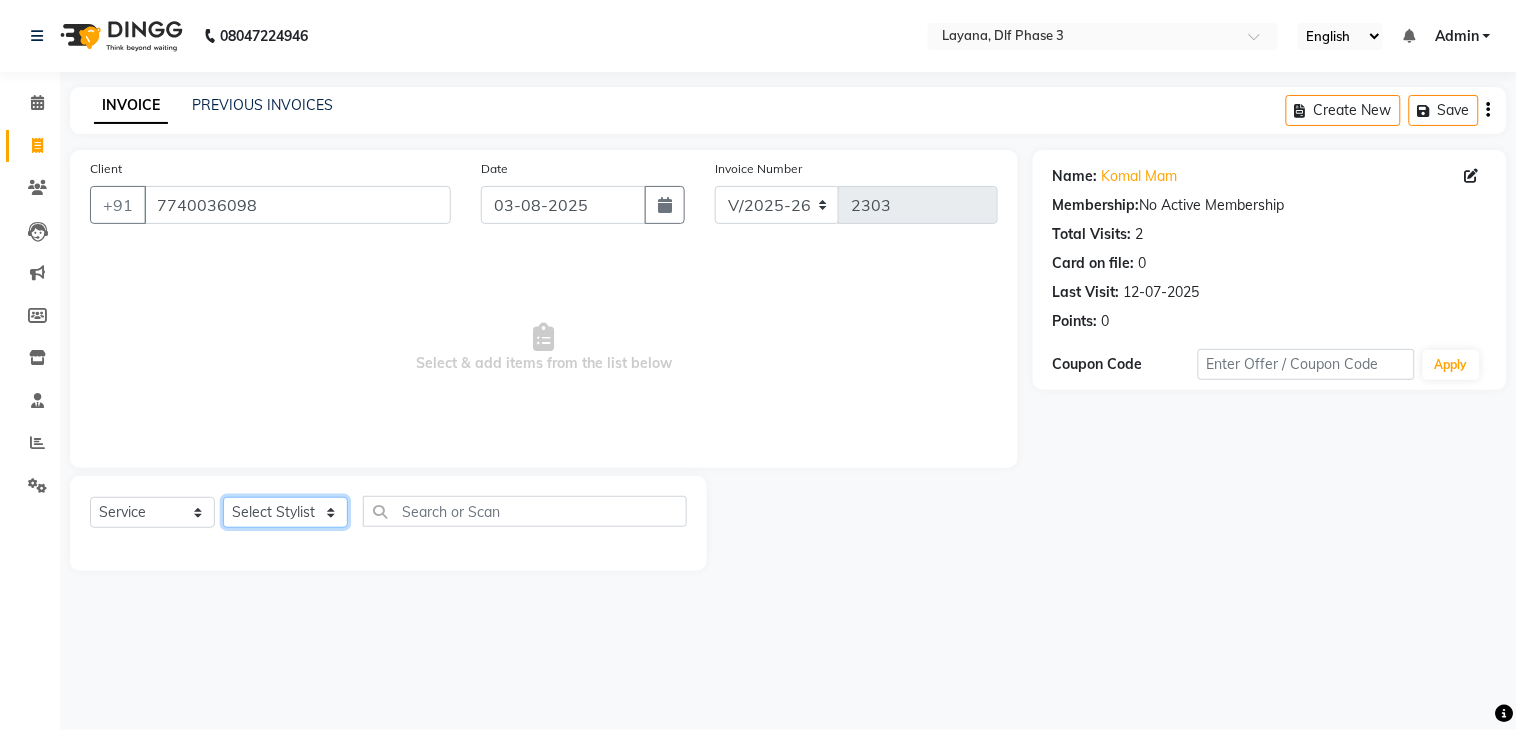click on "Select Stylist [FIRST] Attul Gopal das kamal Kartik  keshav sanjana Shadab supriya" 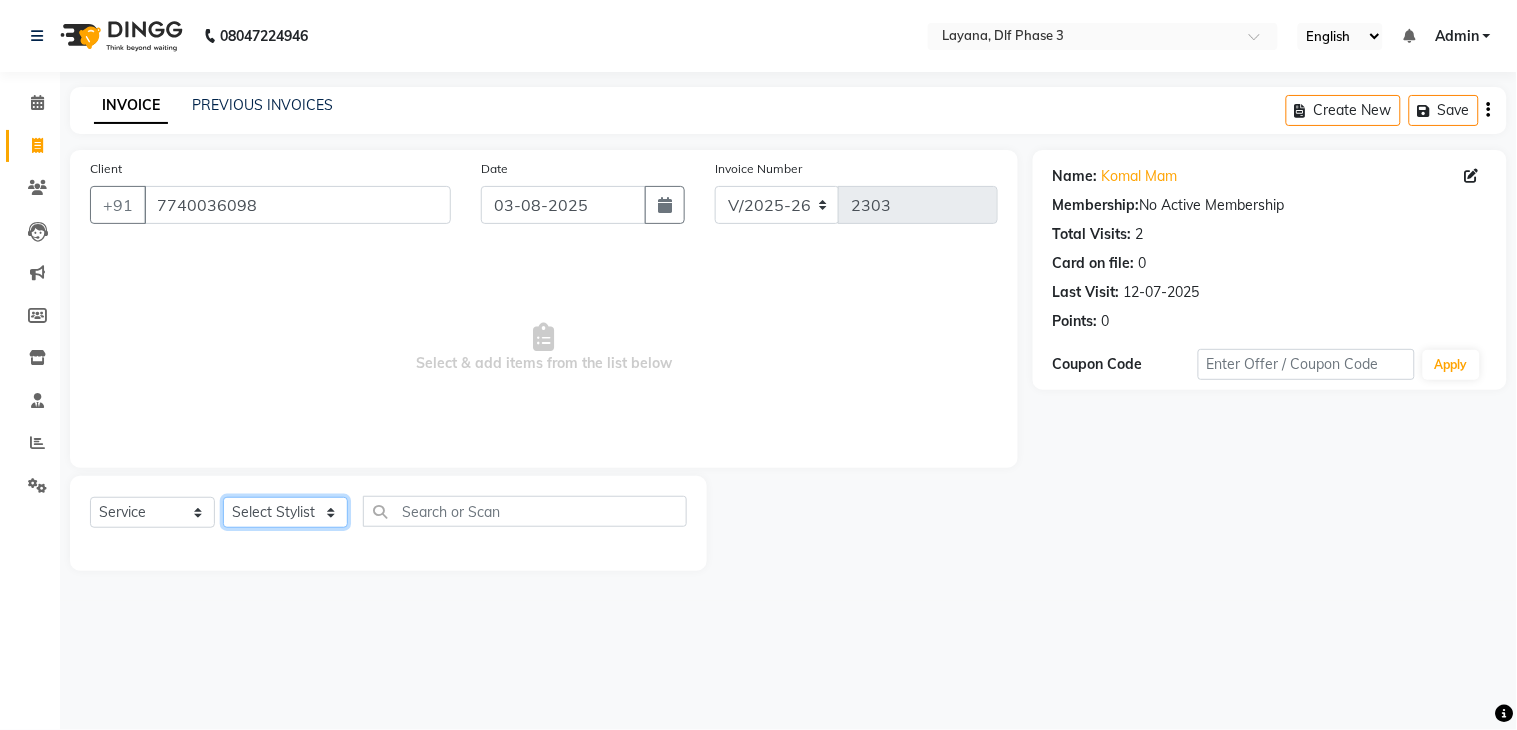 select on "70193" 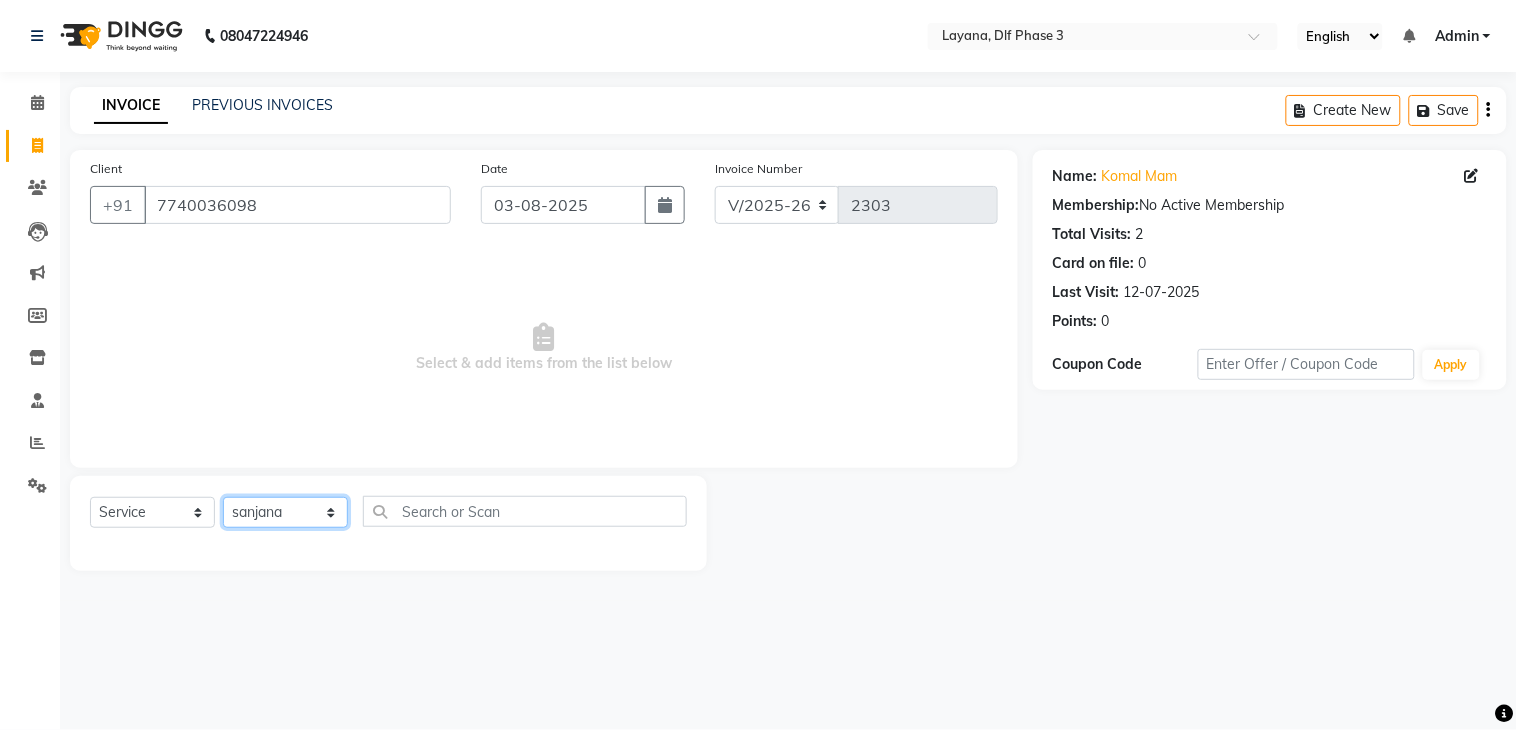 click on "Select Stylist [FIRST] Attul Gopal das kamal Kartik  keshav sanjana Shadab supriya" 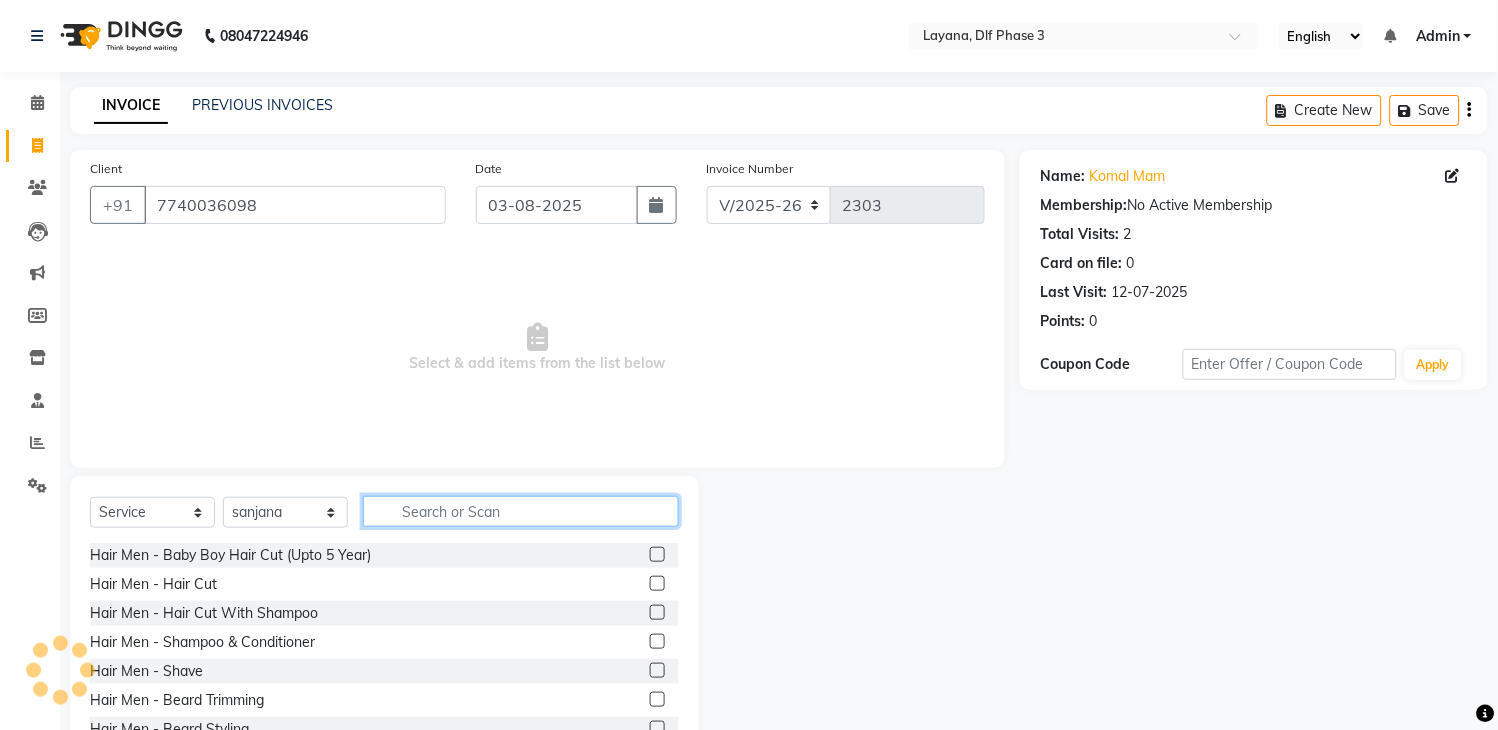 click 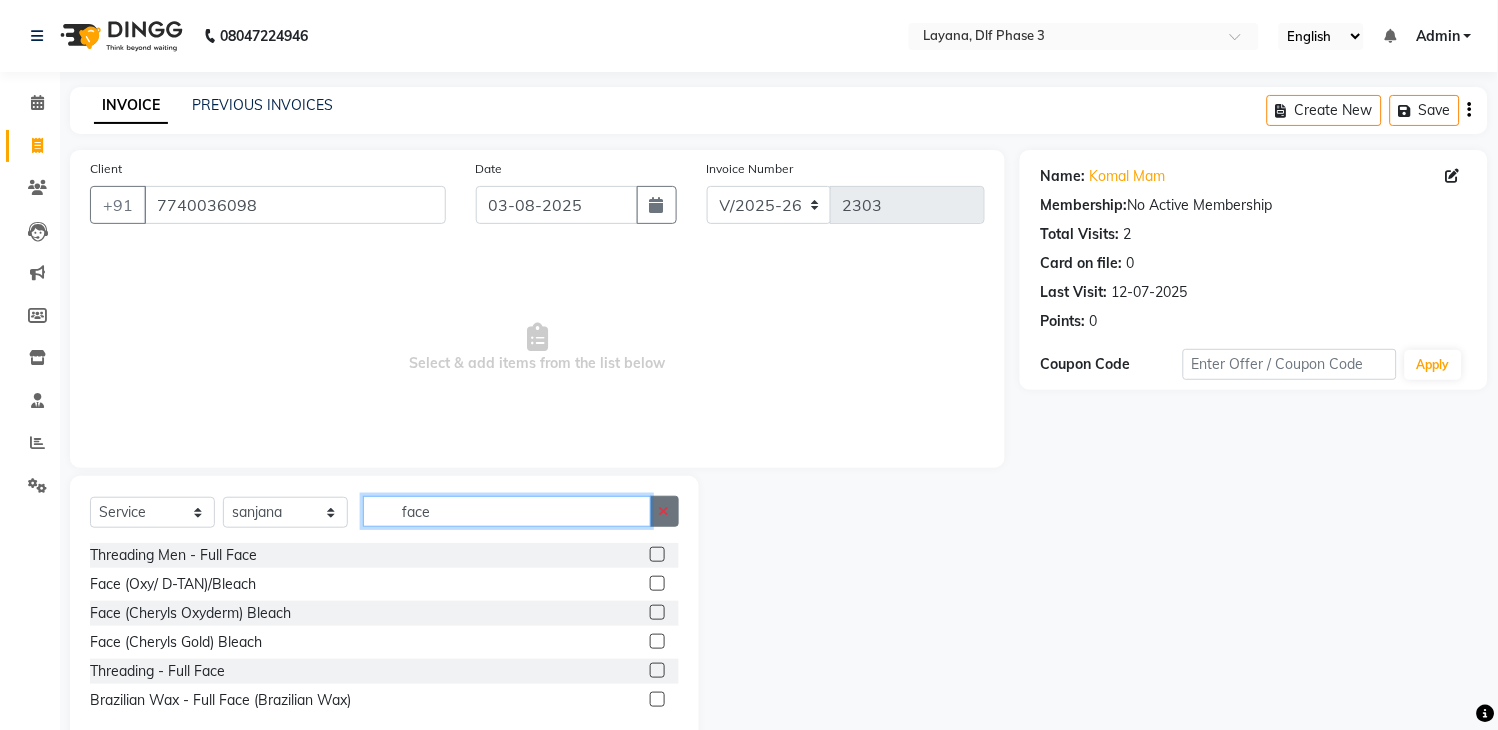type on "face" 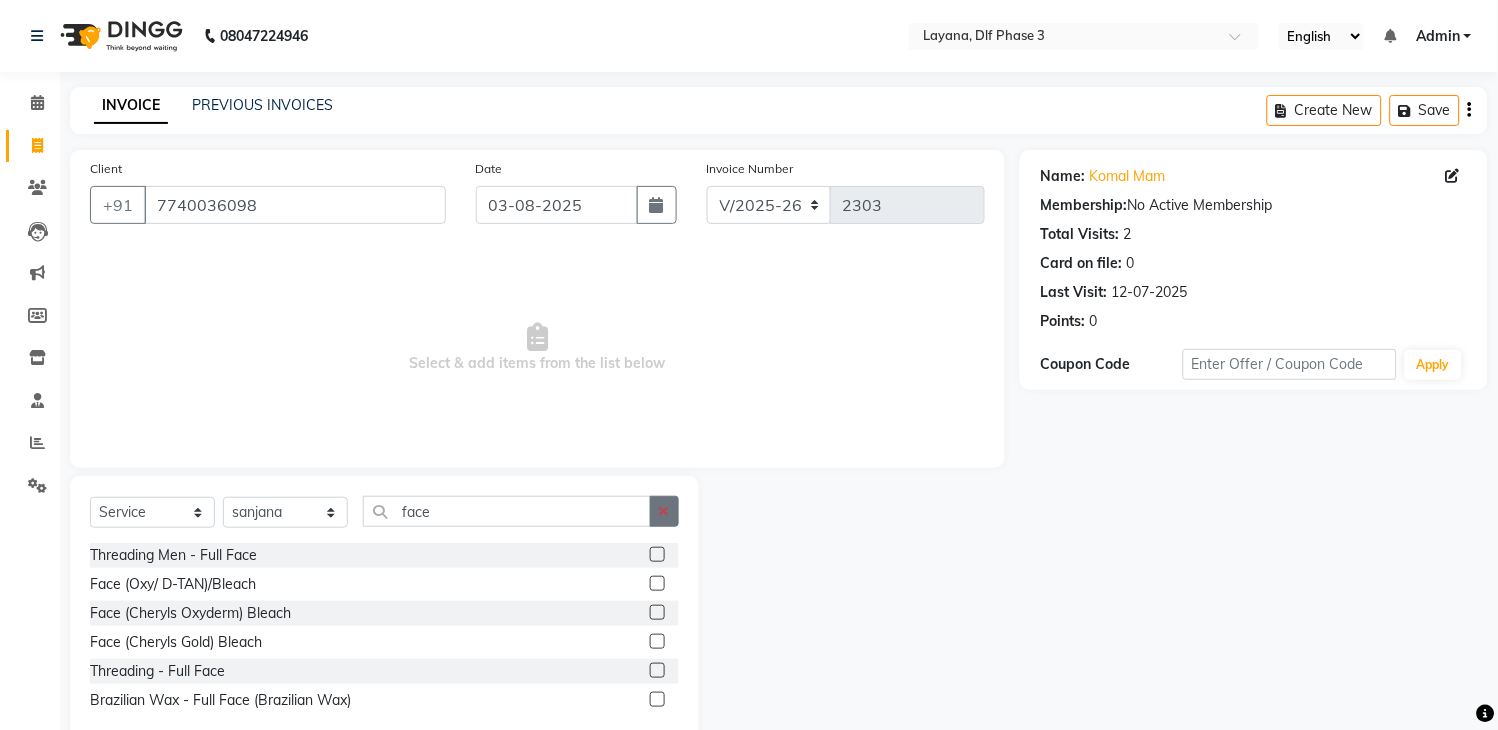 click 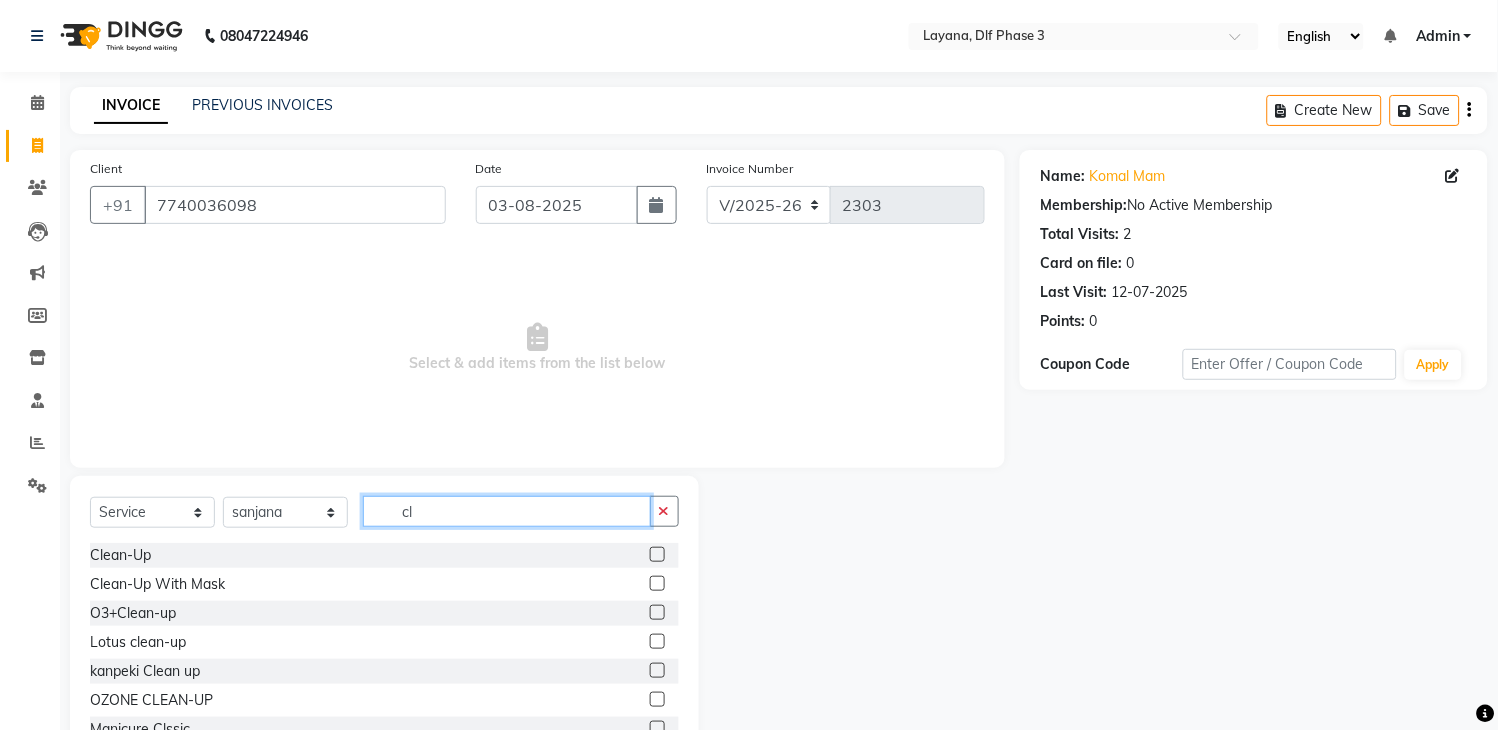 type on "cl" 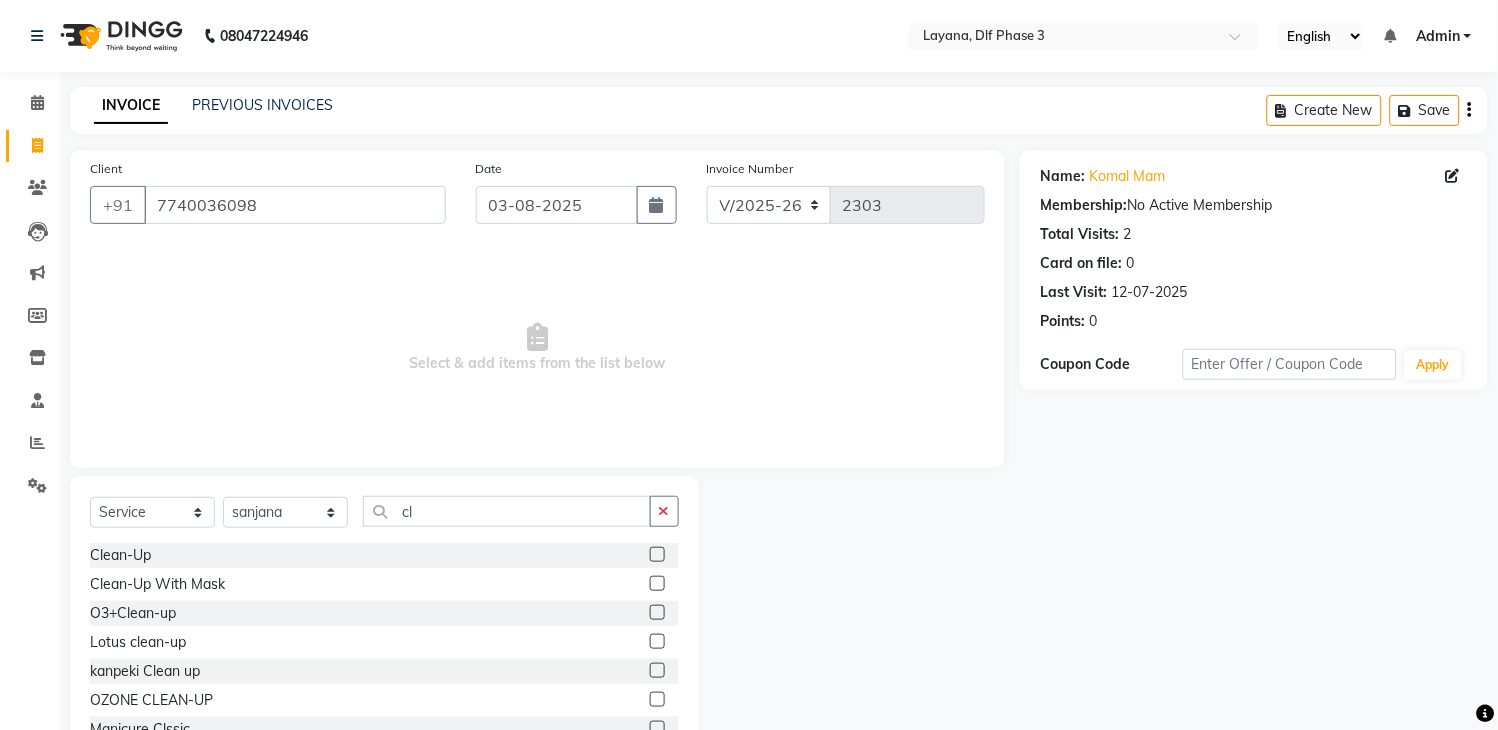 click 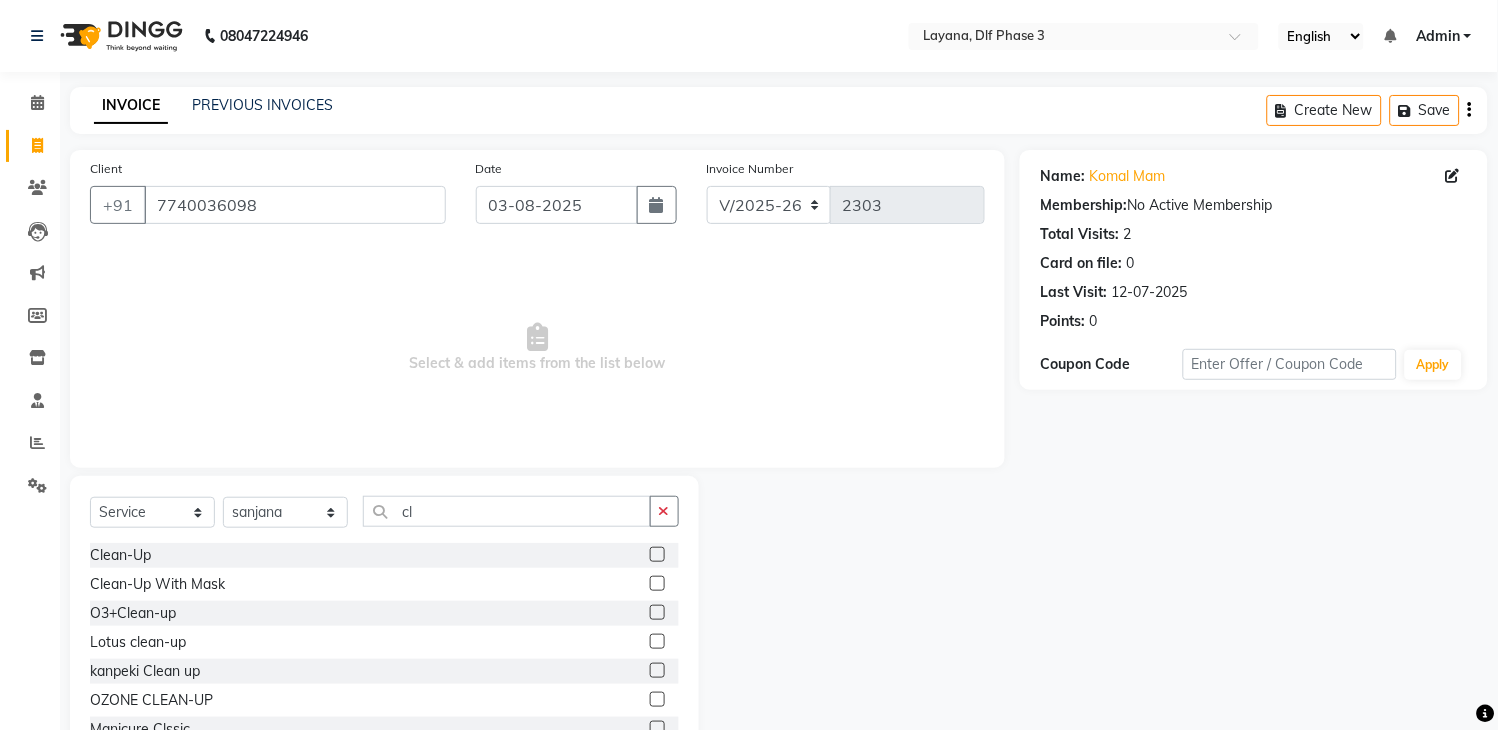 click 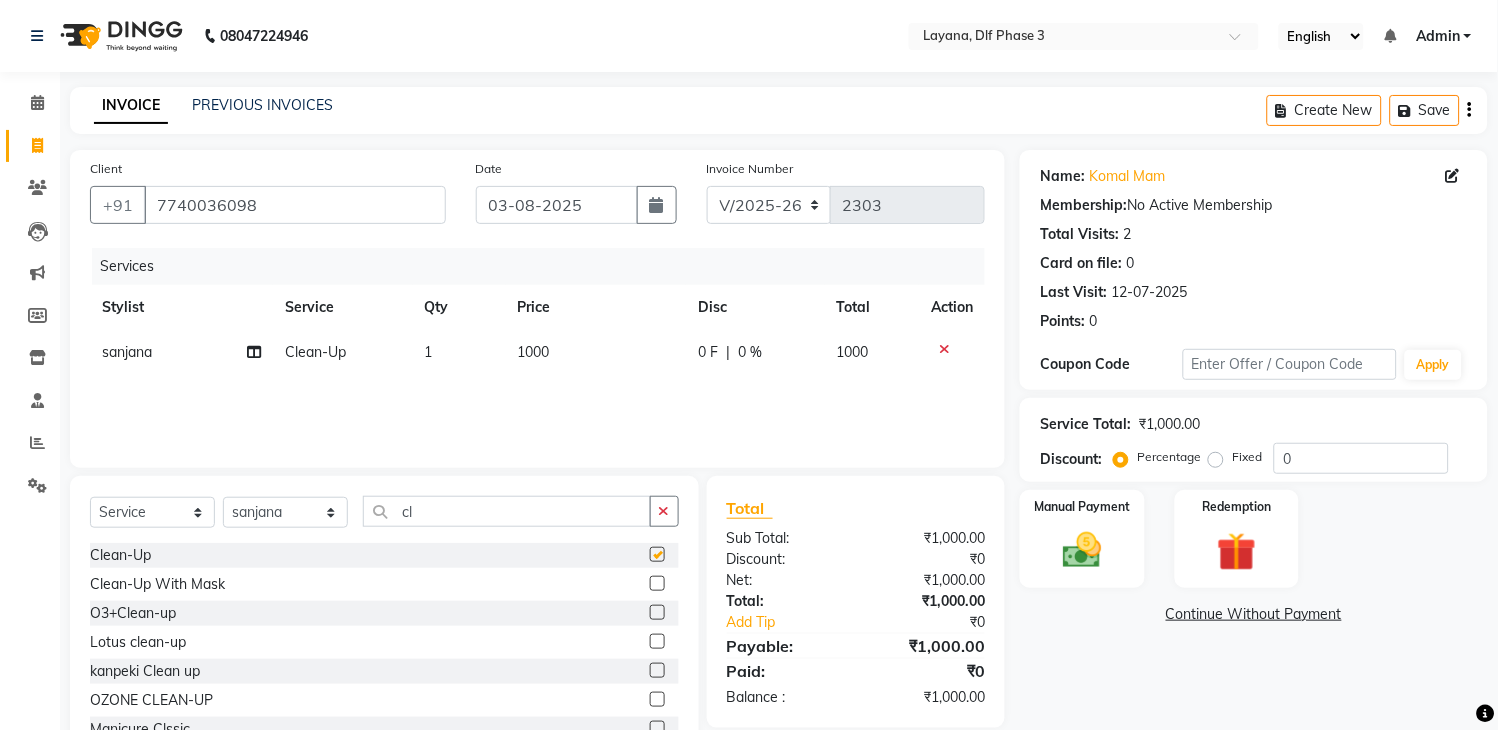 checkbox on "false" 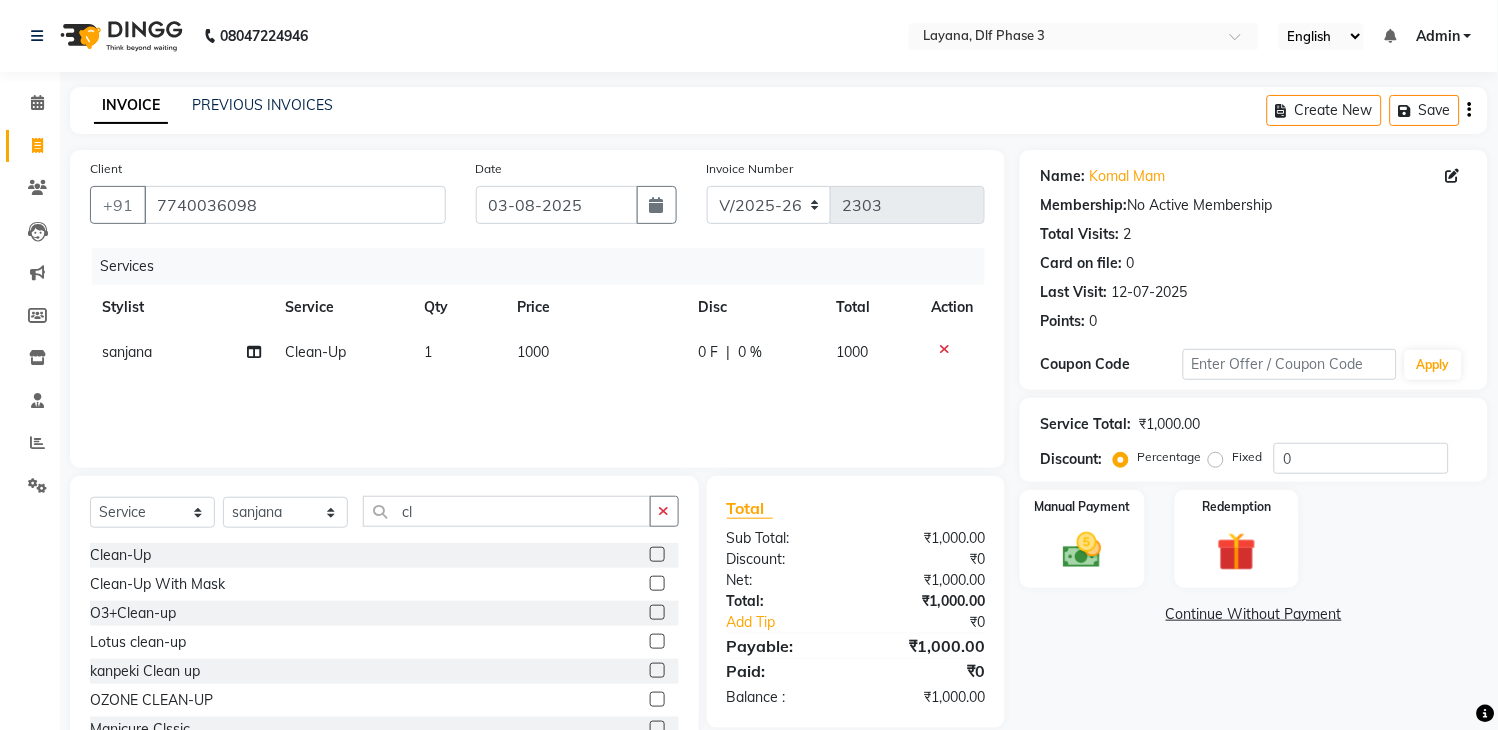 click on "0 F | 0 %" 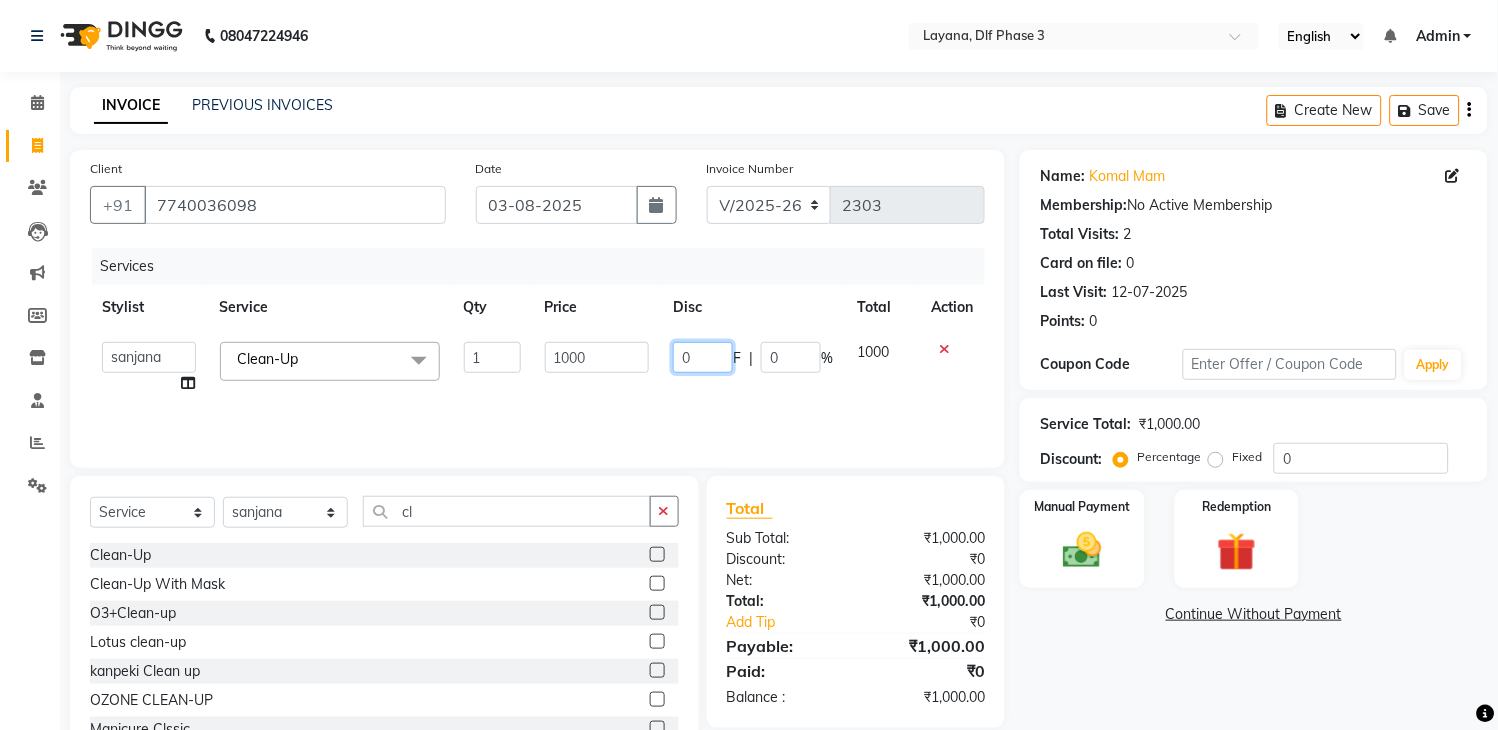 click on "0" 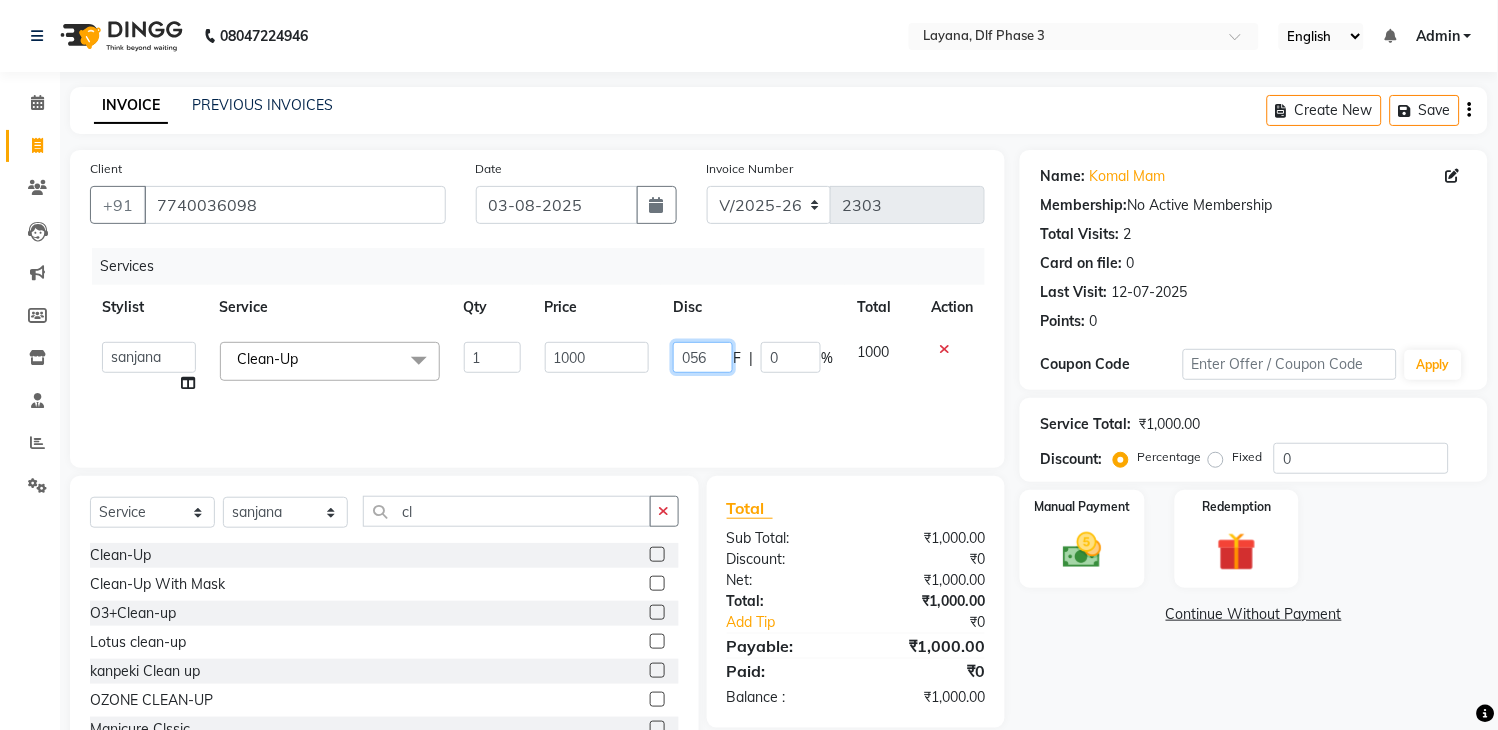 type on "0560" 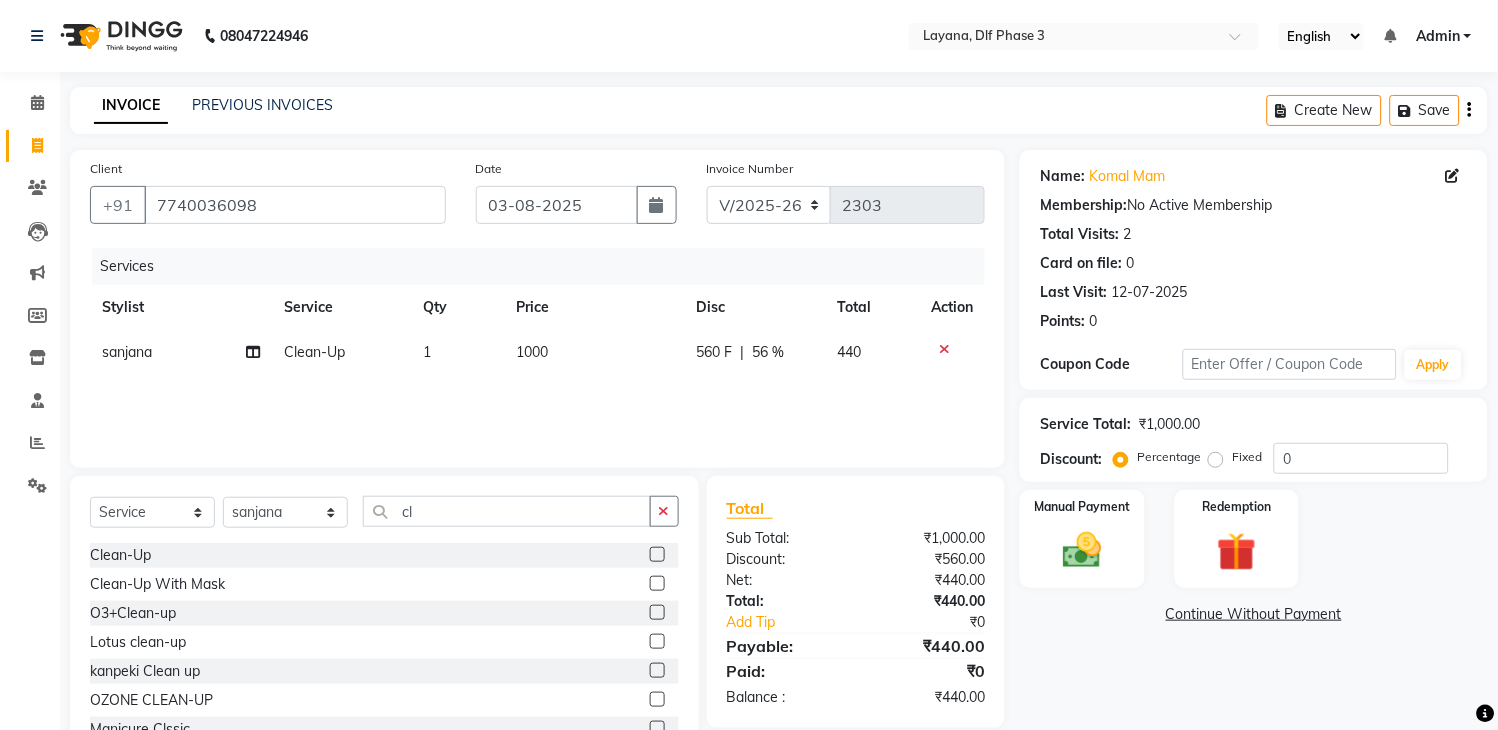 click on "Name: [FIRST] Mam Membership:  No Active Membership  Total Visits:  2 Card on file:  0 Last Visit:   12-07-2025 Points:   0  Coupon Code Apply Service Total:  ₹1,000.00  Discount:  Percentage   Fixed  0 Manual Payment Redemption  Continue Without Payment" 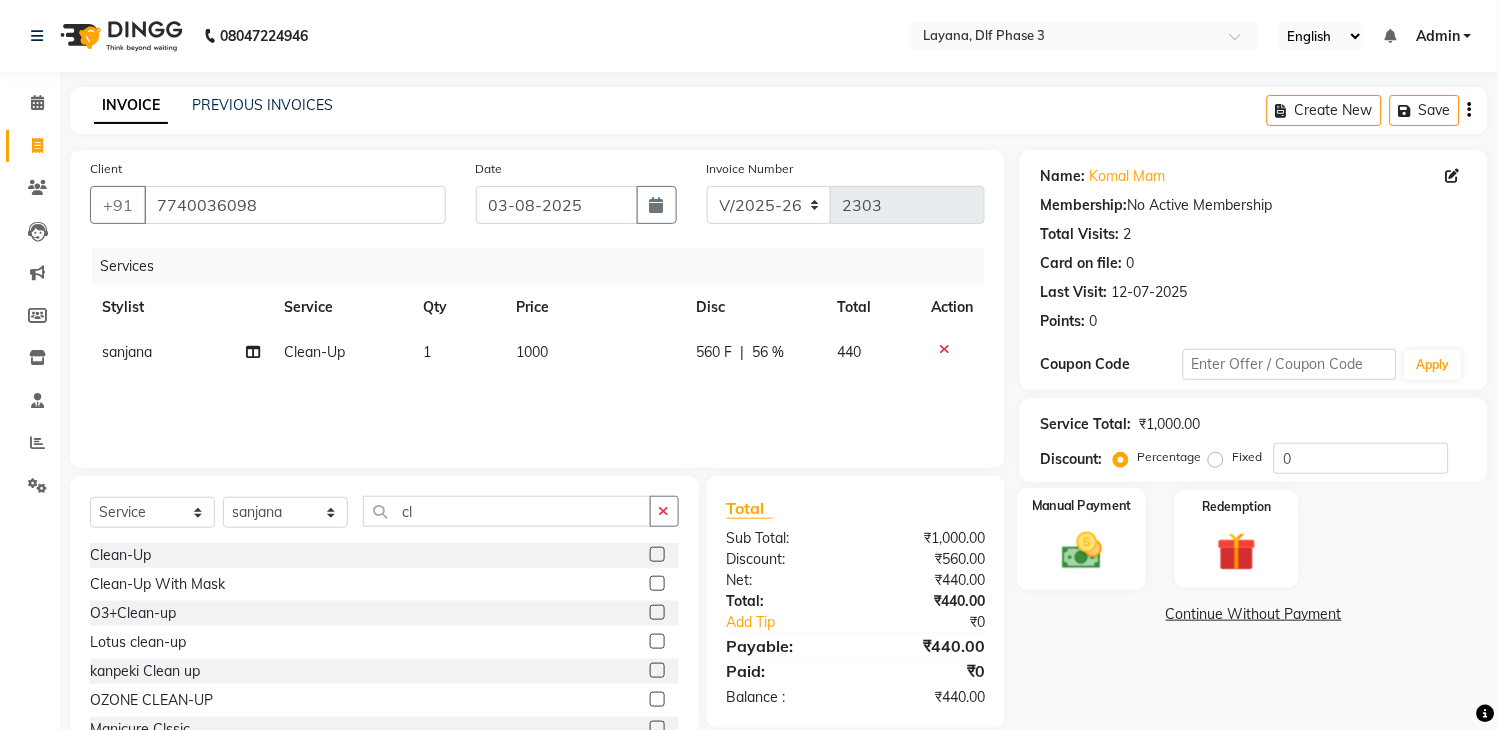 click on "Manual Payment" 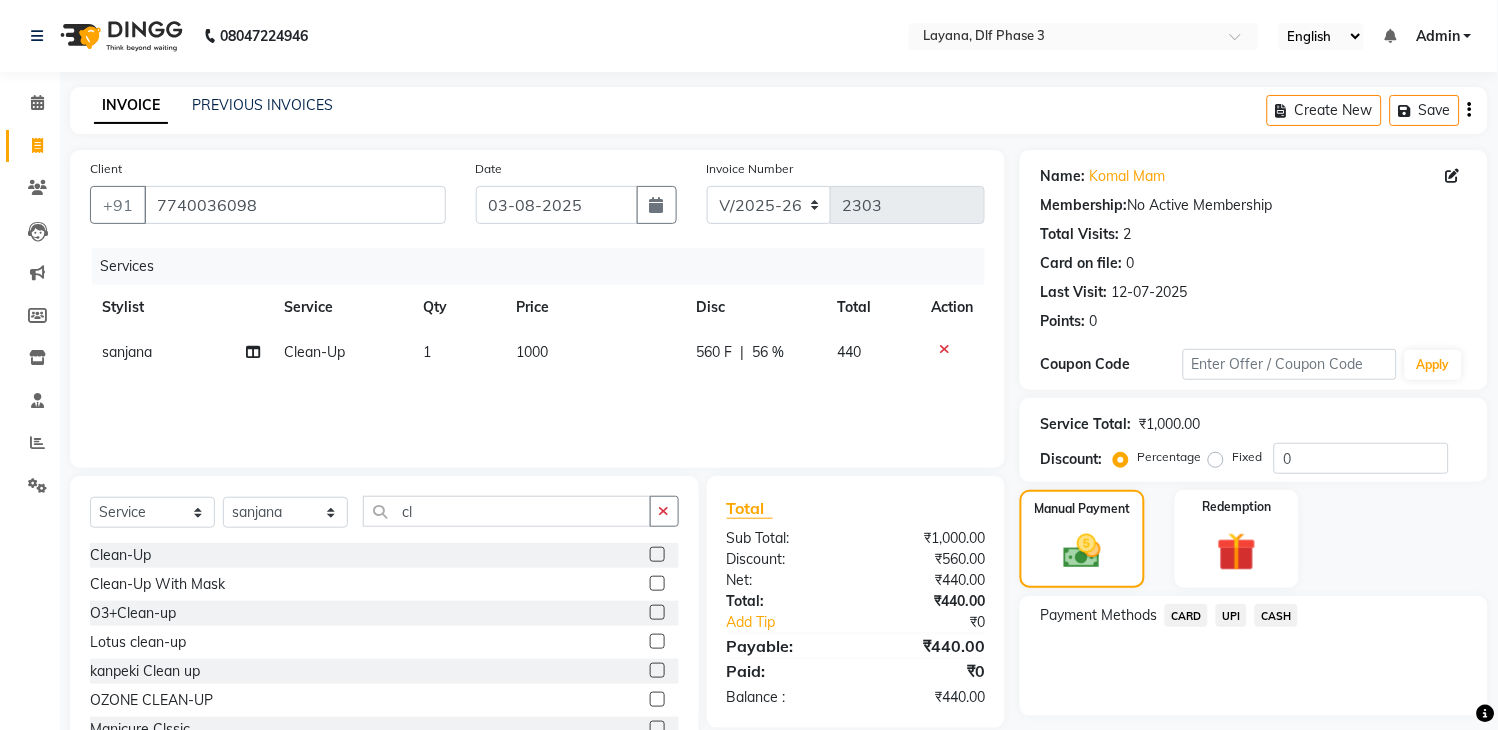 click on "UPI" 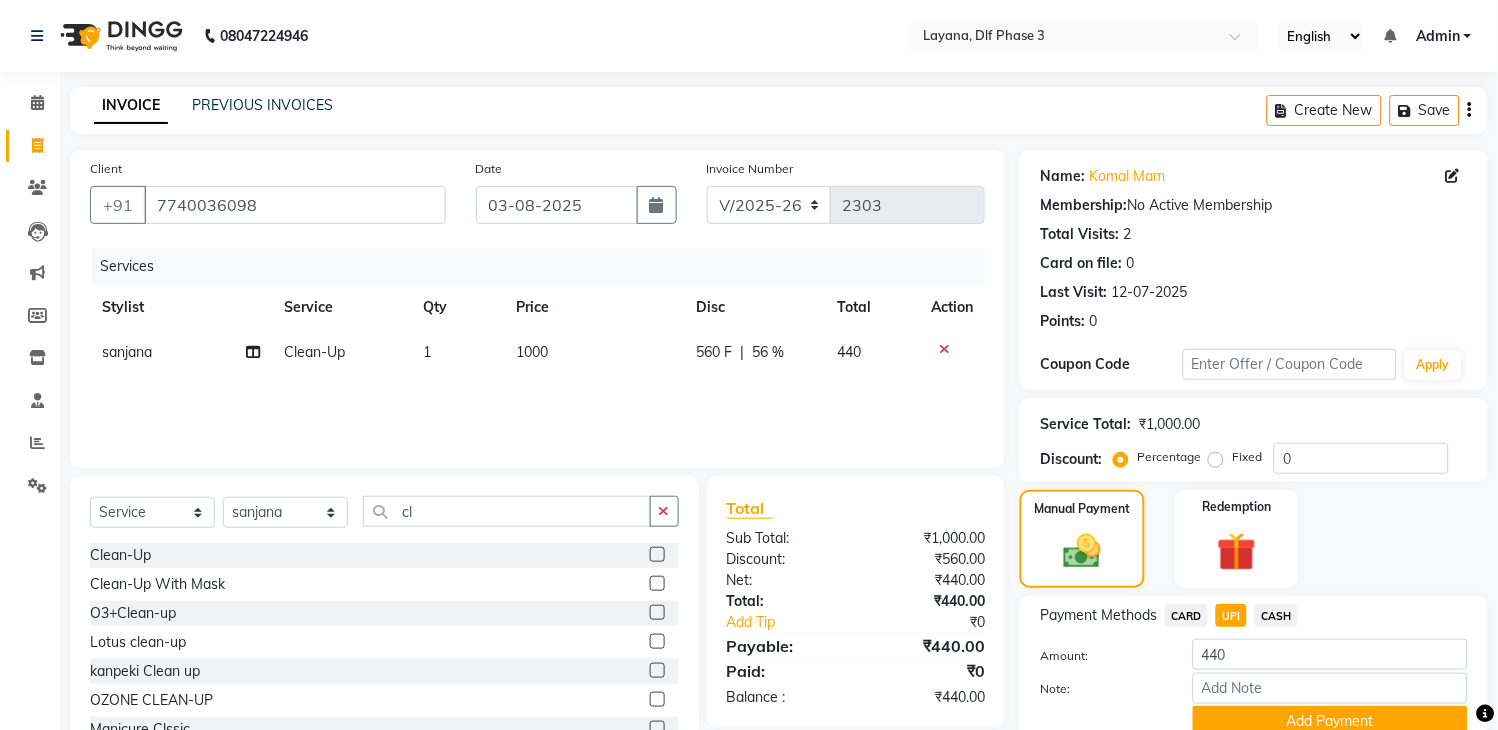 scroll, scrollTop: 86, scrollLeft: 0, axis: vertical 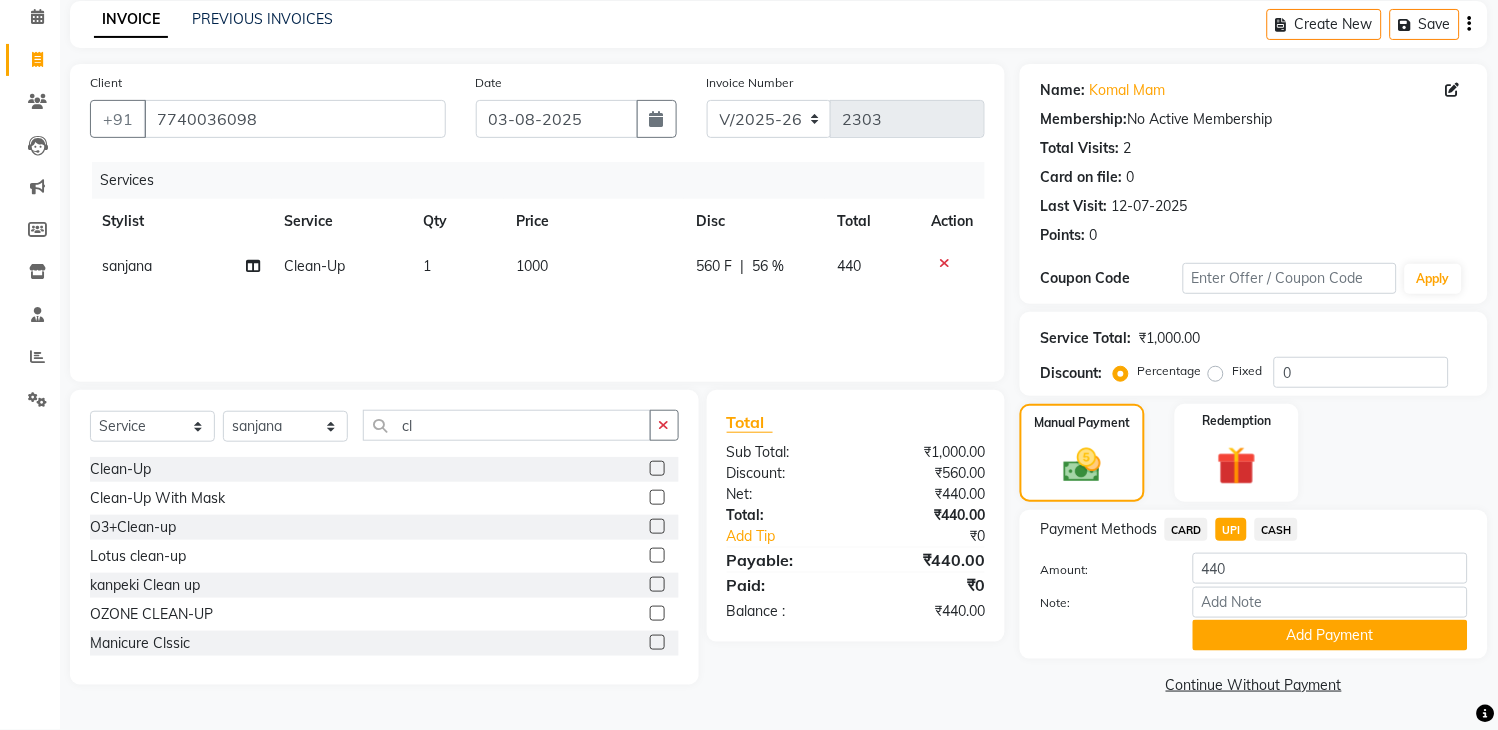 click on "Payment Methods  CARD   UPI   CASH  Amount: 440 Note: Add Payment" 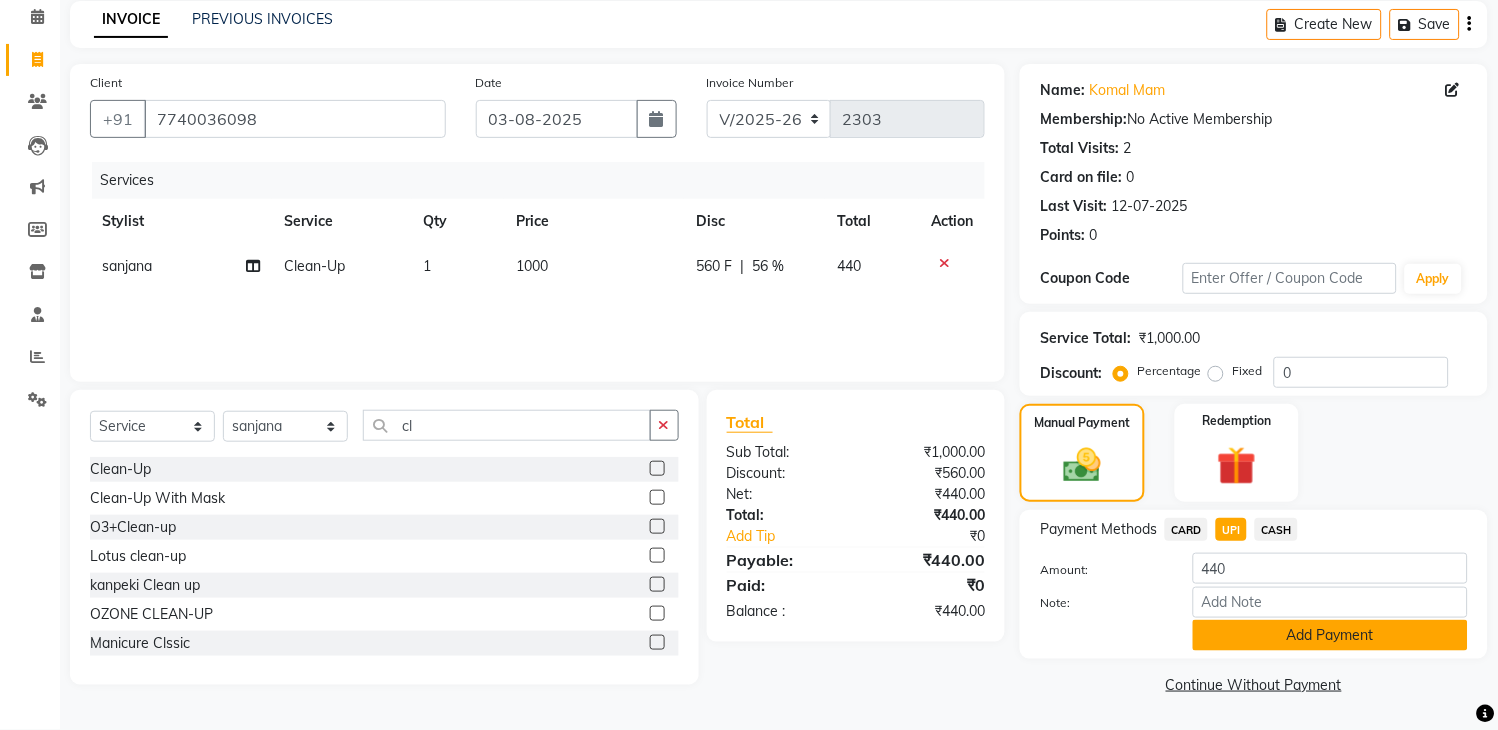 click on "Add Payment" 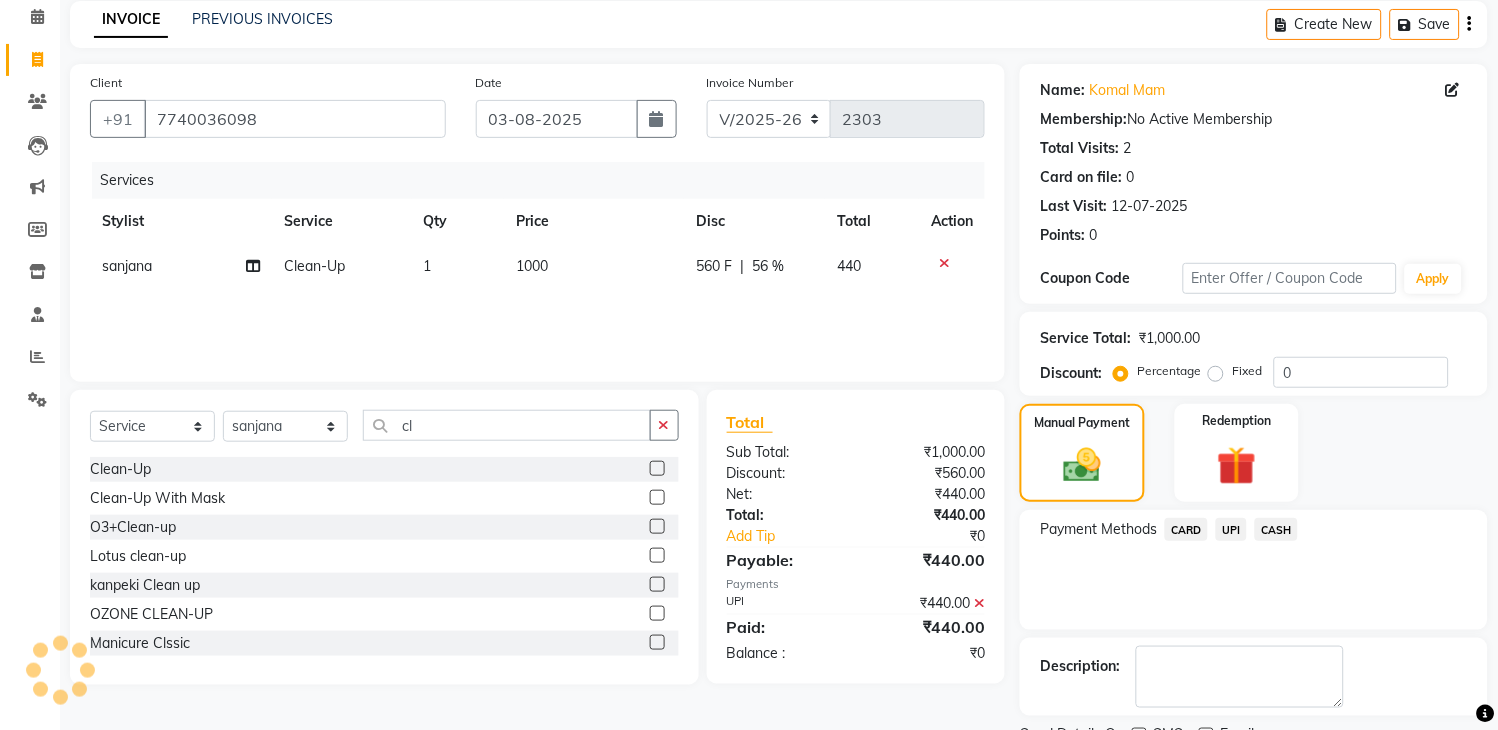scroll, scrollTop: 170, scrollLeft: 0, axis: vertical 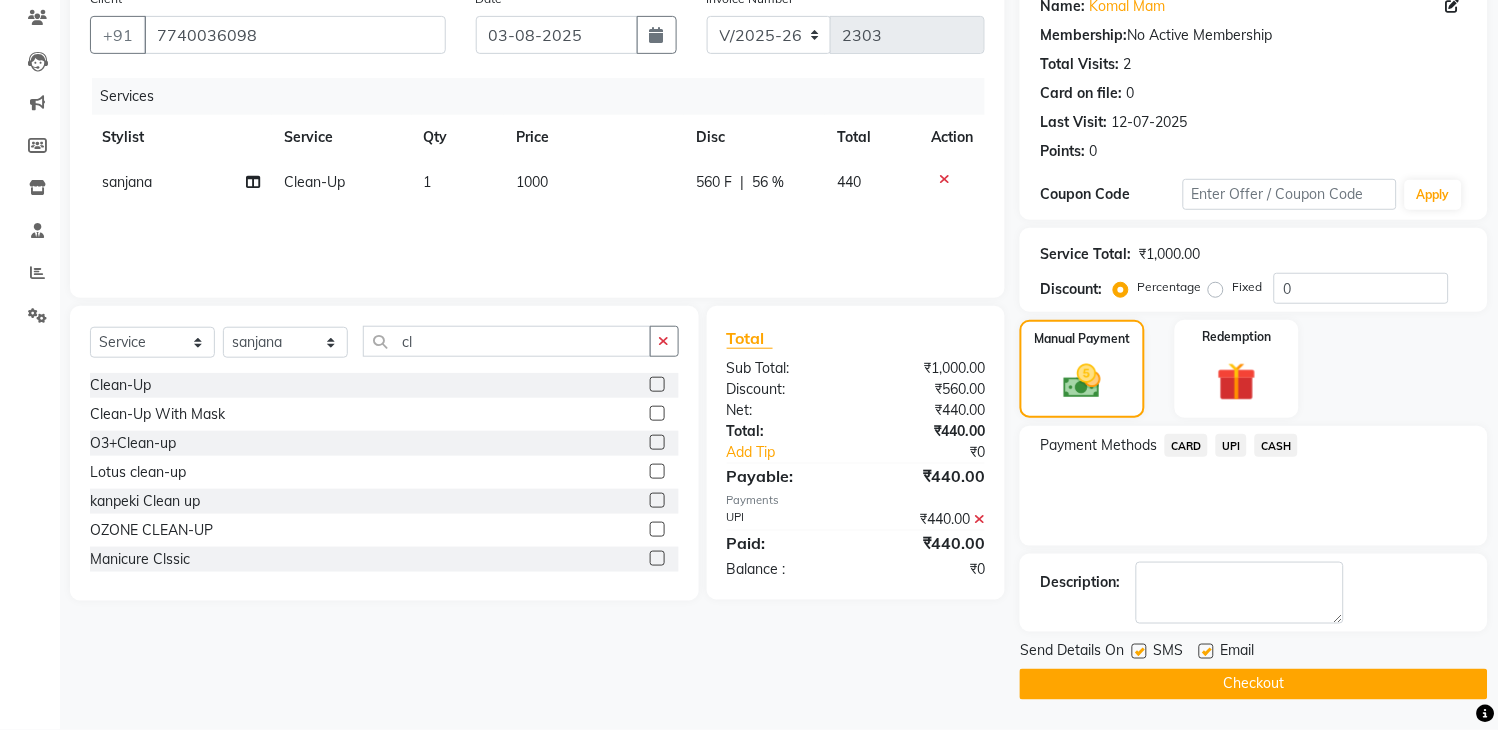 click 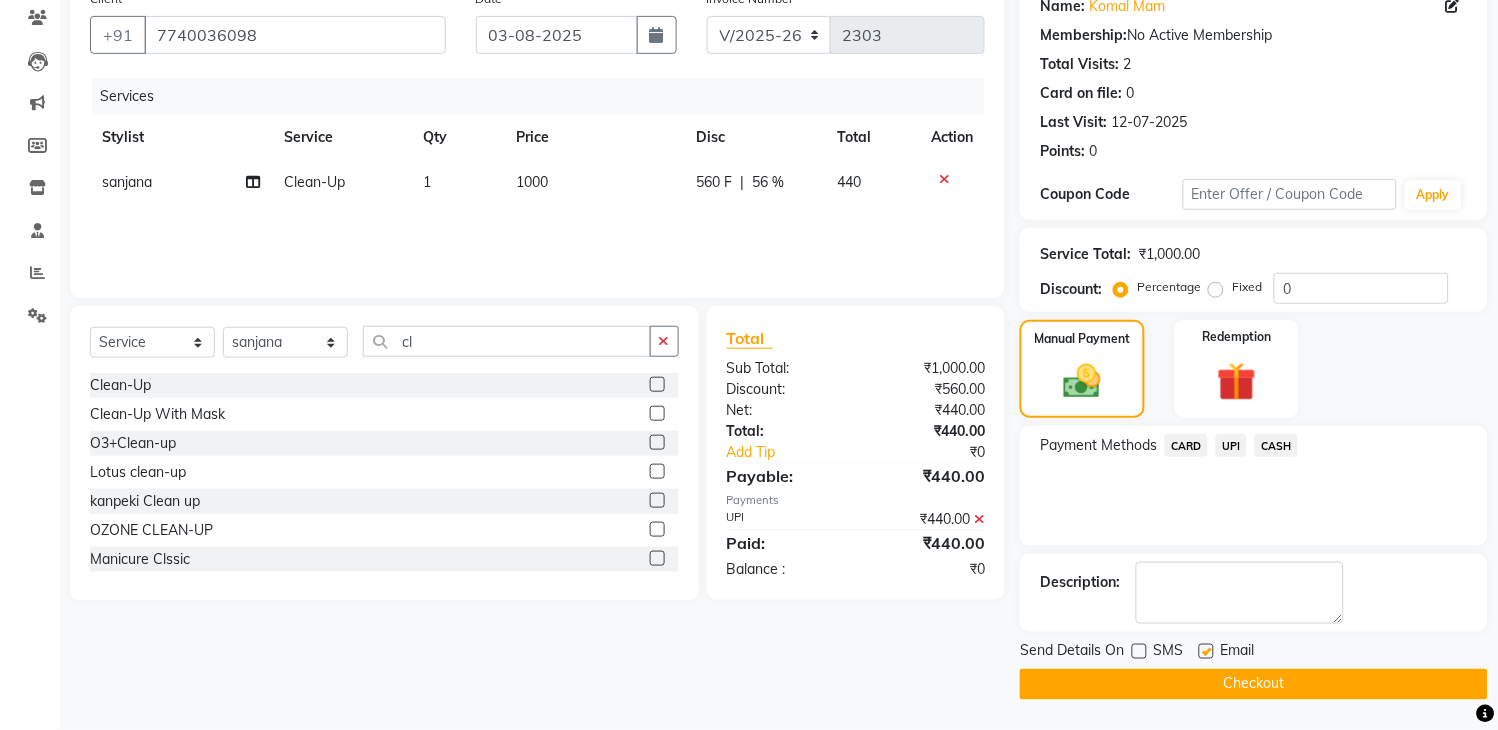 click 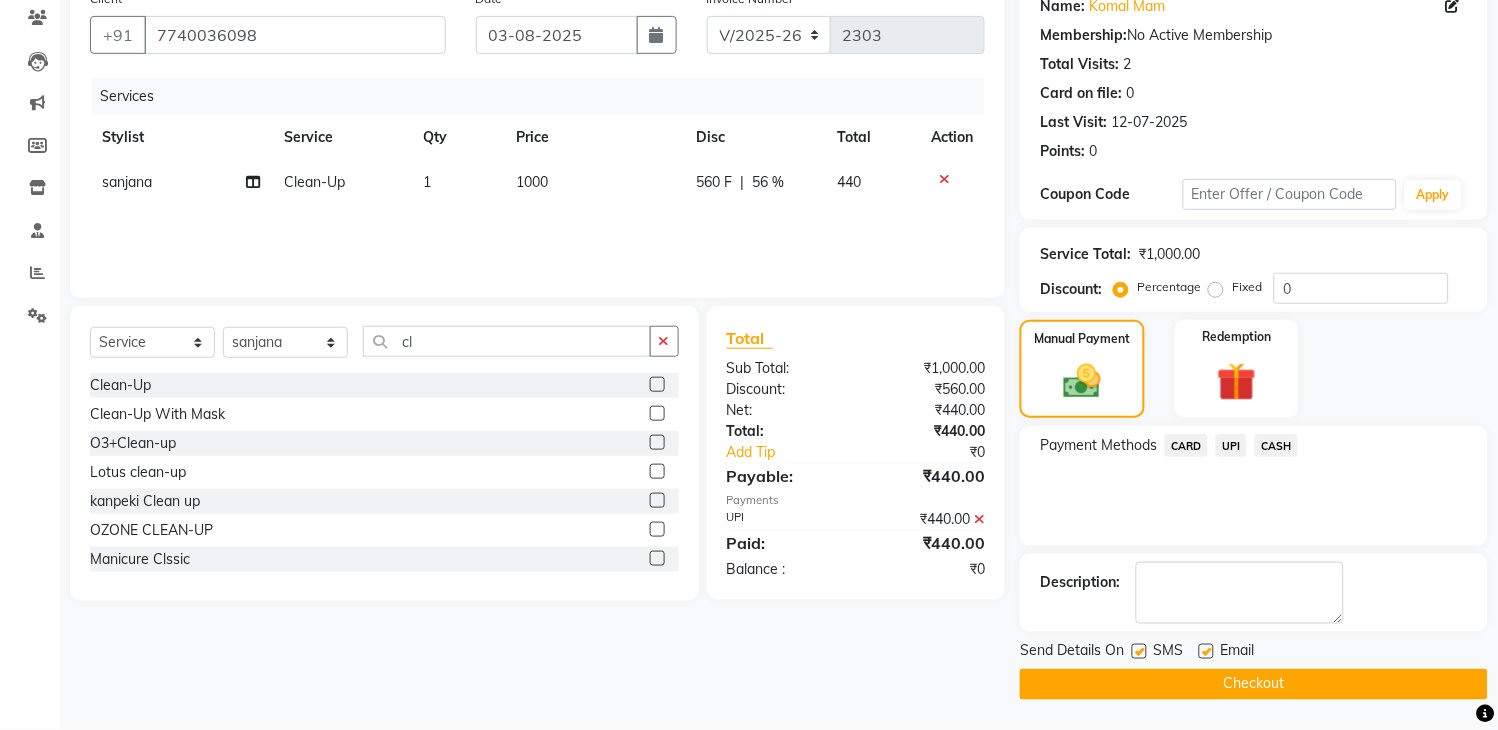 click on "Checkout" 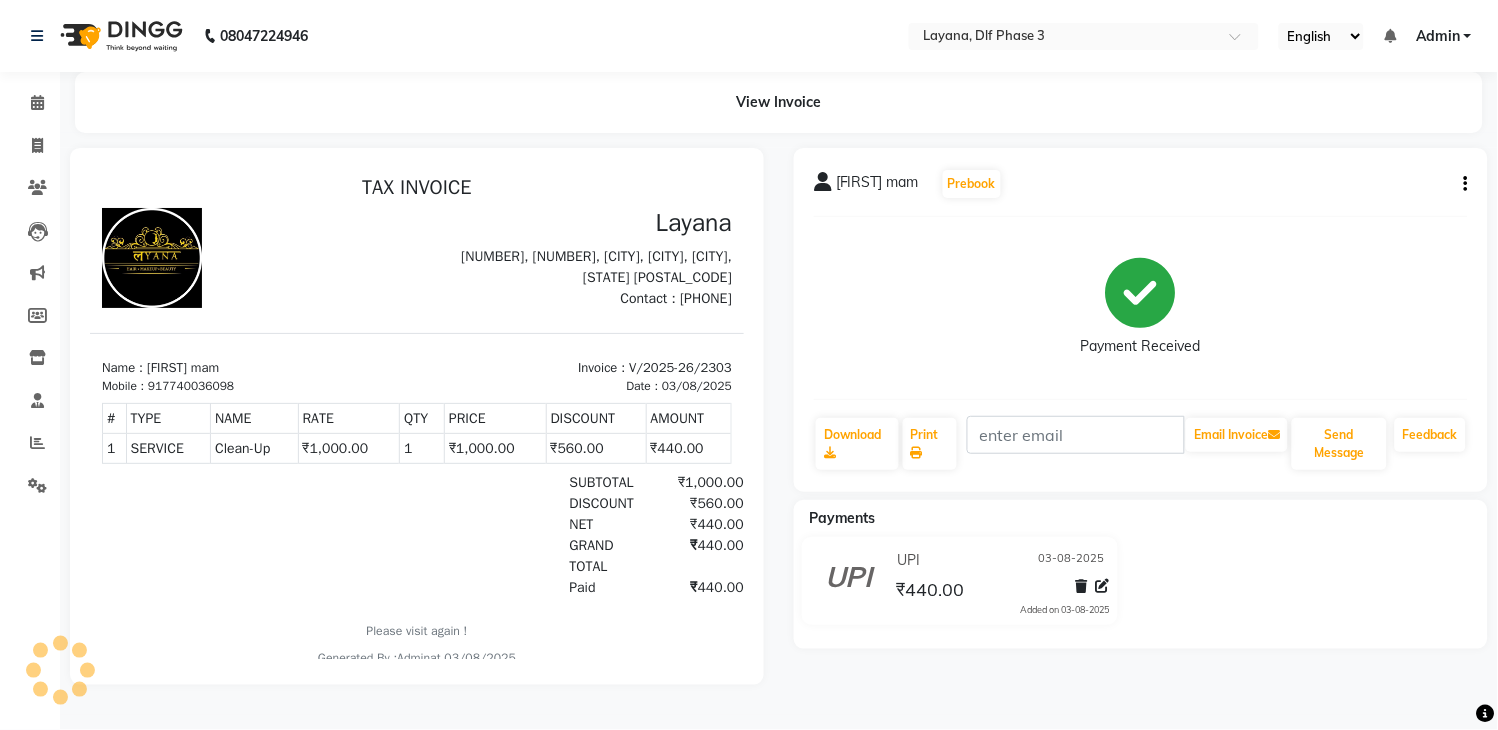 scroll, scrollTop: 0, scrollLeft: 0, axis: both 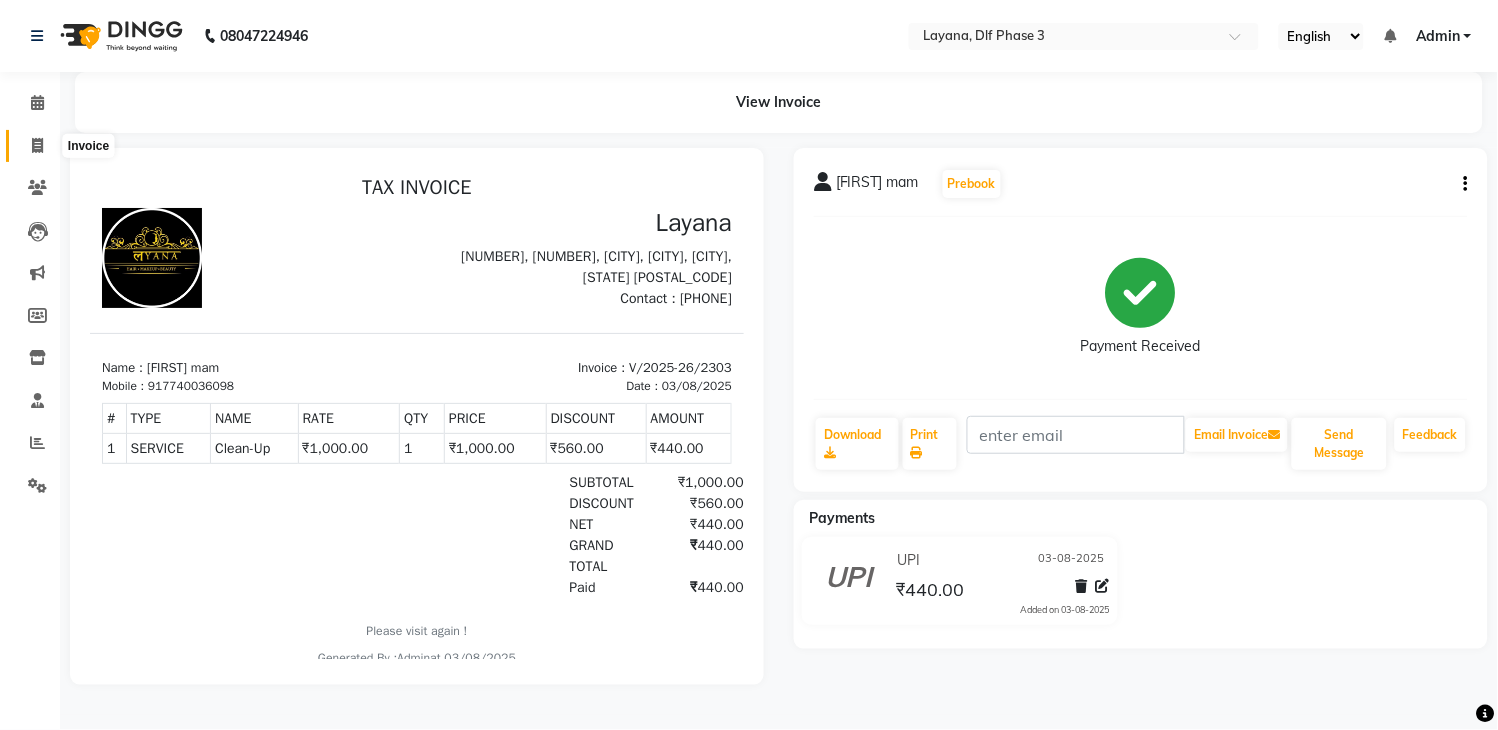 click 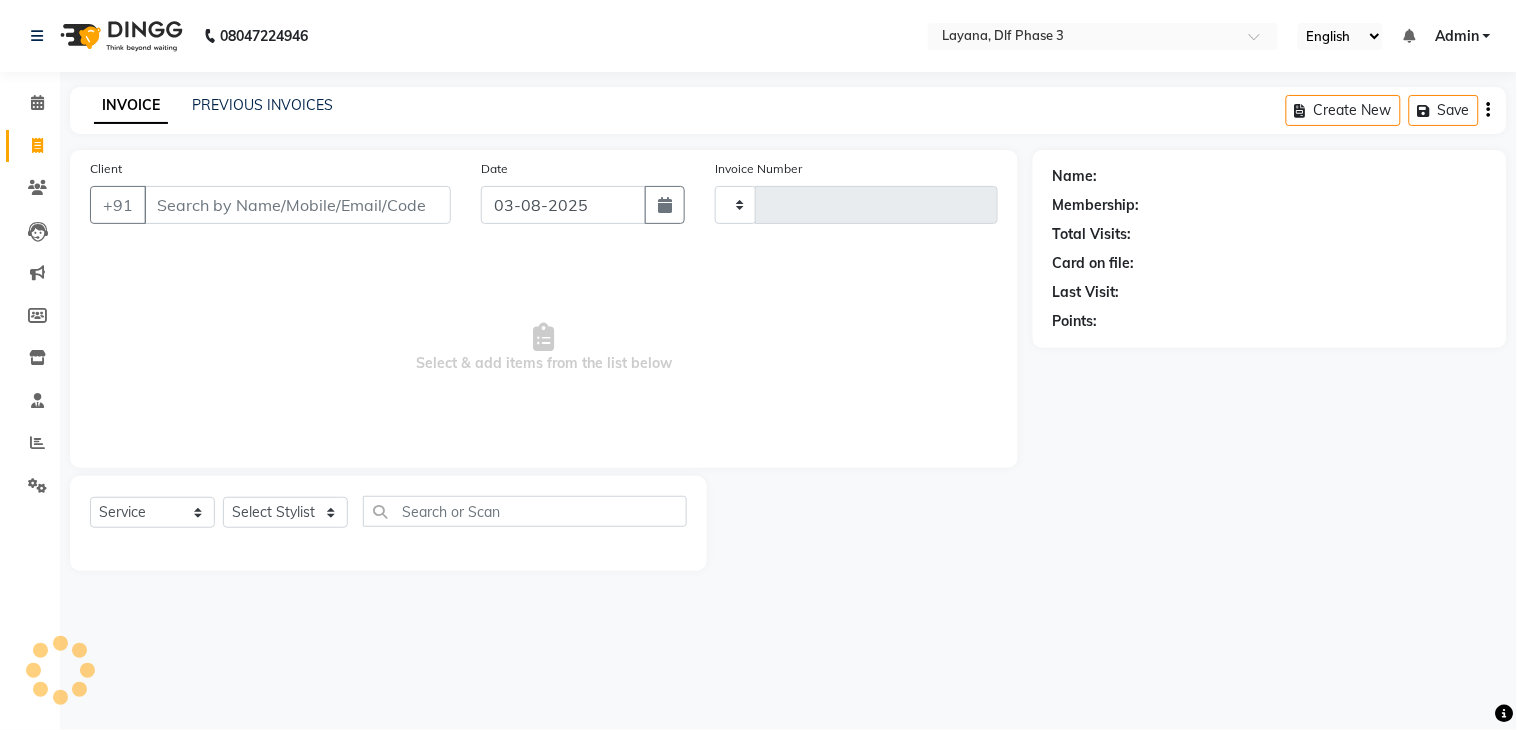 type on "2304" 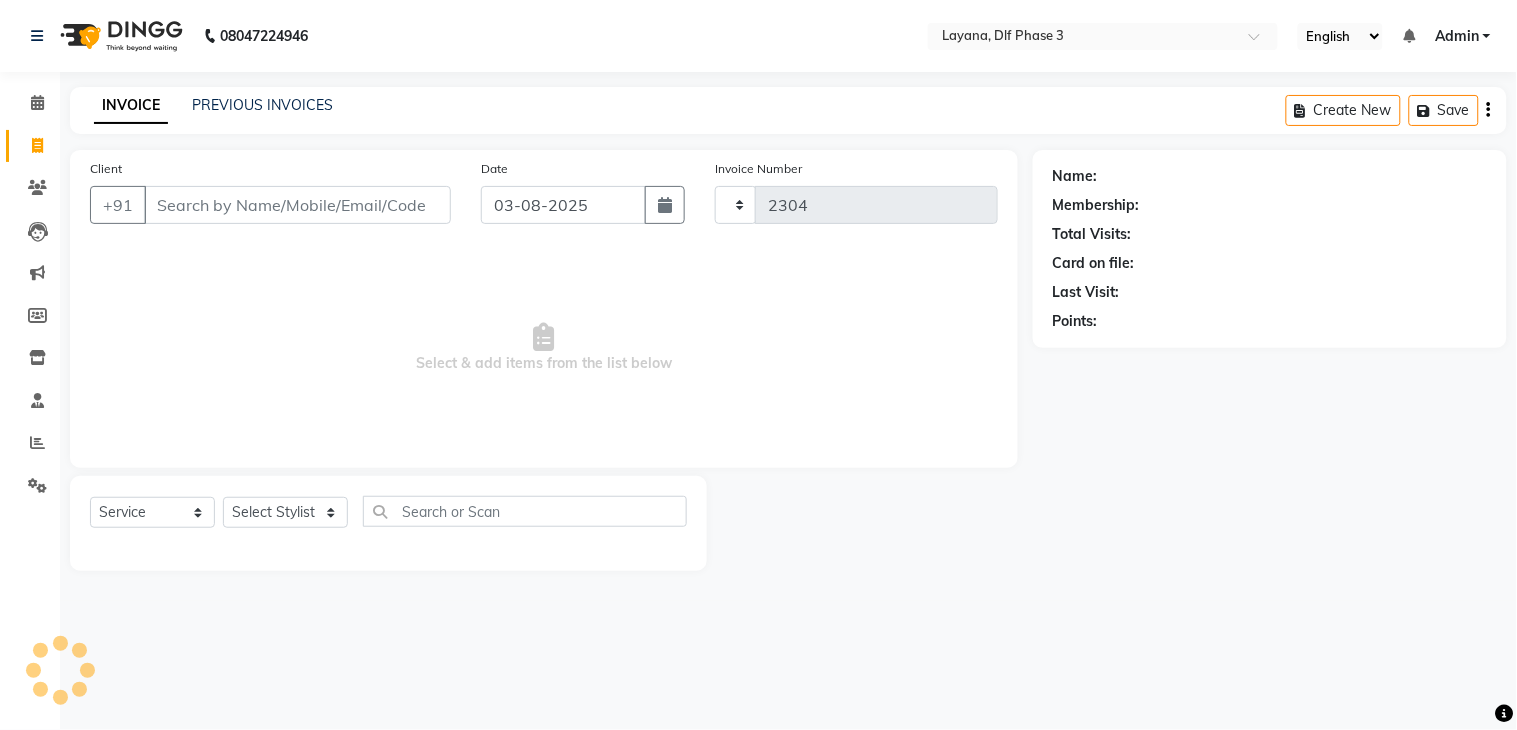 select on "6973" 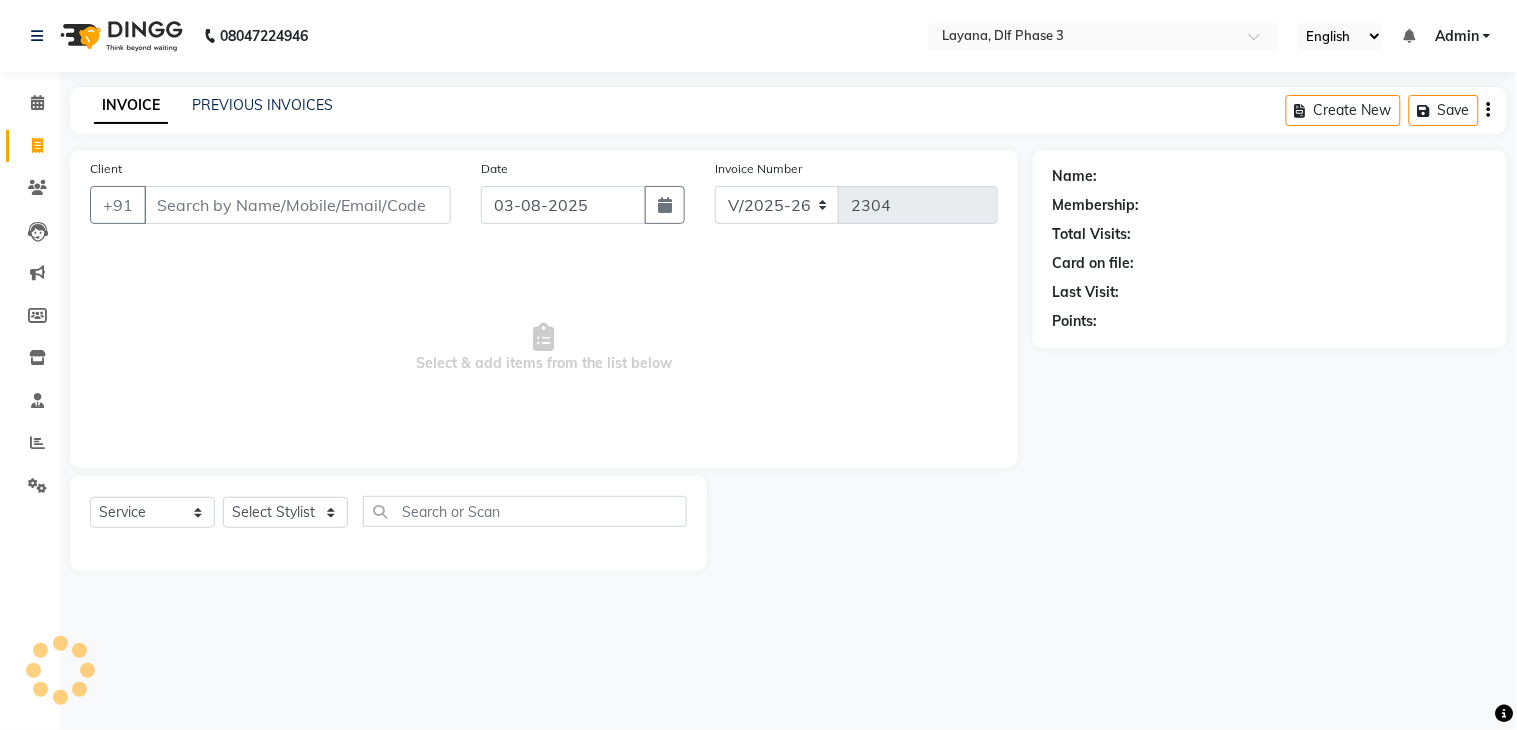 click on "Client" at bounding box center [297, 205] 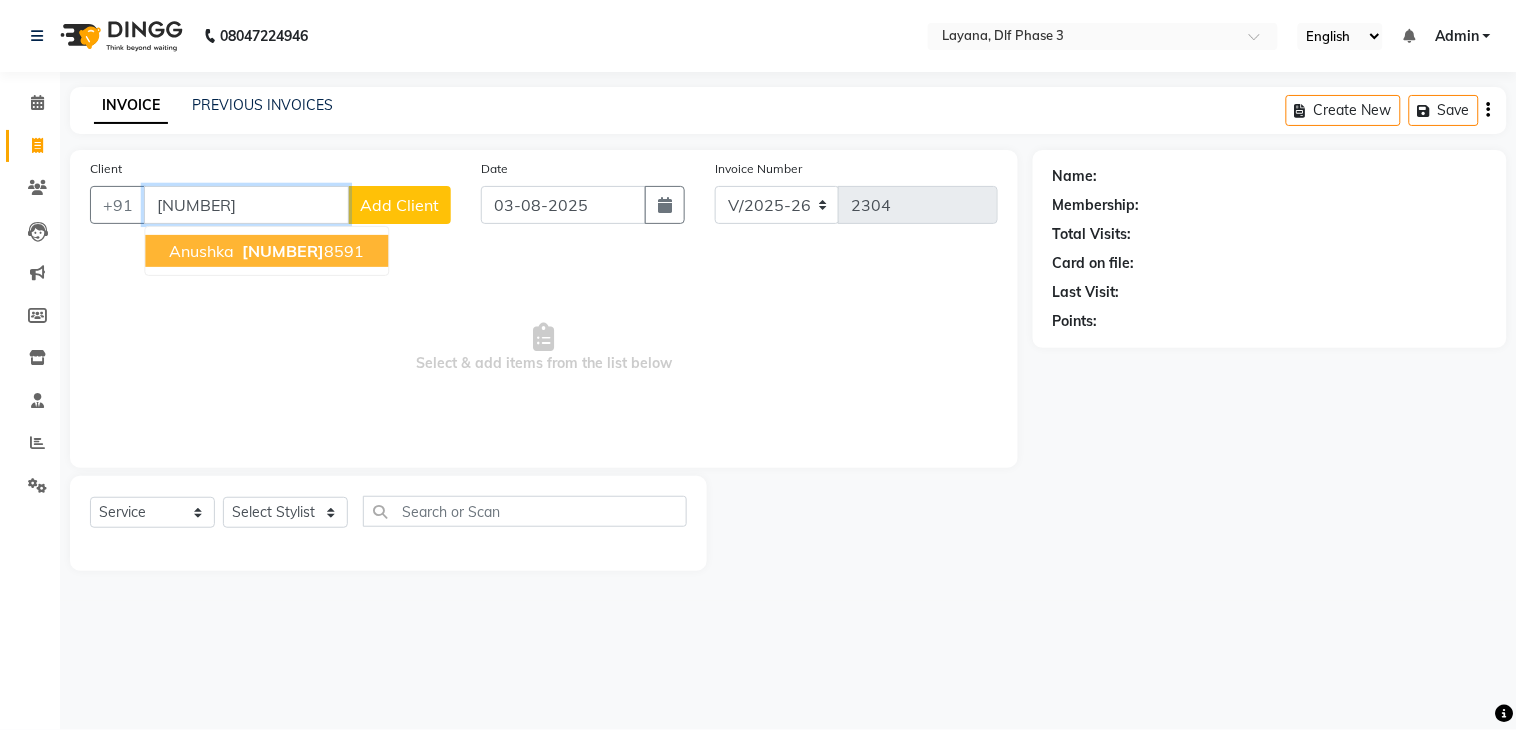 click on "978536 8591" at bounding box center (301, 251) 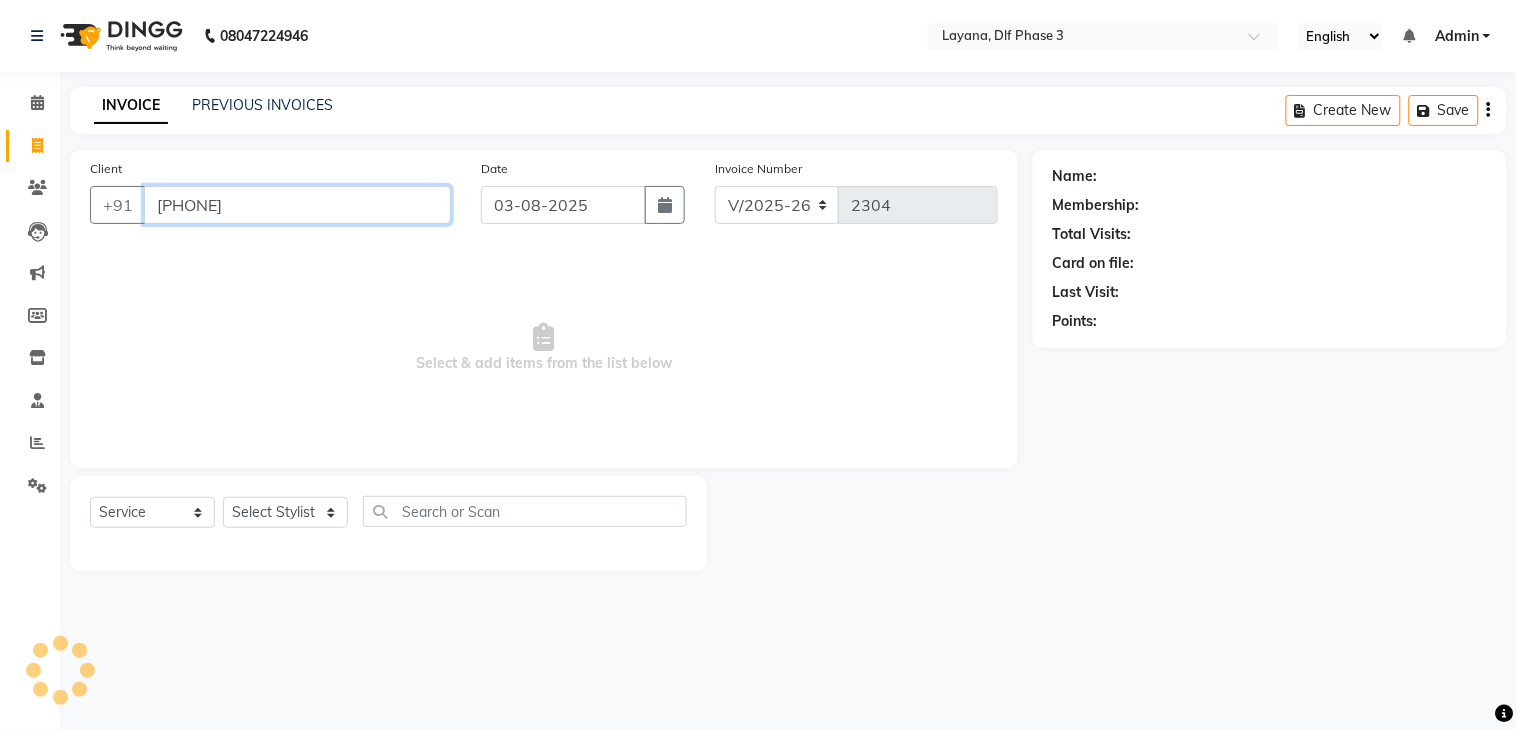 type on "9785368591" 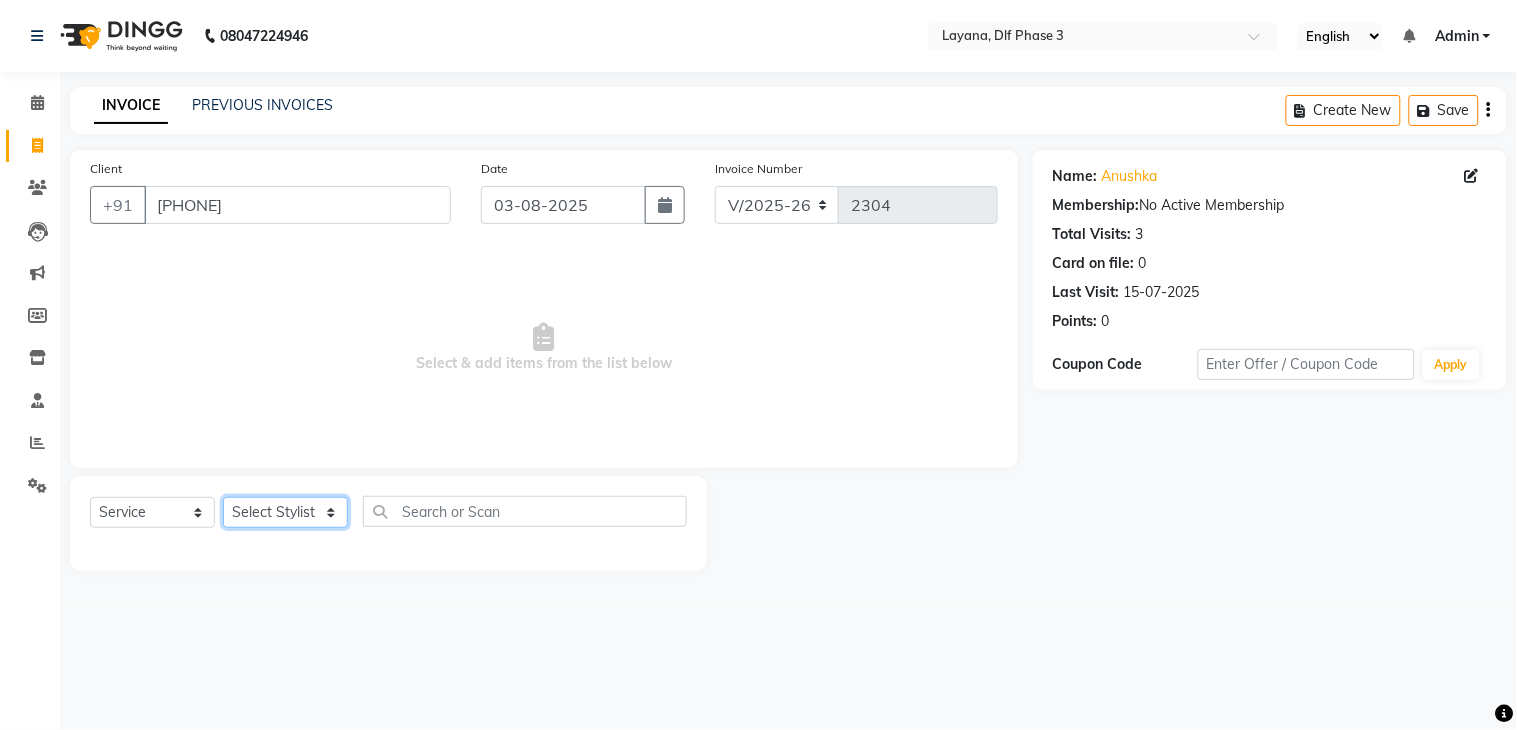 click on "Select Stylist [FIRST] [FIRST] [FIRST] [FIRST] [FIRST] [FIRST] [FIRST] [FIRST]" 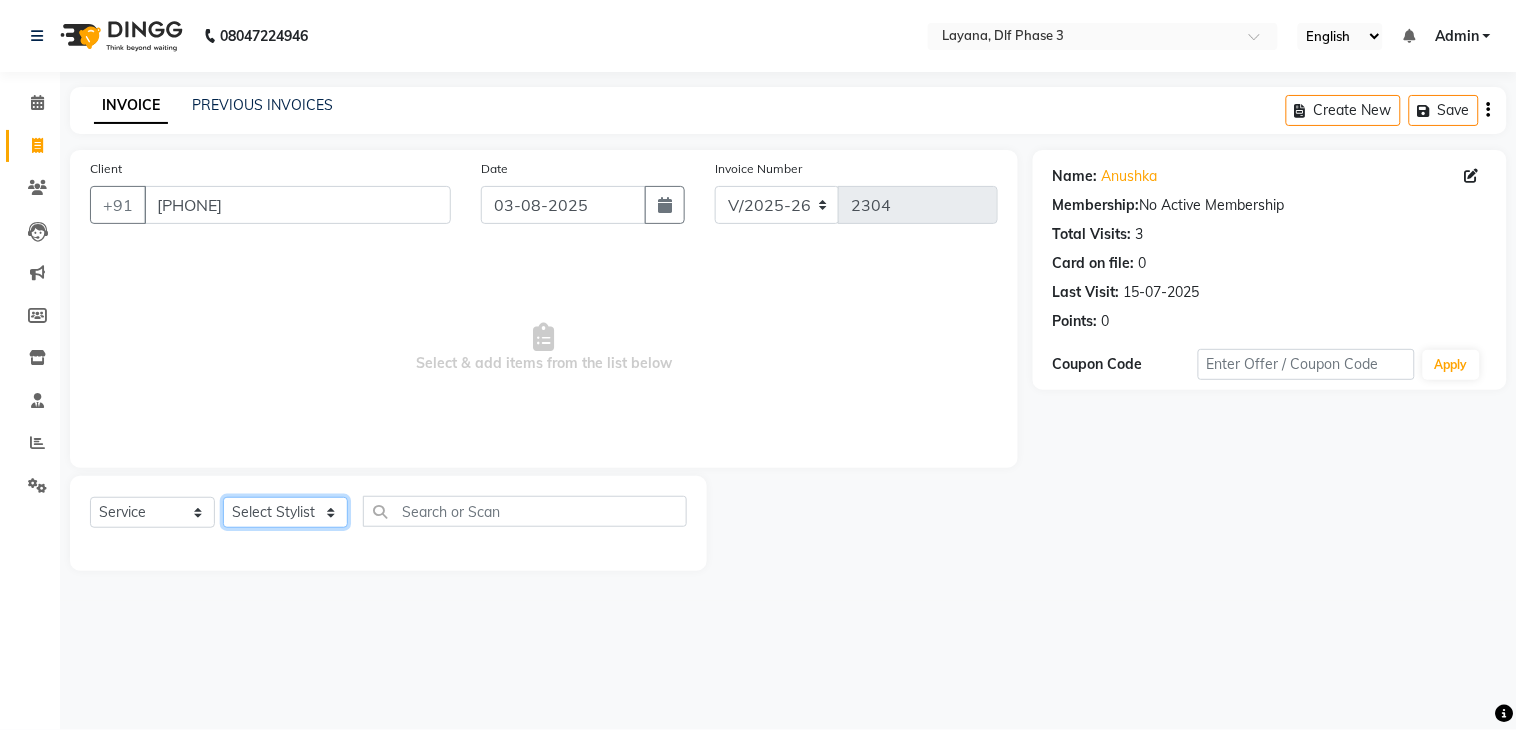select on "57637" 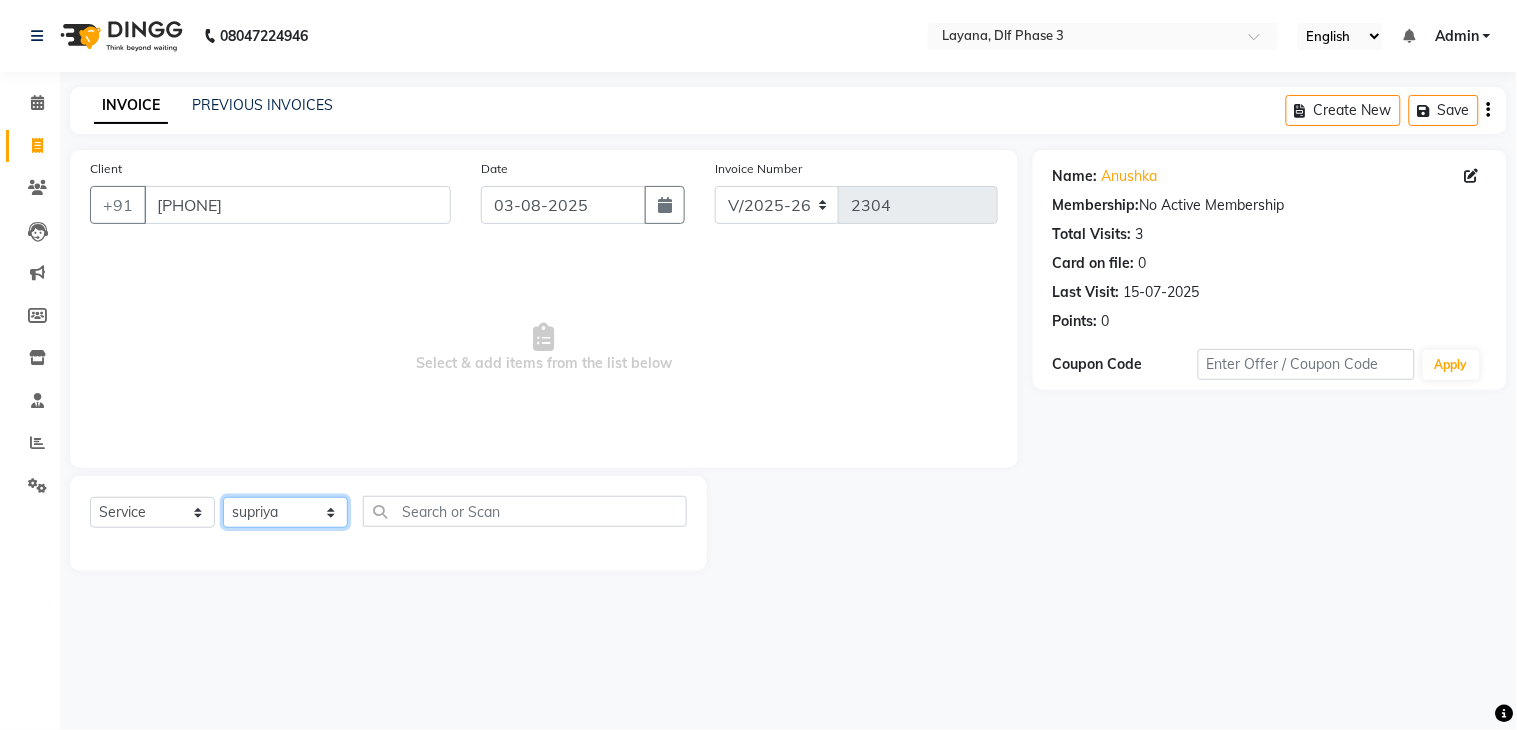 click on "Select Stylist [FIRST] [FIRST] [FIRST] [FIRST] [FIRST] [FIRST] [FIRST] [FIRST]" 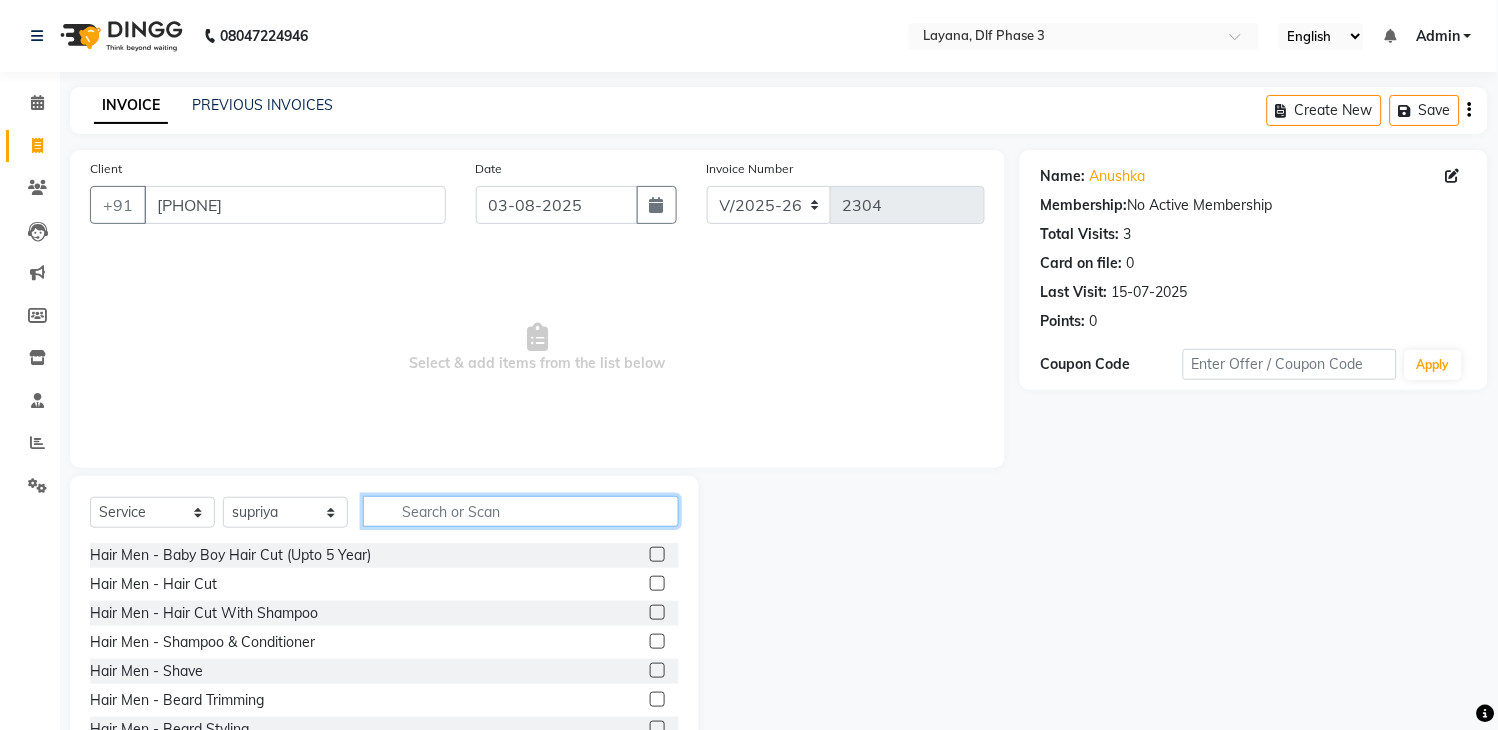 click 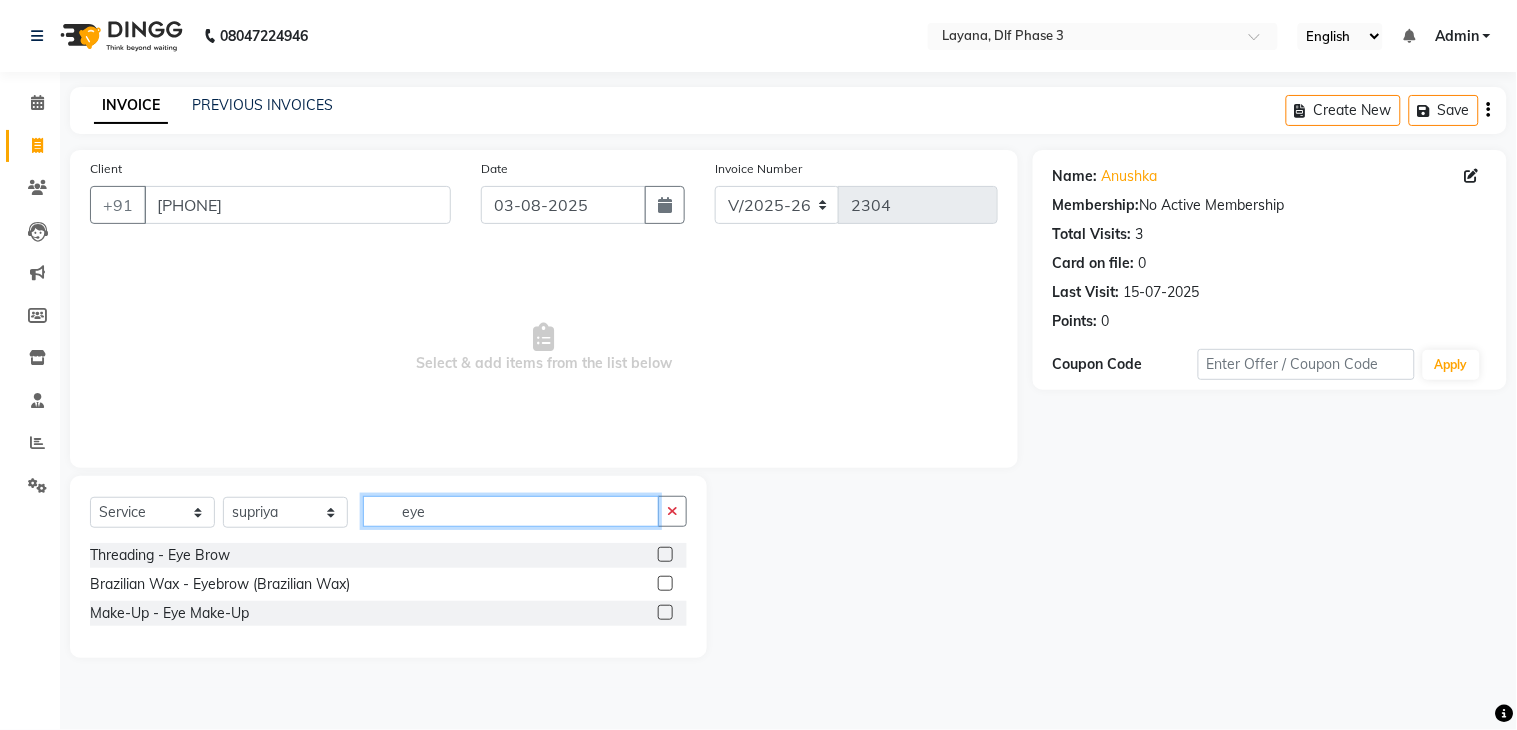 type on "eye" 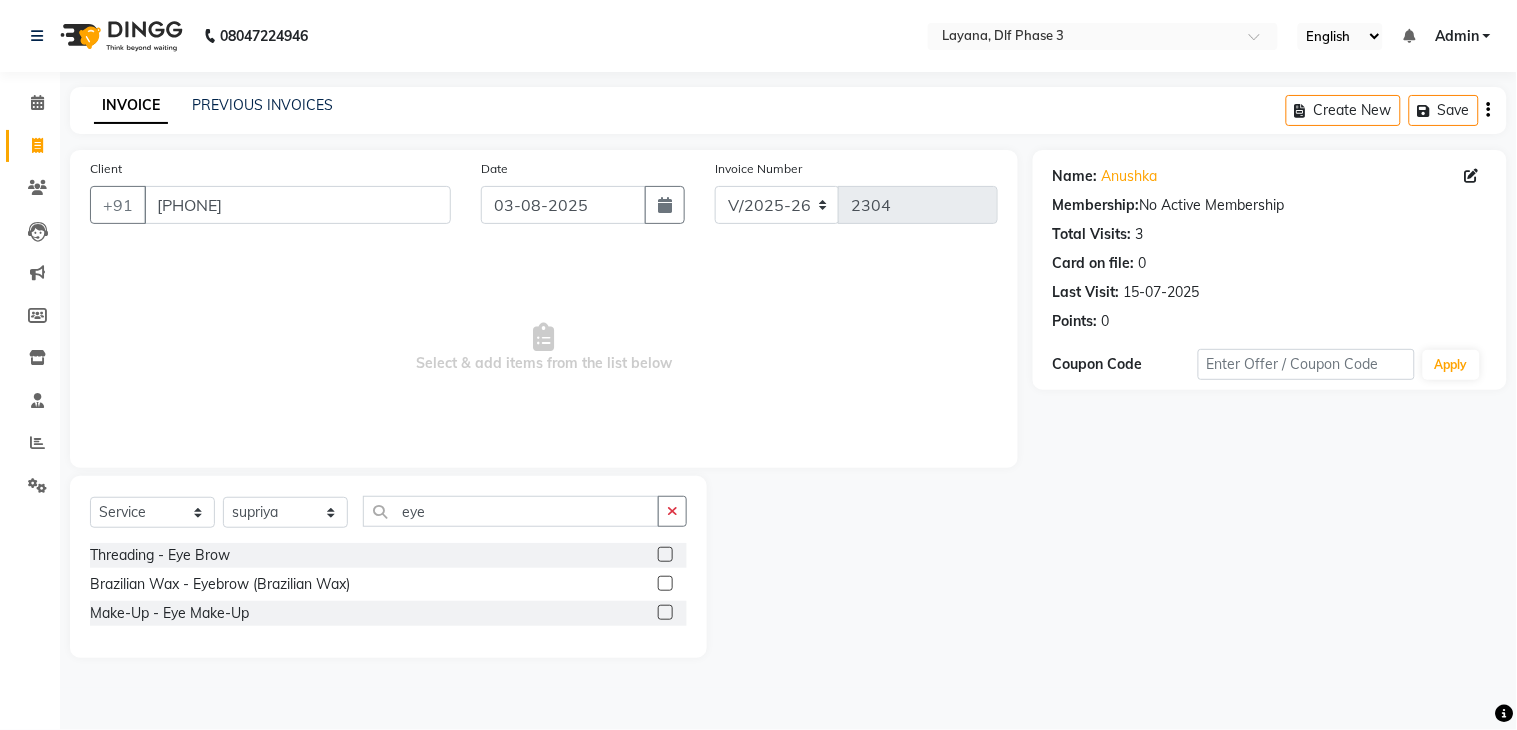 click 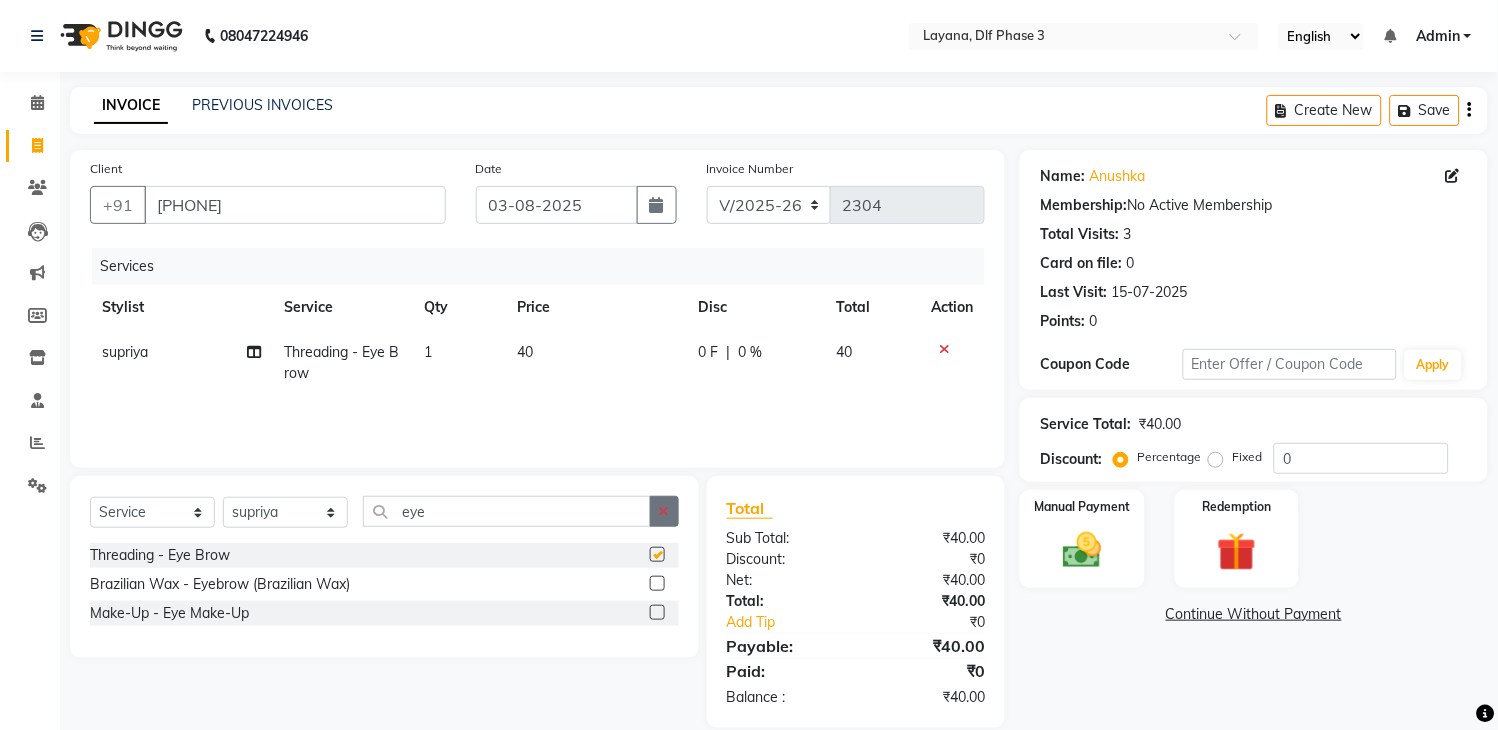 checkbox on "false" 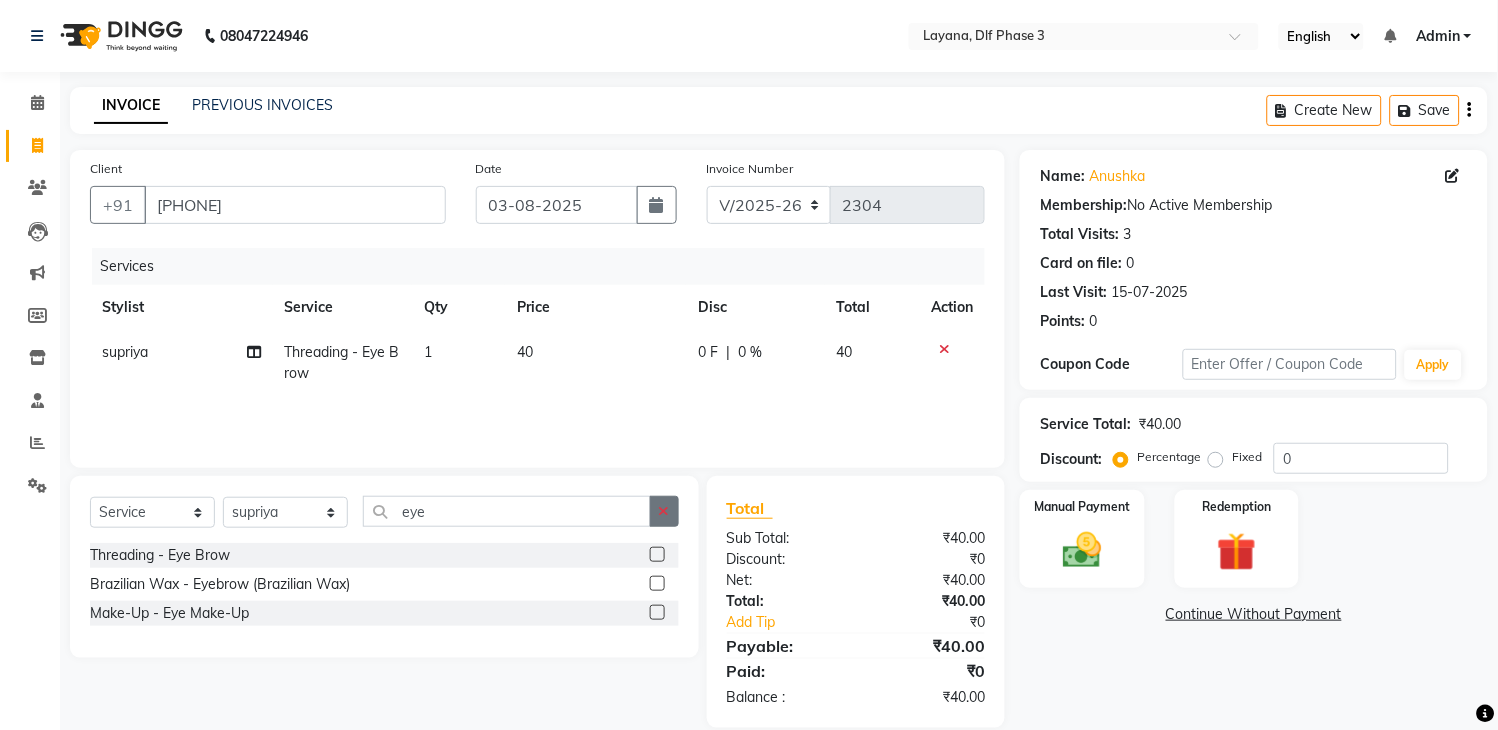 click 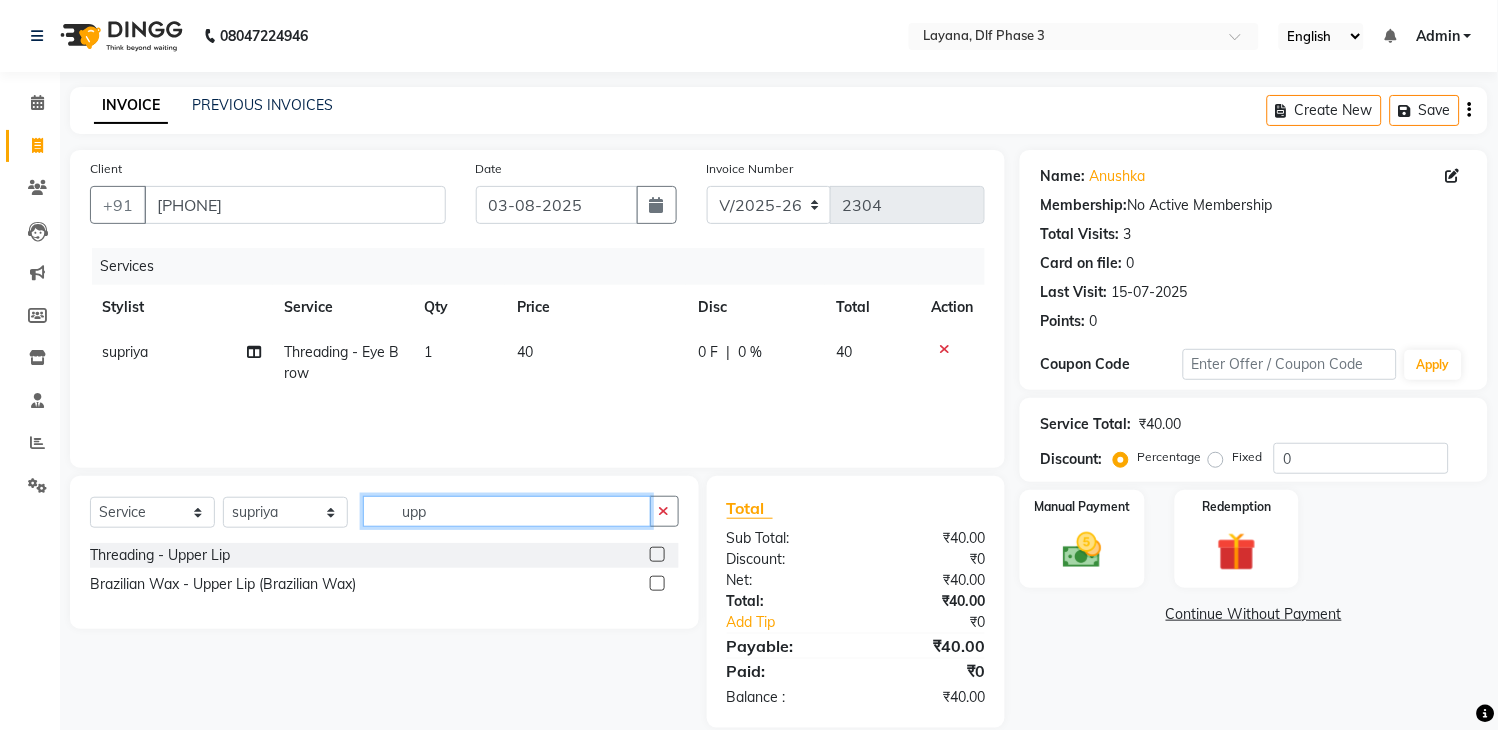 type on "upp" 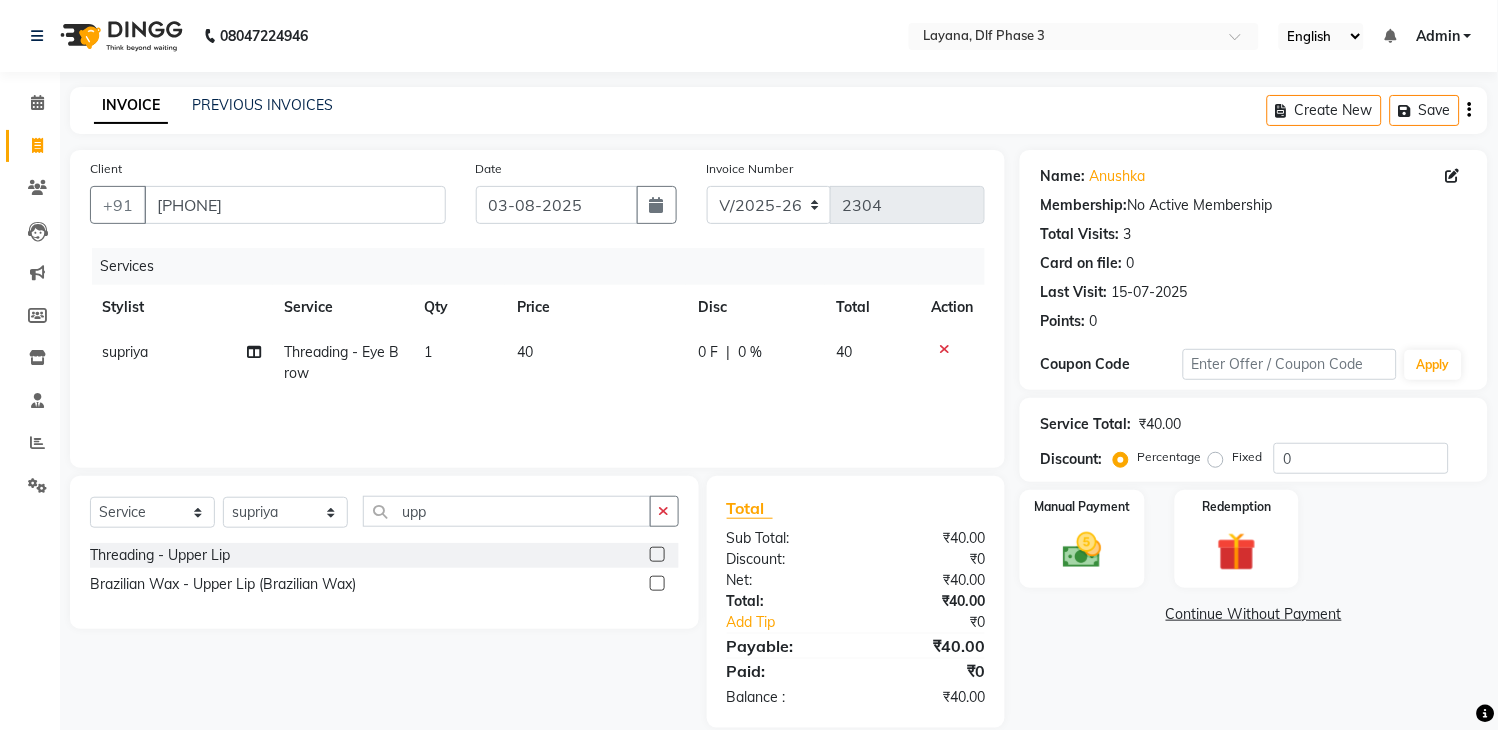 click 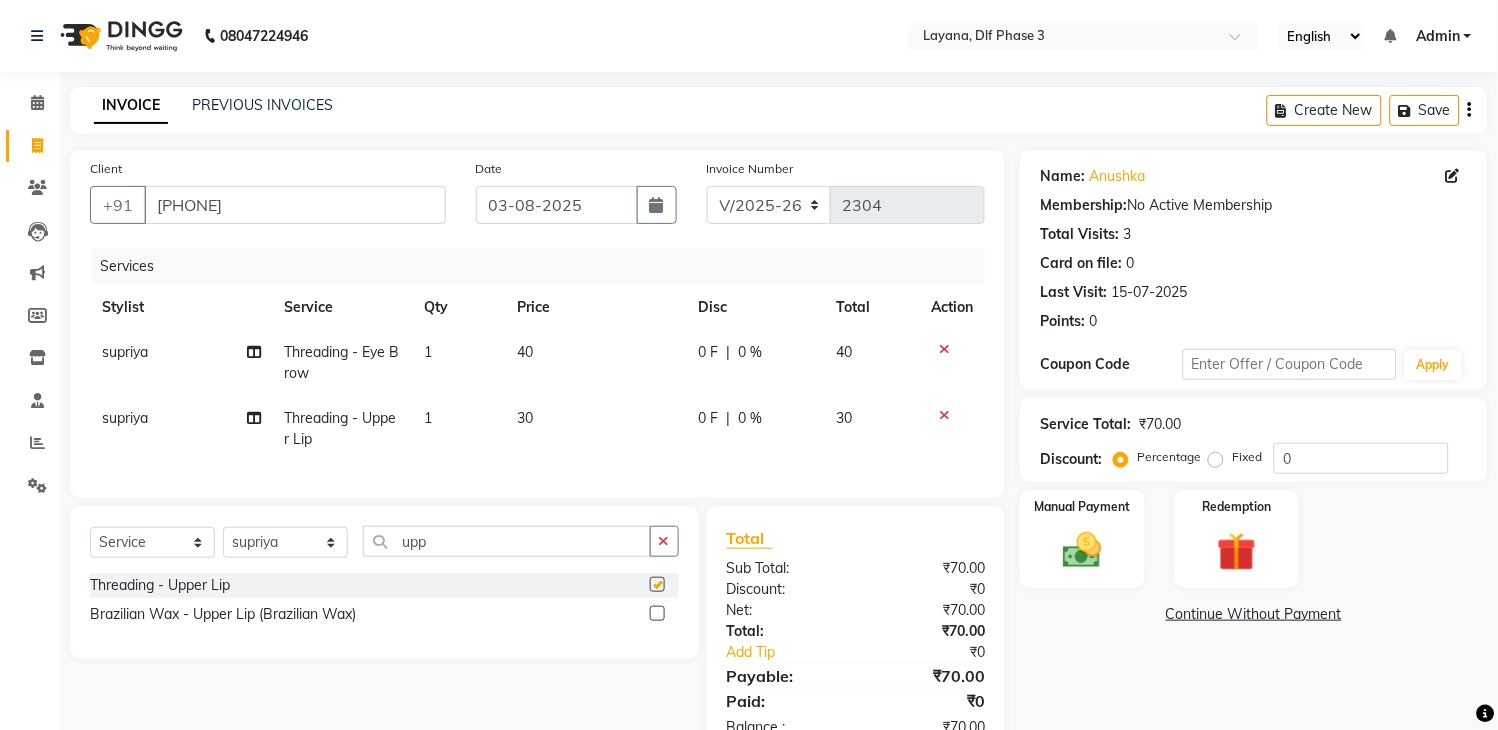 checkbox on "false" 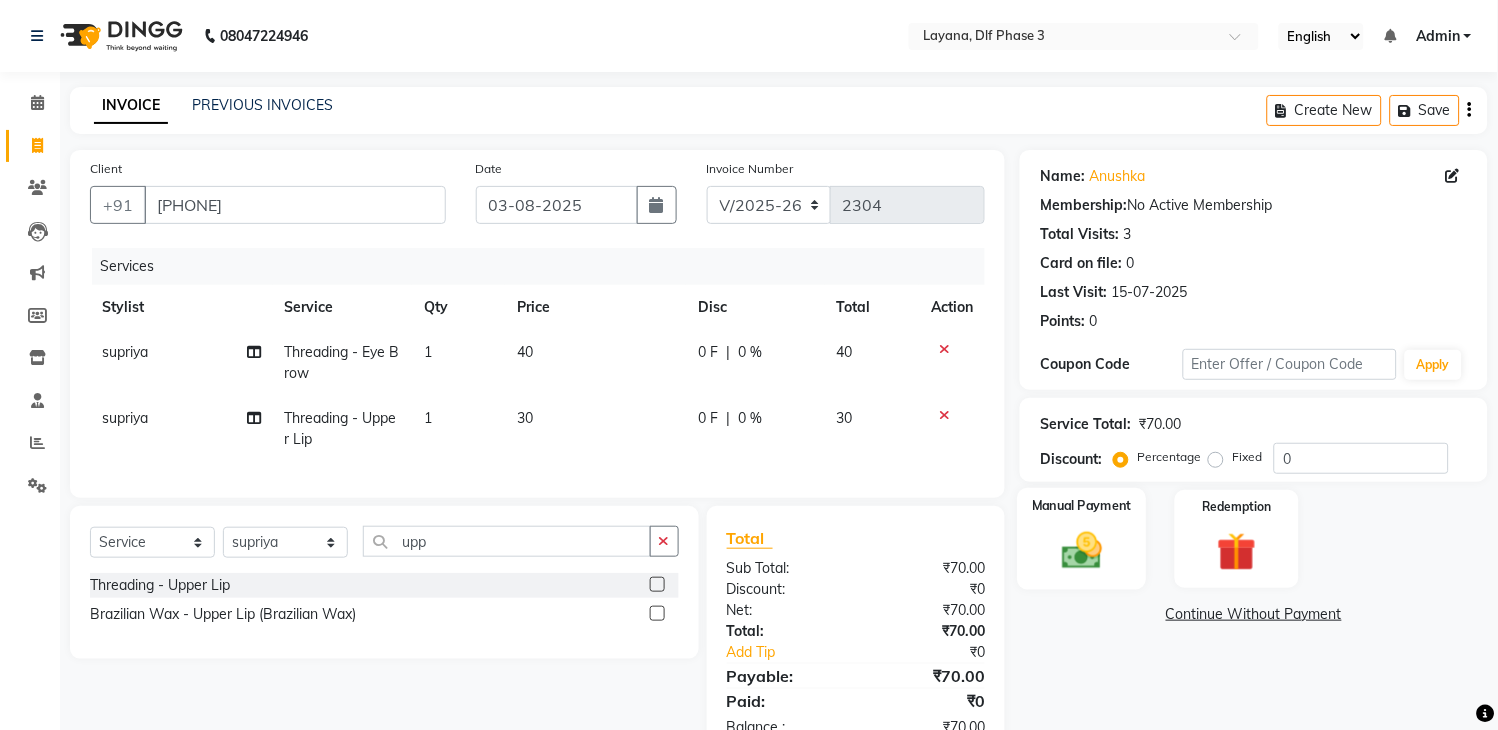 click on "Manual Payment" 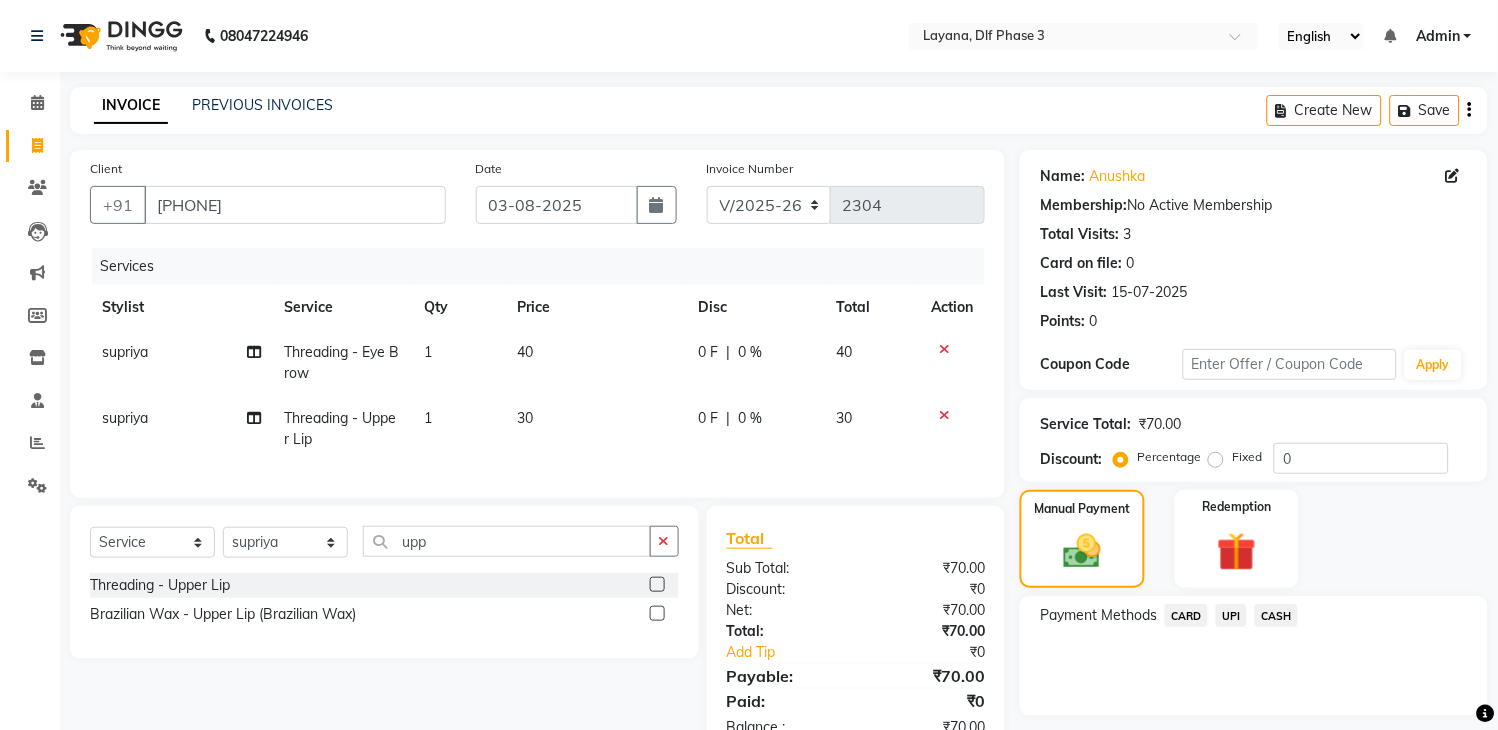 click on "CASH" 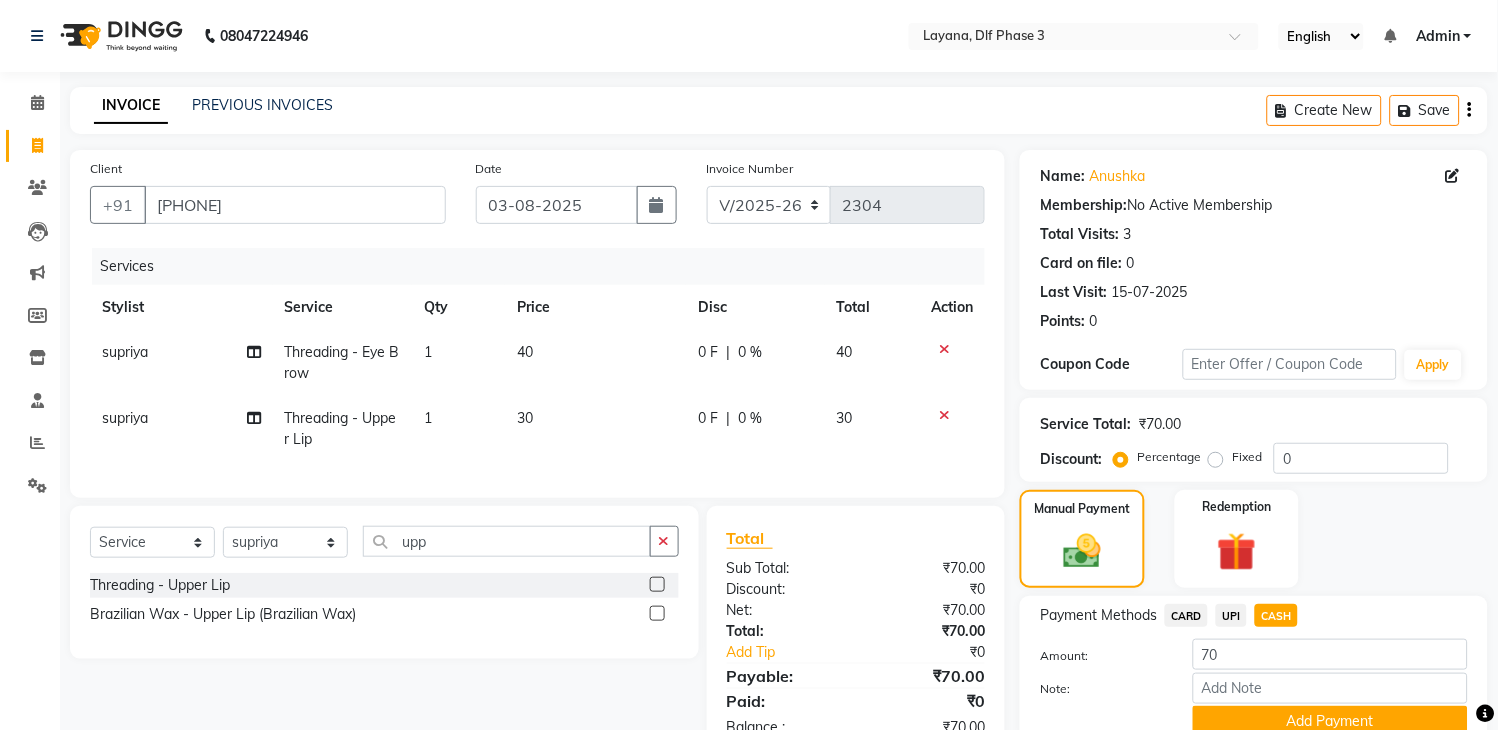 click on "CASH" 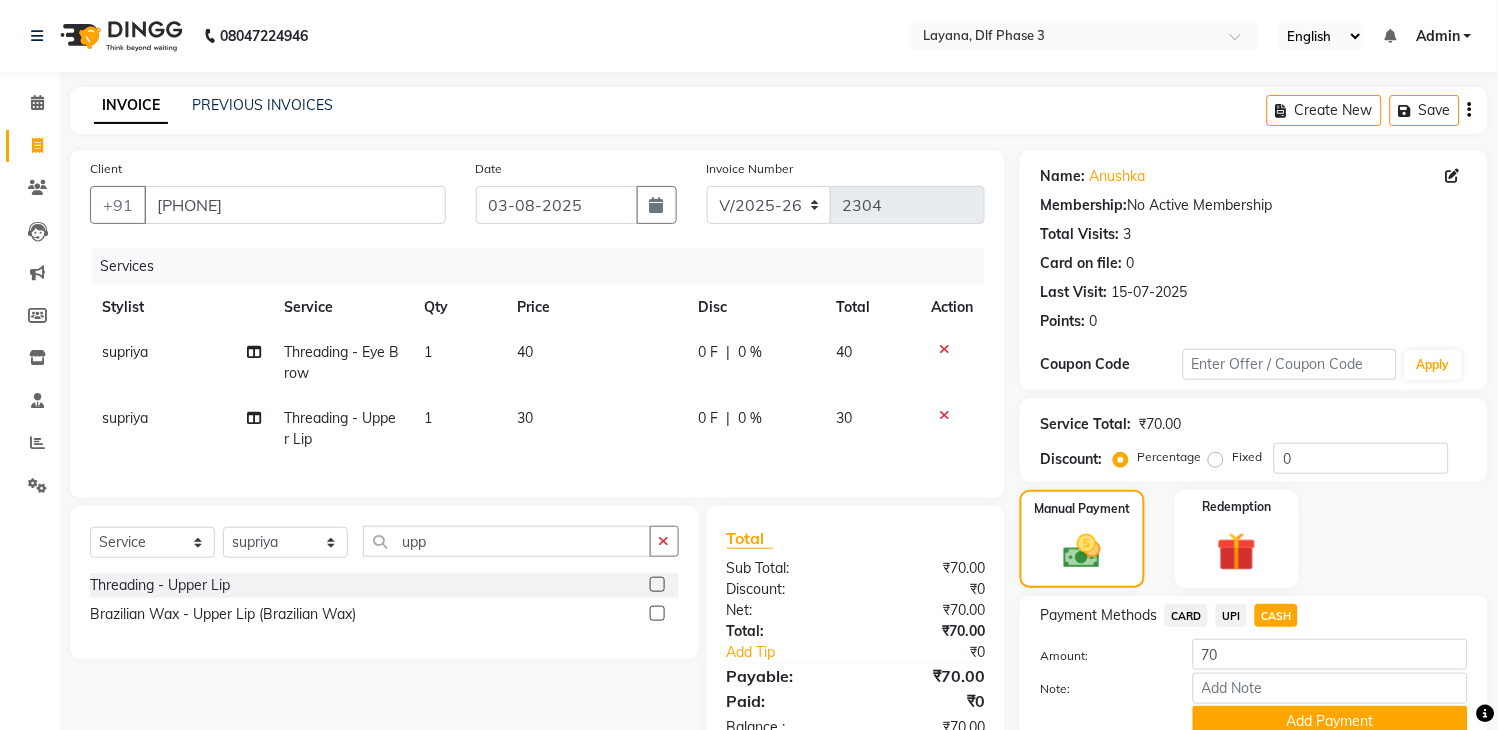 scroll, scrollTop: 10, scrollLeft: 0, axis: vertical 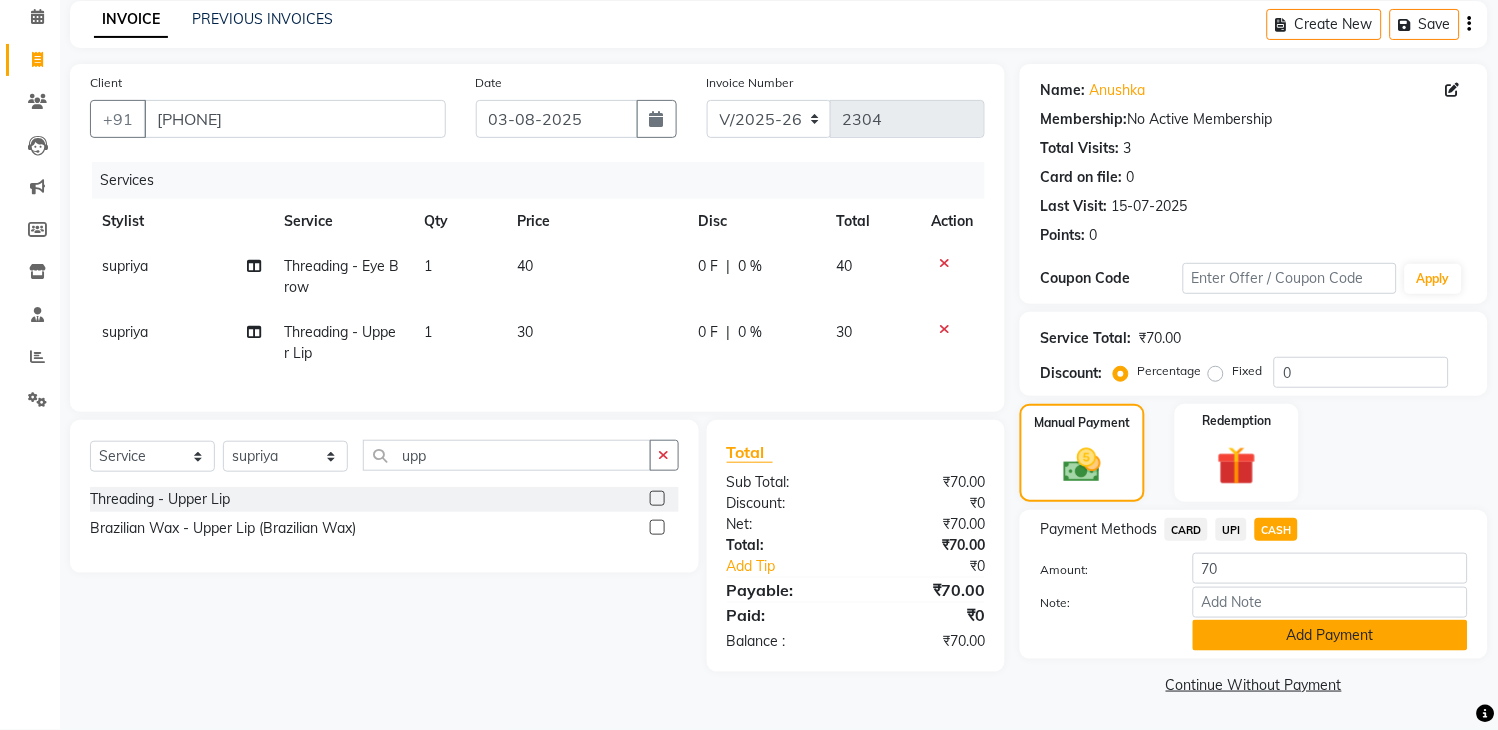 click on "Add Payment" 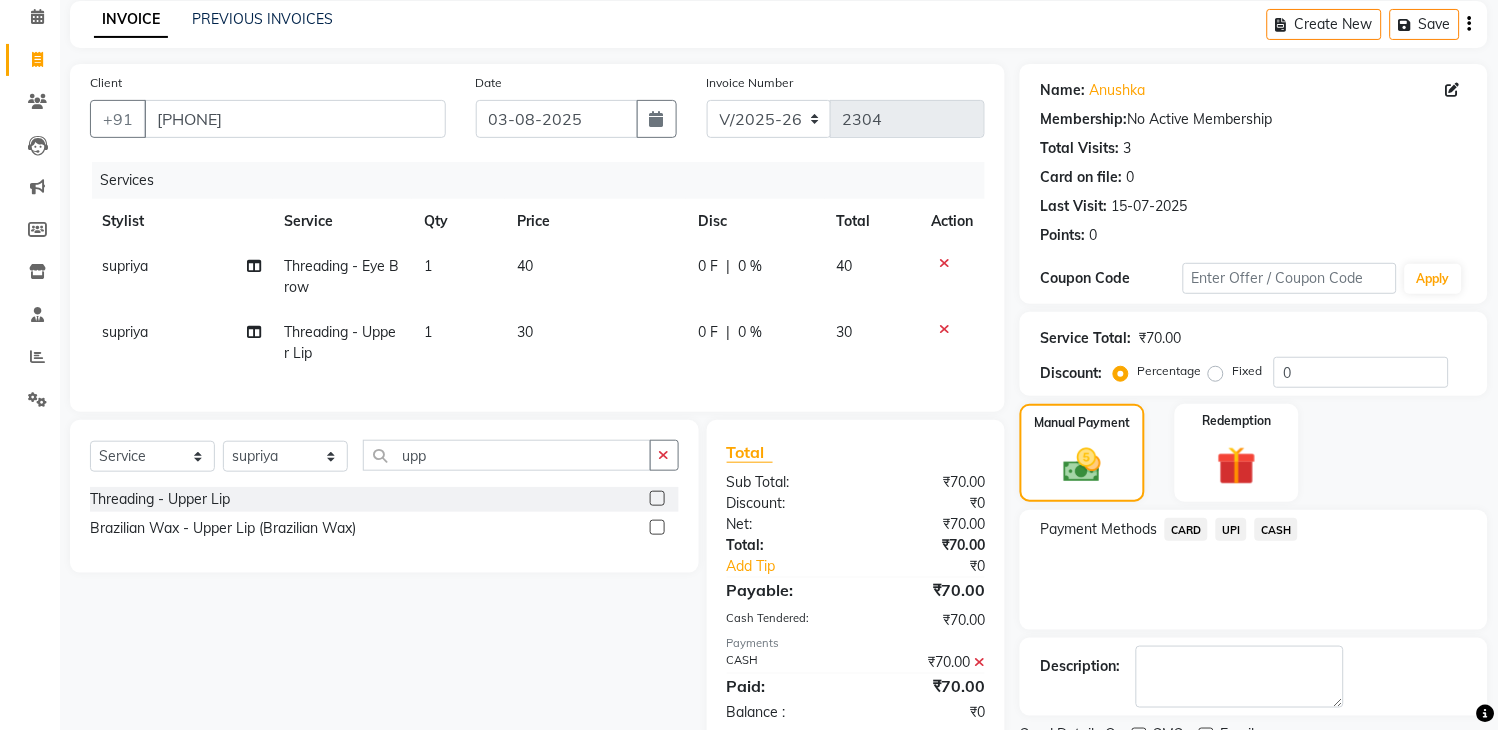 scroll, scrollTop: 170, scrollLeft: 0, axis: vertical 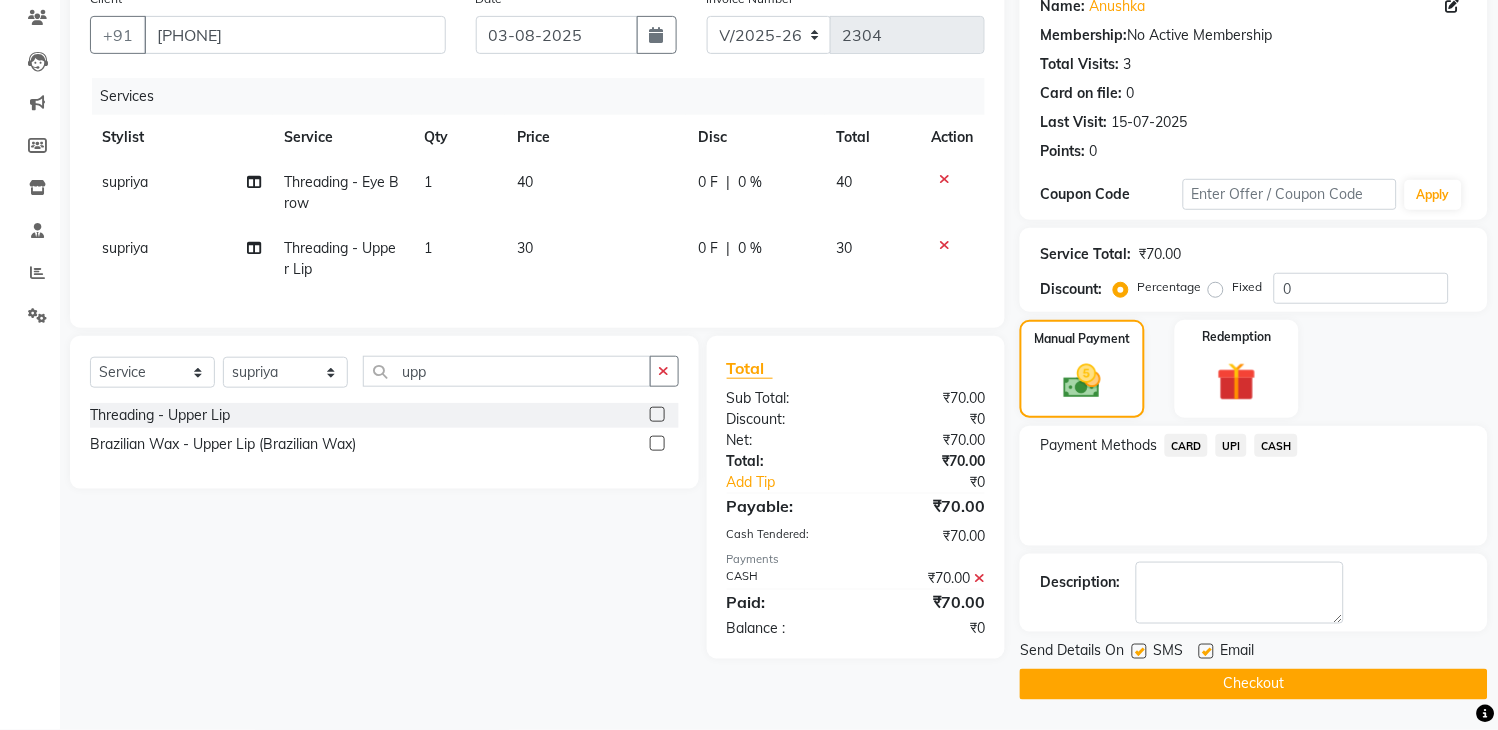 click on "Checkout" 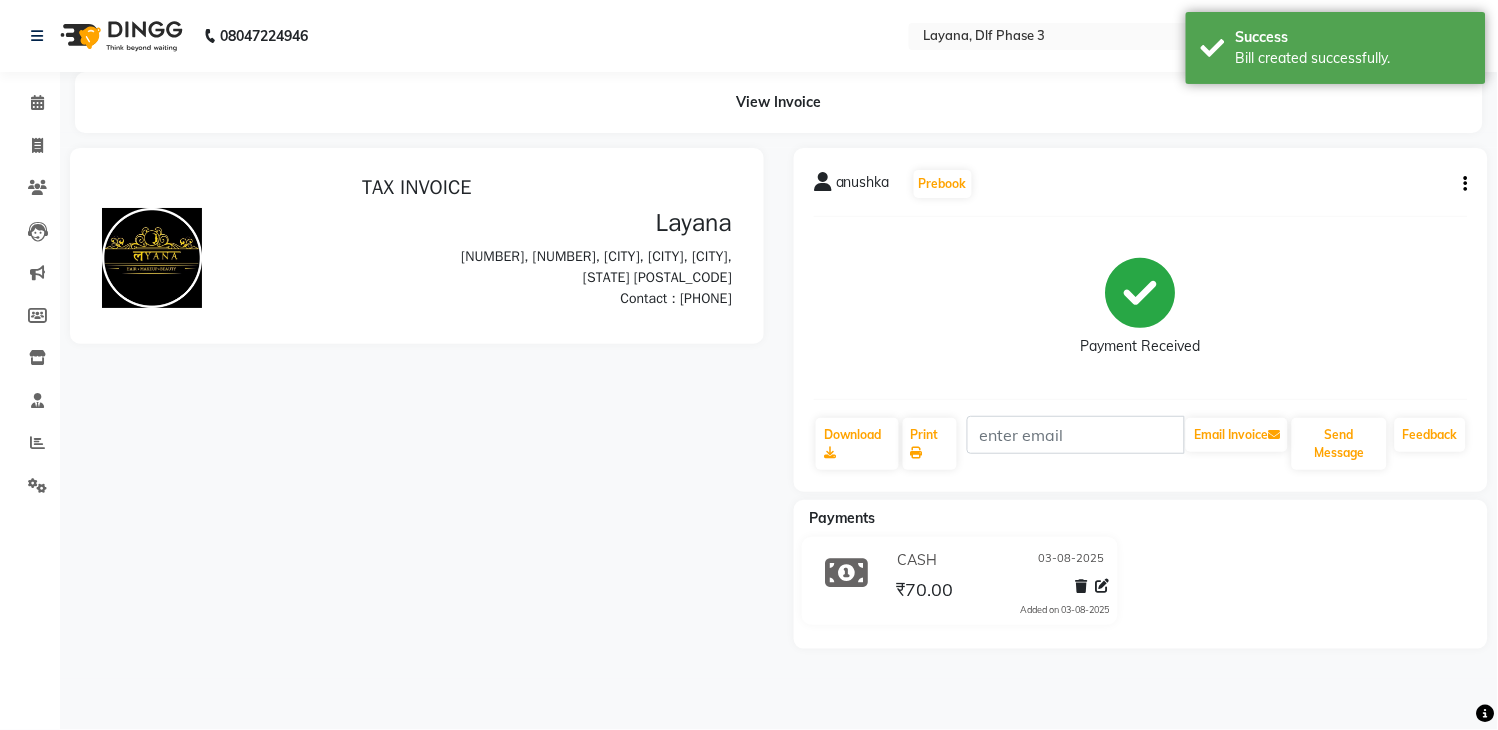 scroll, scrollTop: 0, scrollLeft: 0, axis: both 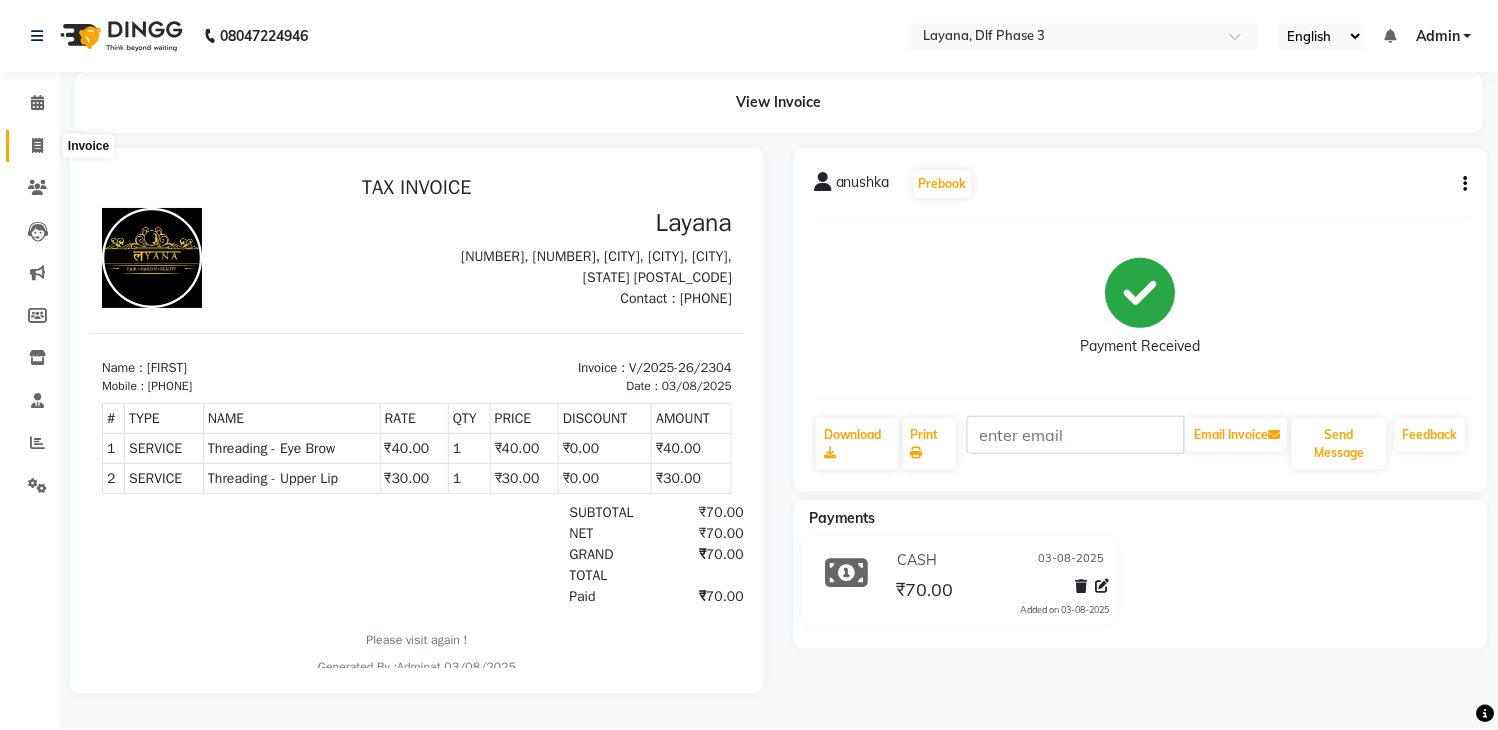 click 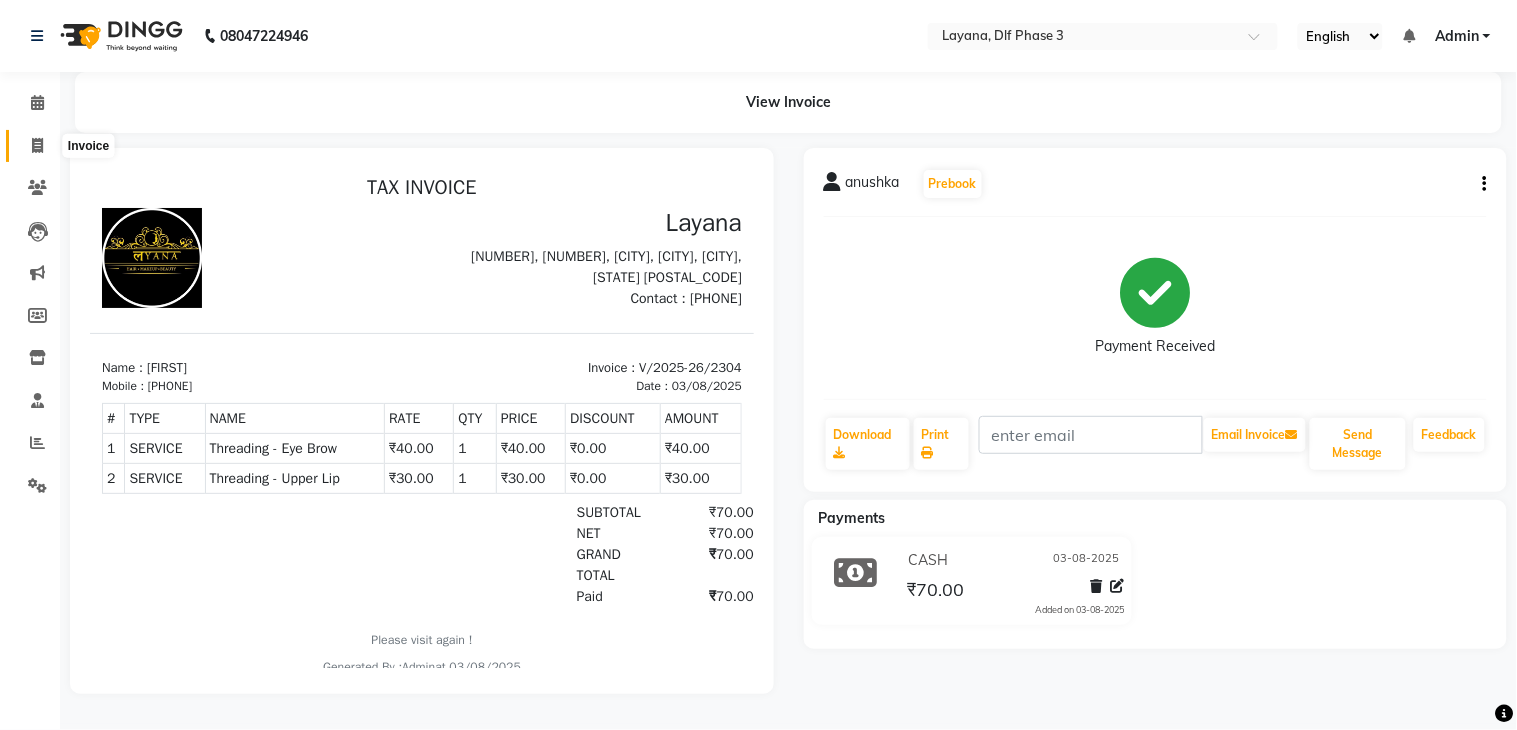 select on "service" 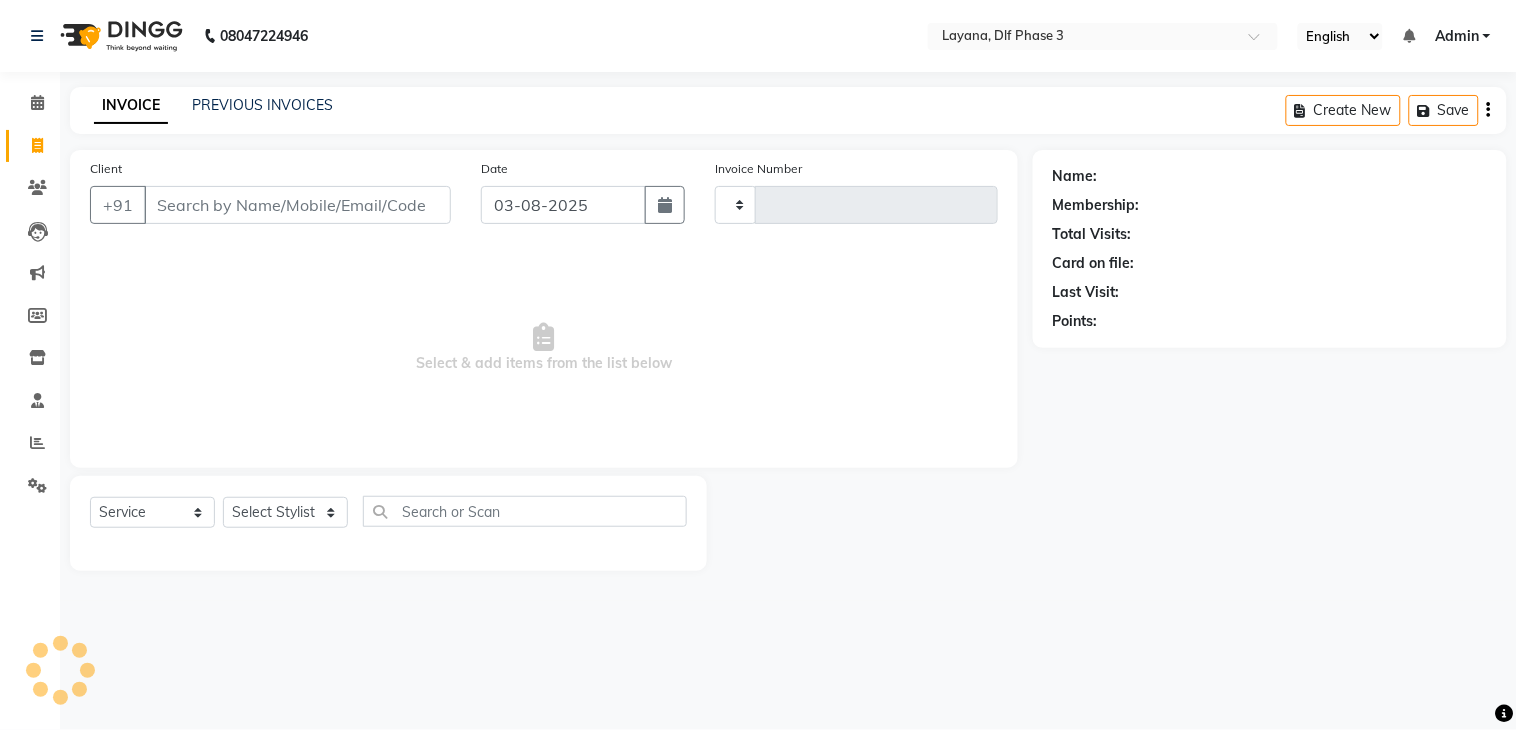 type on "2305" 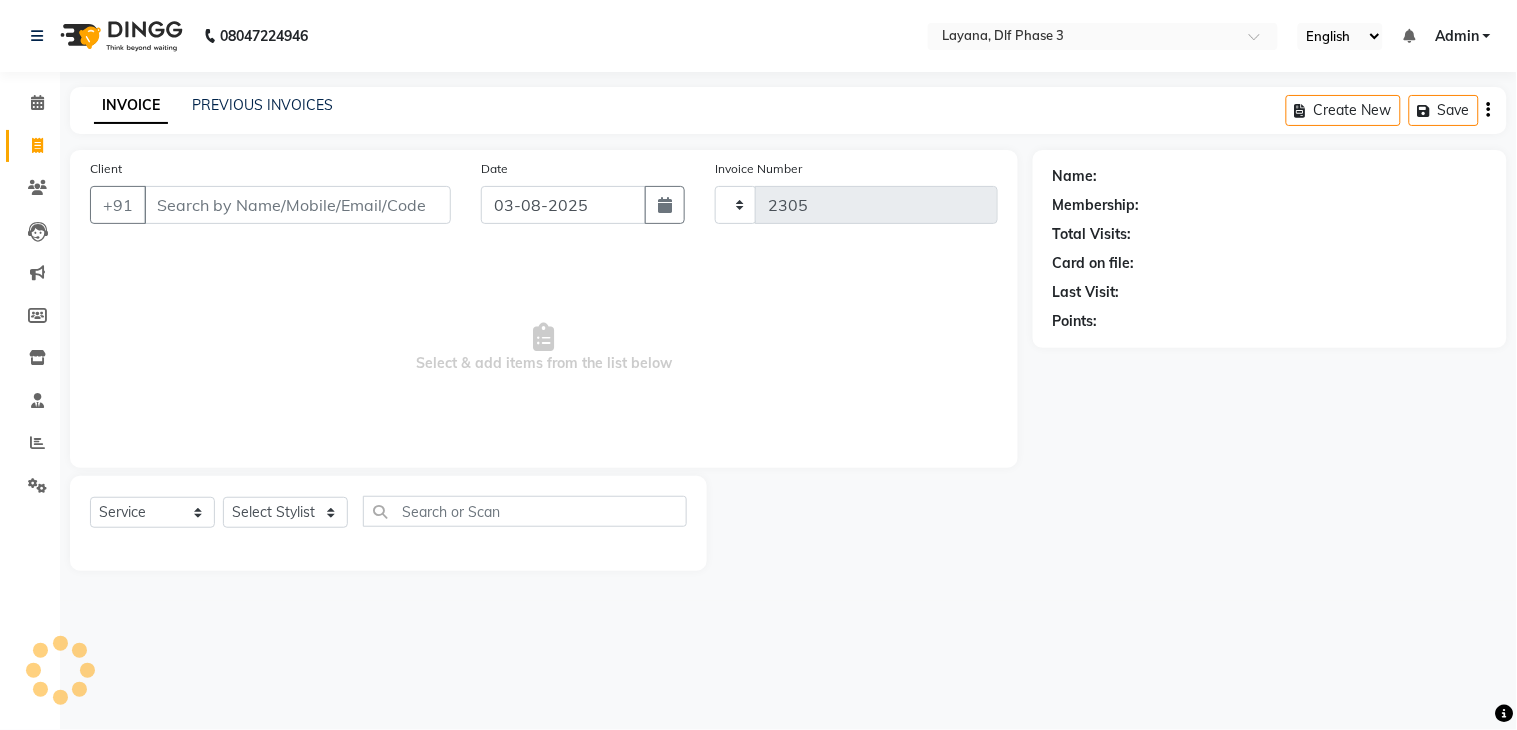 select on "6973" 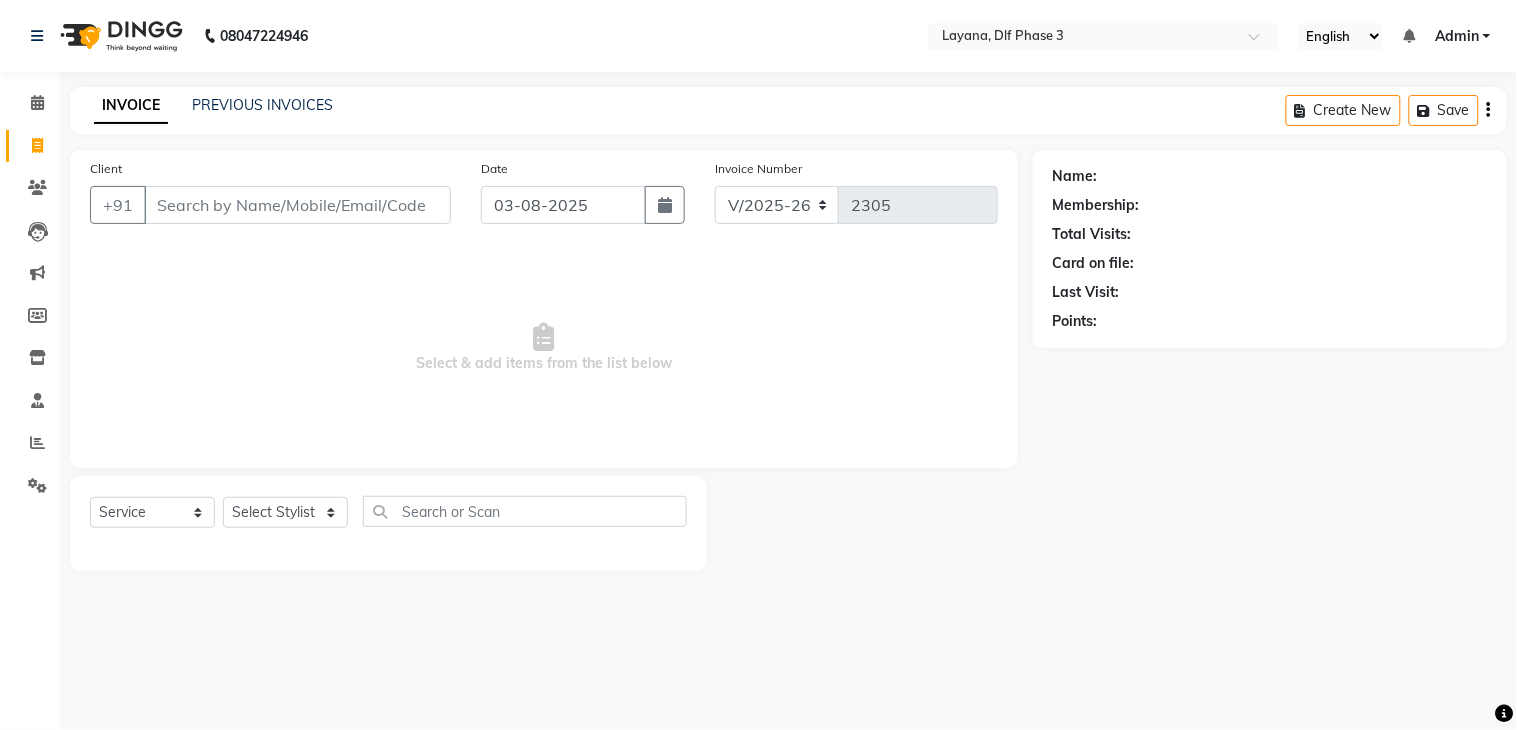 click on "08047224946 Select Location × Layana, Dlf Phase 3 English ENGLISH Español العربية मराठी हिंदी ગુજરાતી தமிழ் 中文 Notifications nothing to show Admin Manage Profile Change Password Sign out  Version:3.15.11  ☀ Layana, DLF Phase 3  Calendar  Invoice  Clients  Leads   Marketing  Members  Inventory  Staff  Reports  Settings Completed InProgress Upcoming Dropped Tentative Check-In Confirm Bookings Generate Report Segments Page Builder INVOICE PREVIOUS INVOICES Create New   Save  Client +91 Date 03-08-2025 Invoice Number V/2025 V/2025-26 2305  Select & add items from the list below  Select  Service  Product  Membership  Package Voucher Prepaid Gift Card  Select Stylist Aakhil Attul Gopal das kamal Kartik  keshav sanjana Shadab supriya Name: Membership: Total Visits: Card on file: Last Visit:  Points:" at bounding box center (758, 365) 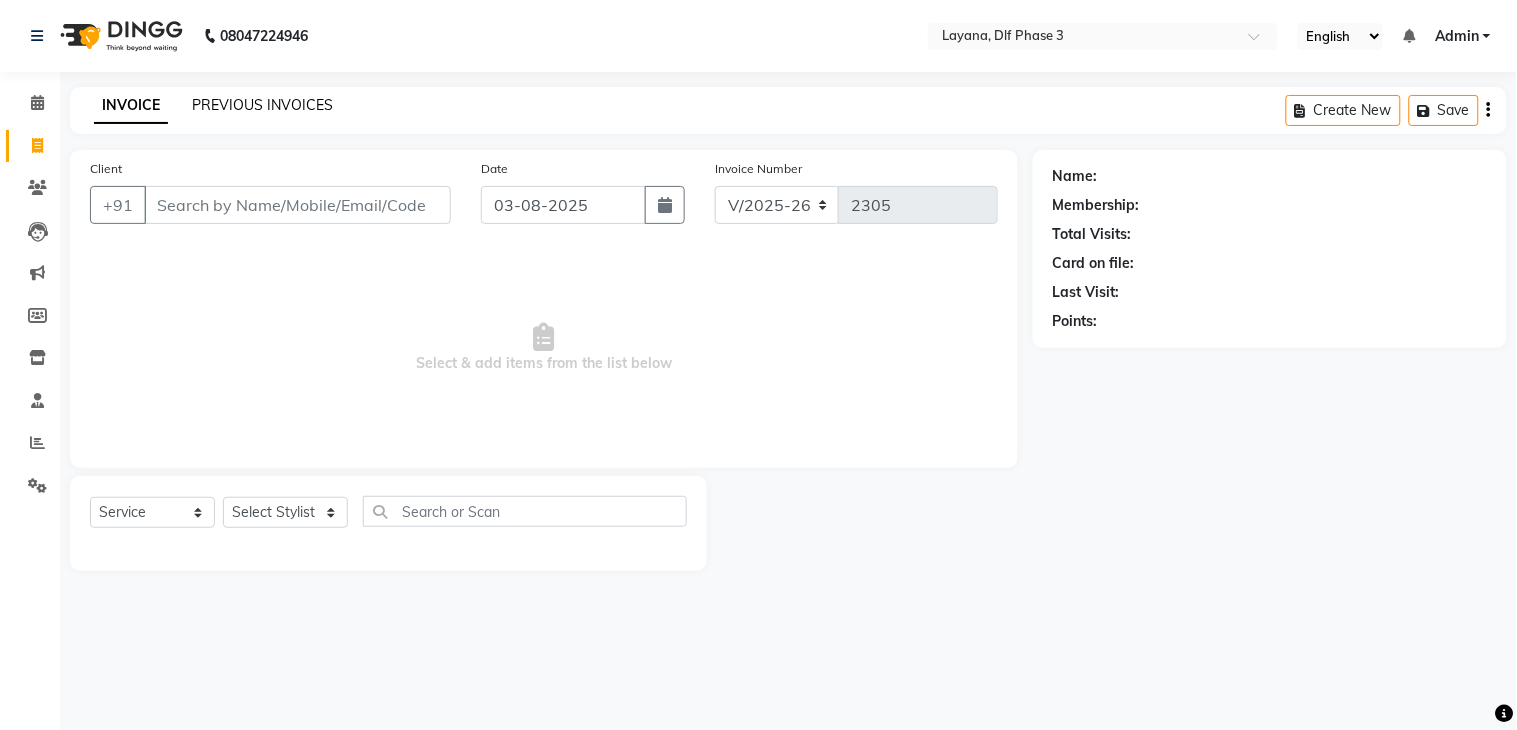 click on "PREVIOUS INVOICES" 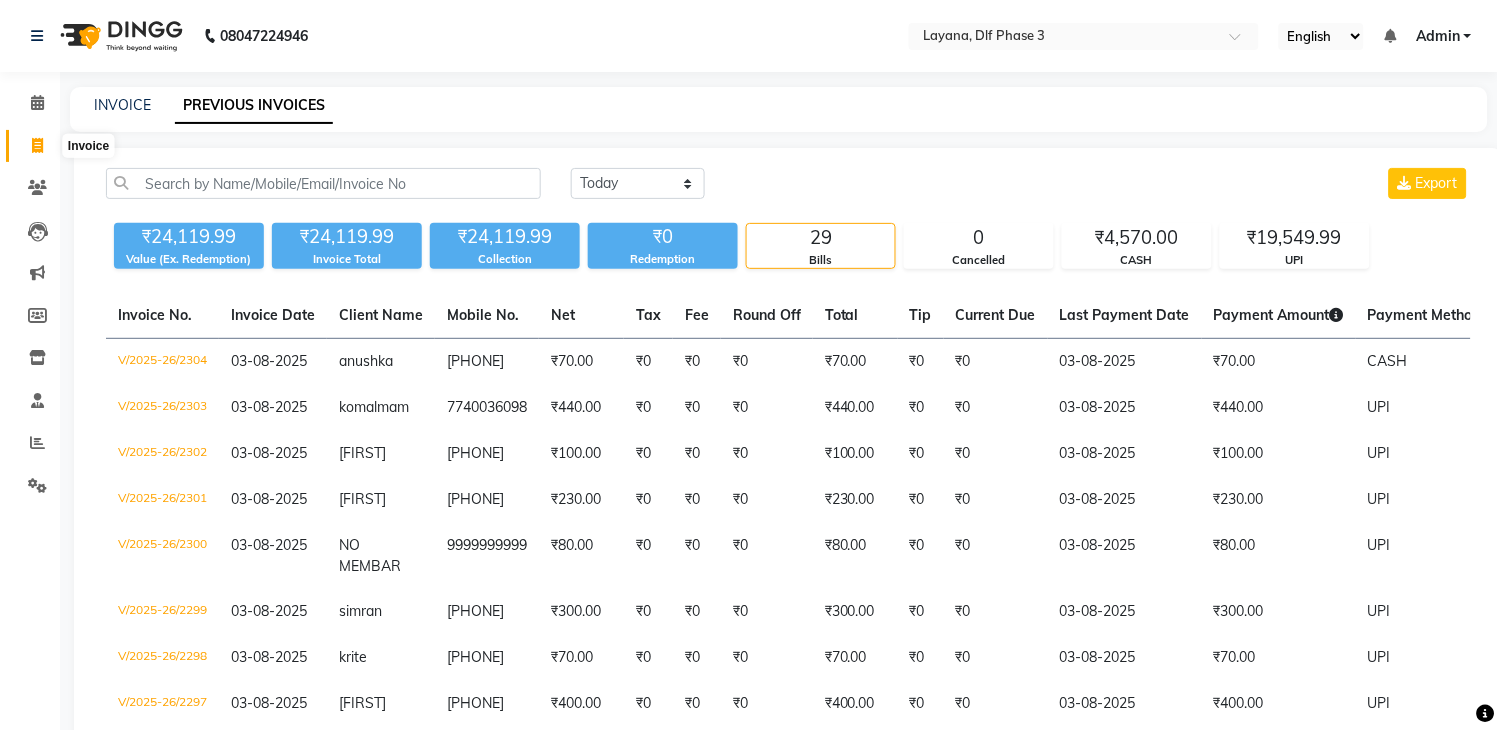click 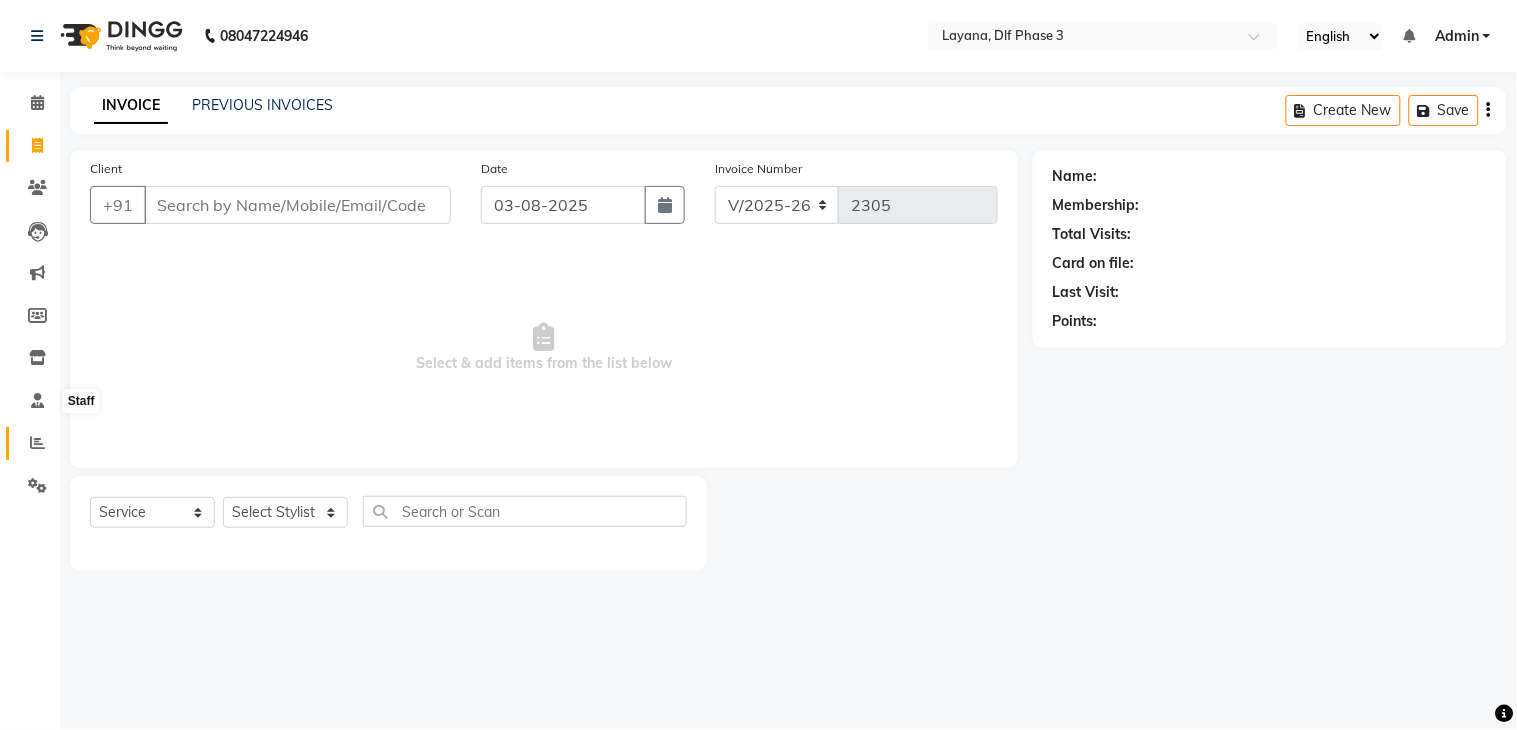 click 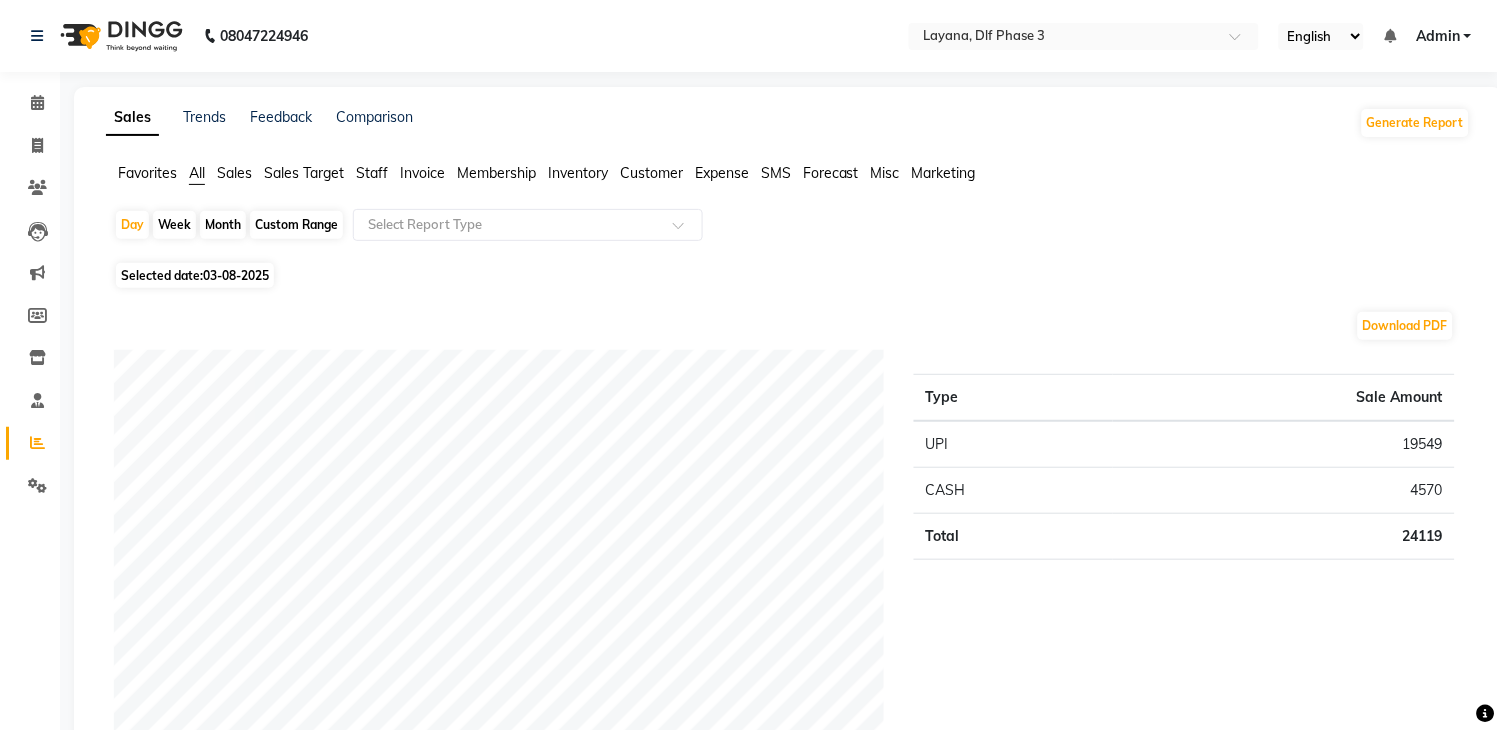 click on "Staff" 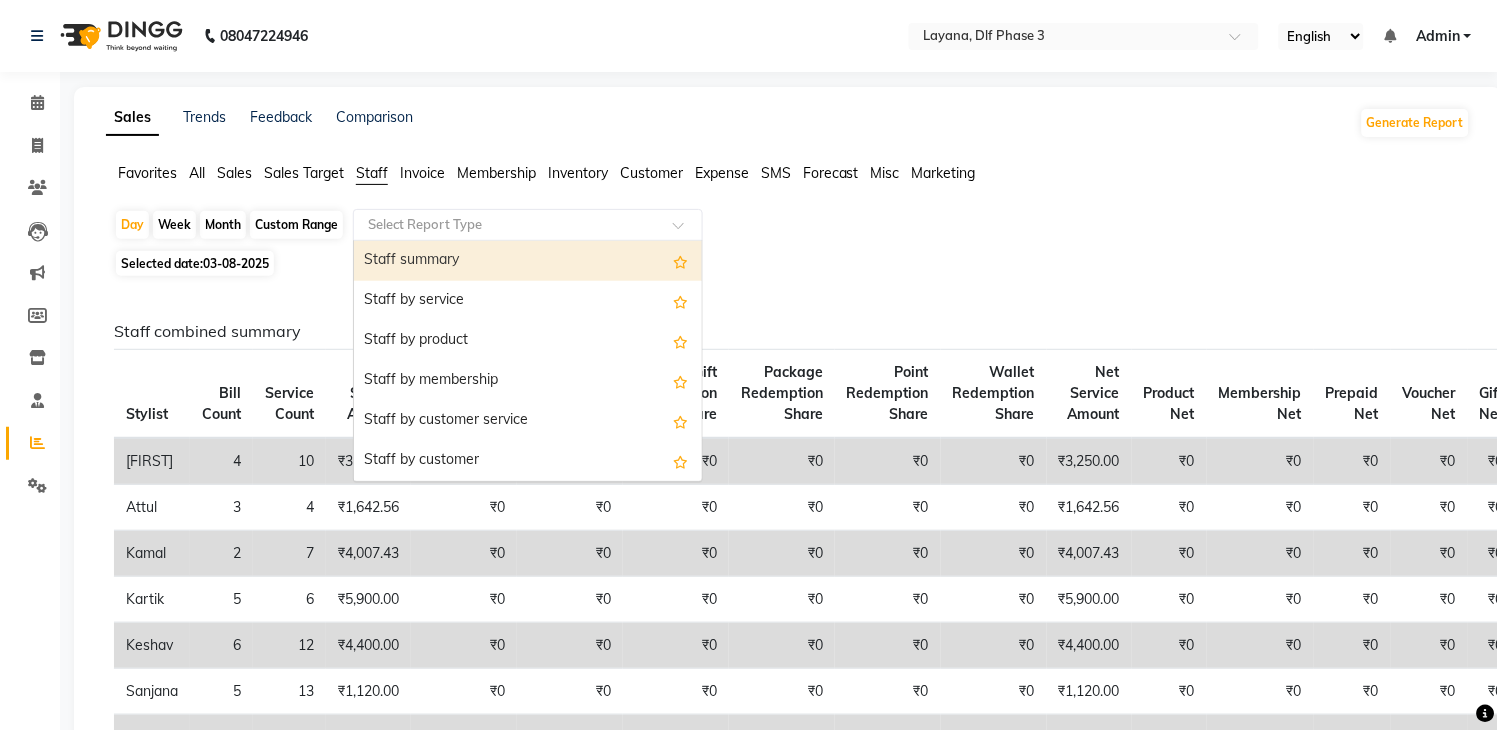 click 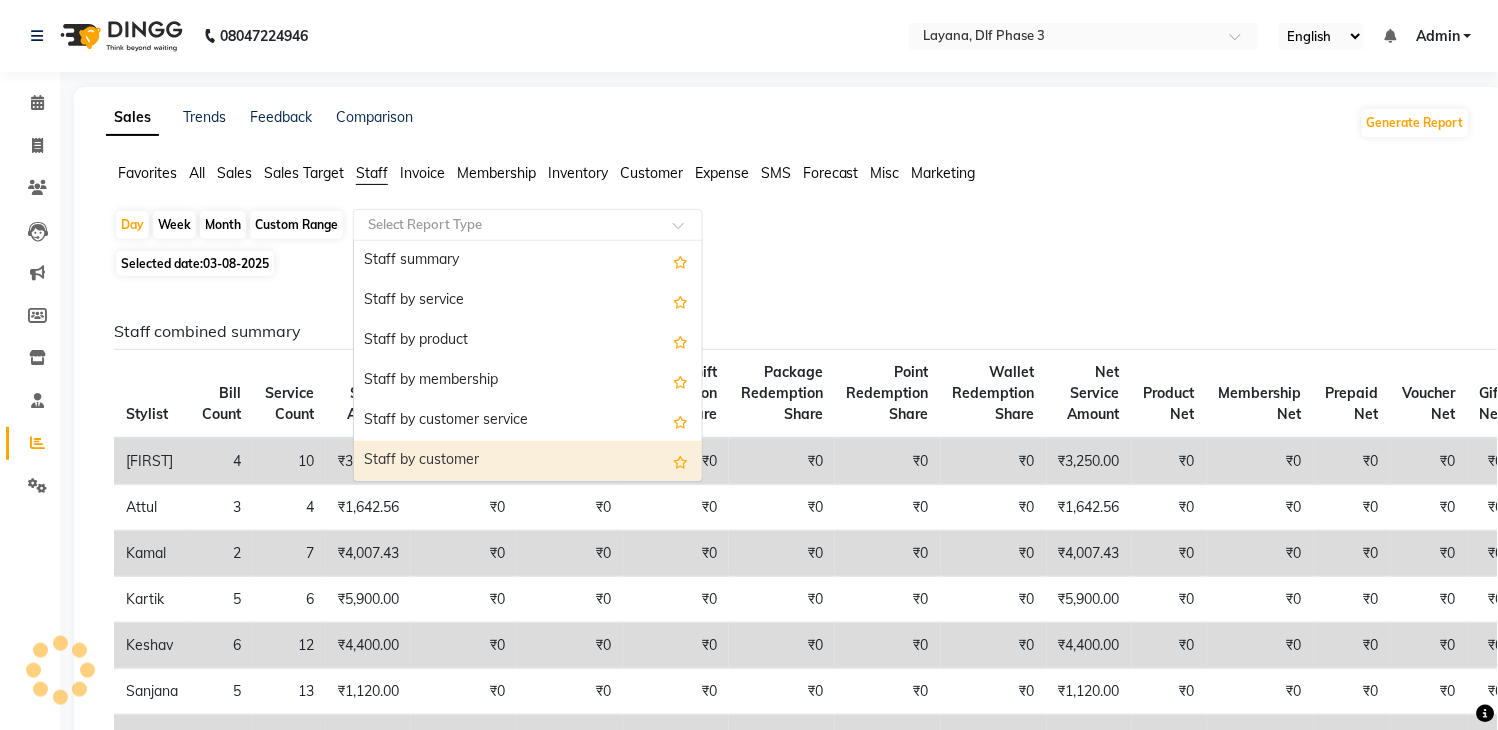 click on "Staff by customer" at bounding box center (528, 461) 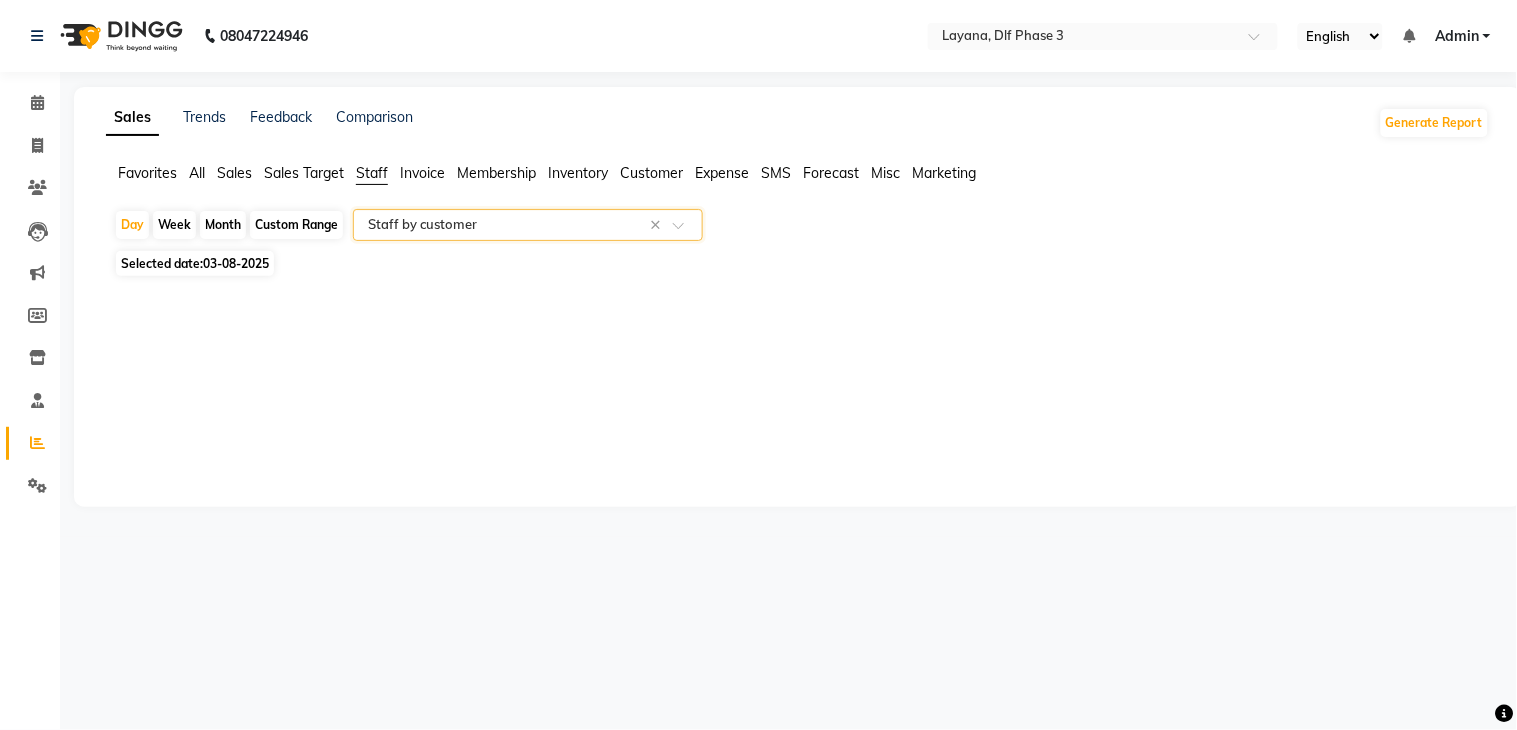select on "full_report" 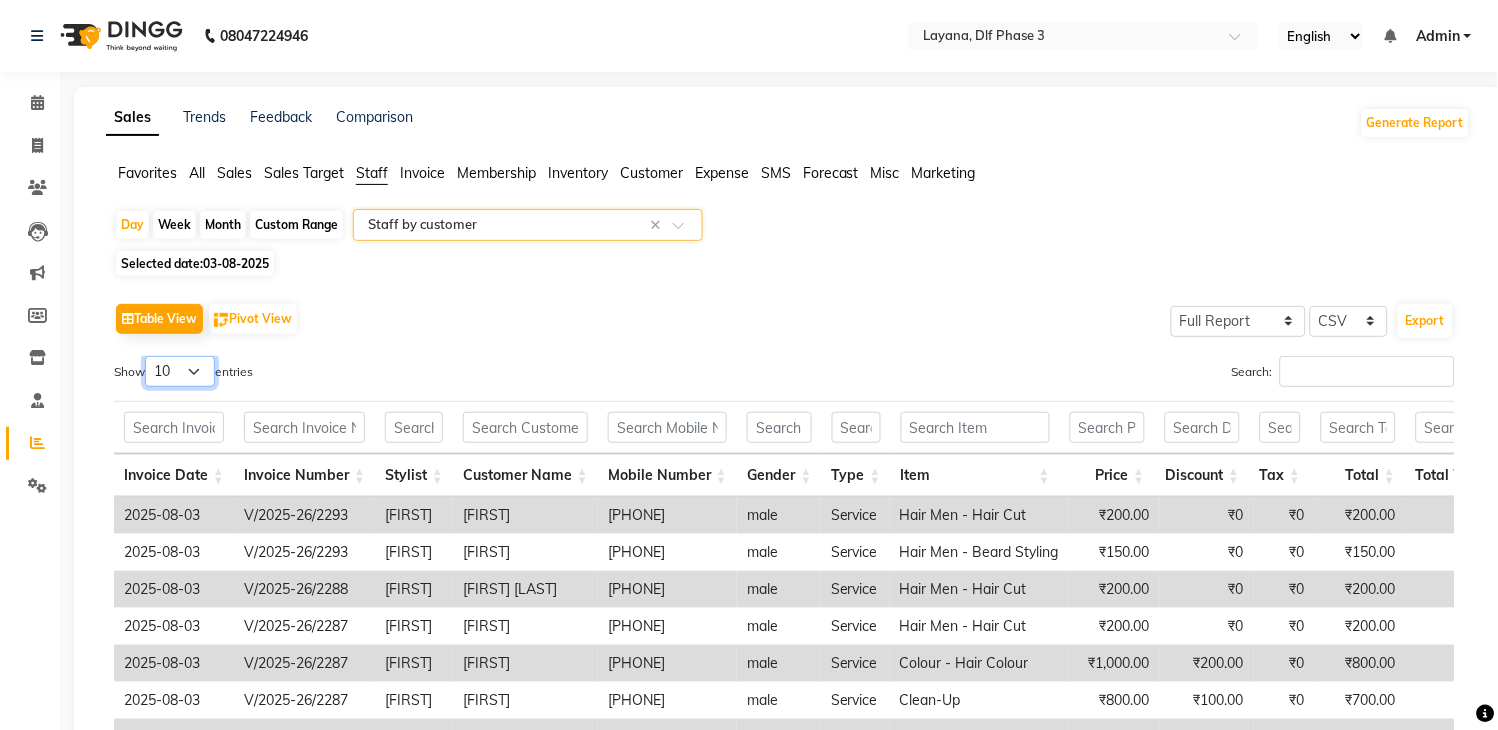 click on "10 25 50 100" at bounding box center [180, 371] 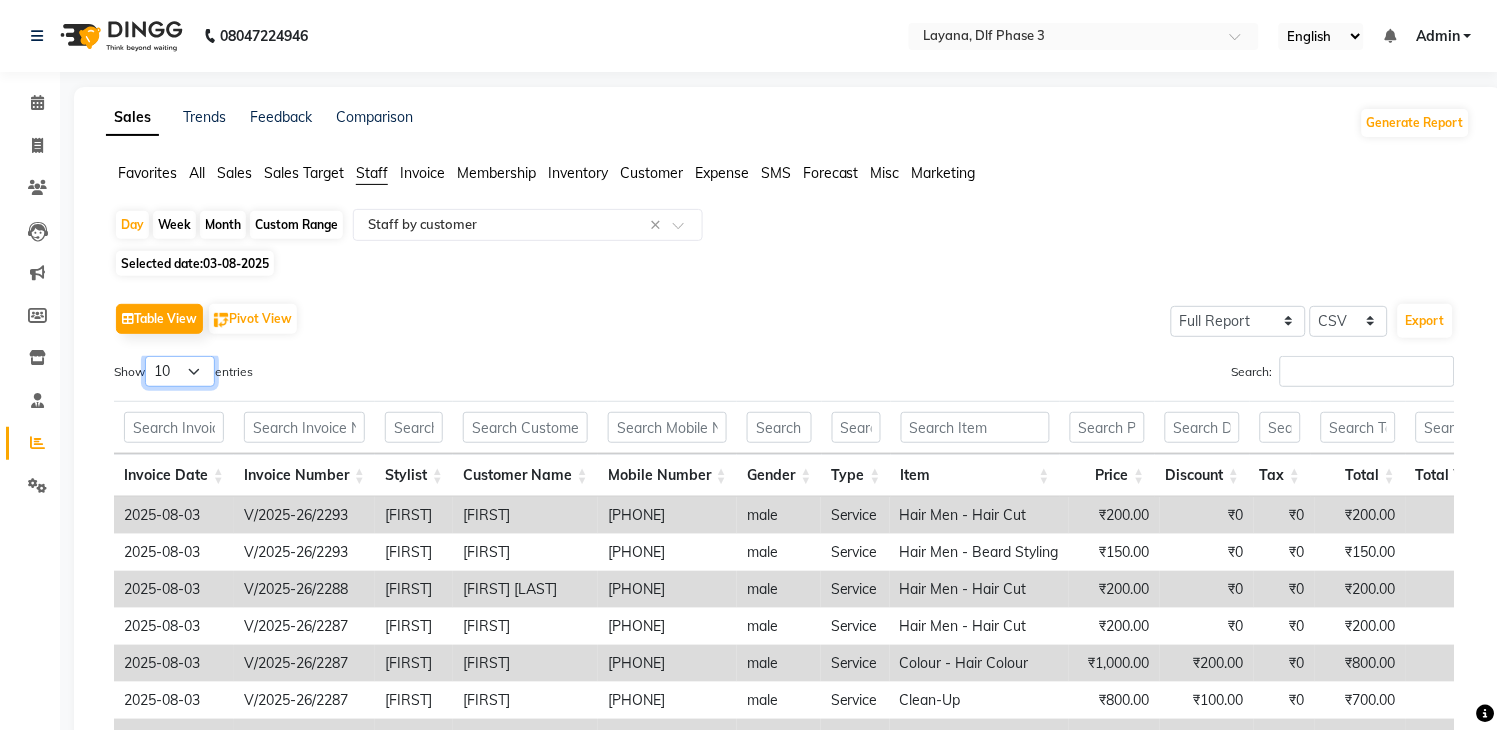 select on "50" 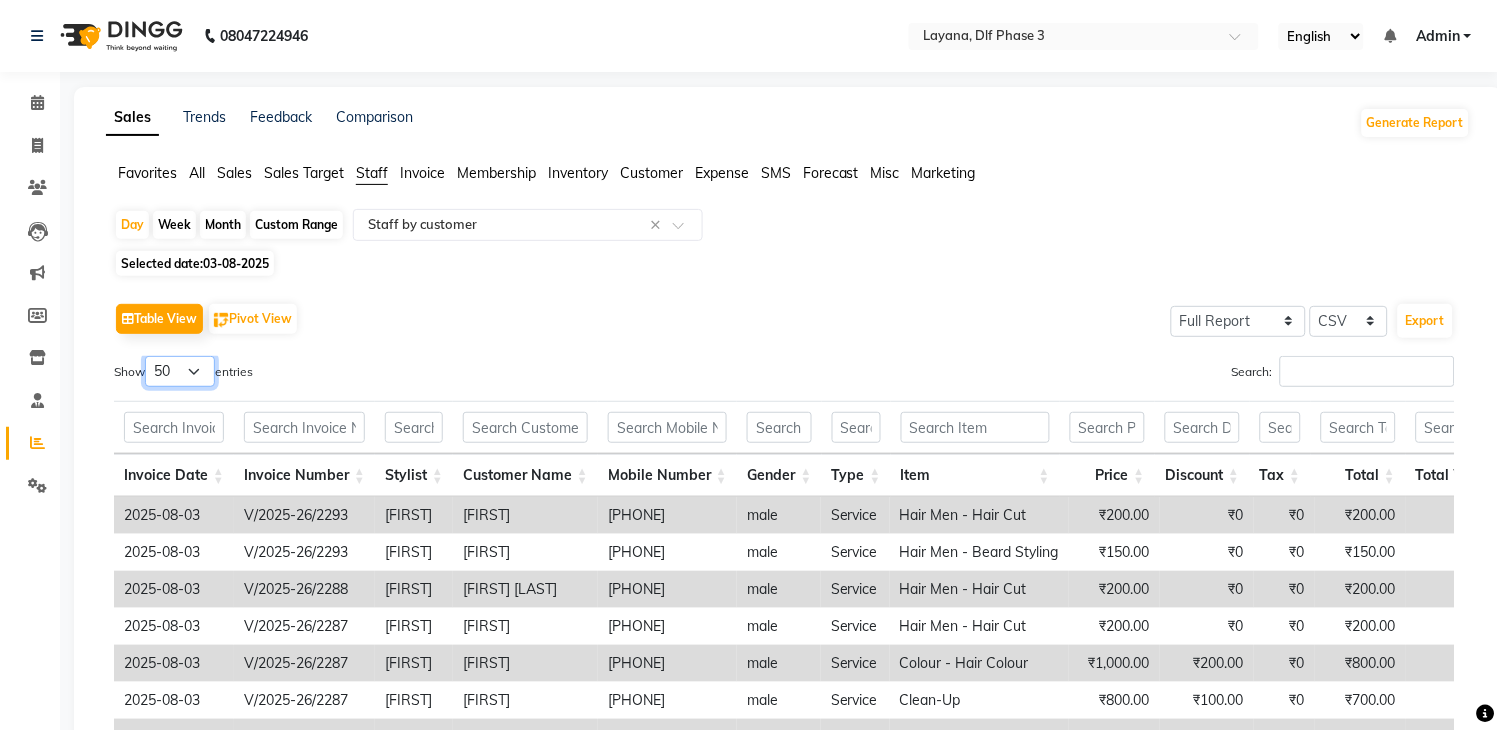 click on "10 25 50 100" at bounding box center (180, 371) 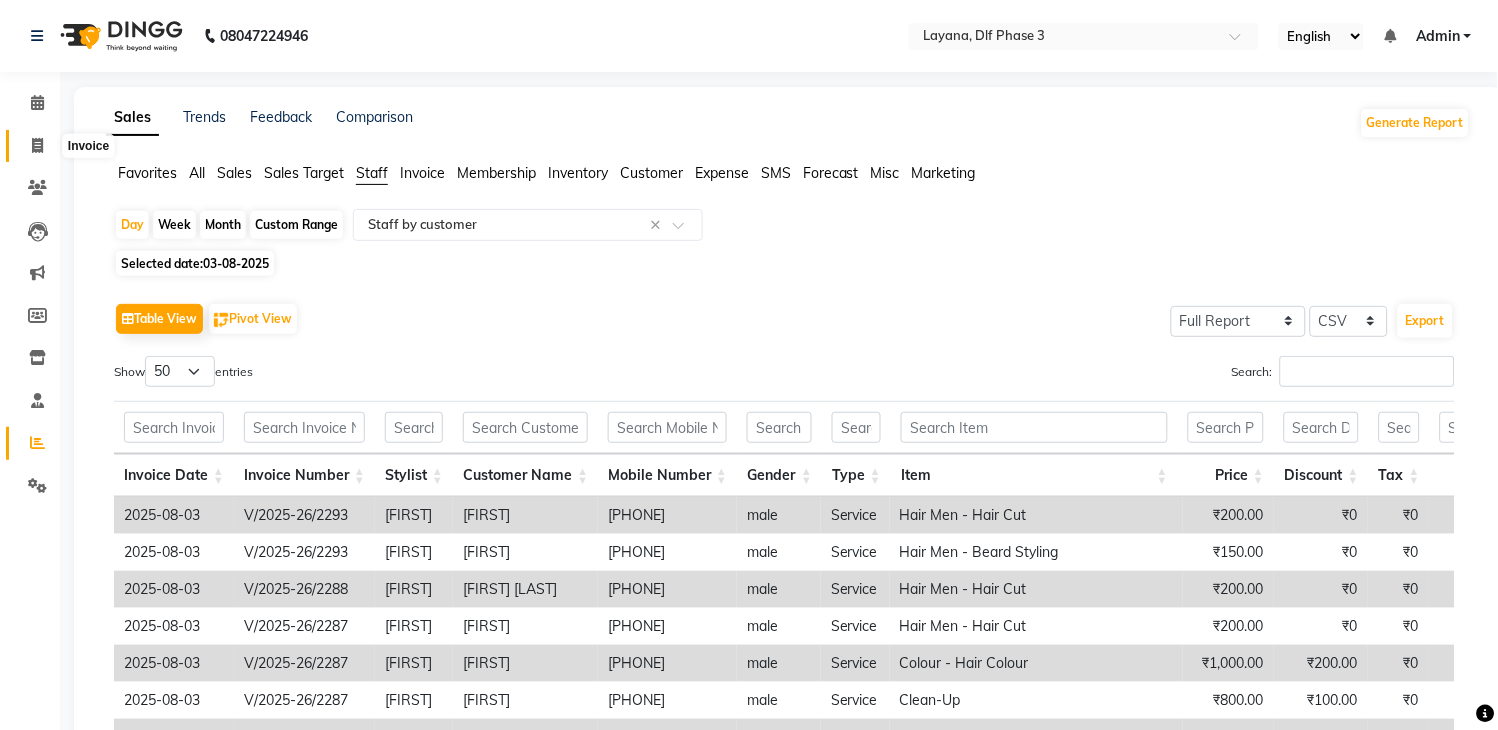 click 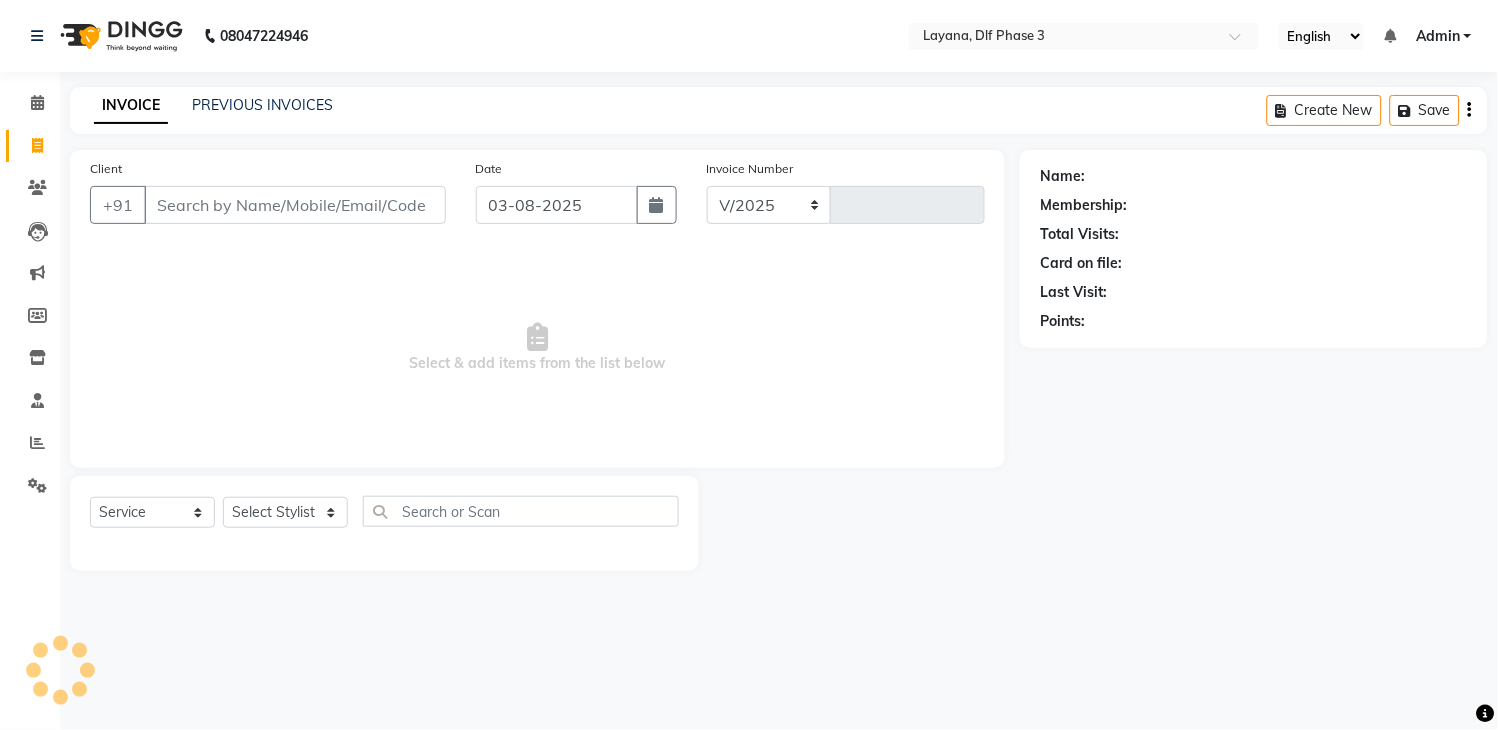 select on "6973" 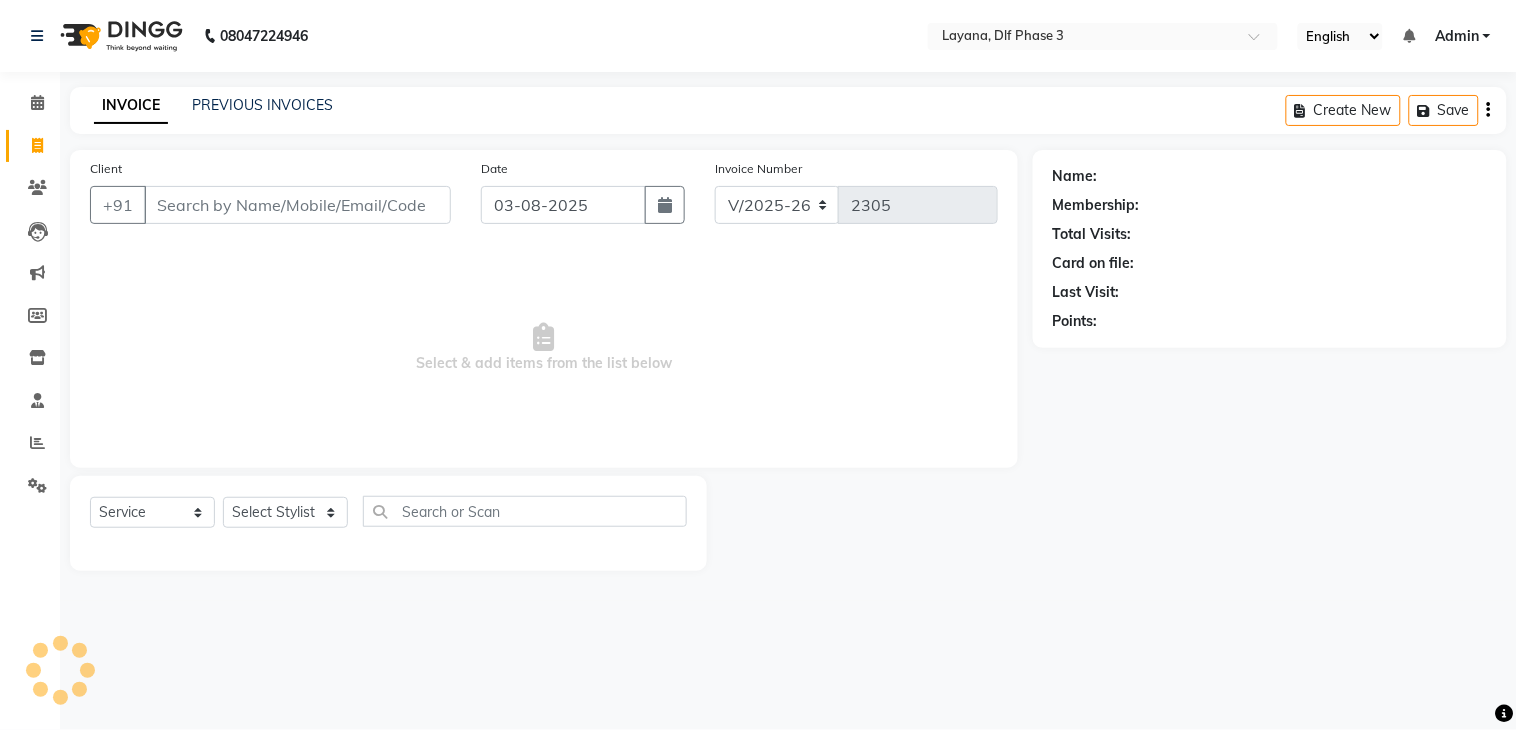 click on "Client" at bounding box center (297, 205) 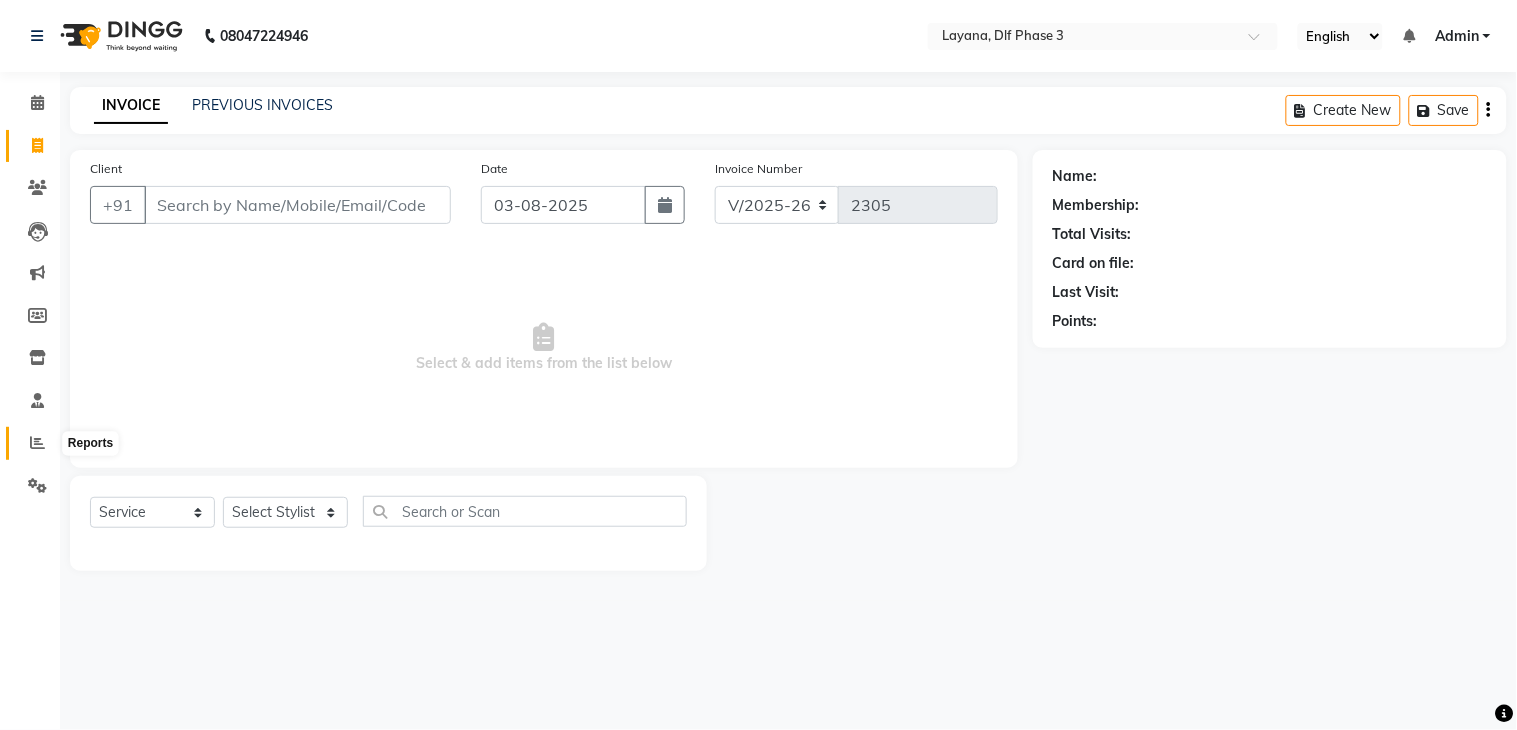 click 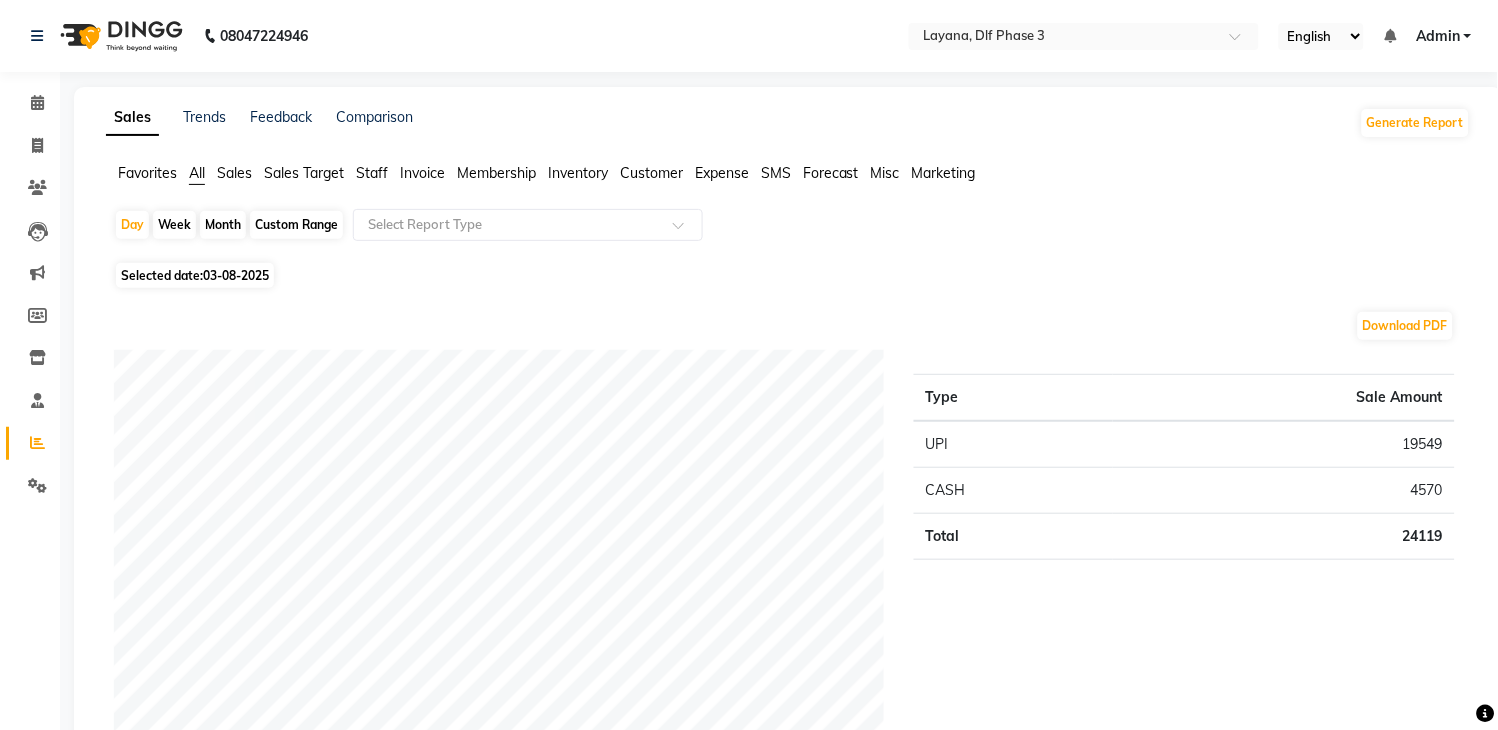 scroll, scrollTop: 638, scrollLeft: 0, axis: vertical 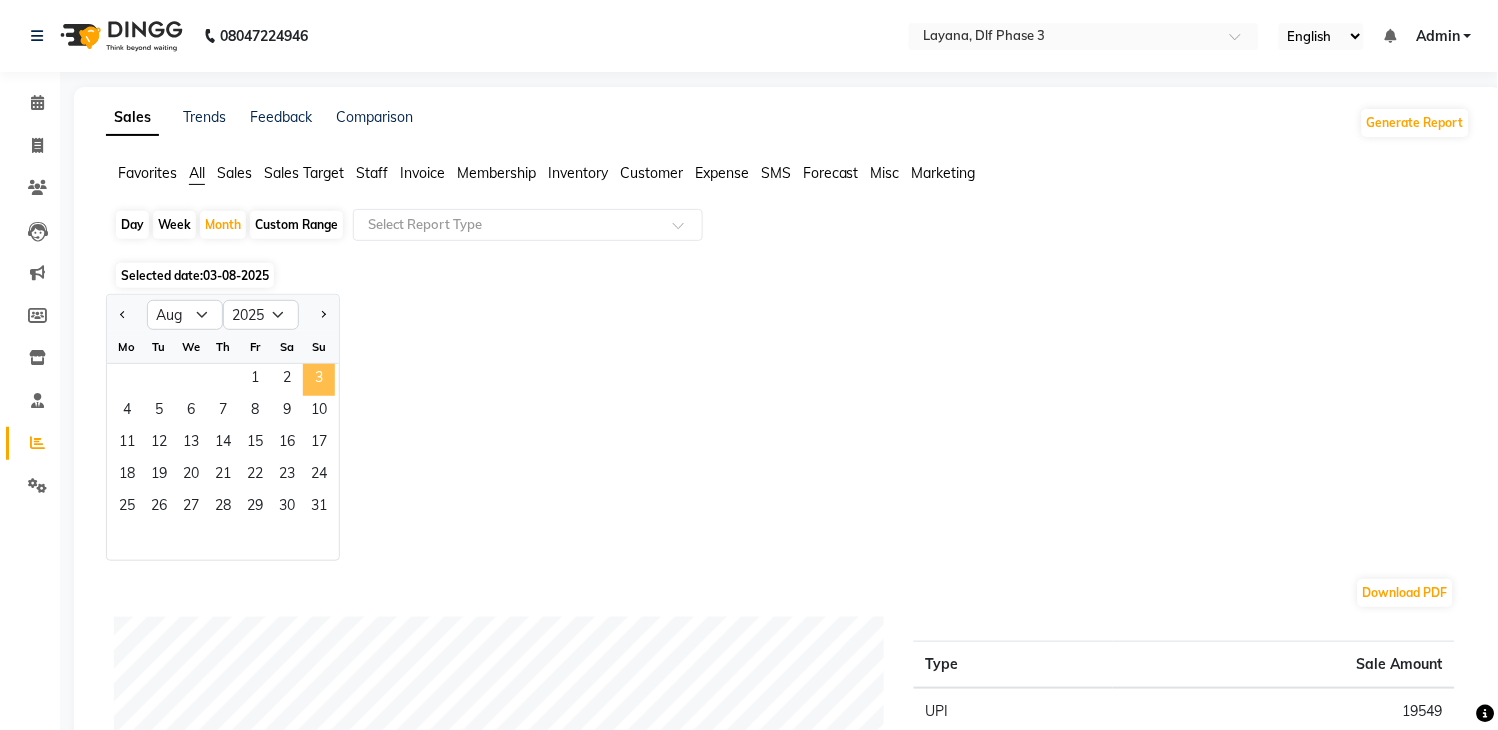click on "3" 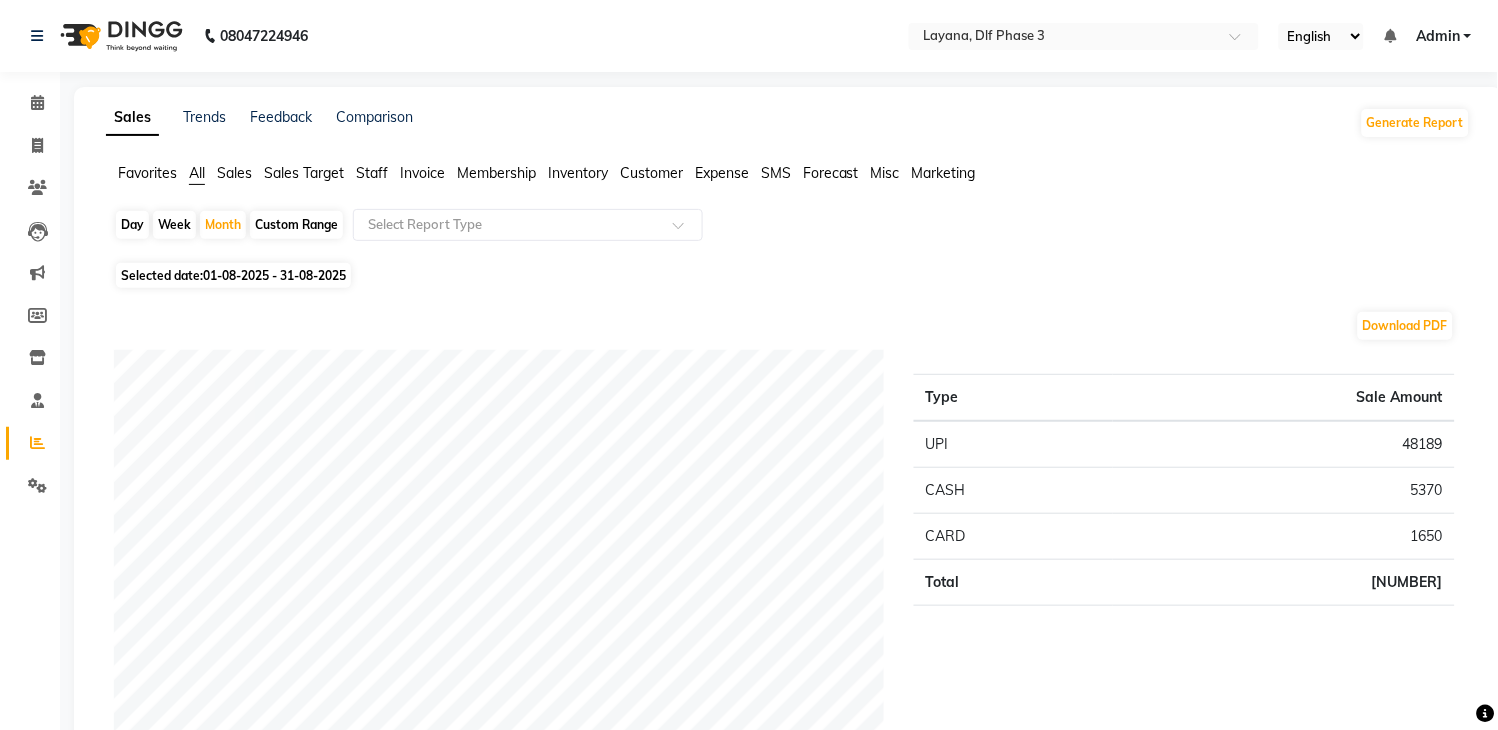 scroll, scrollTop: 638, scrollLeft: 0, axis: vertical 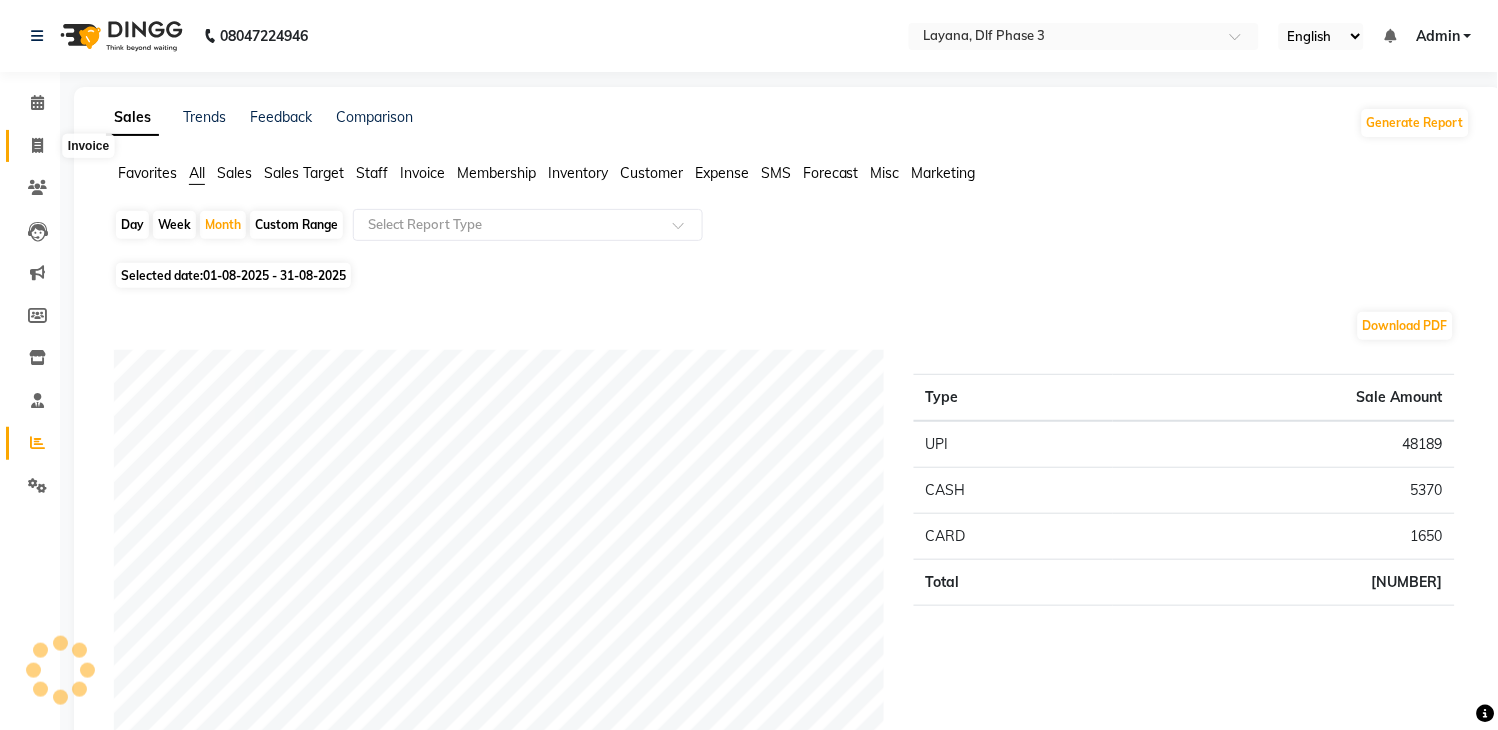 click 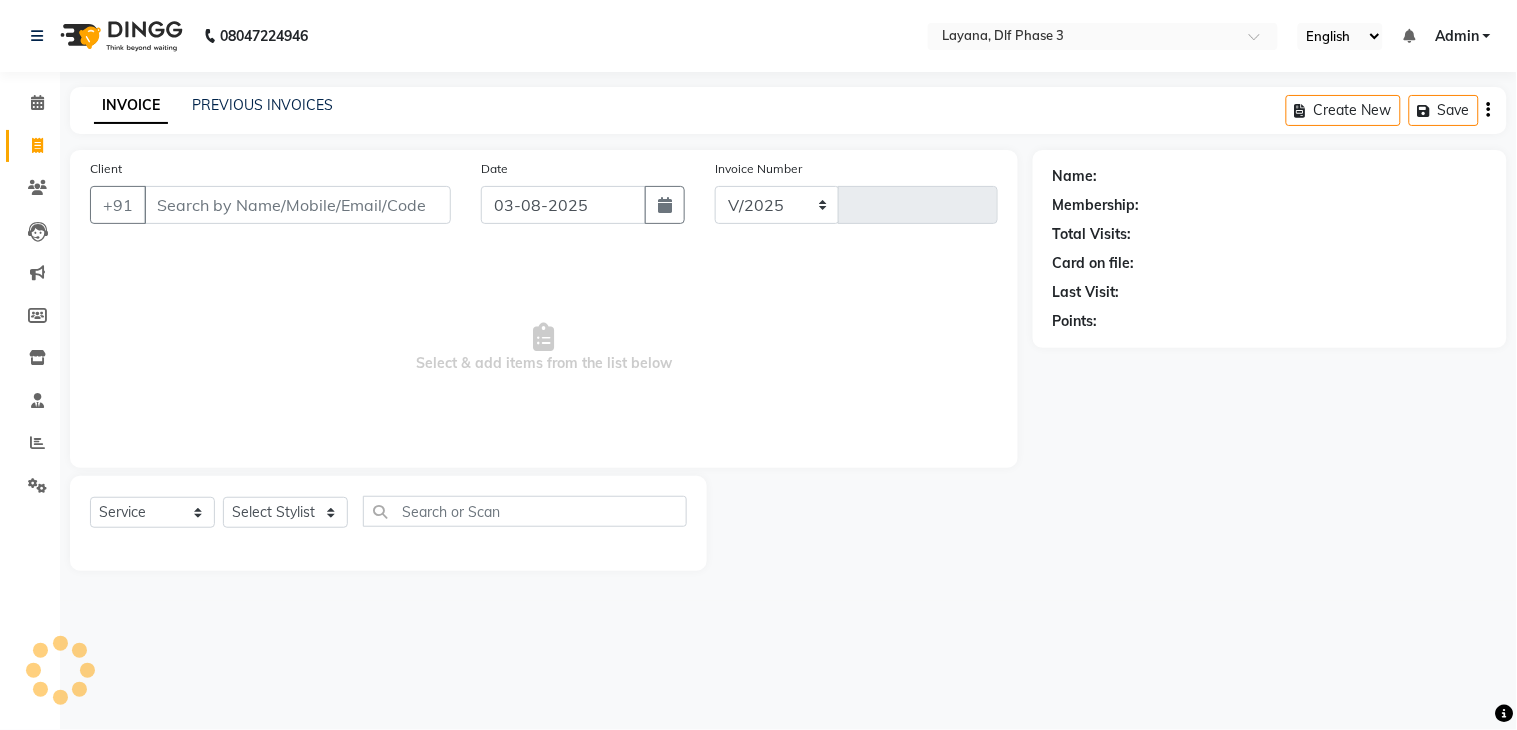 select on "6973" 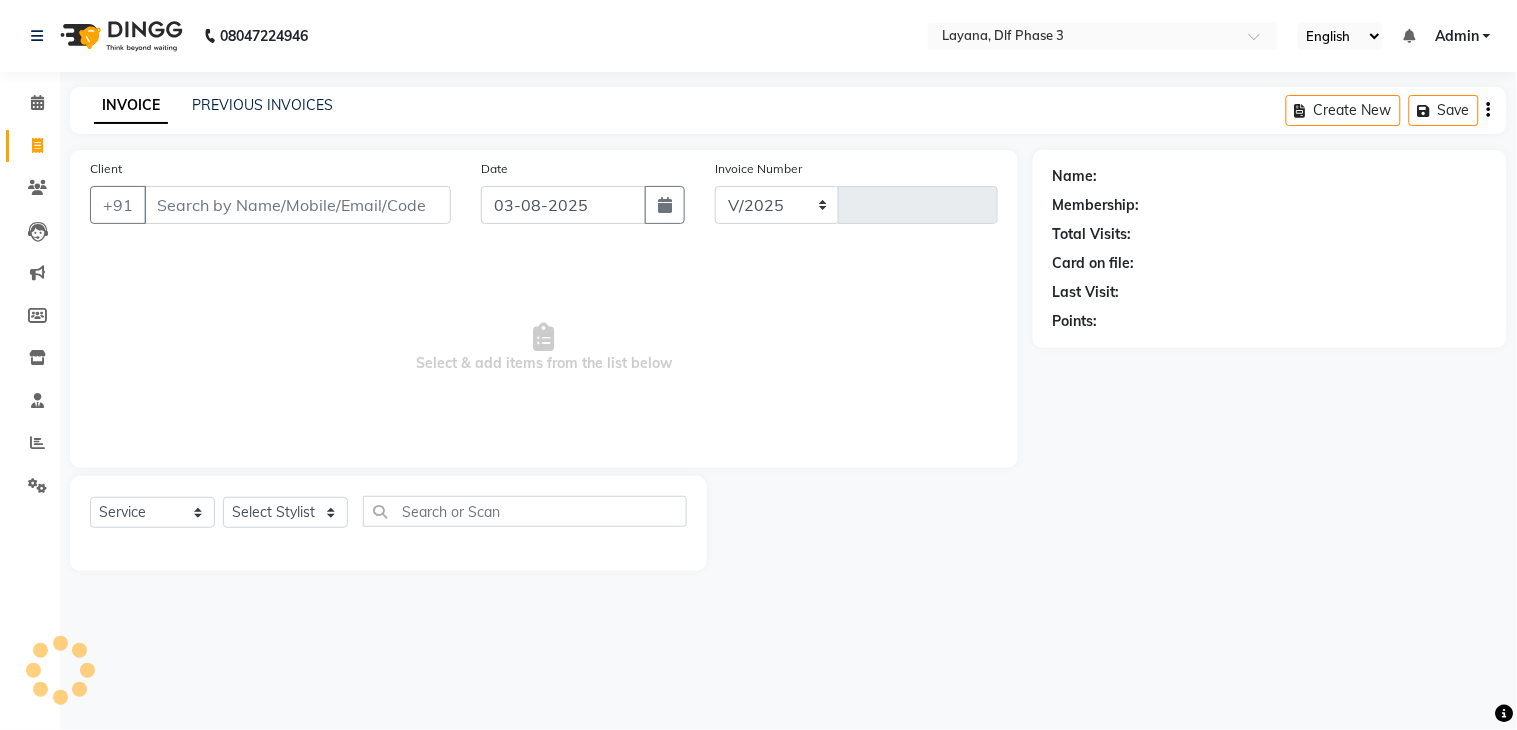 type on "2305" 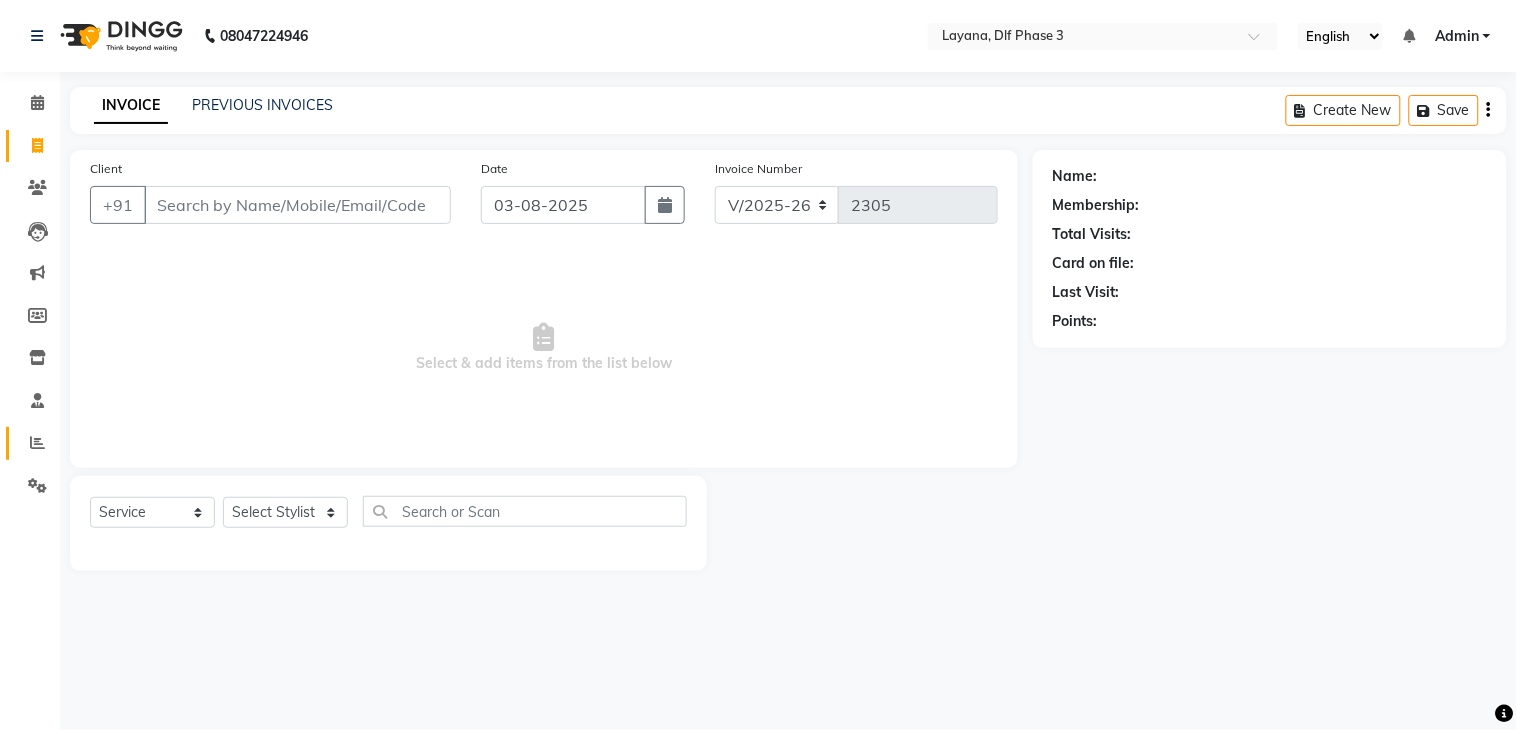 click on "Reports" 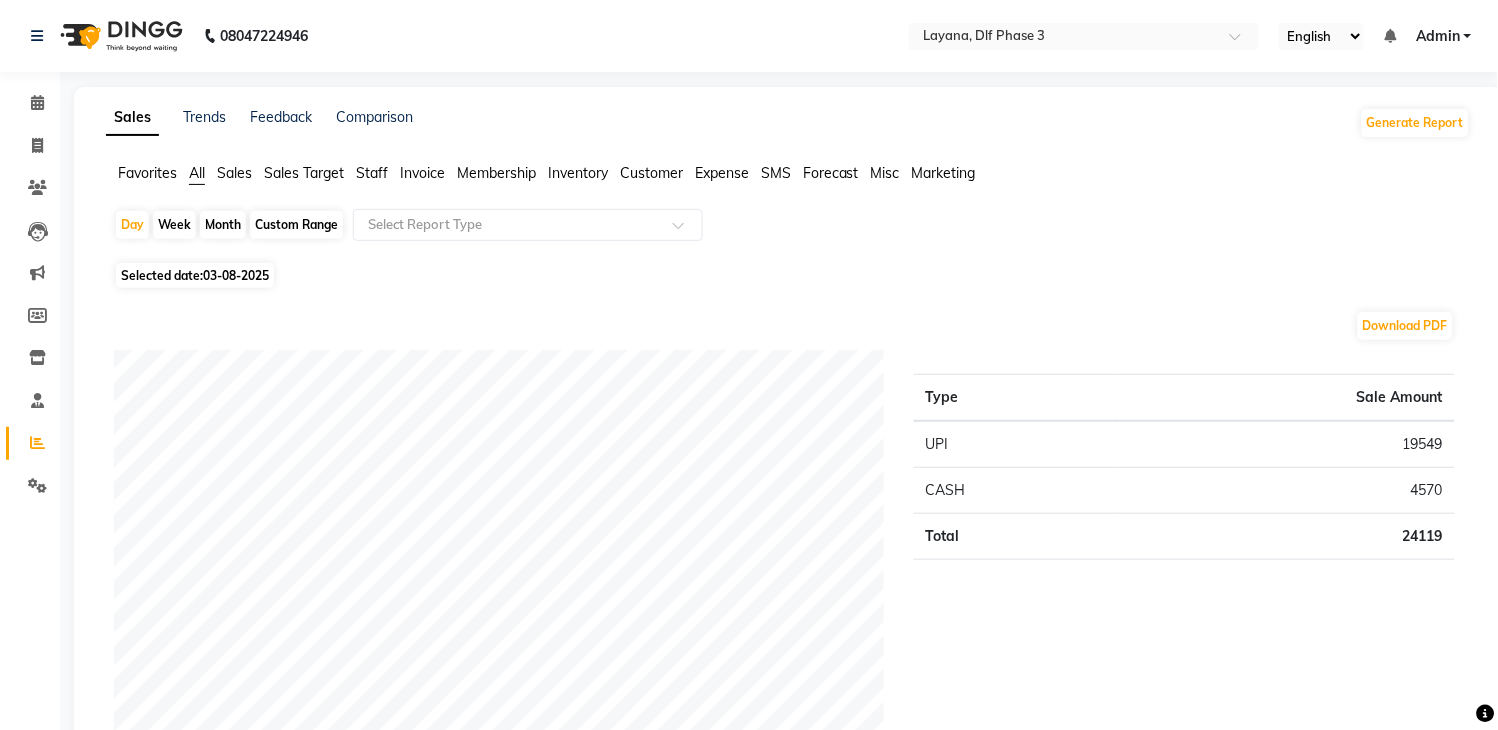 click on "Month" 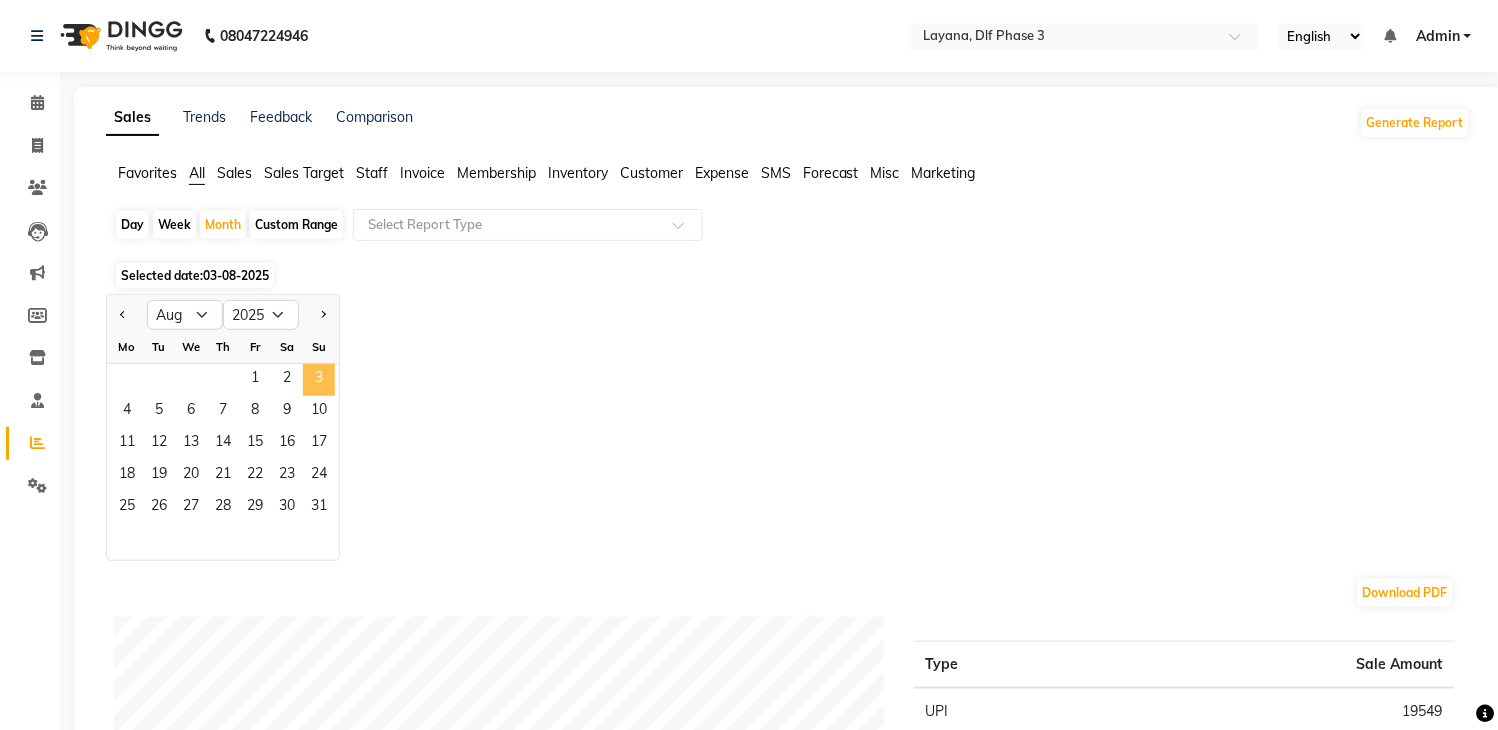 click on "3" 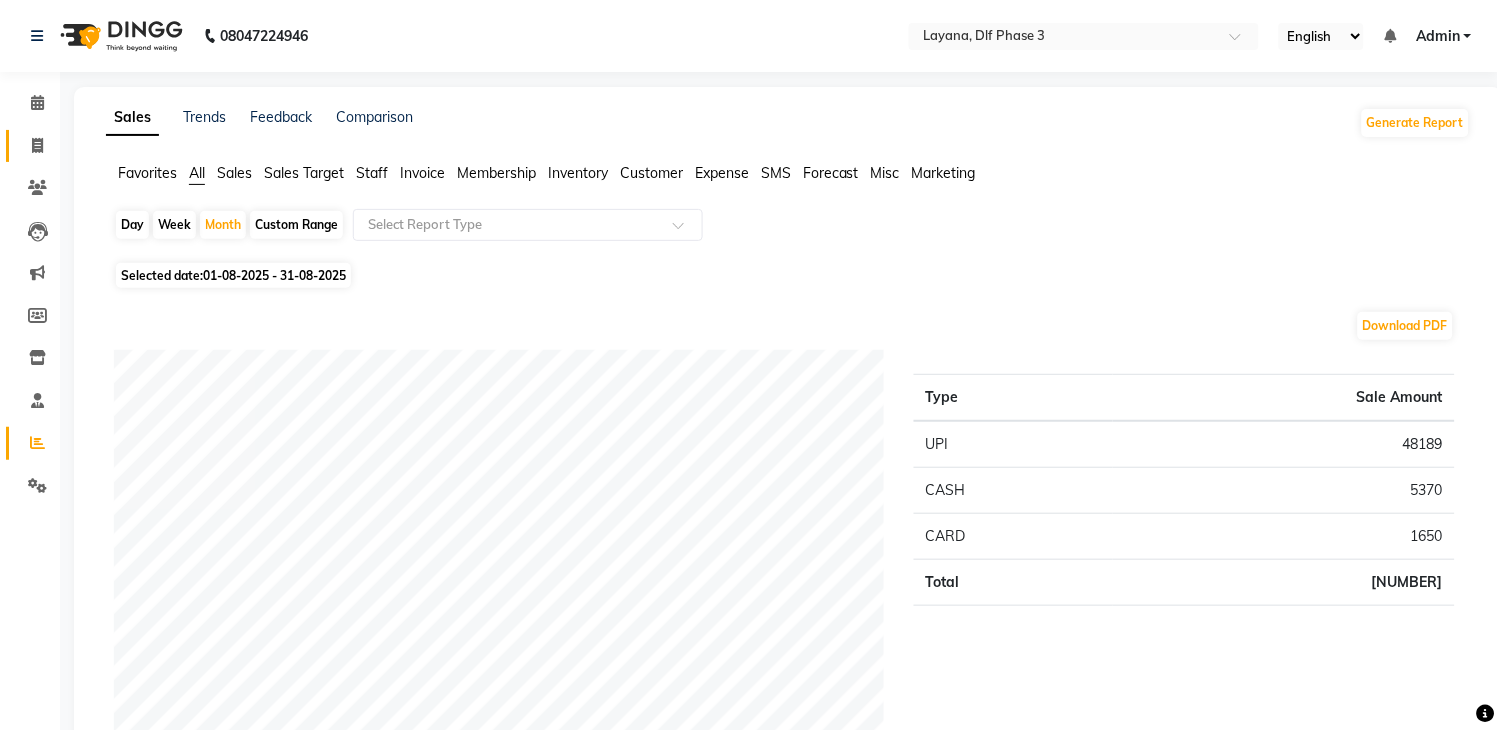 click 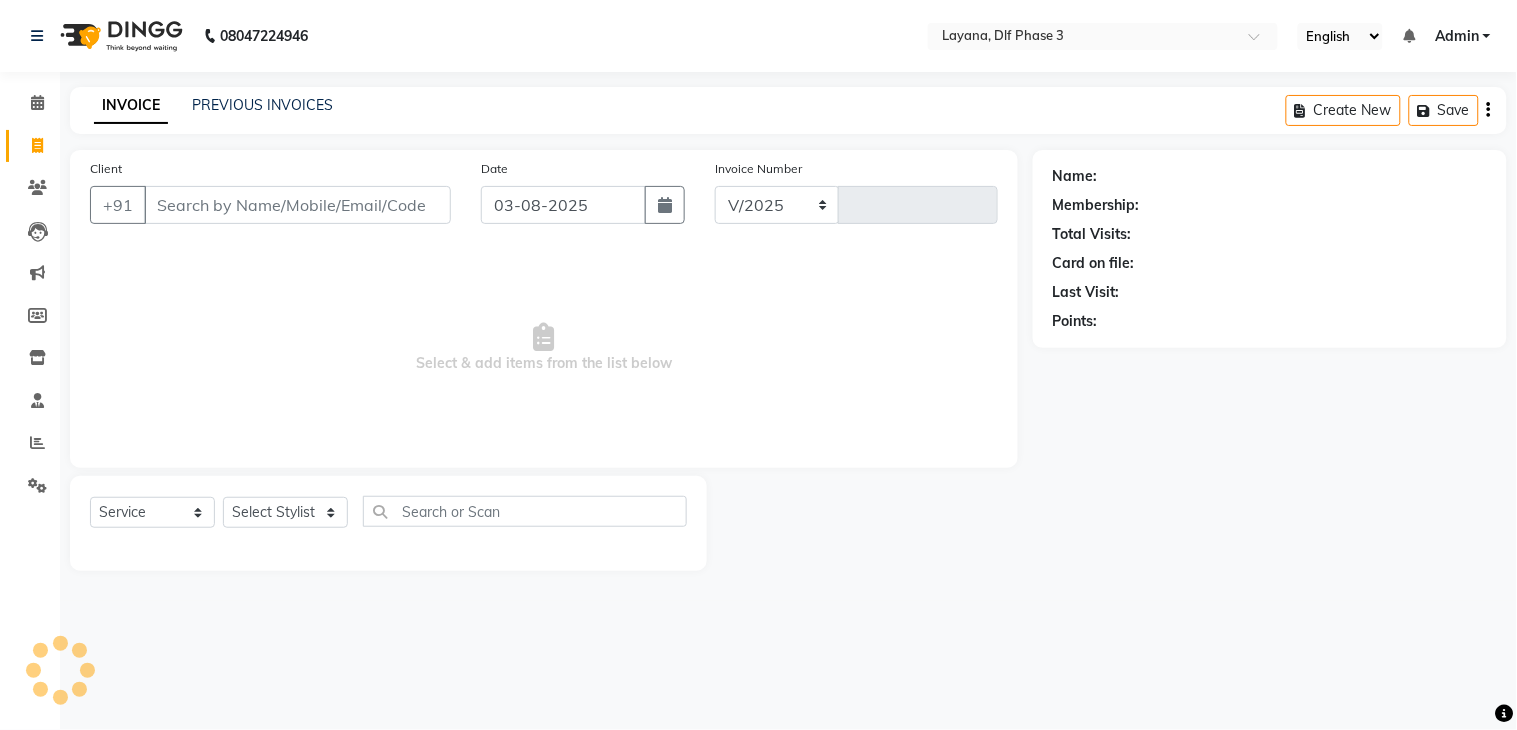 select on "6973" 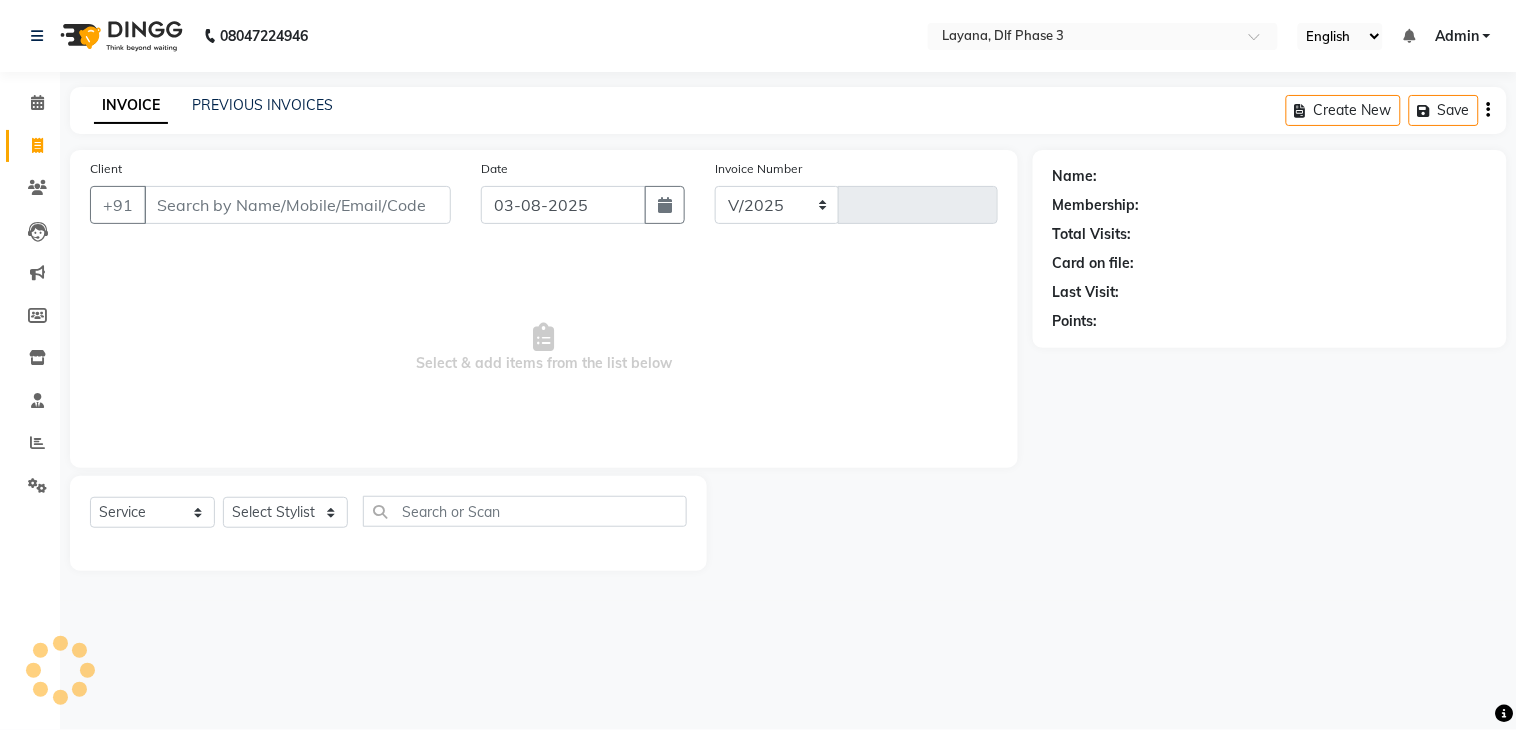 type on "2305" 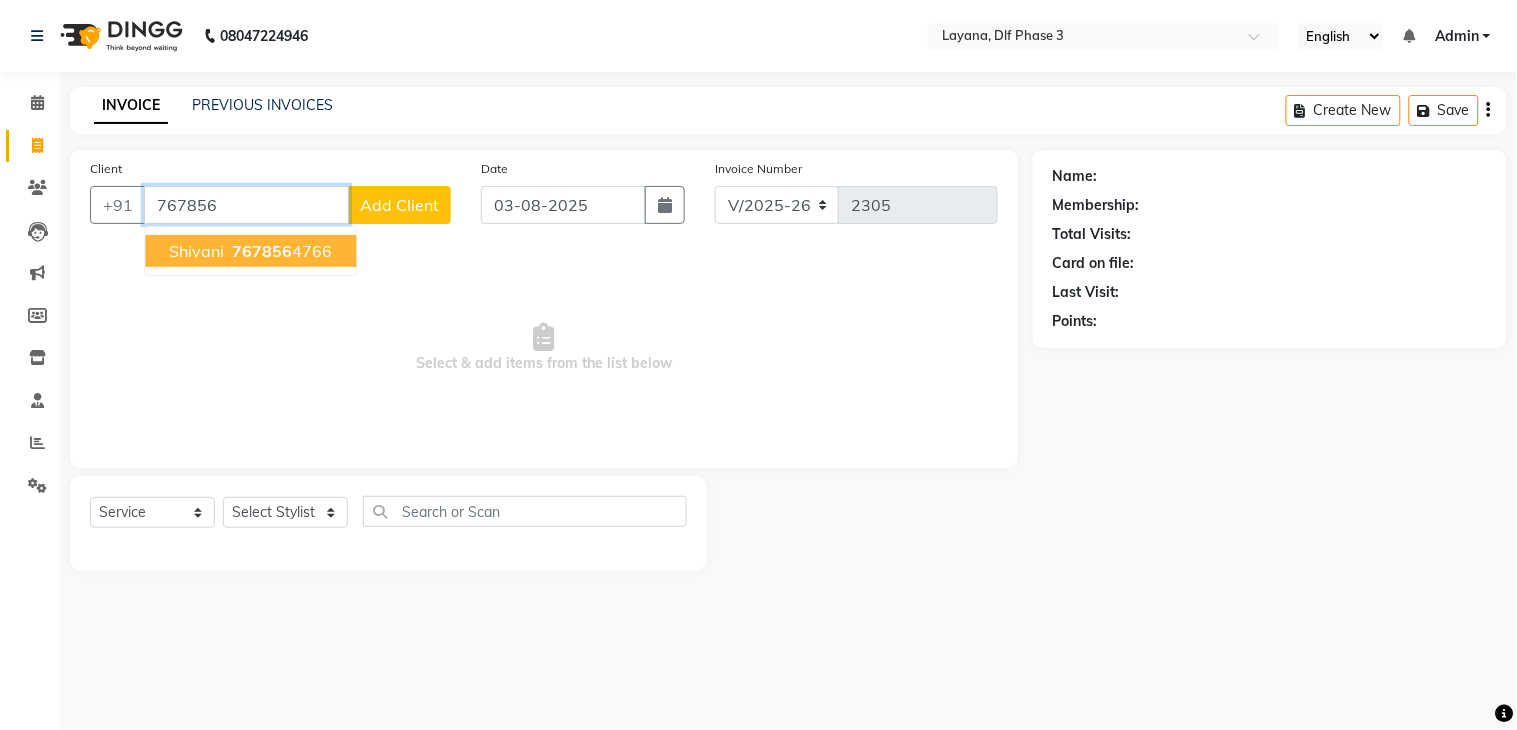 click on "767856 4766" at bounding box center [280, 251] 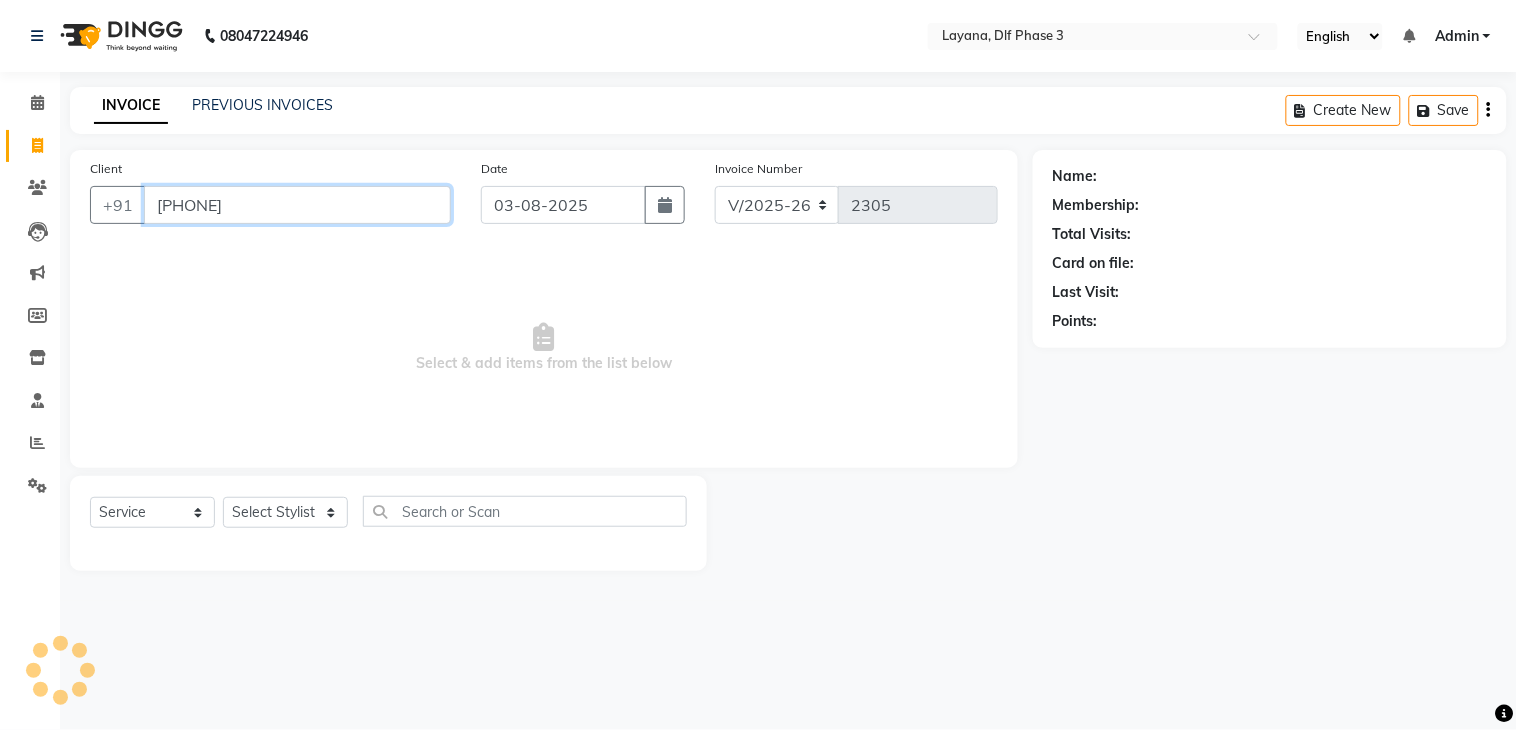 type on "7678564766" 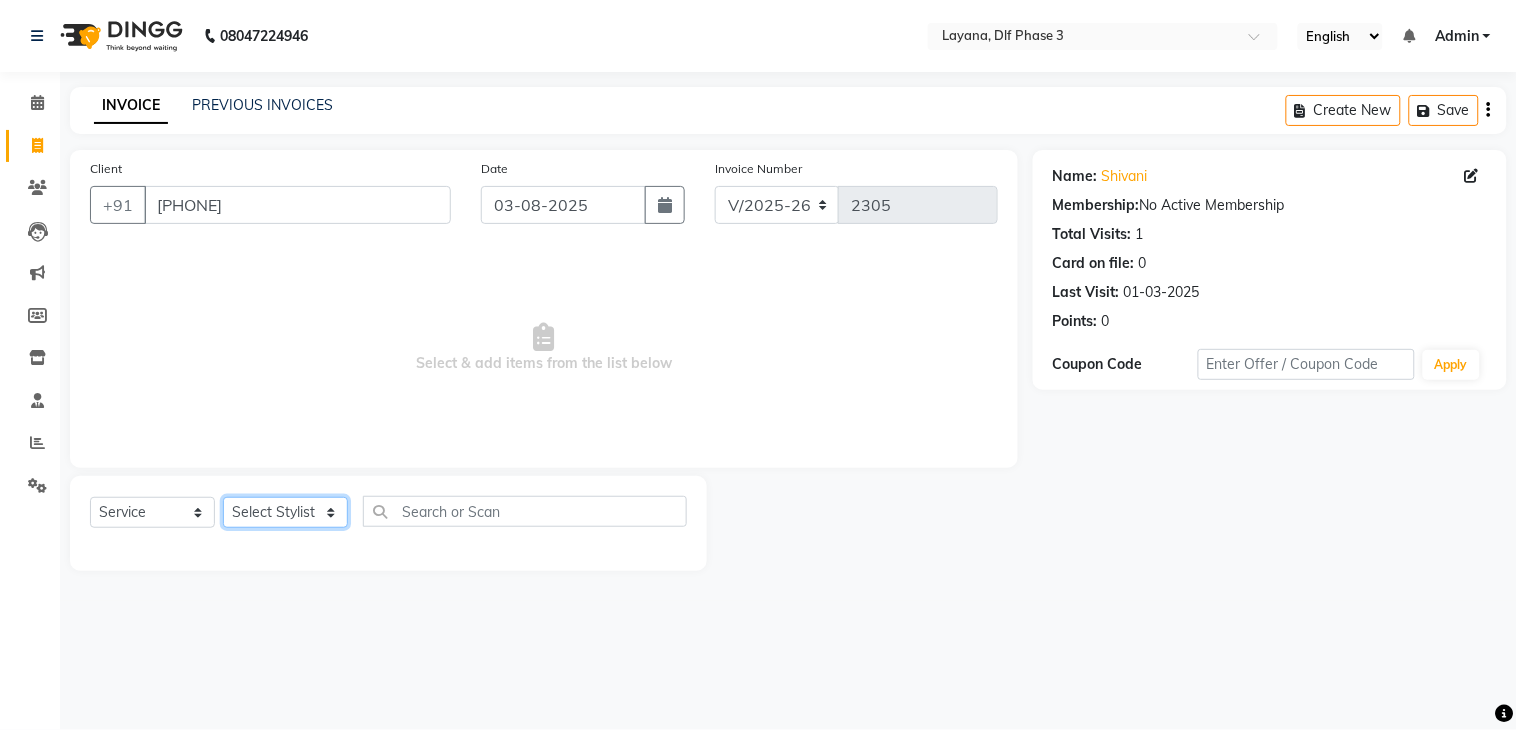click on "Select Stylist [FIRST] [FIRST] [FIRST] [FIRST] [FIRST] [FIRST] [FIRST] [FIRST]" 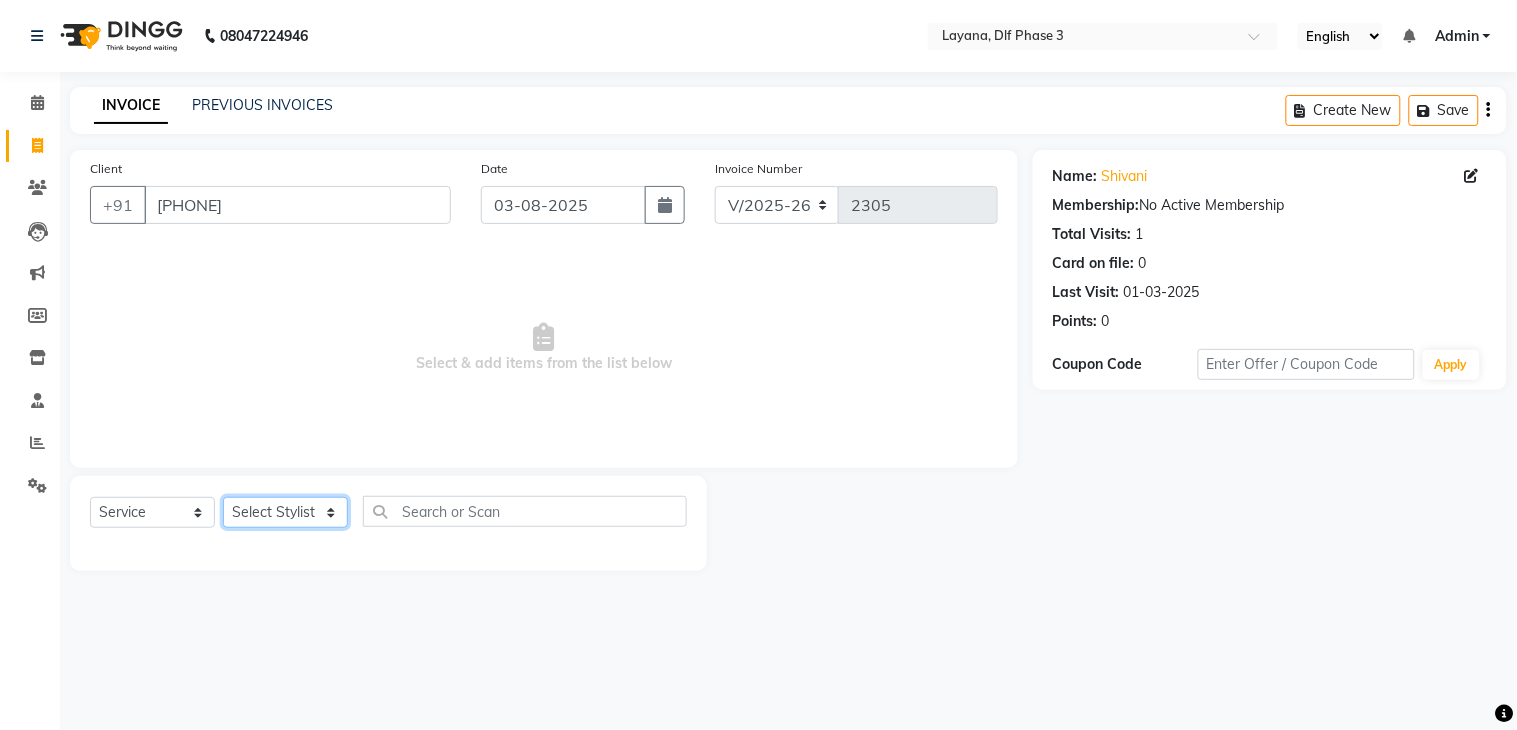 select on "74482" 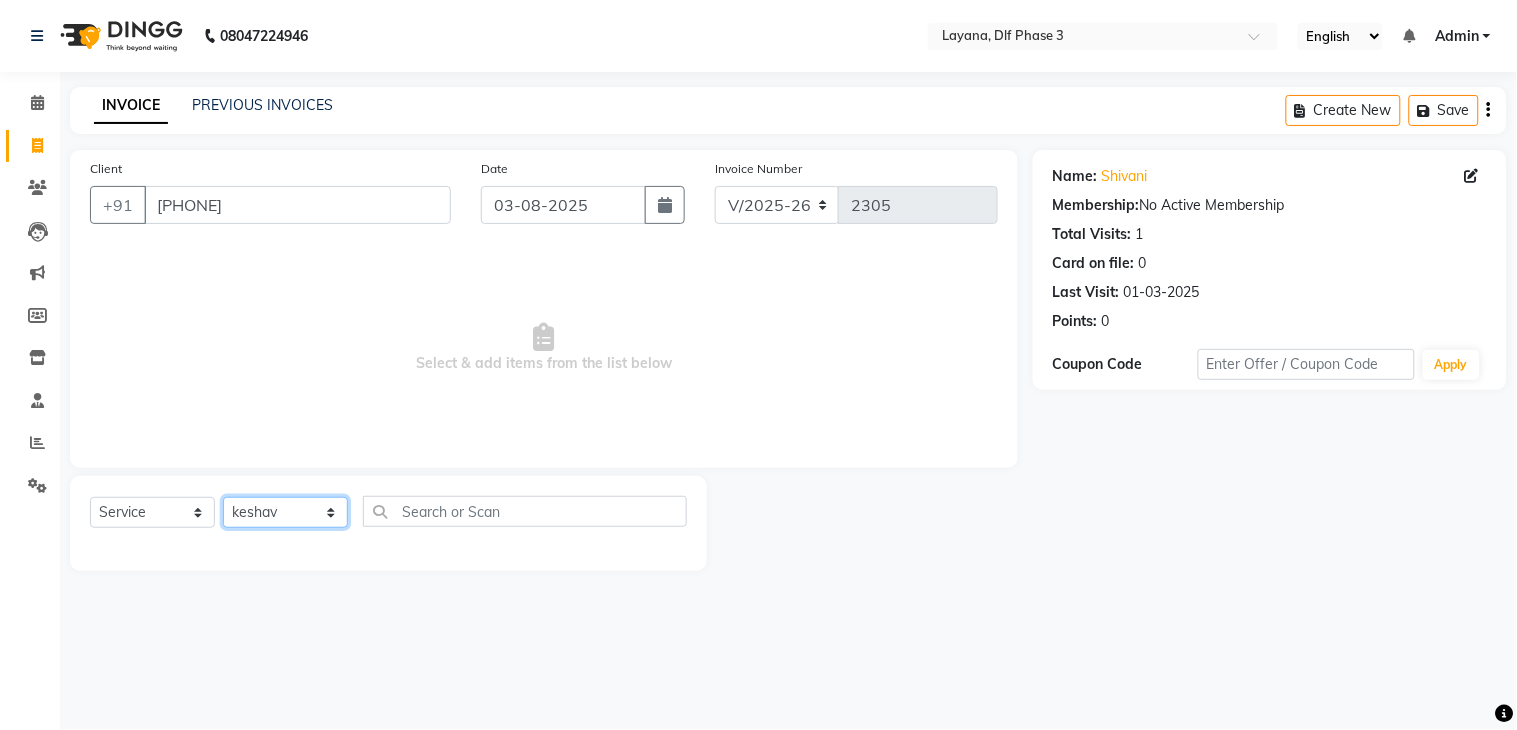 click on "Select Stylist [FIRST] [FIRST] [FIRST] [FIRST] [FIRST] [FIRST] [FIRST] [FIRST]" 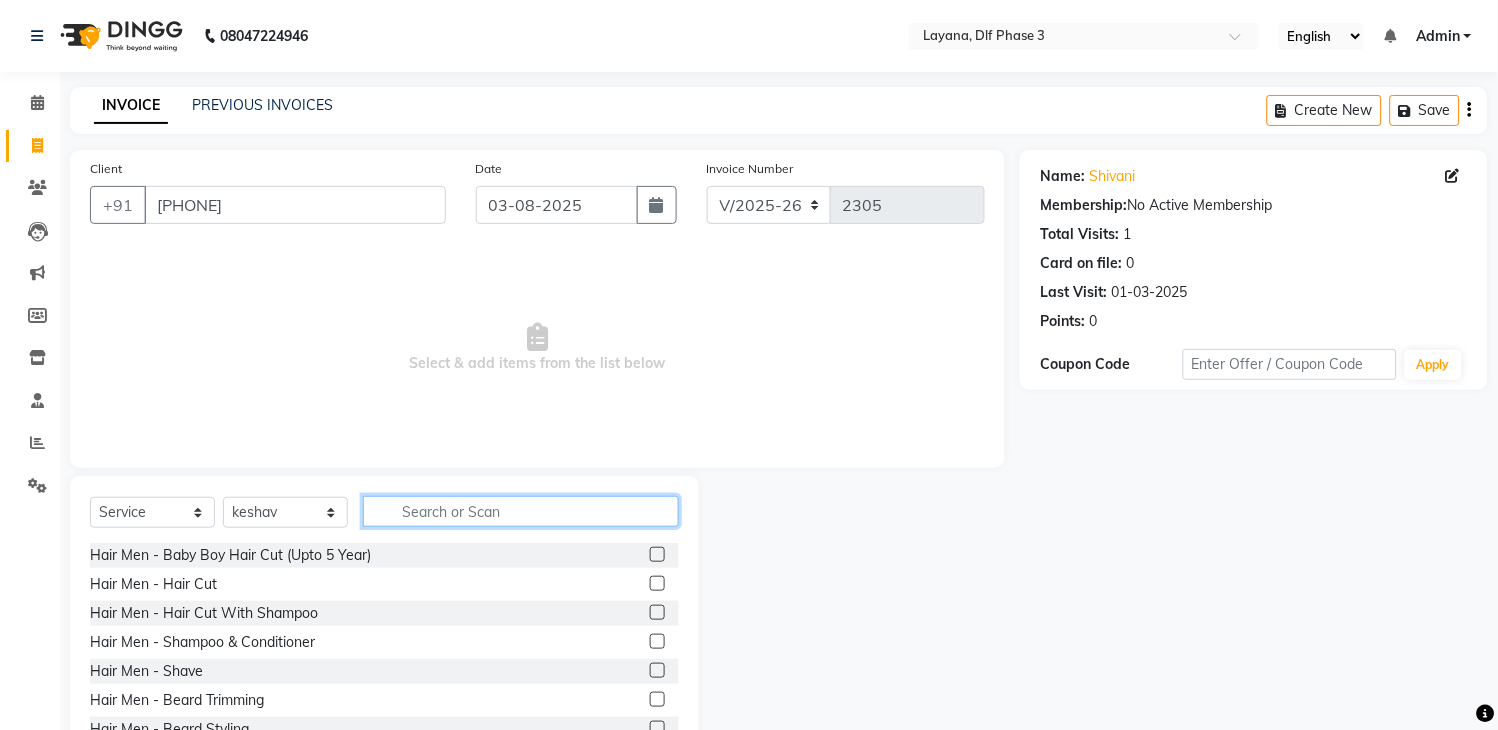click 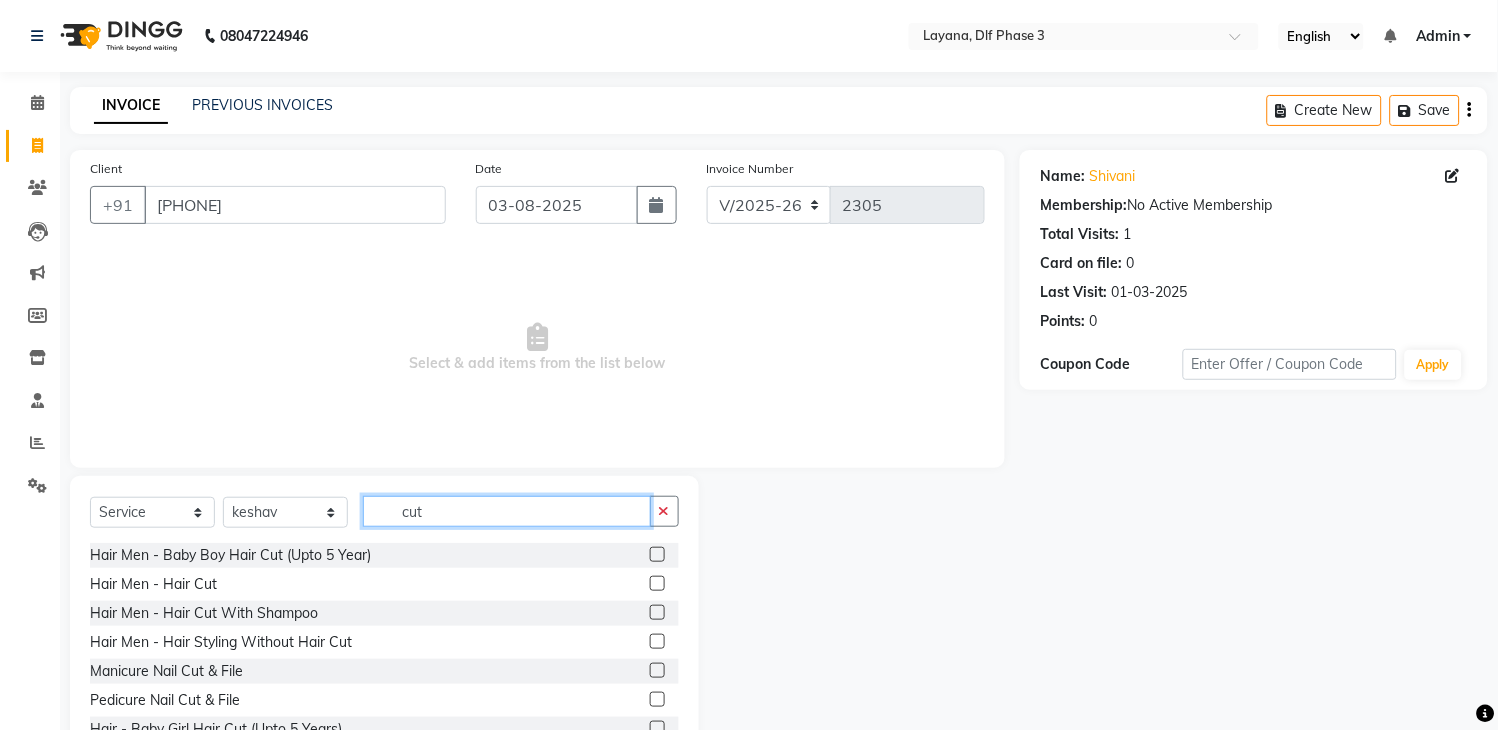 scroll, scrollTop: 61, scrollLeft: 0, axis: vertical 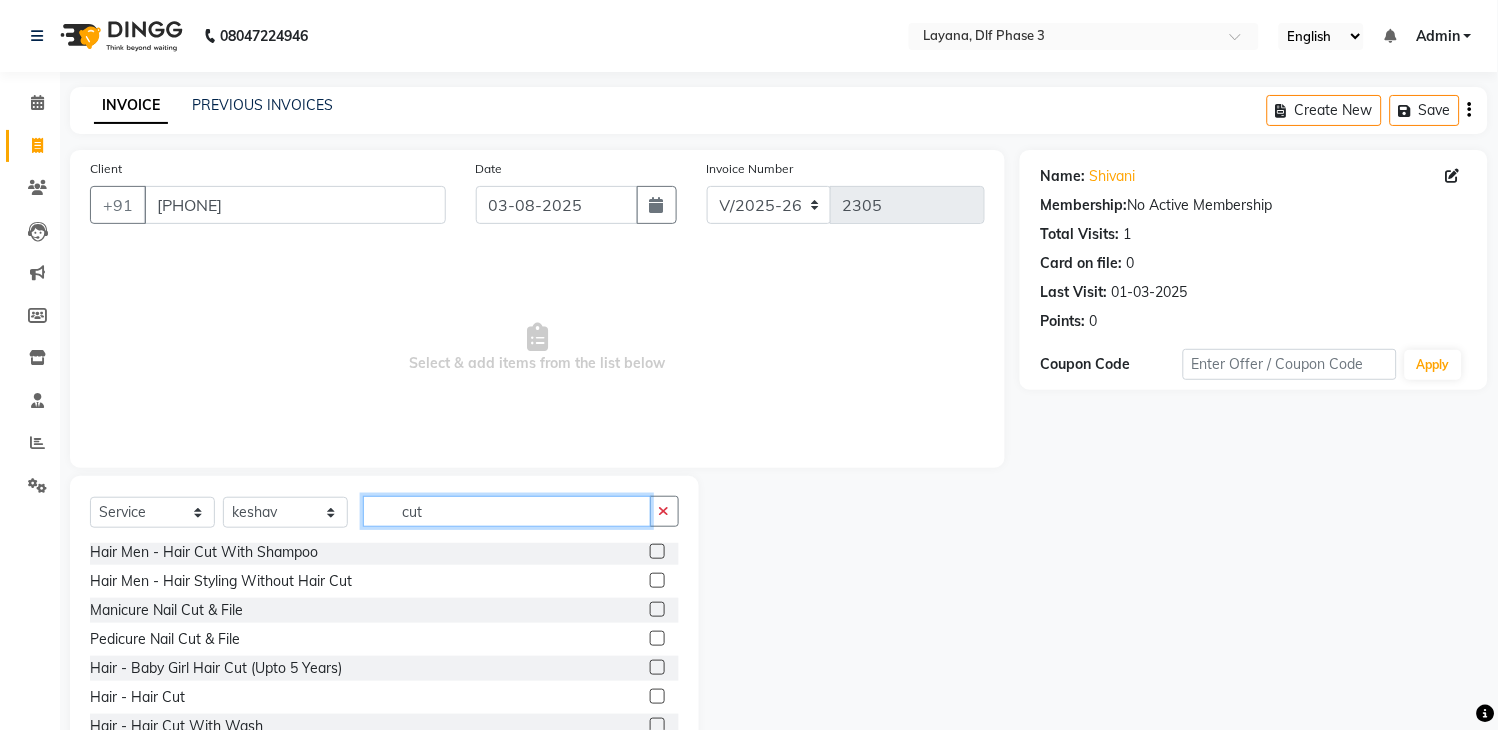 type on "cut" 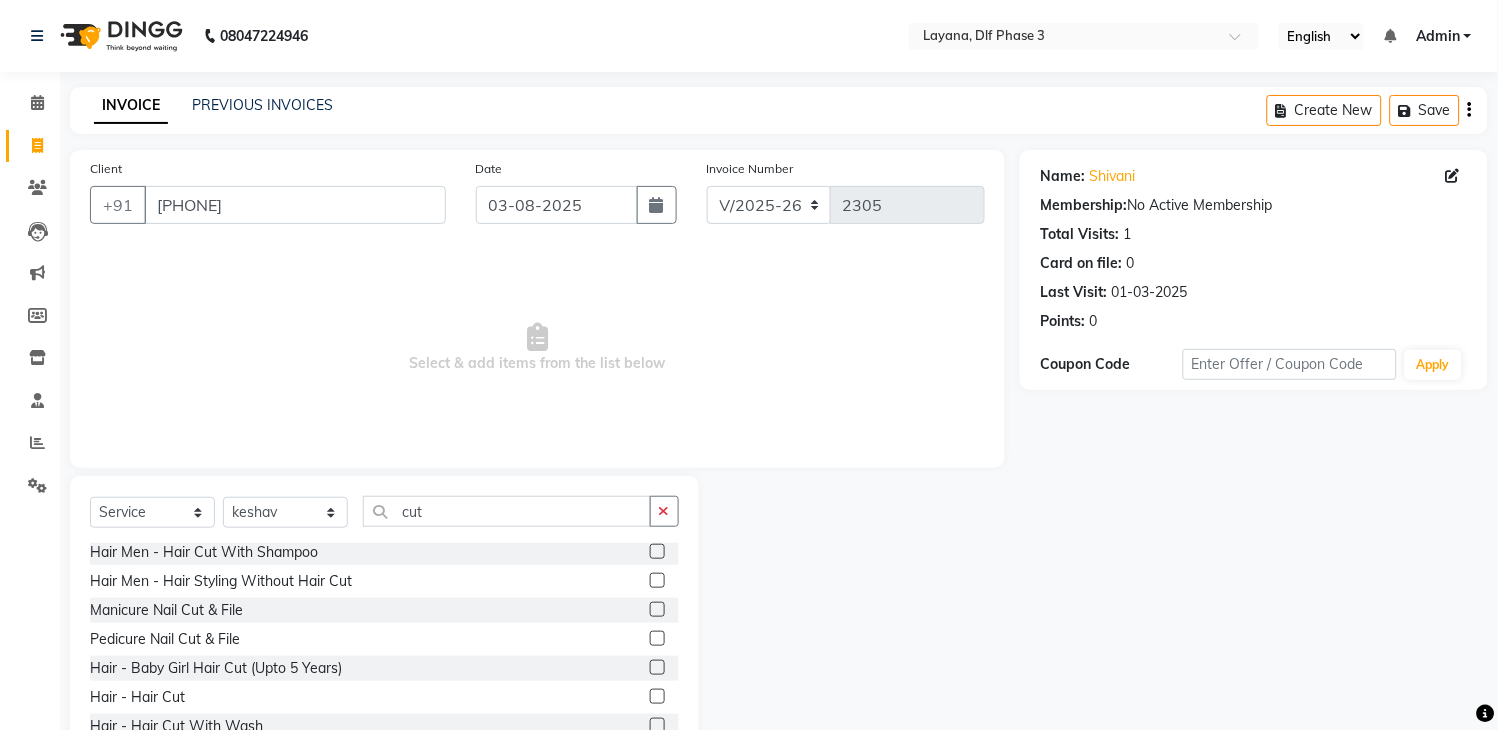 click 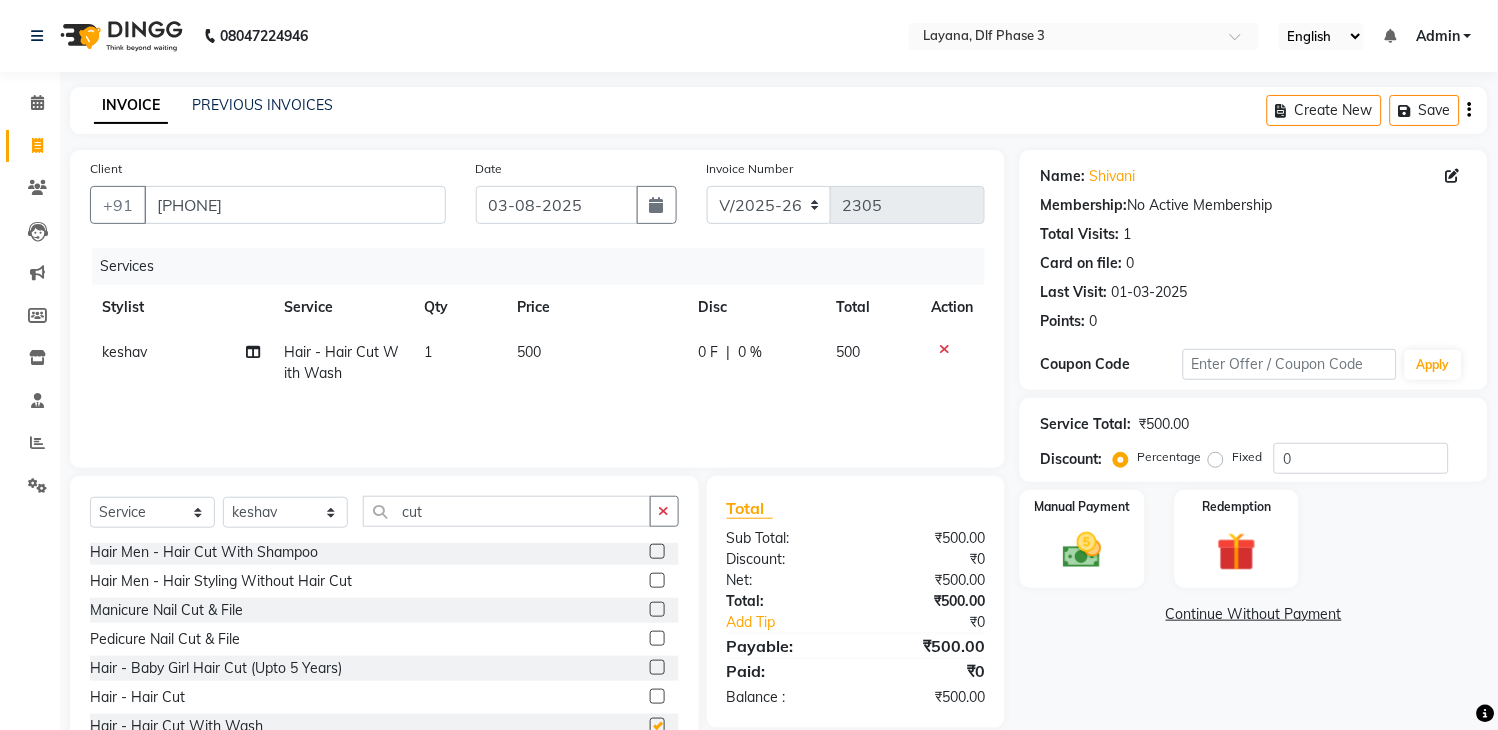checkbox on "false" 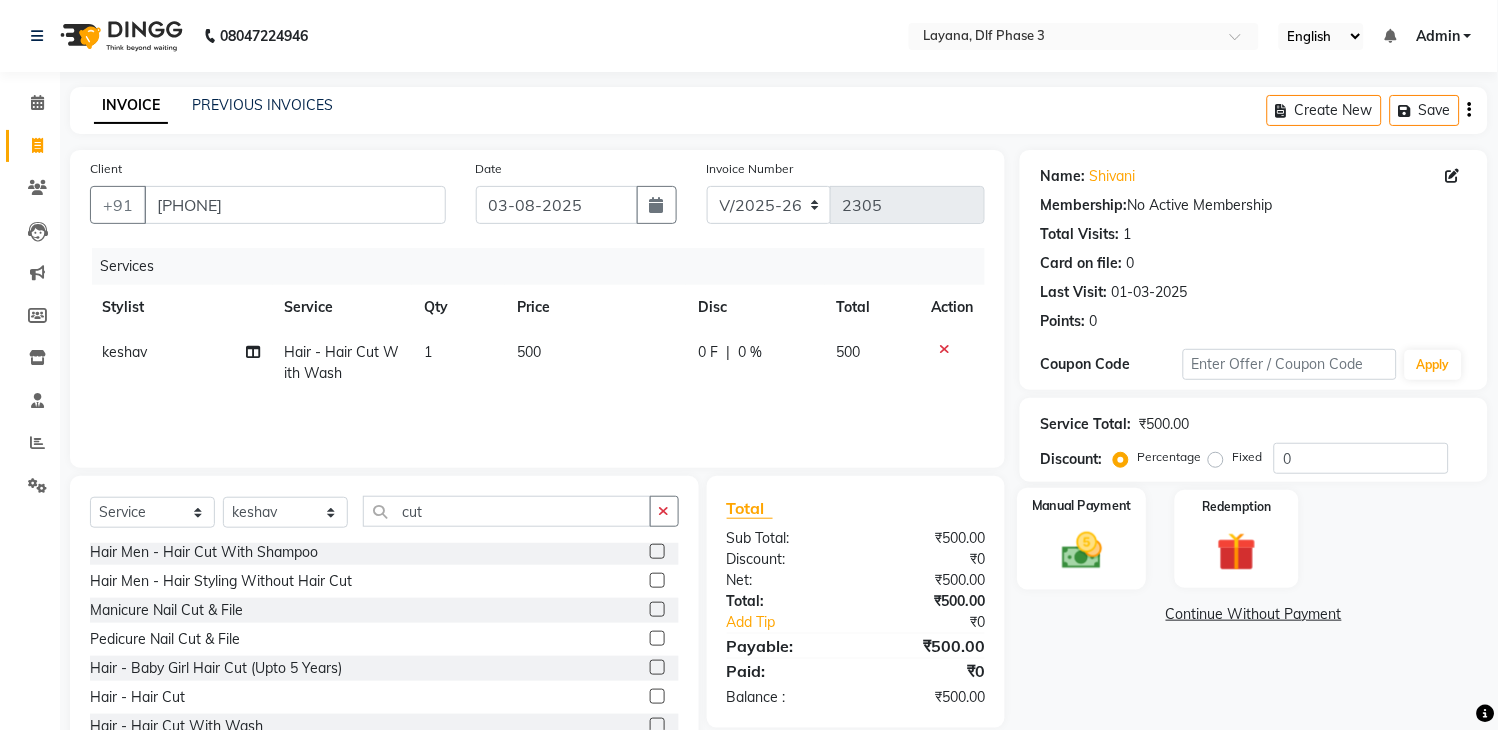 click on "Manual Payment" 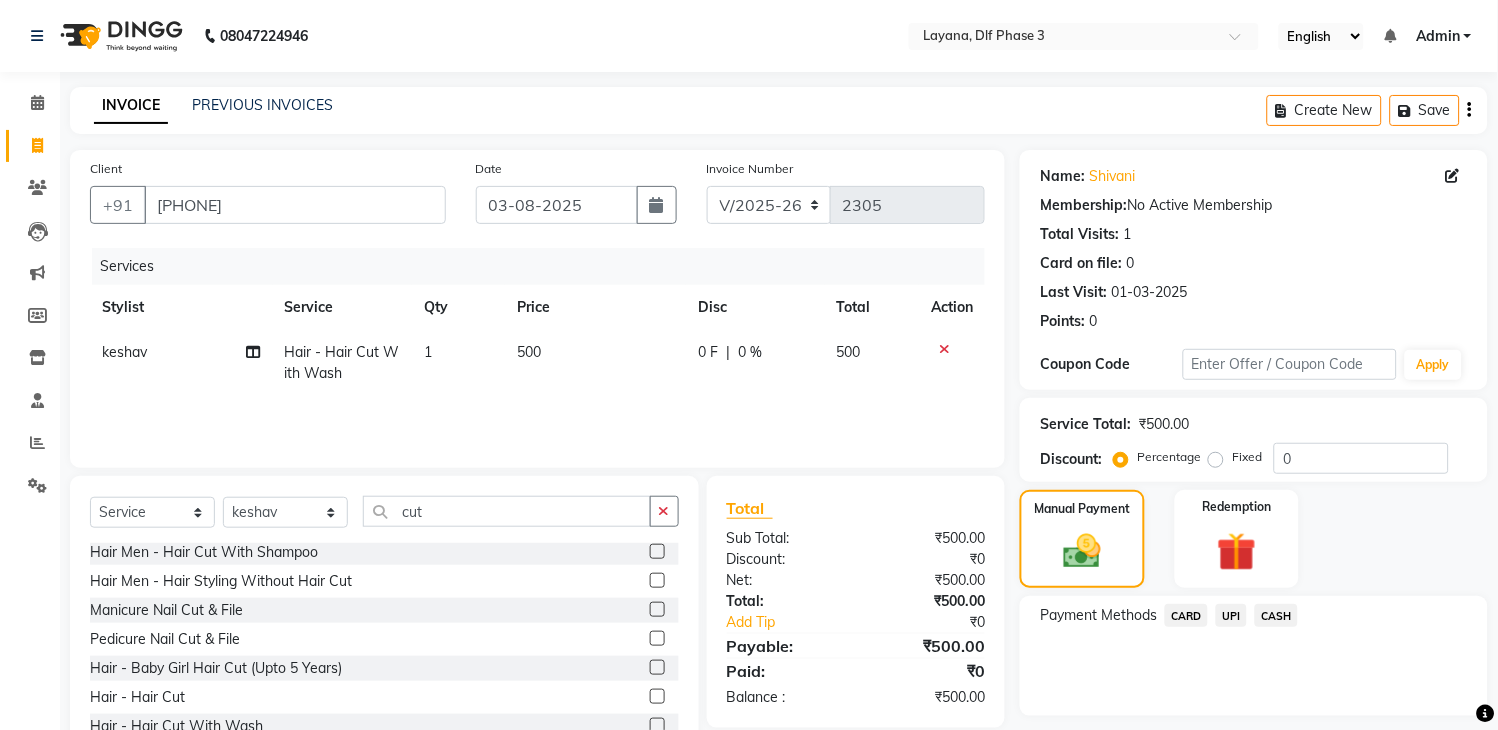 click on "UPI" 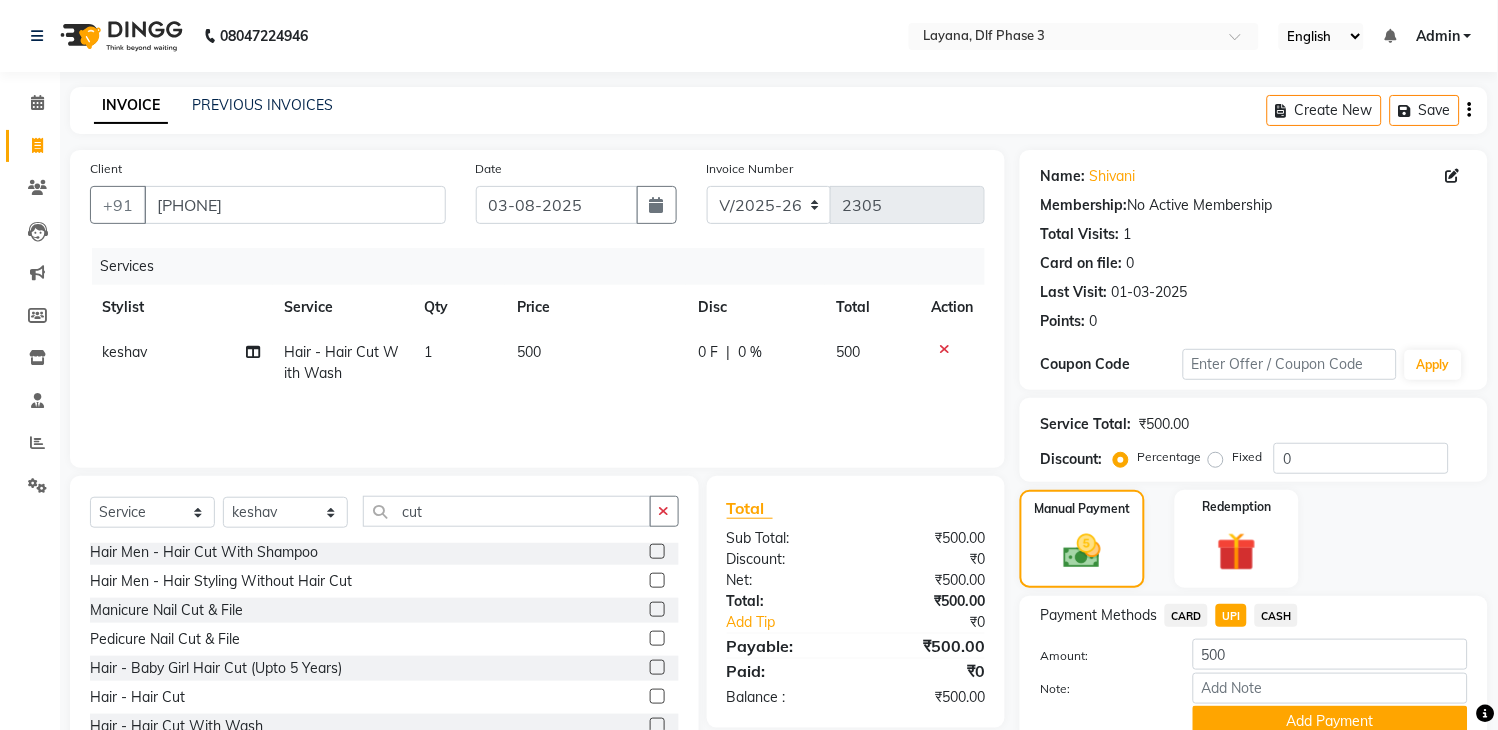 scroll, scrollTop: 86, scrollLeft: 0, axis: vertical 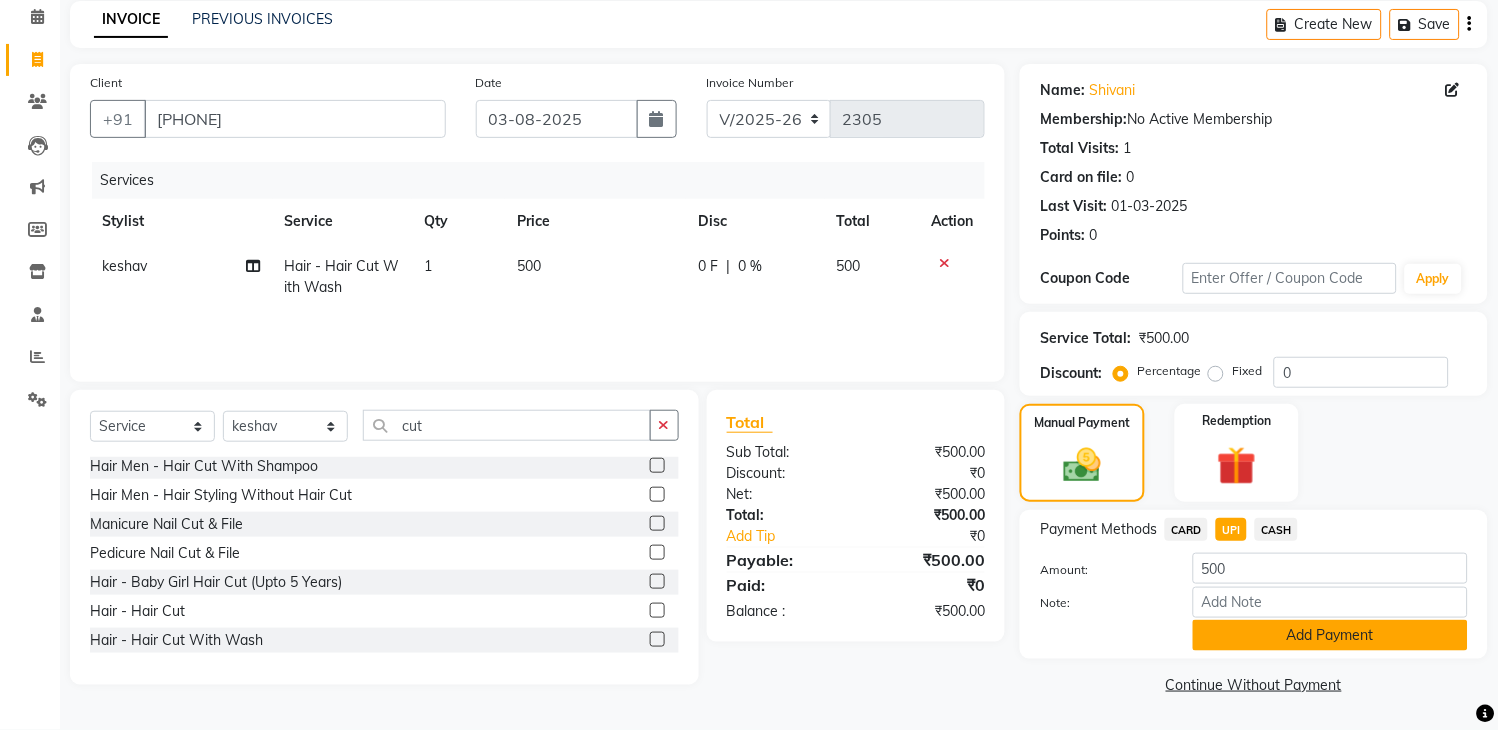 click on "Add Payment" 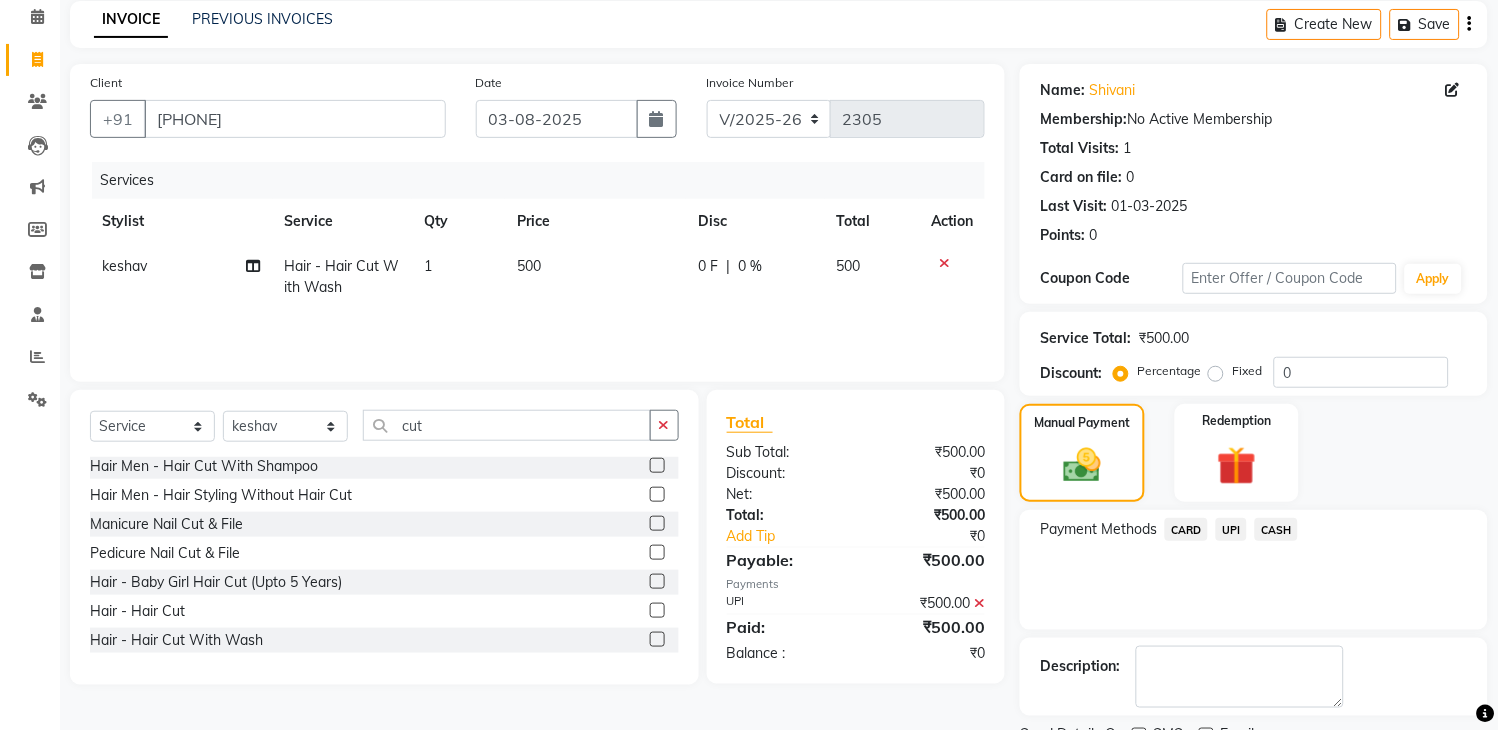 scroll, scrollTop: 170, scrollLeft: 0, axis: vertical 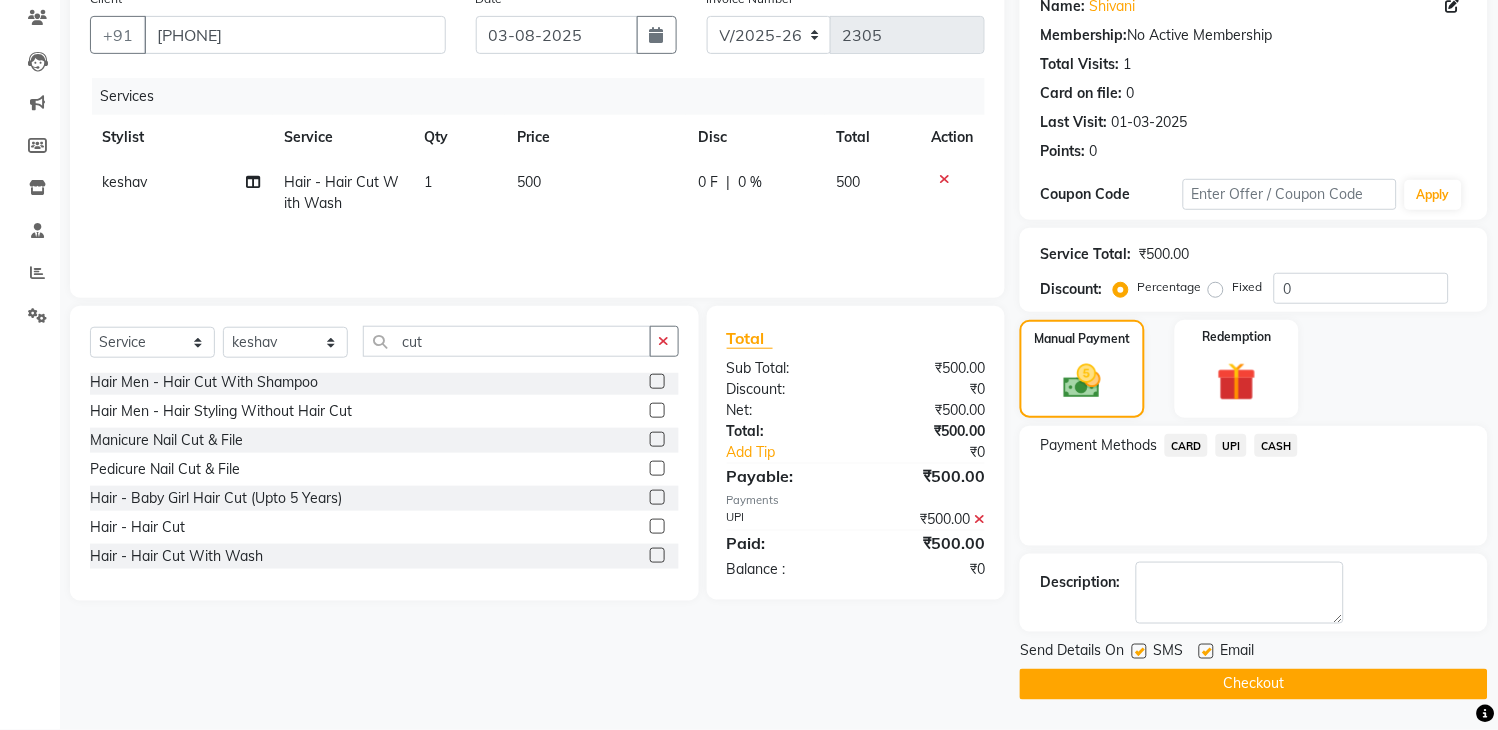 click 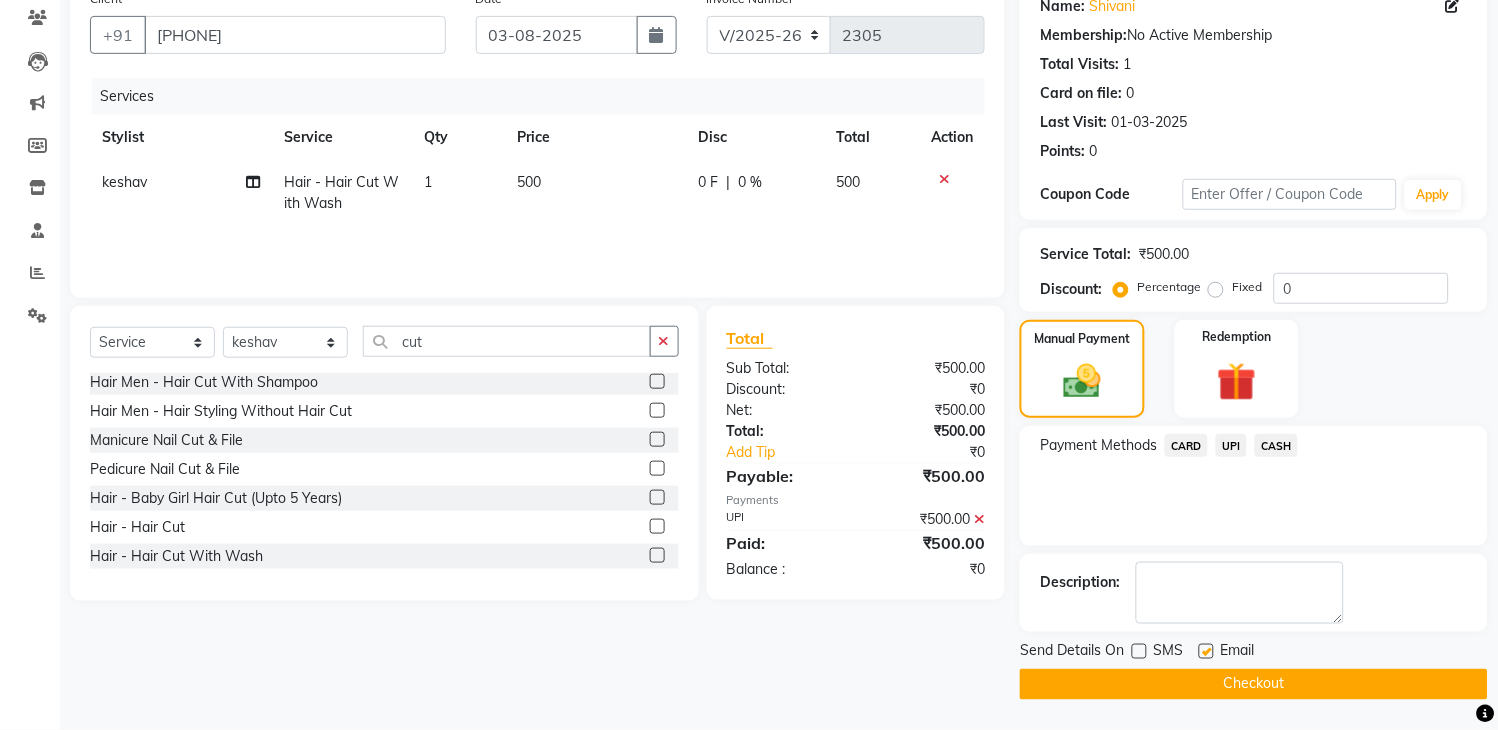 click on "Checkout" 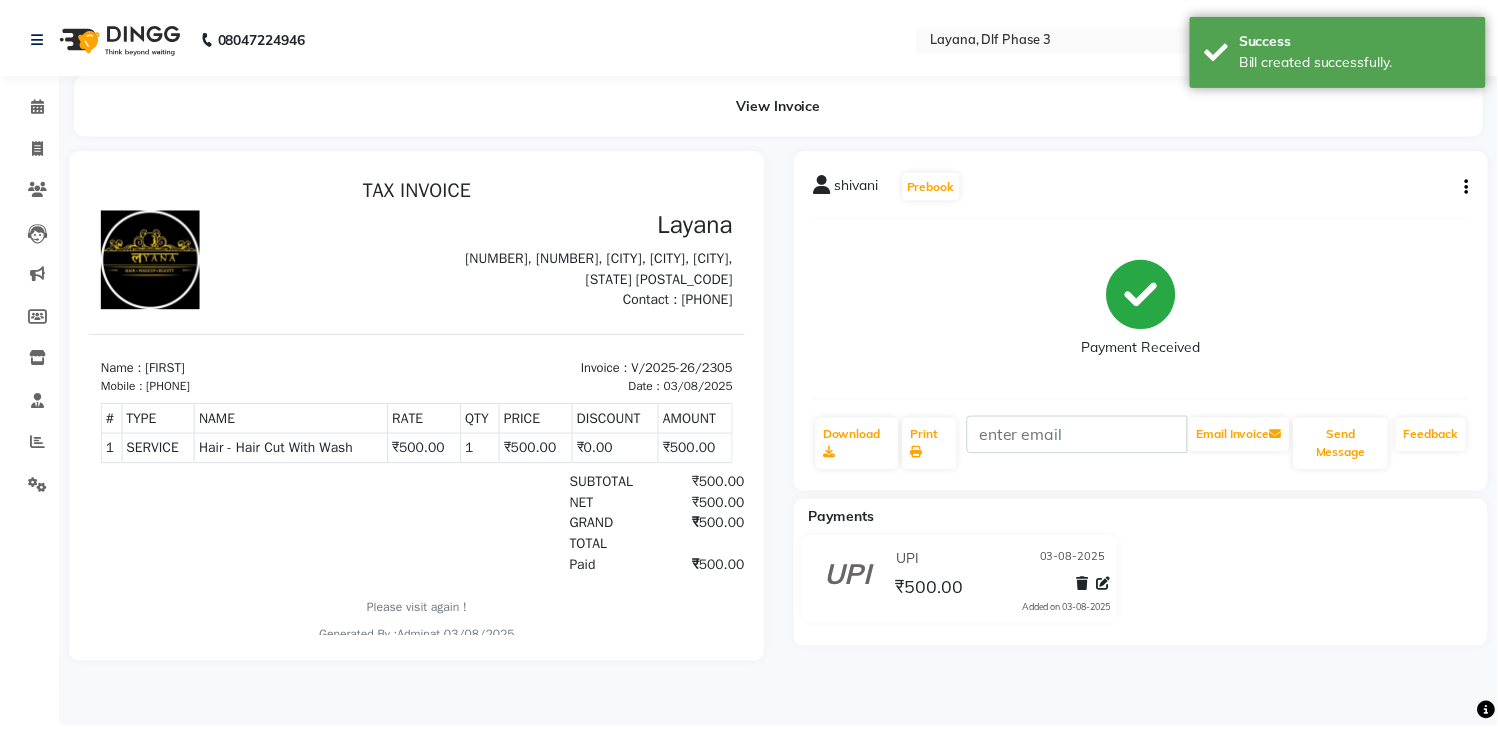 scroll, scrollTop: 0, scrollLeft: 0, axis: both 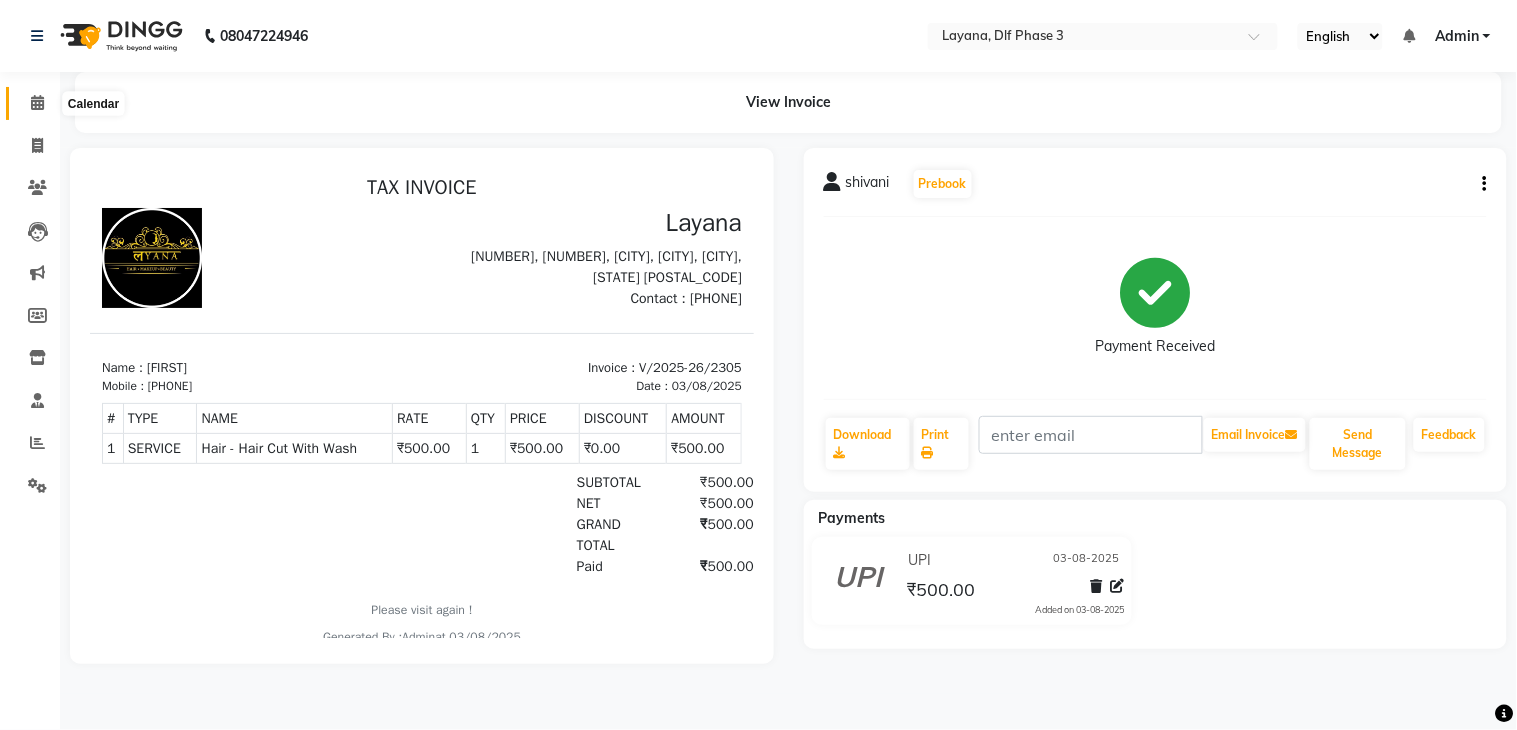 click 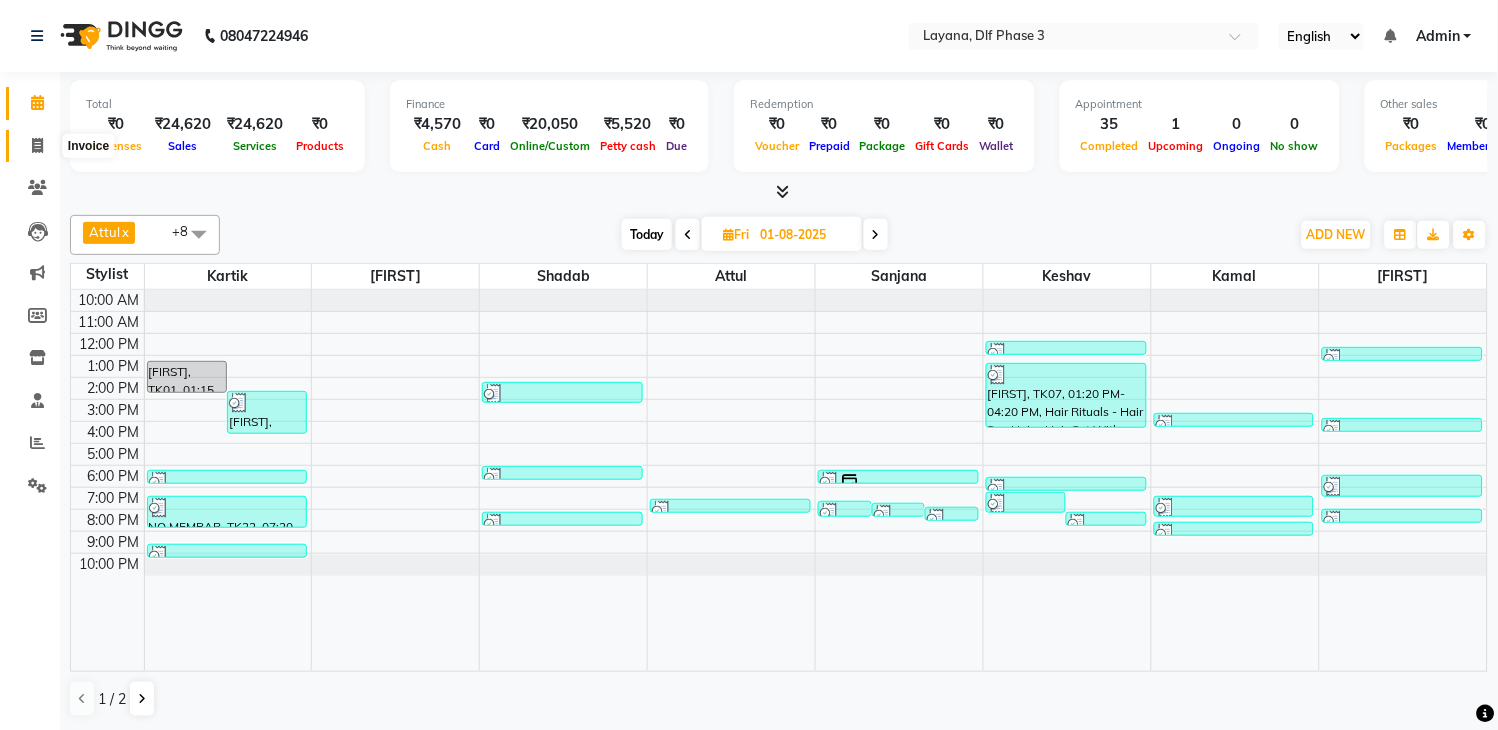 click 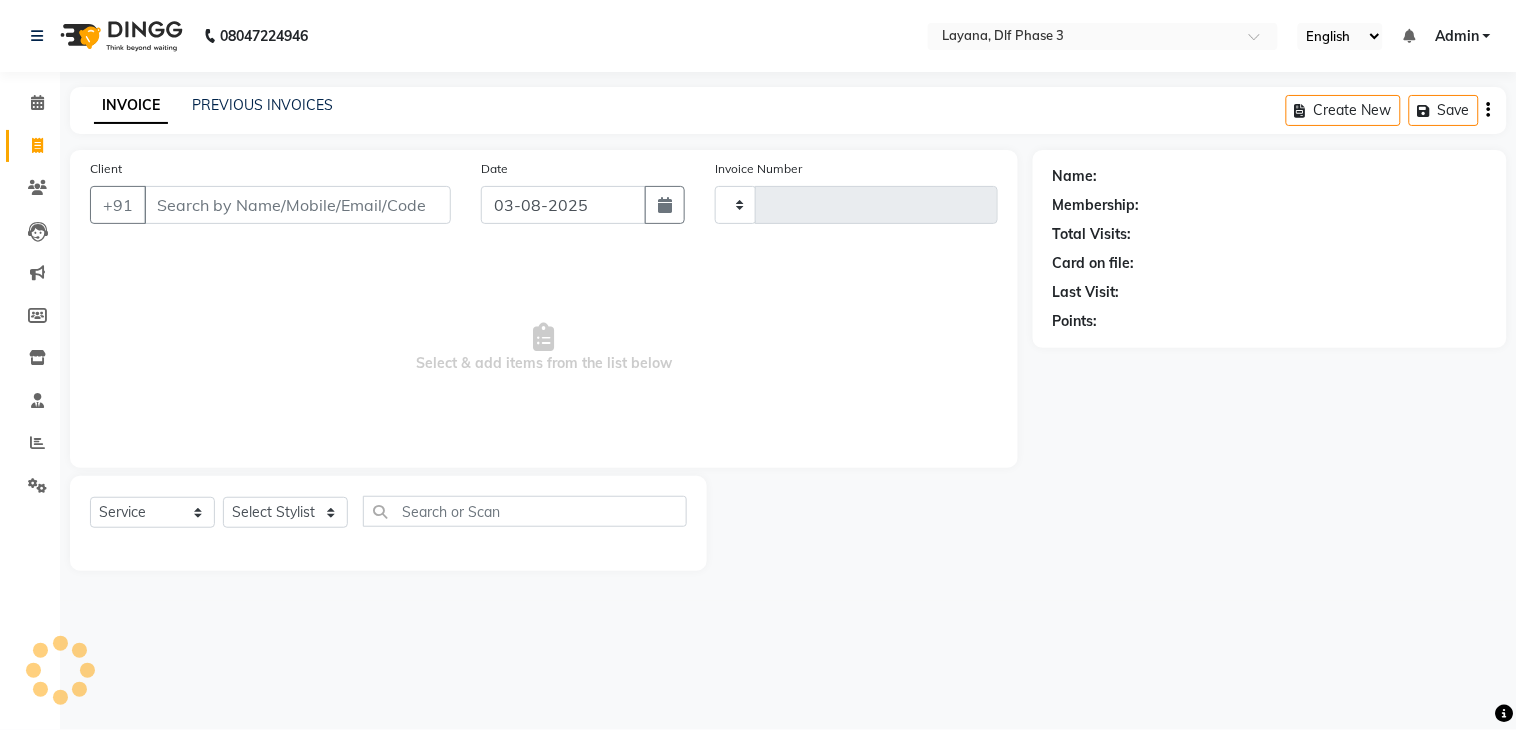 type on "2306" 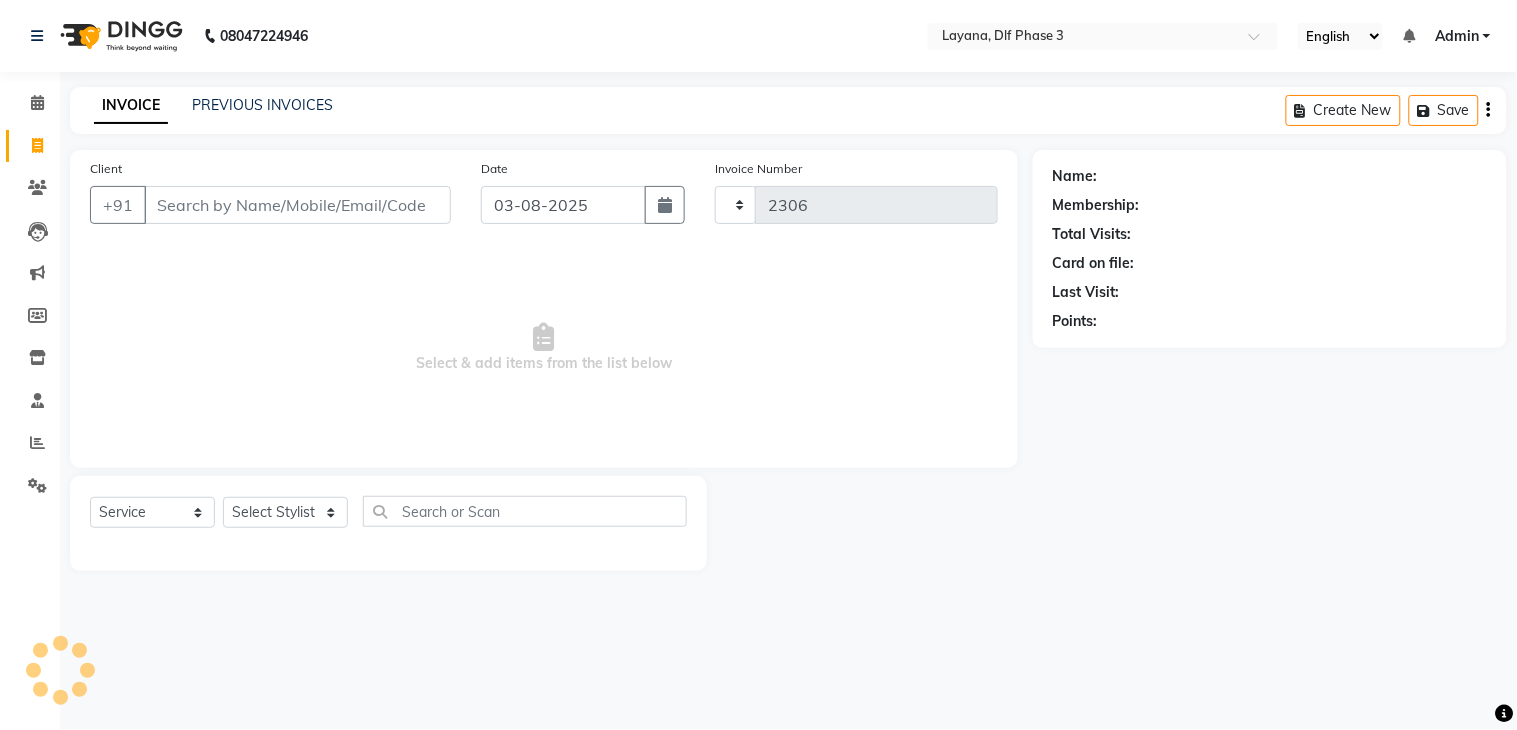 select on "6973" 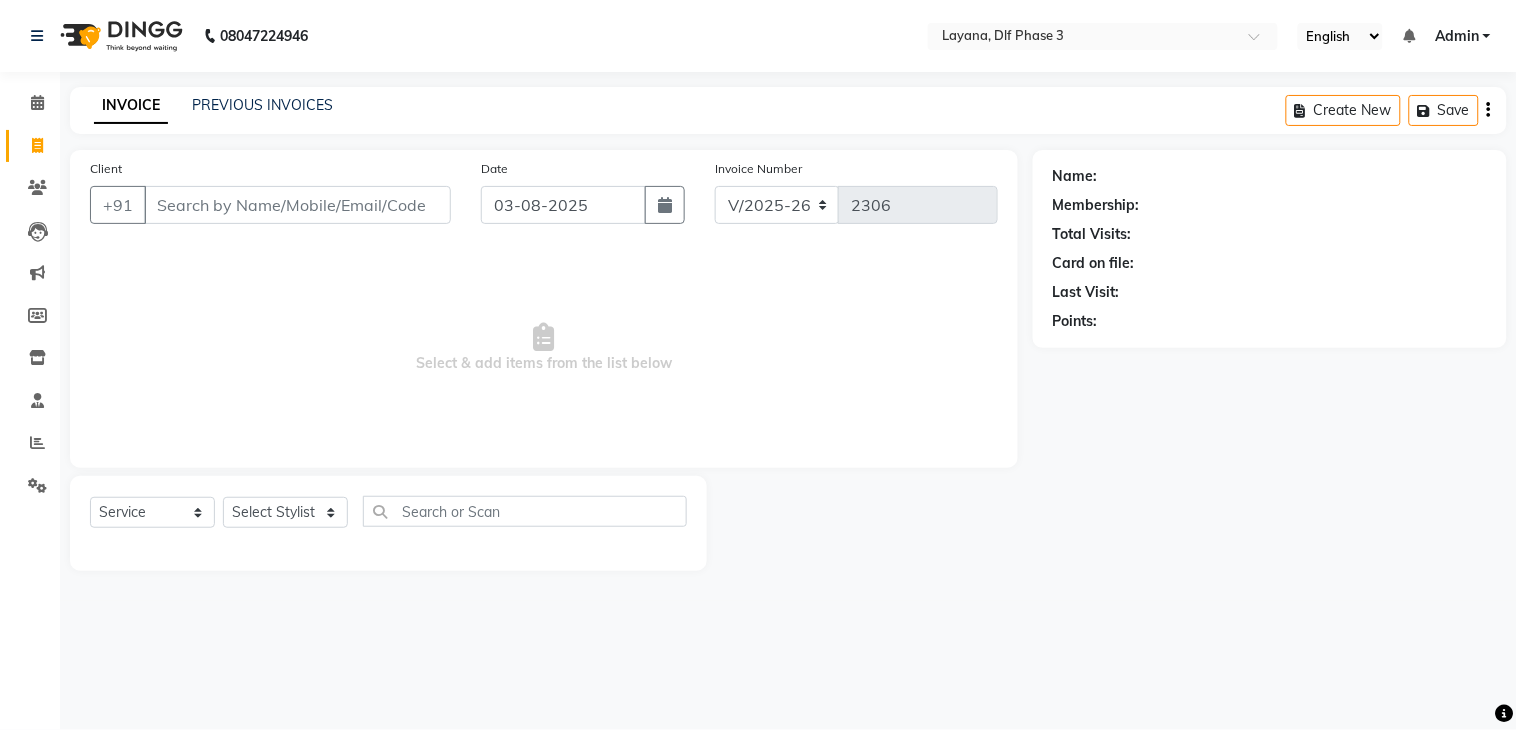 click on "Client" at bounding box center [297, 205] 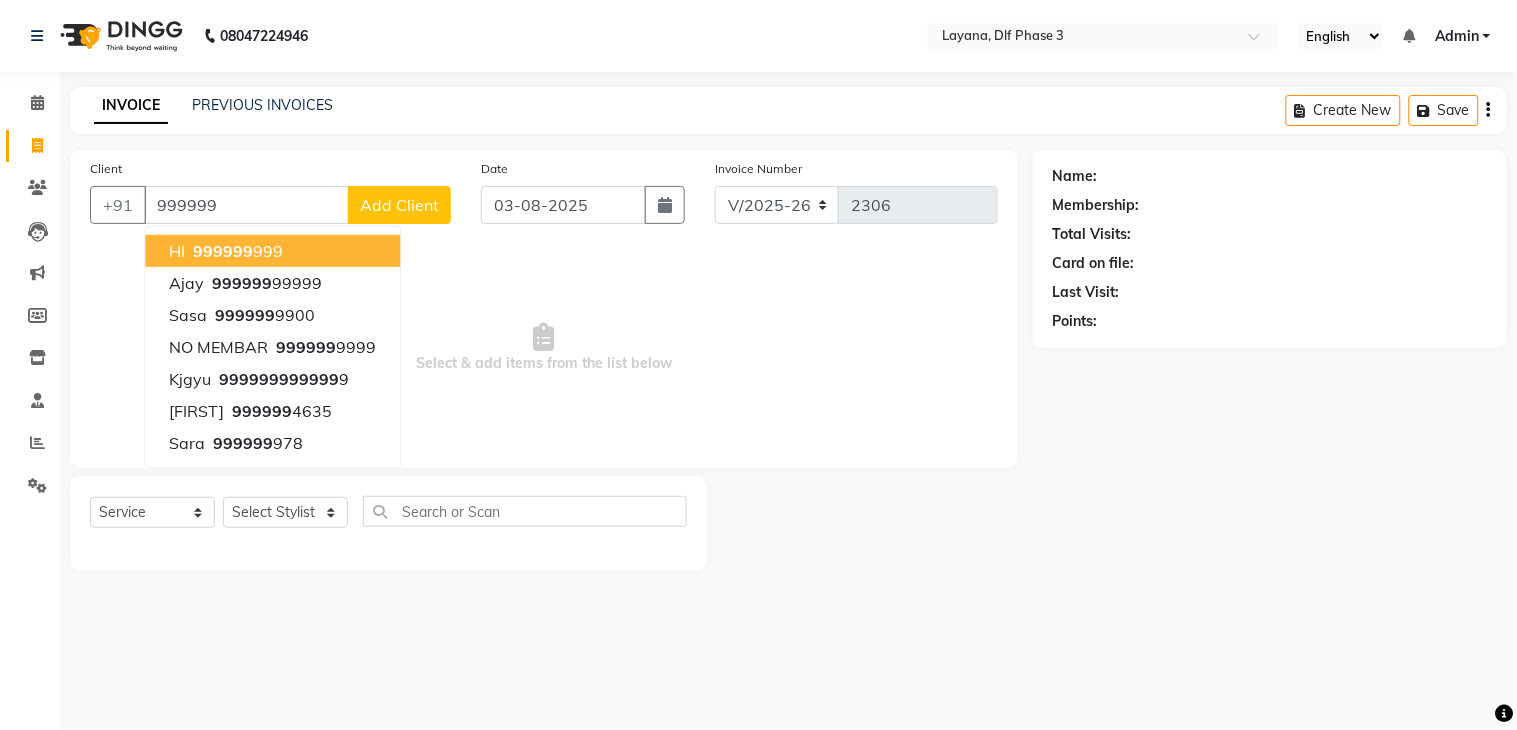 click on "HI   999999 999" at bounding box center [272, 251] 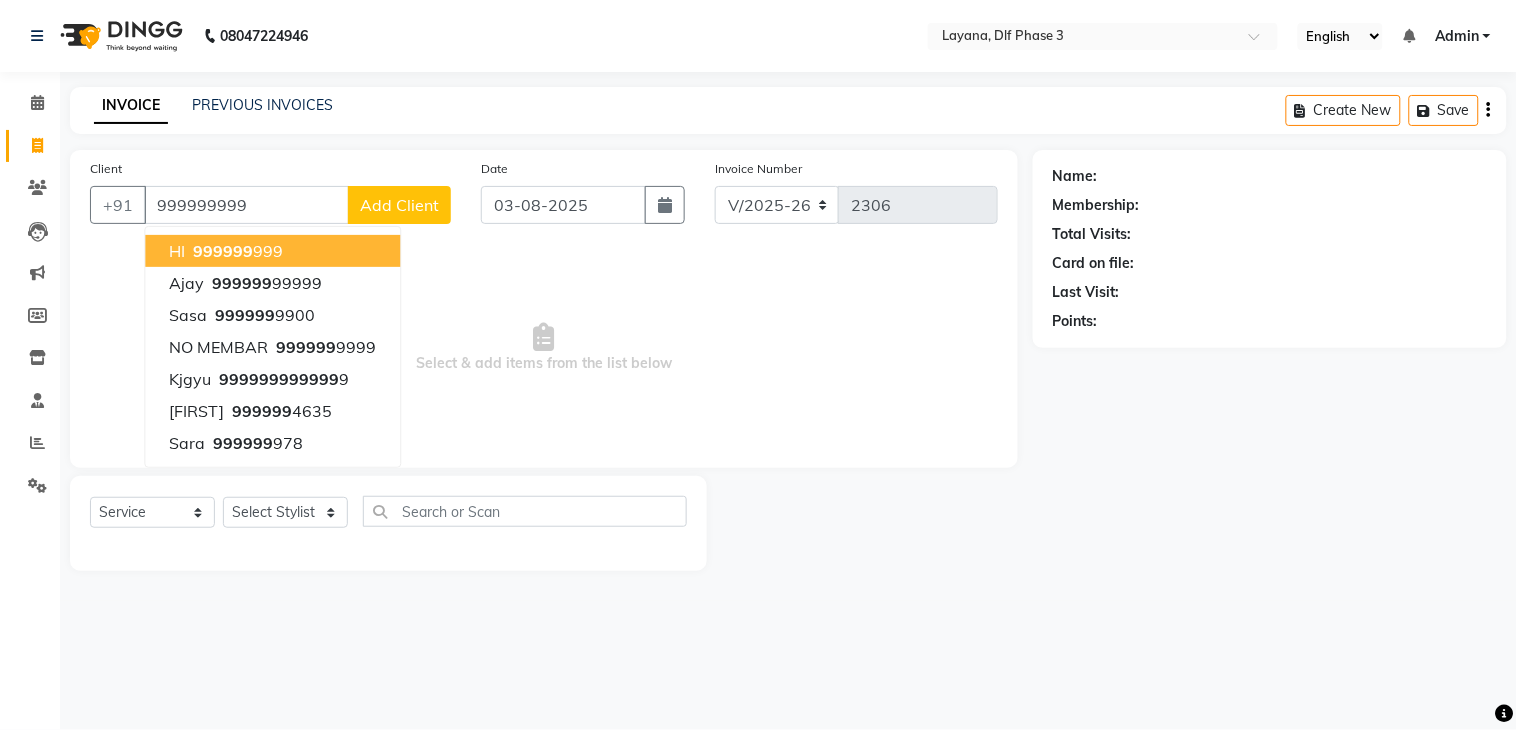 type on "999999999" 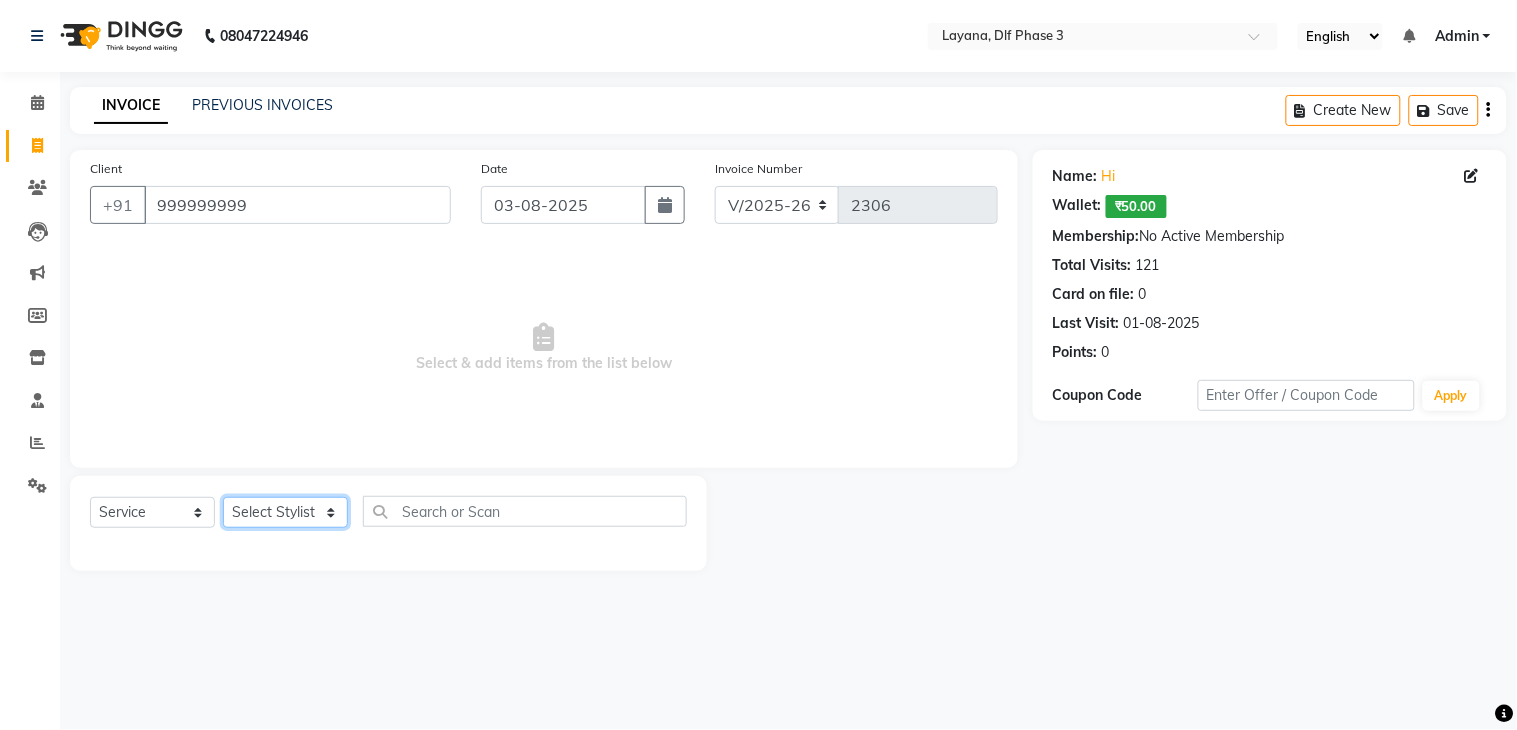 click on "Select Stylist [FIRST] [FIRST] [FIRST] [FIRST] [FIRST] [FIRST] [FIRST] [FIRST]" 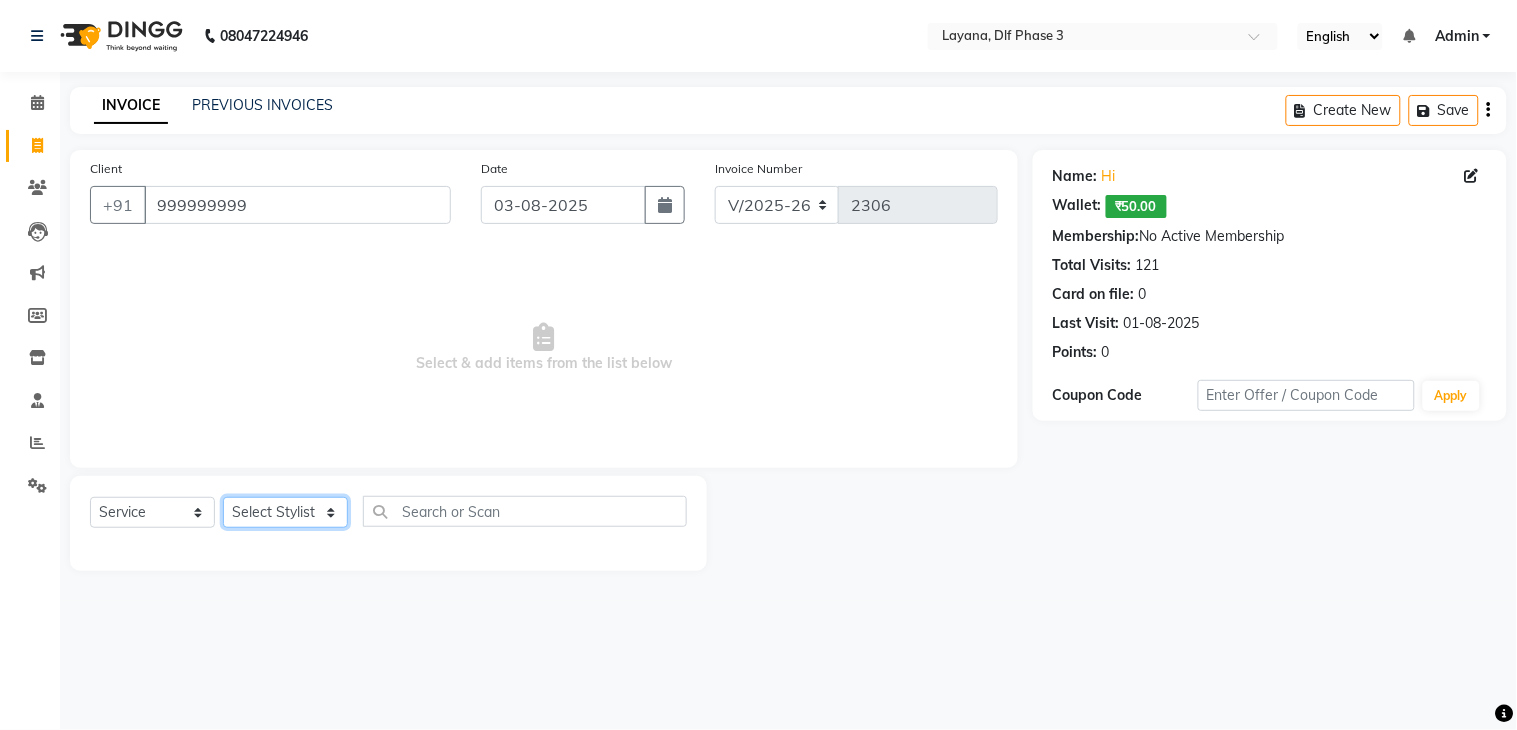 select on "85237" 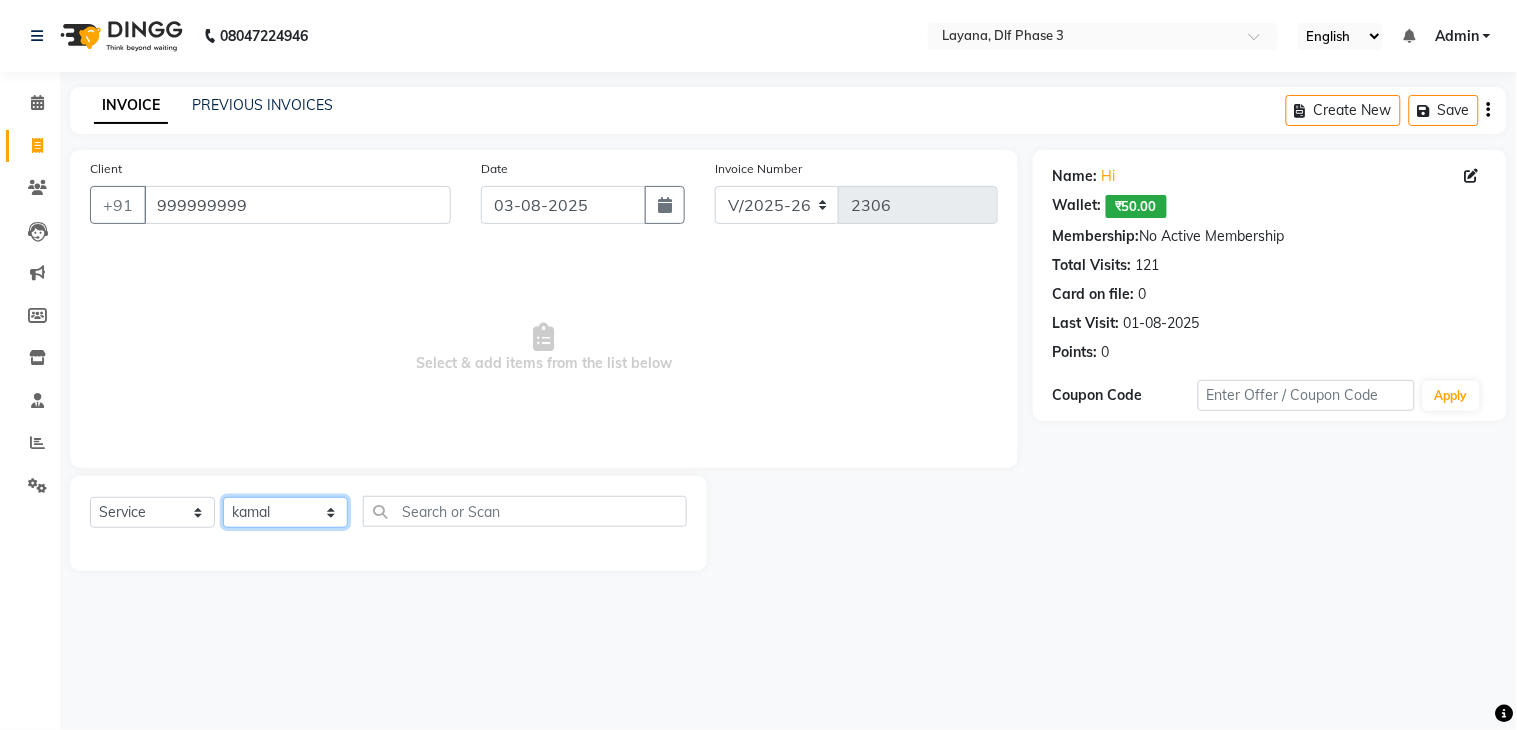 click on "Select Stylist [FIRST] [FIRST] [FIRST] [FIRST] [FIRST] [FIRST] [FIRST] [FIRST]" 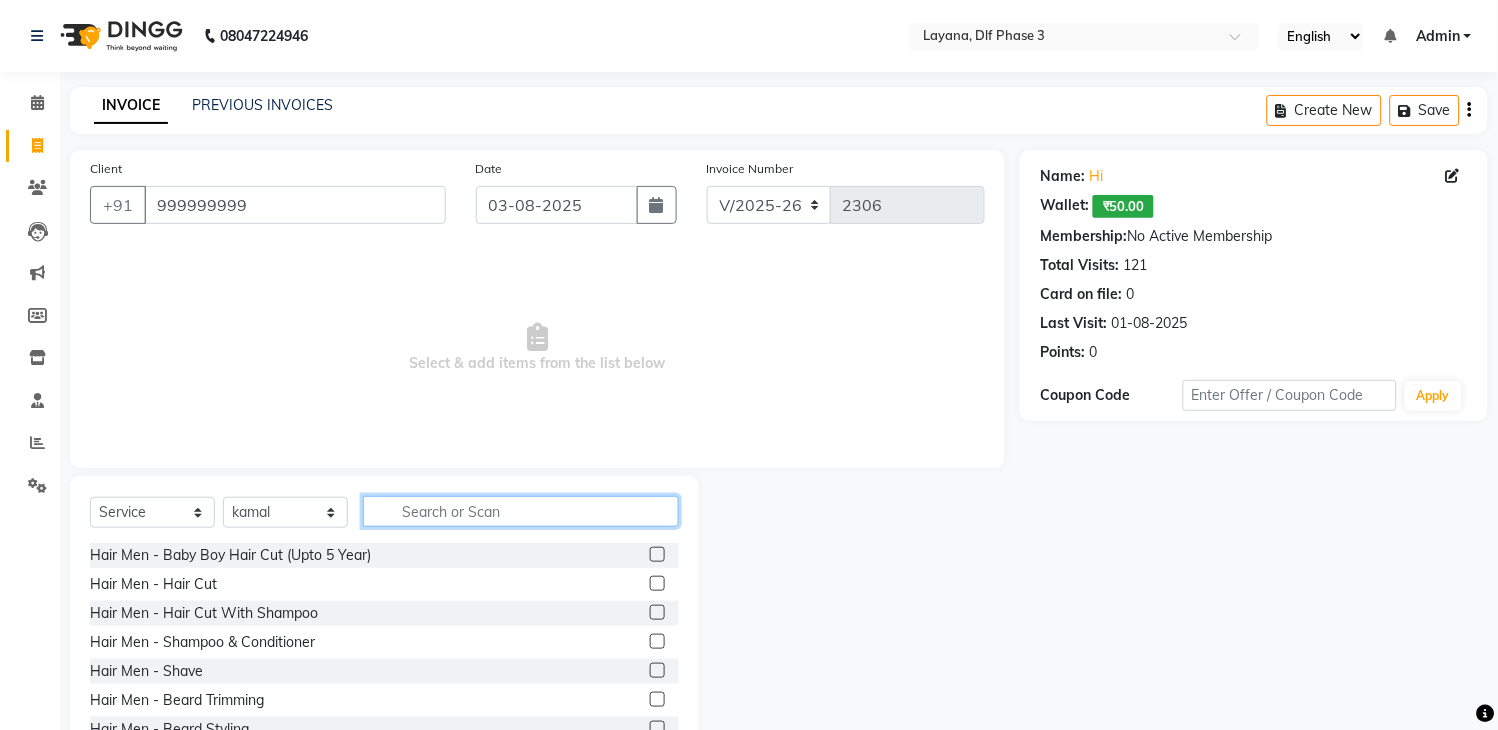 click 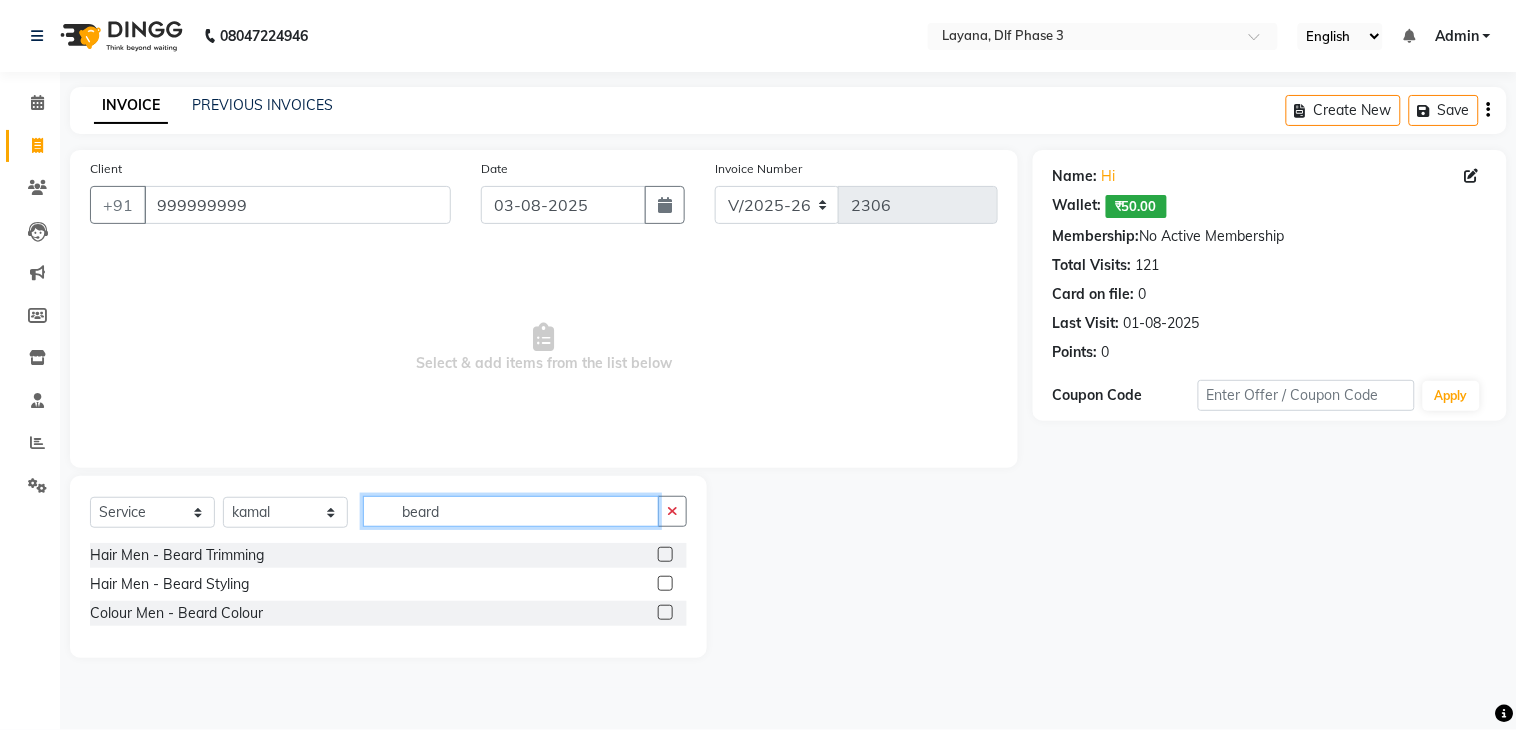 type on "beard" 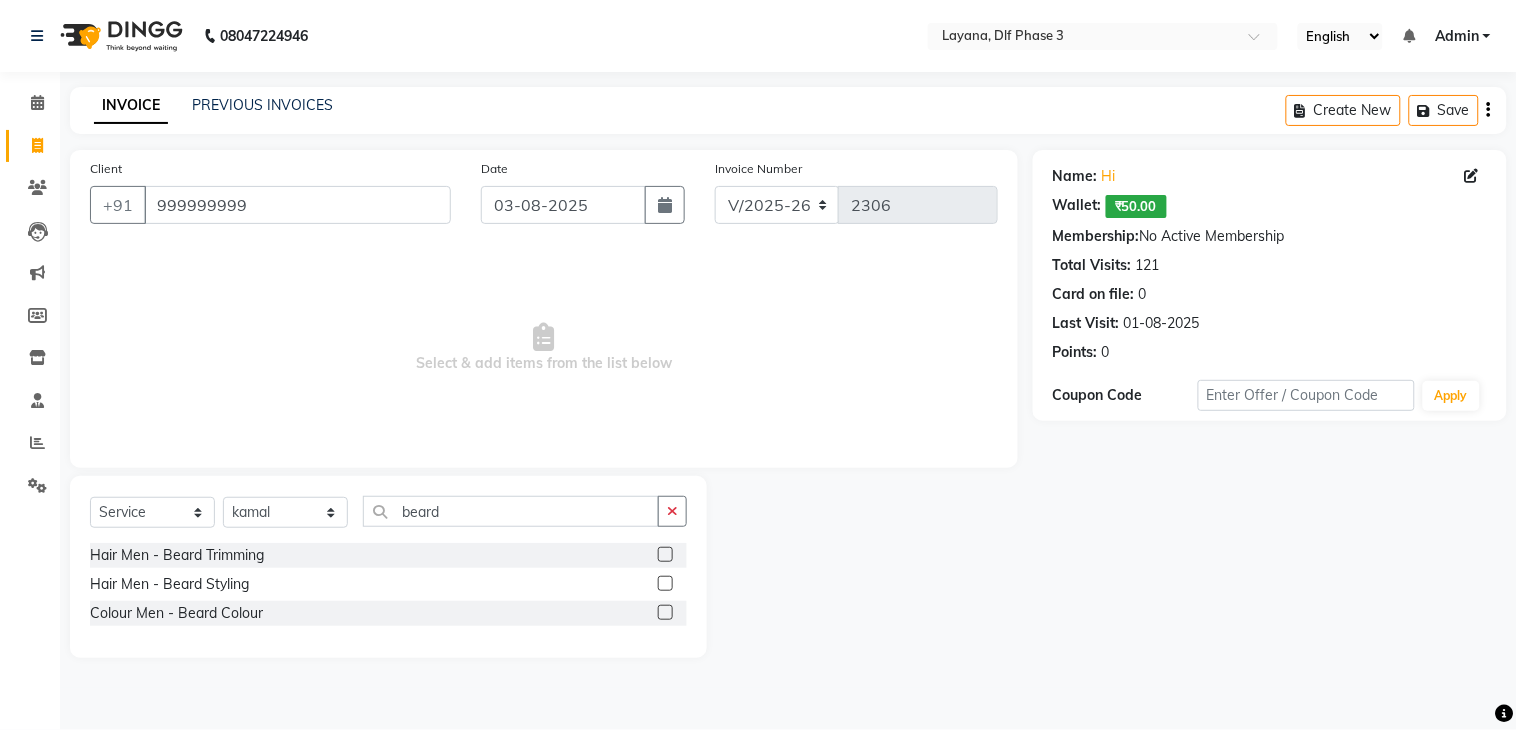 click 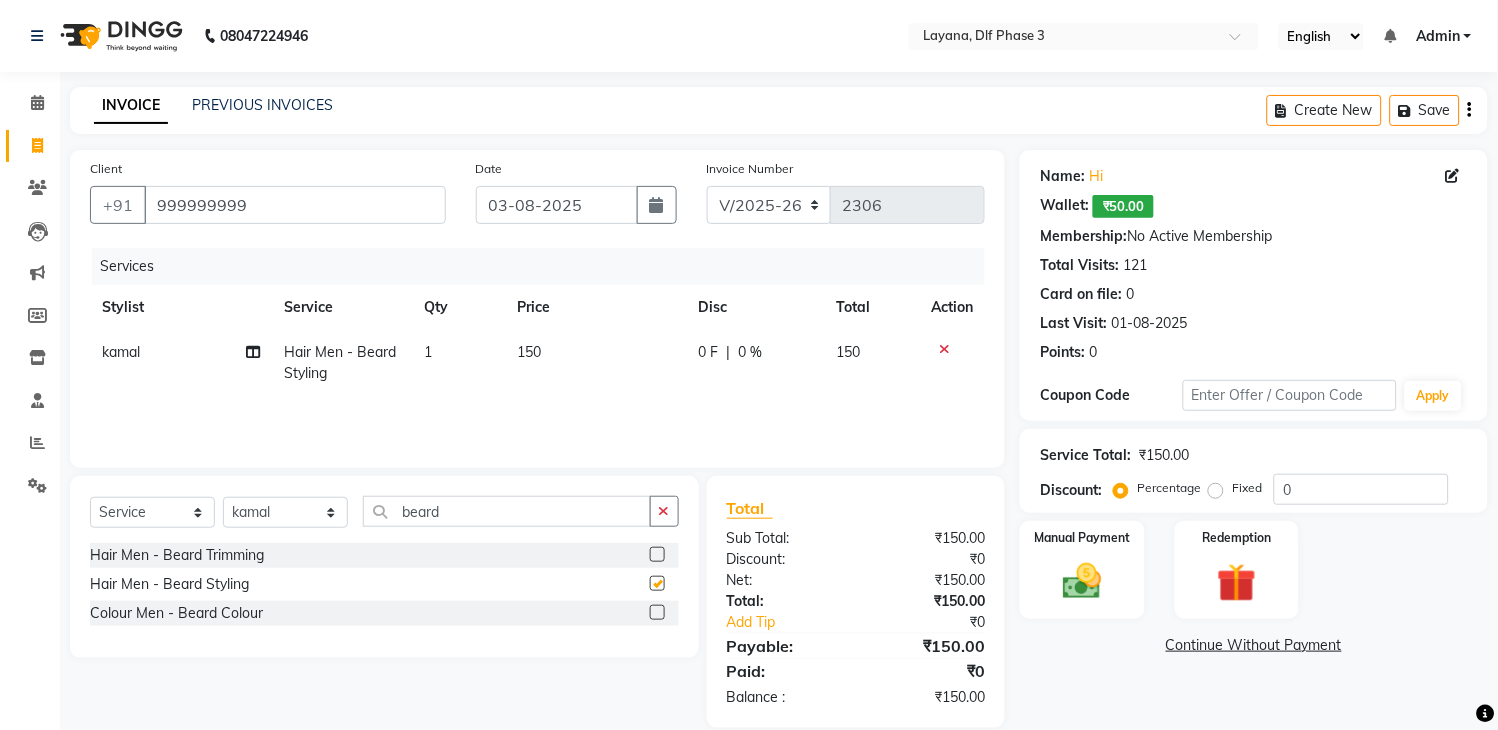 checkbox on "false" 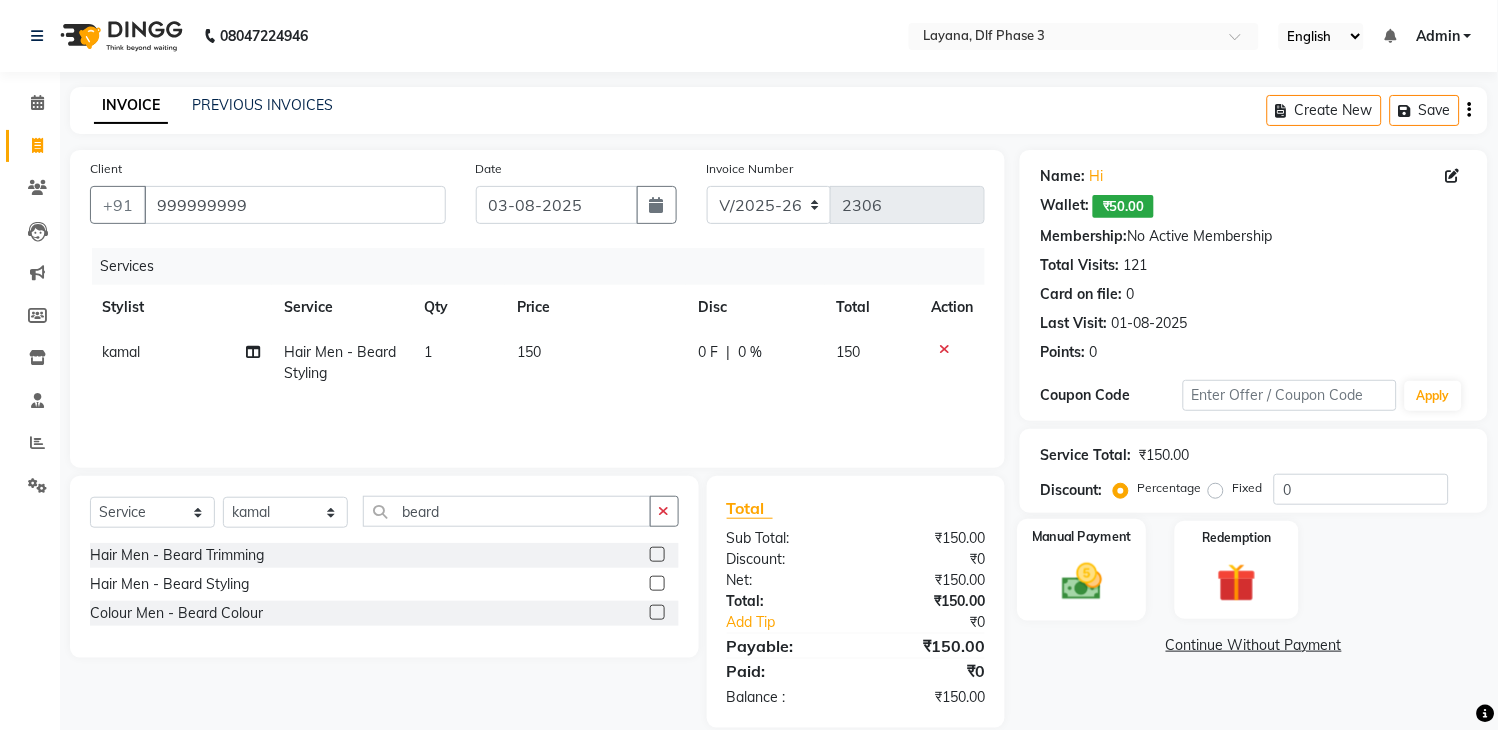 click 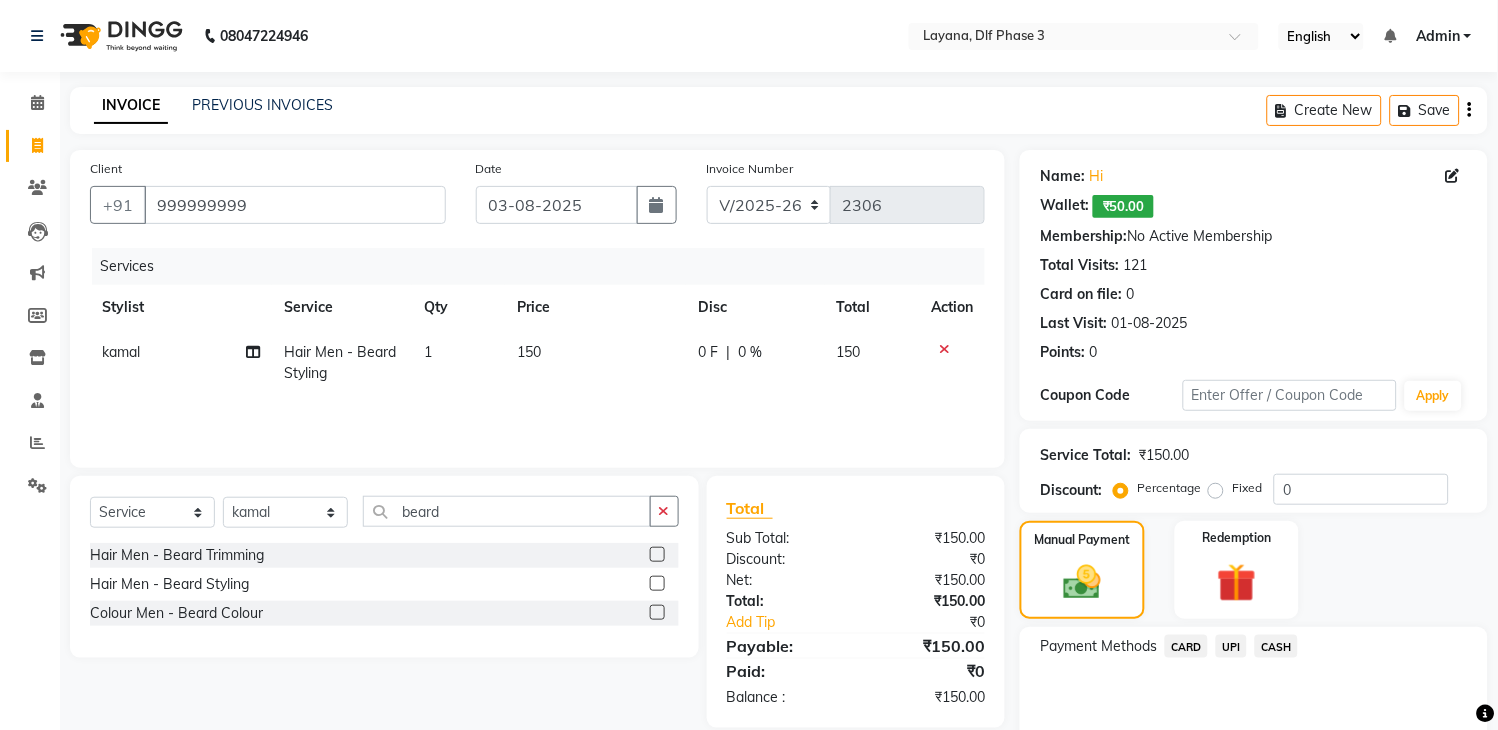click on "UPI" 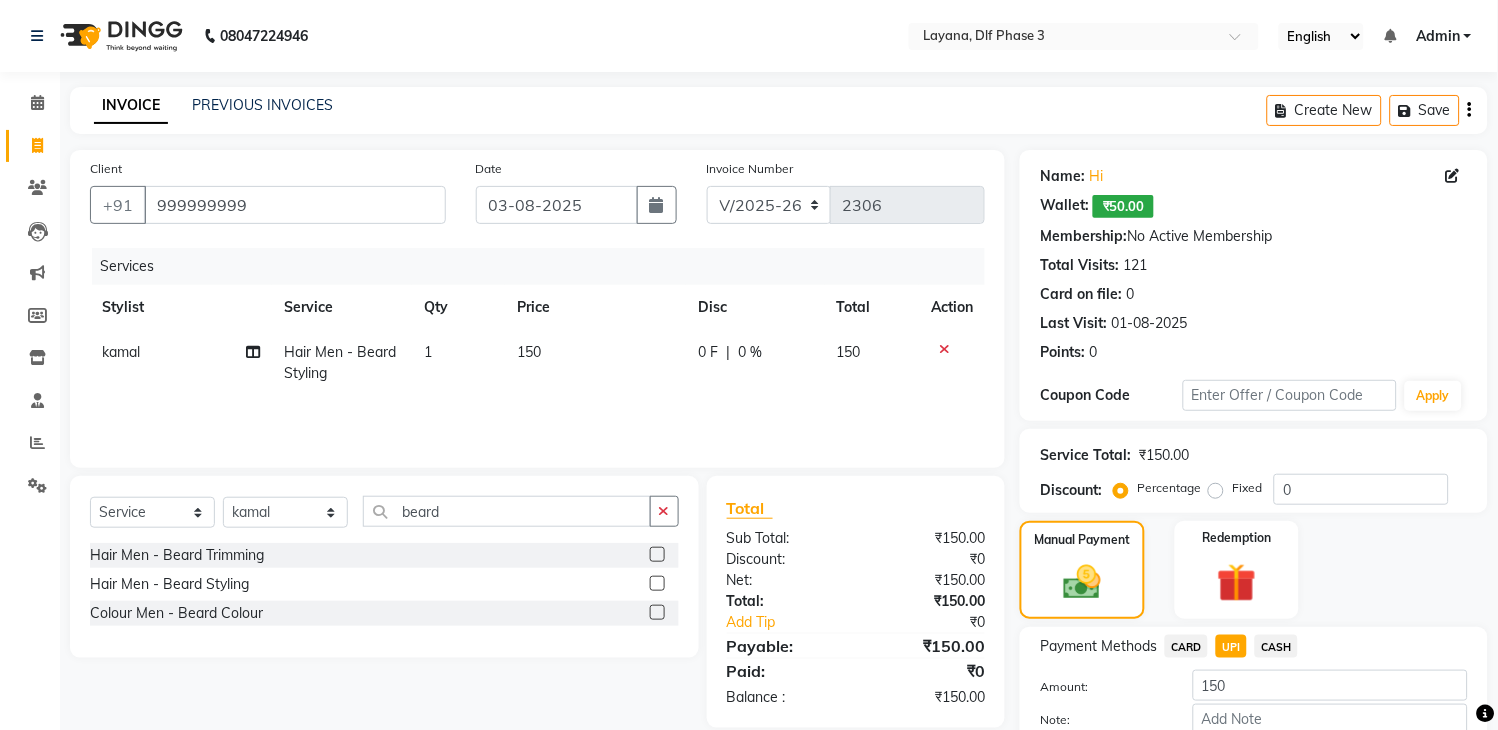 scroll, scrollTop: 117, scrollLeft: 0, axis: vertical 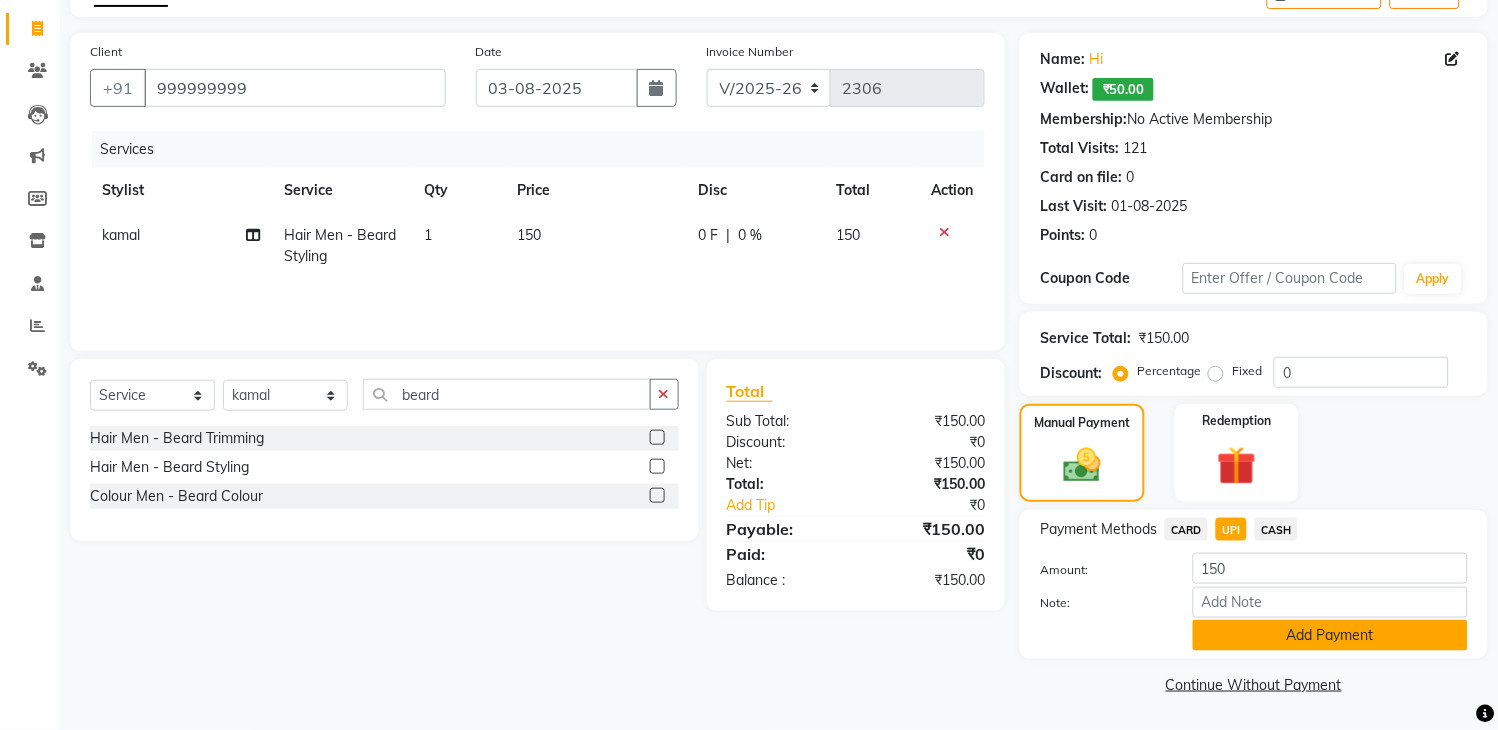 click on "Add Payment" 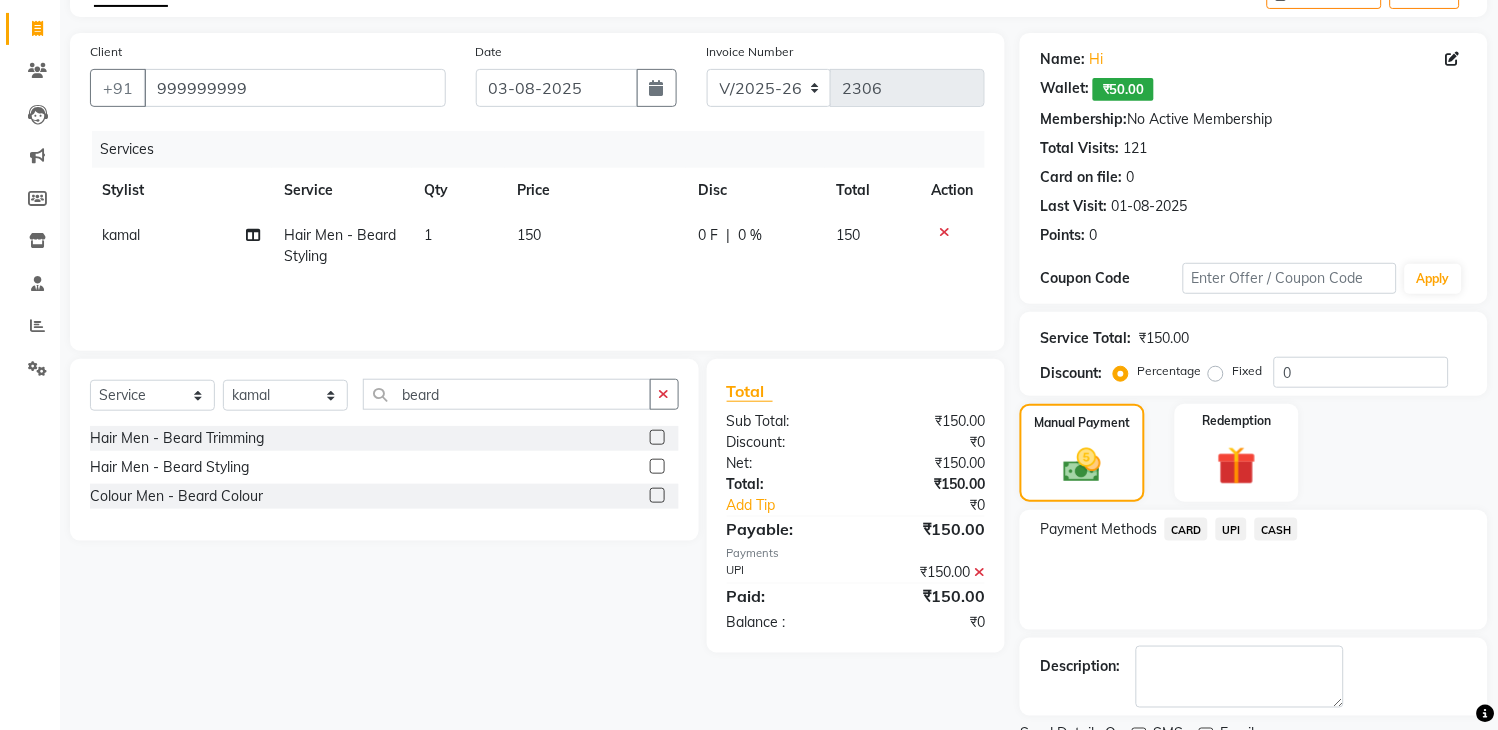 scroll, scrollTop: 201, scrollLeft: 0, axis: vertical 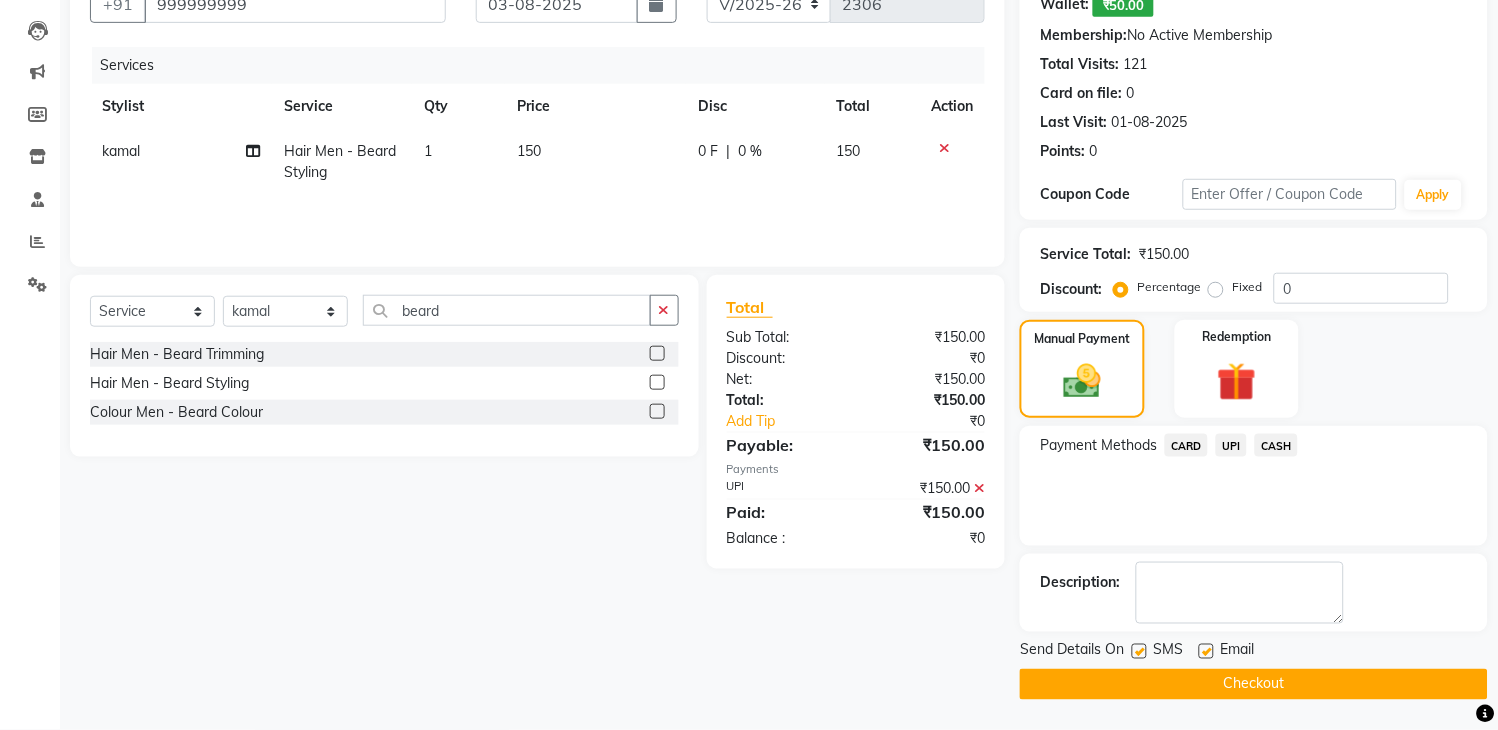 click 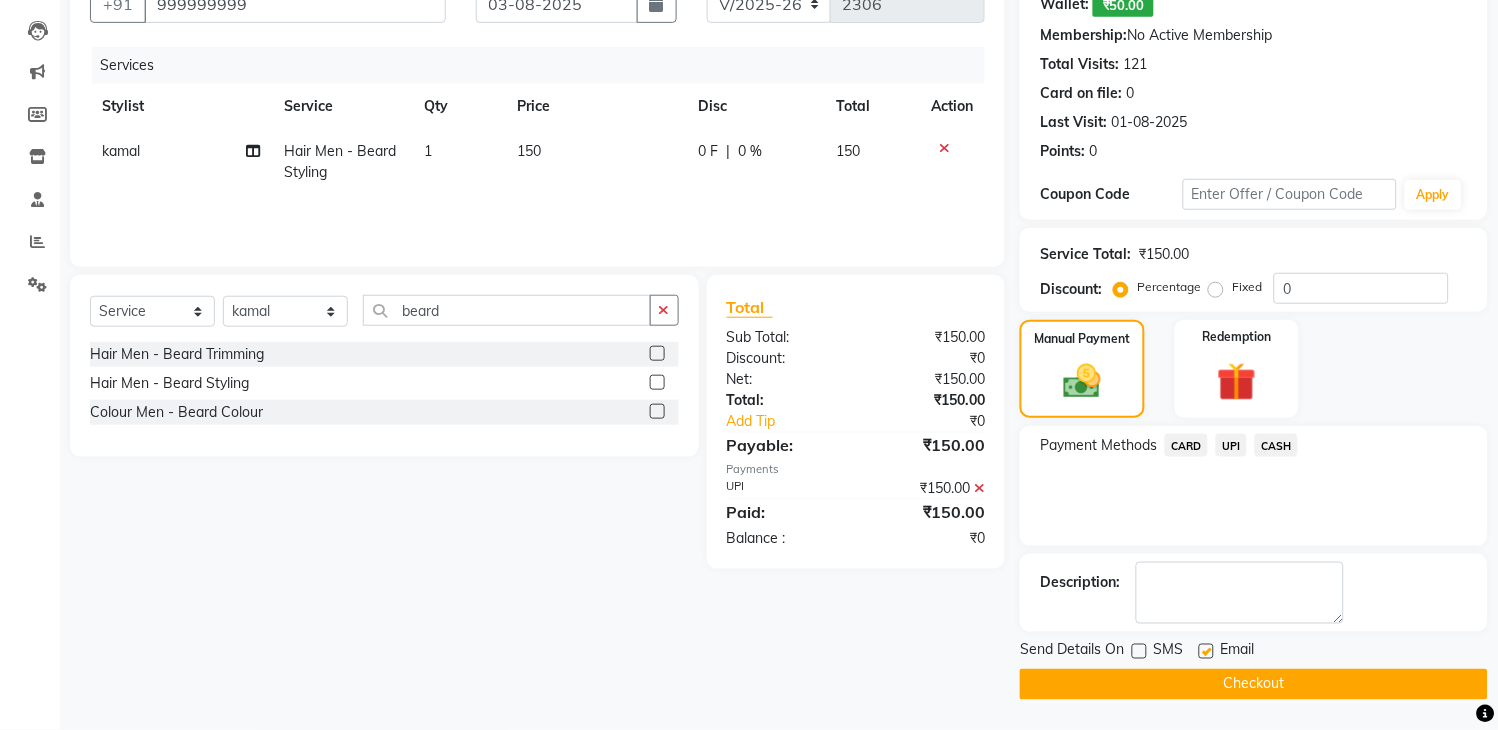 click on "Checkout" 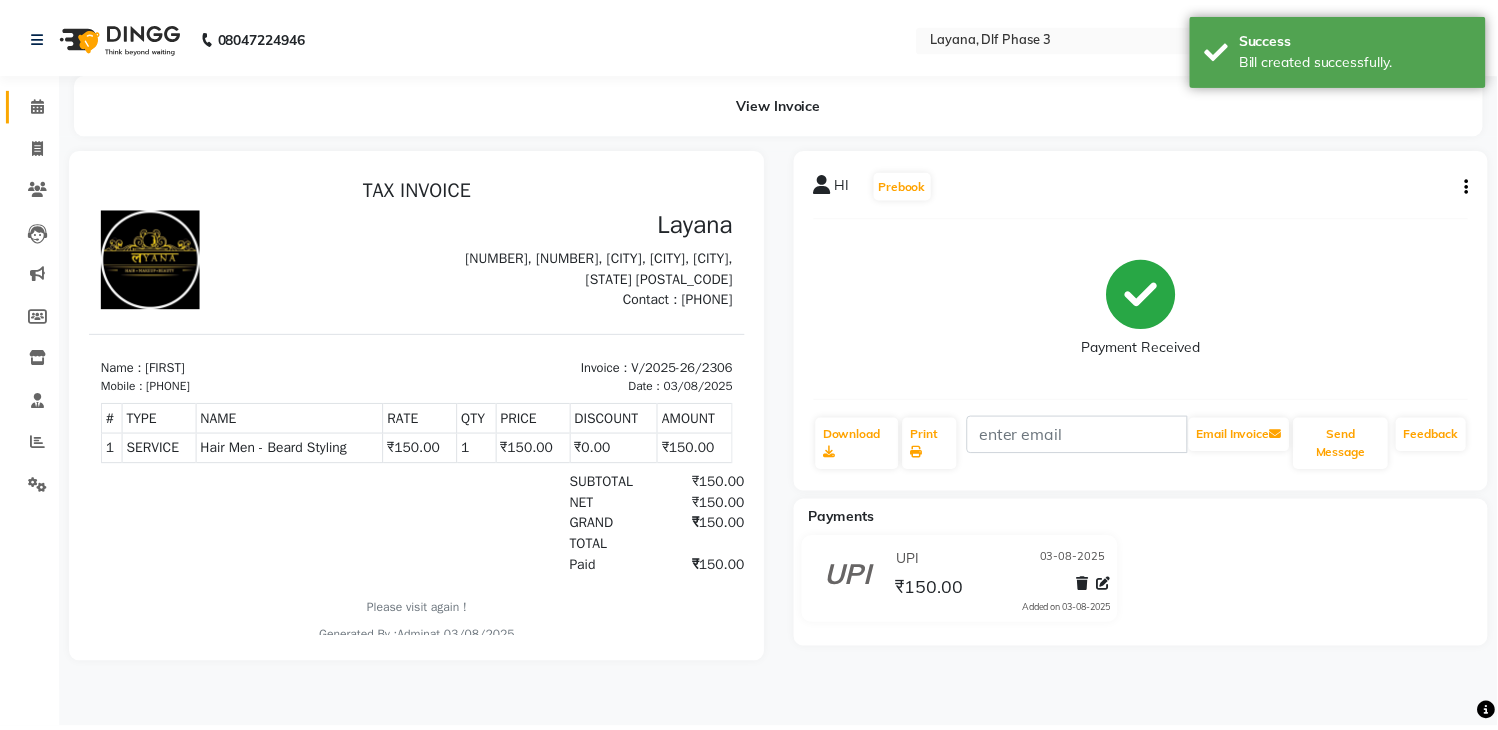 scroll, scrollTop: 0, scrollLeft: 0, axis: both 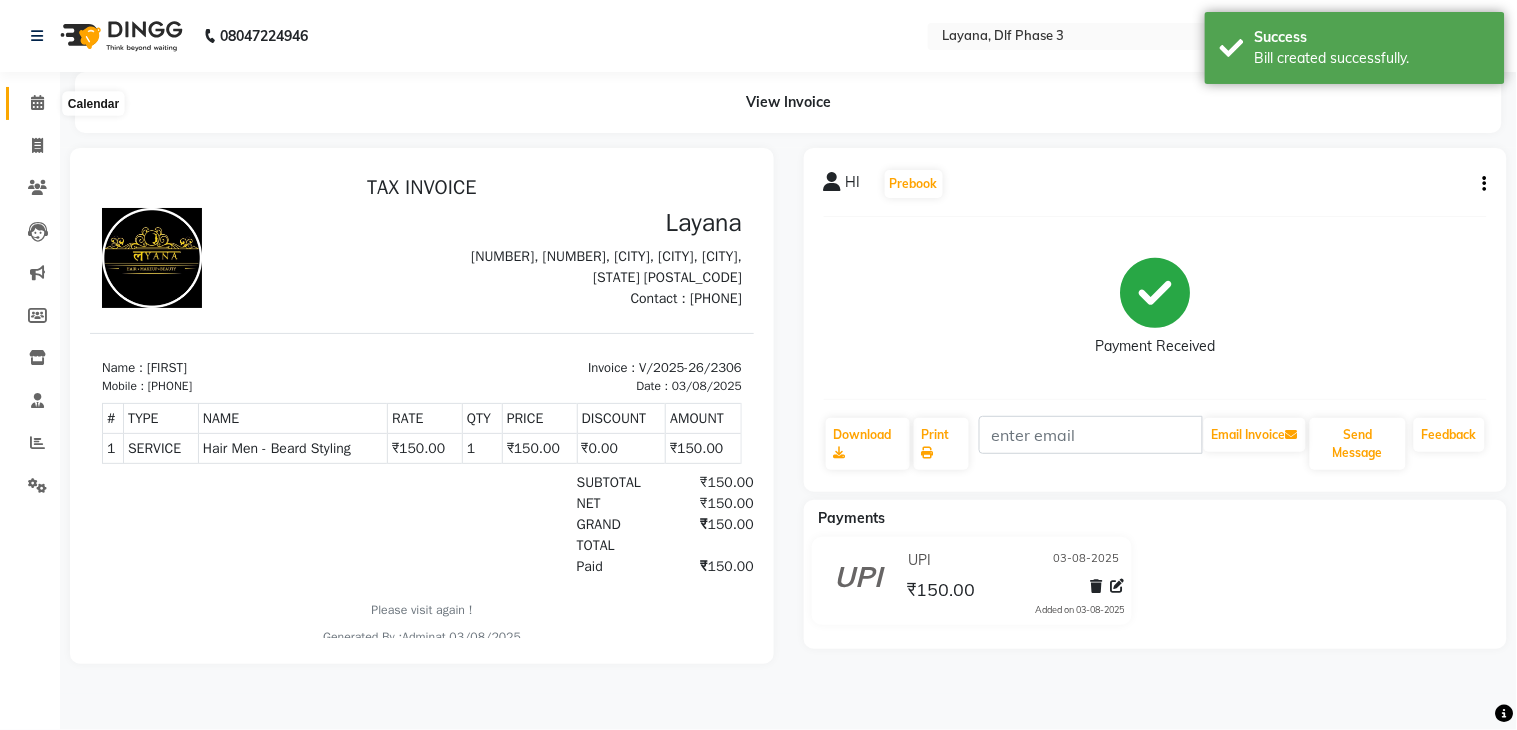 click 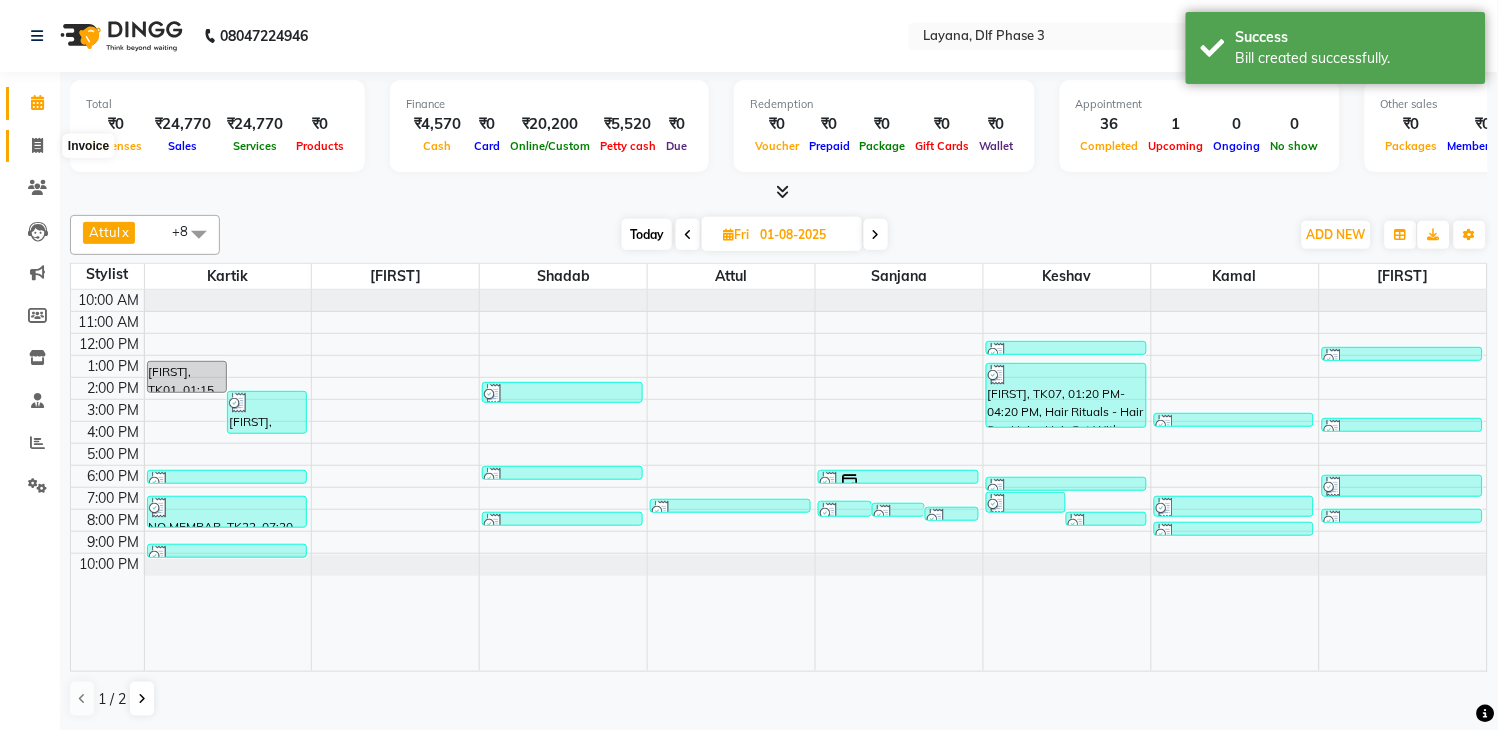 click 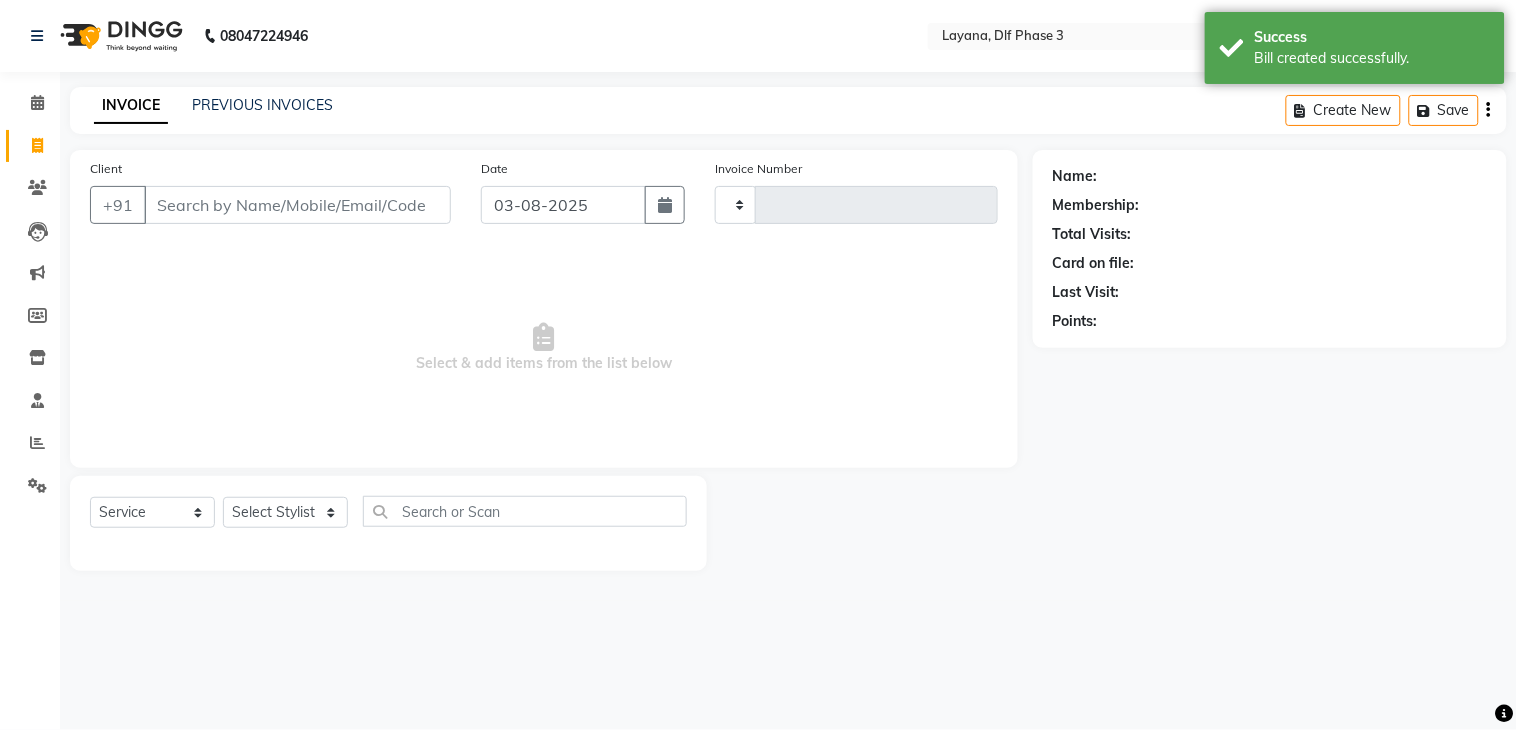 type on "2307" 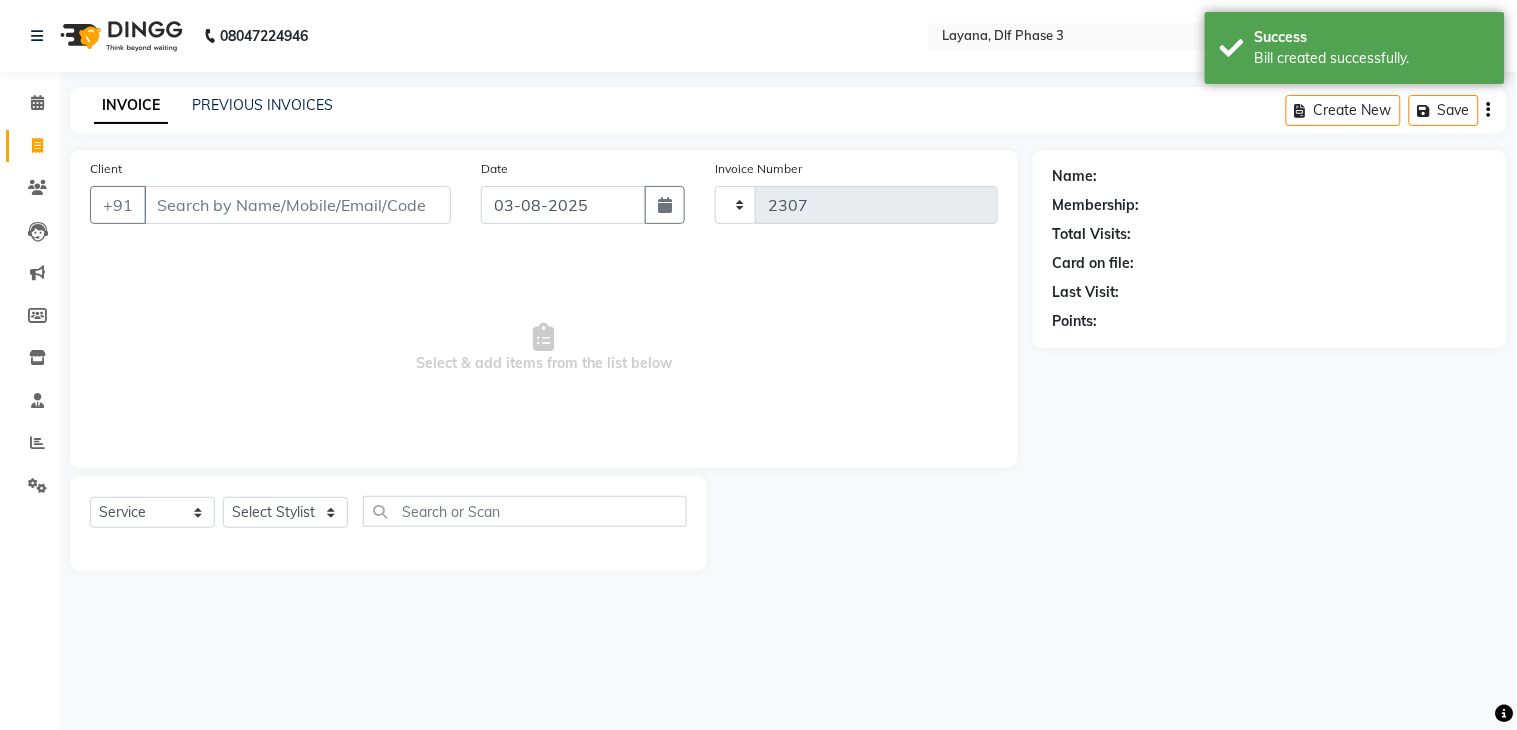 select on "6973" 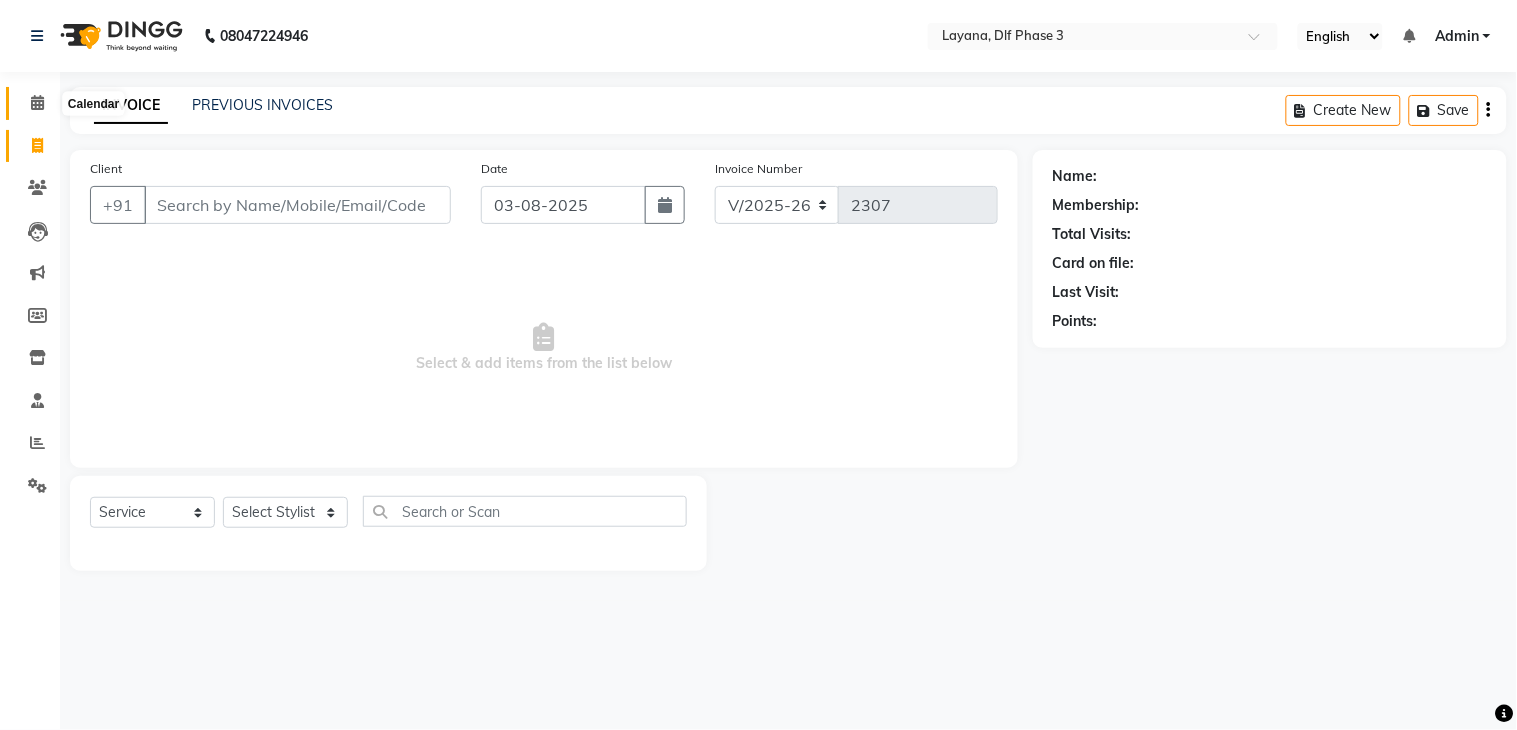 click 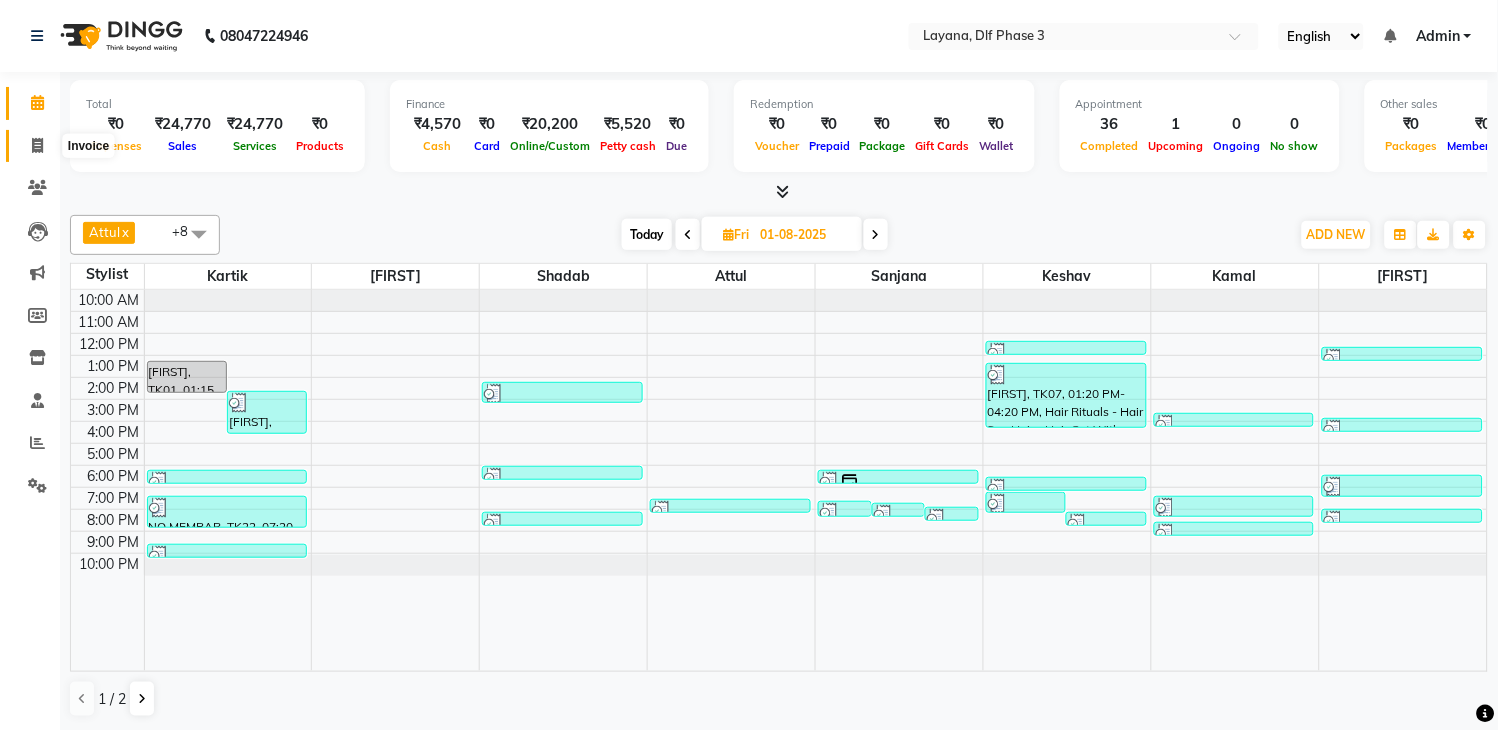 click 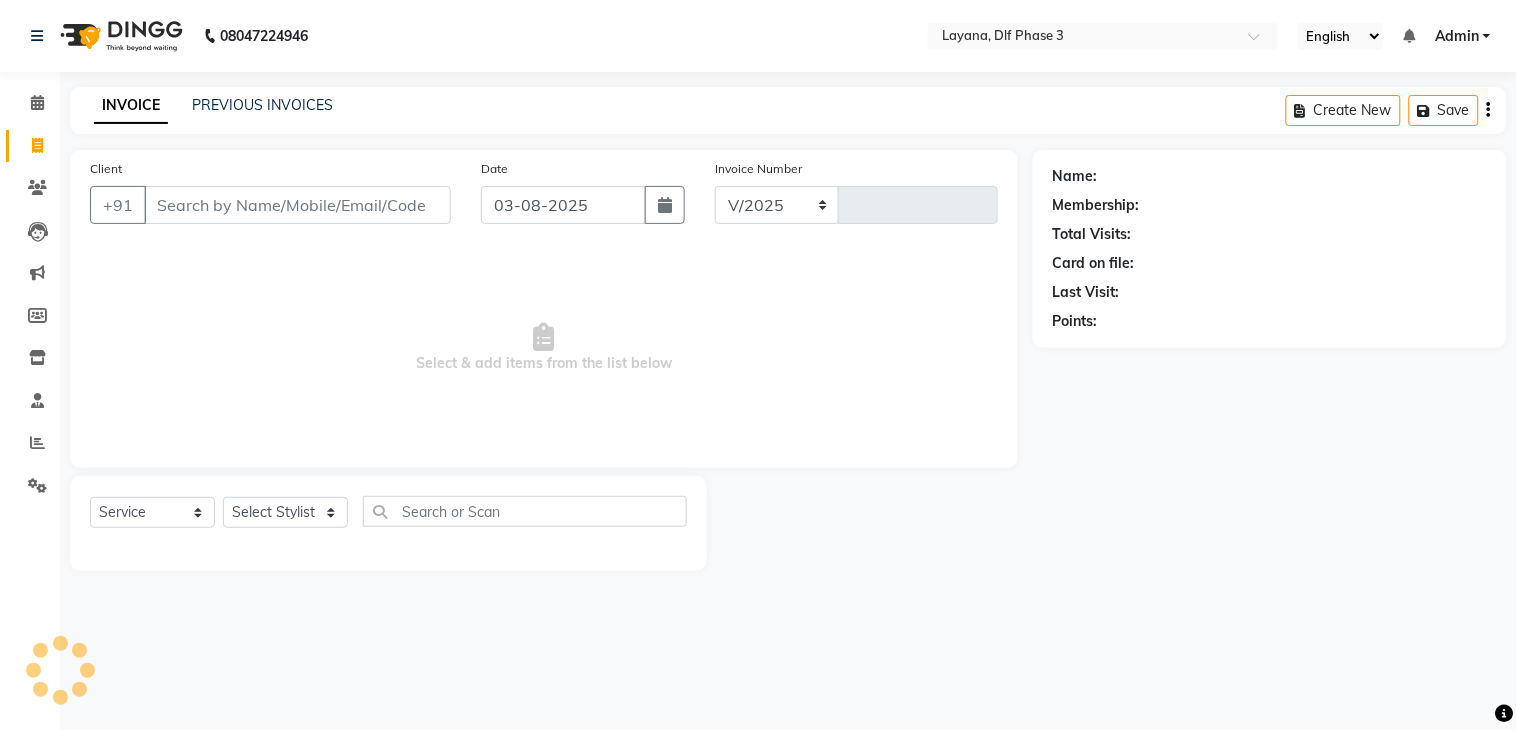 select on "6973" 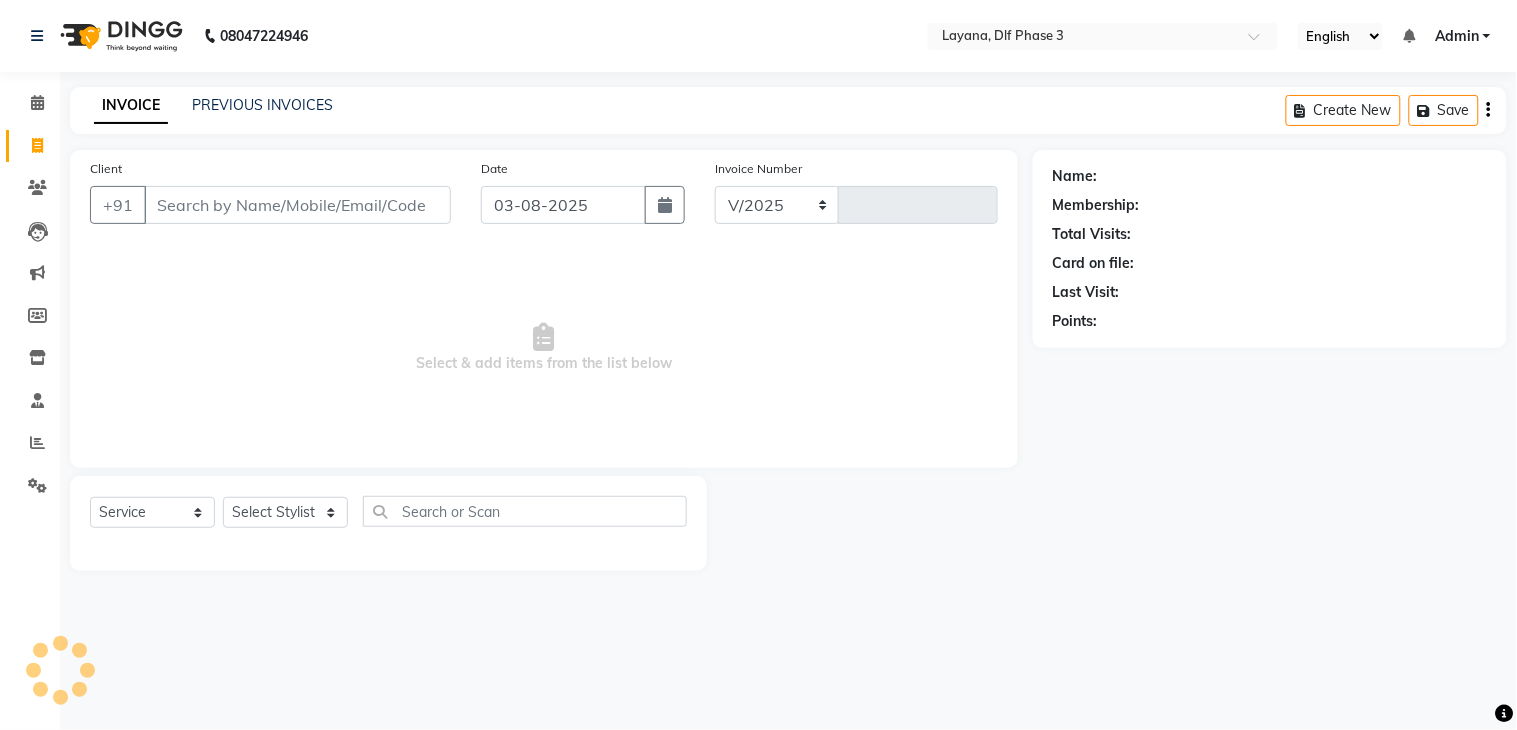 type on "2307" 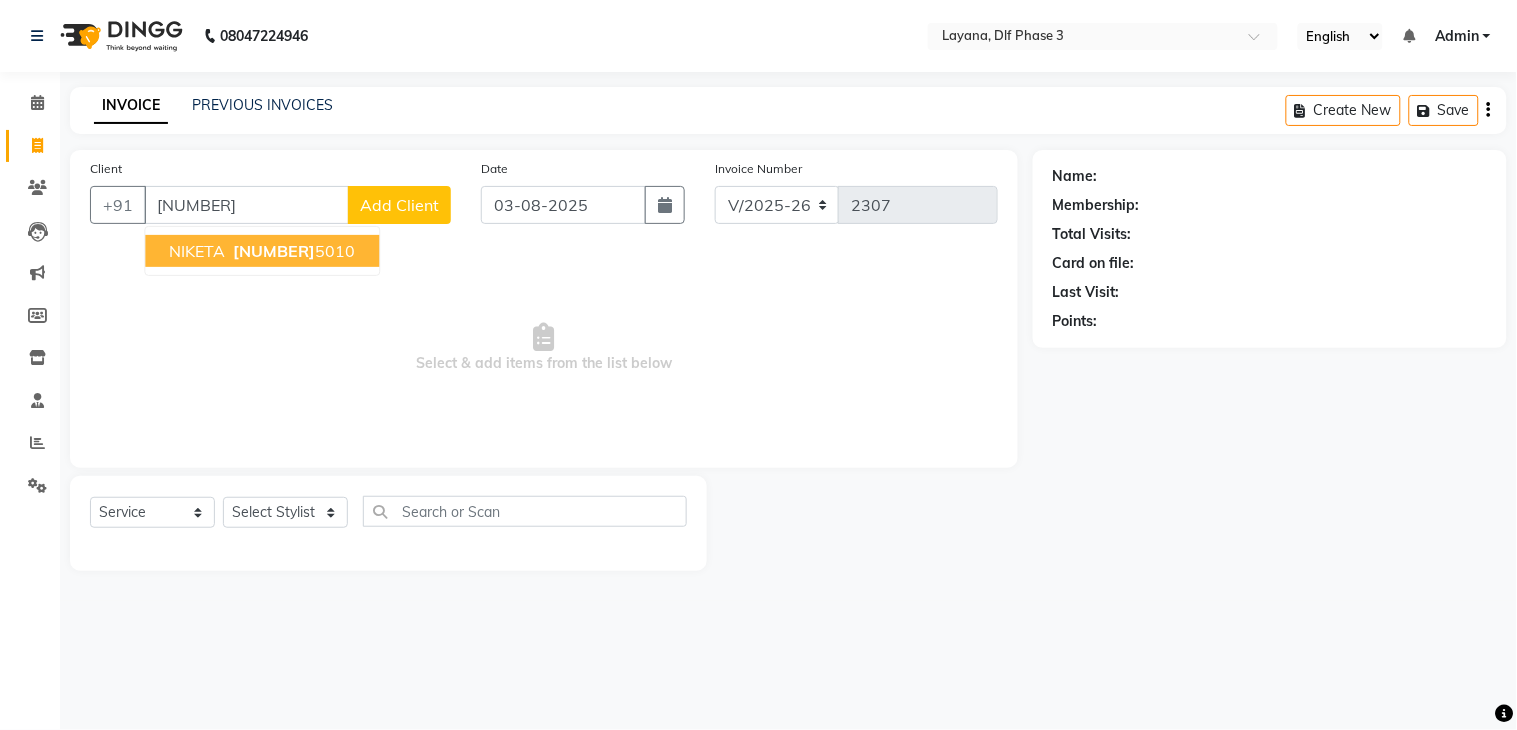 click on "880054 5010" at bounding box center [292, 251] 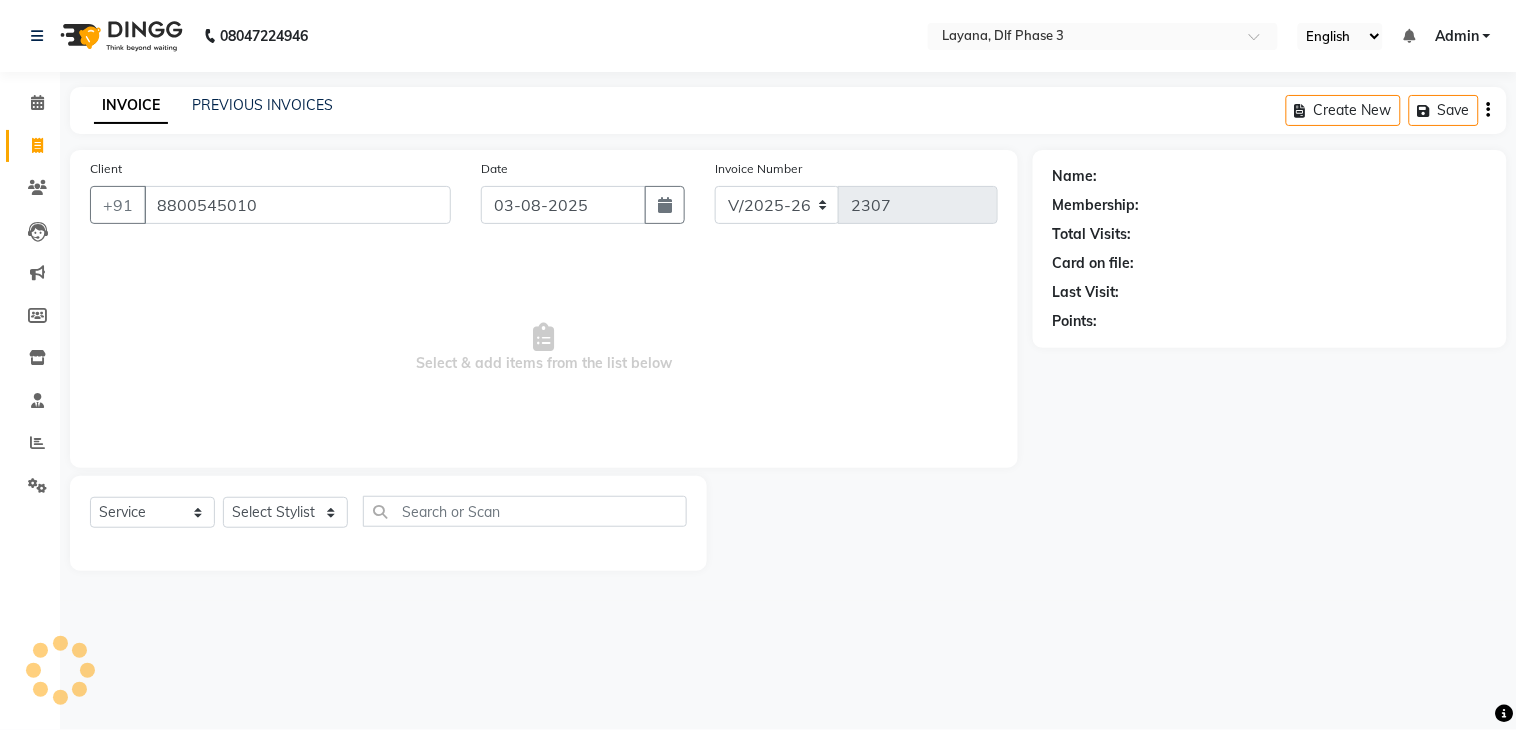 type on "8800545010" 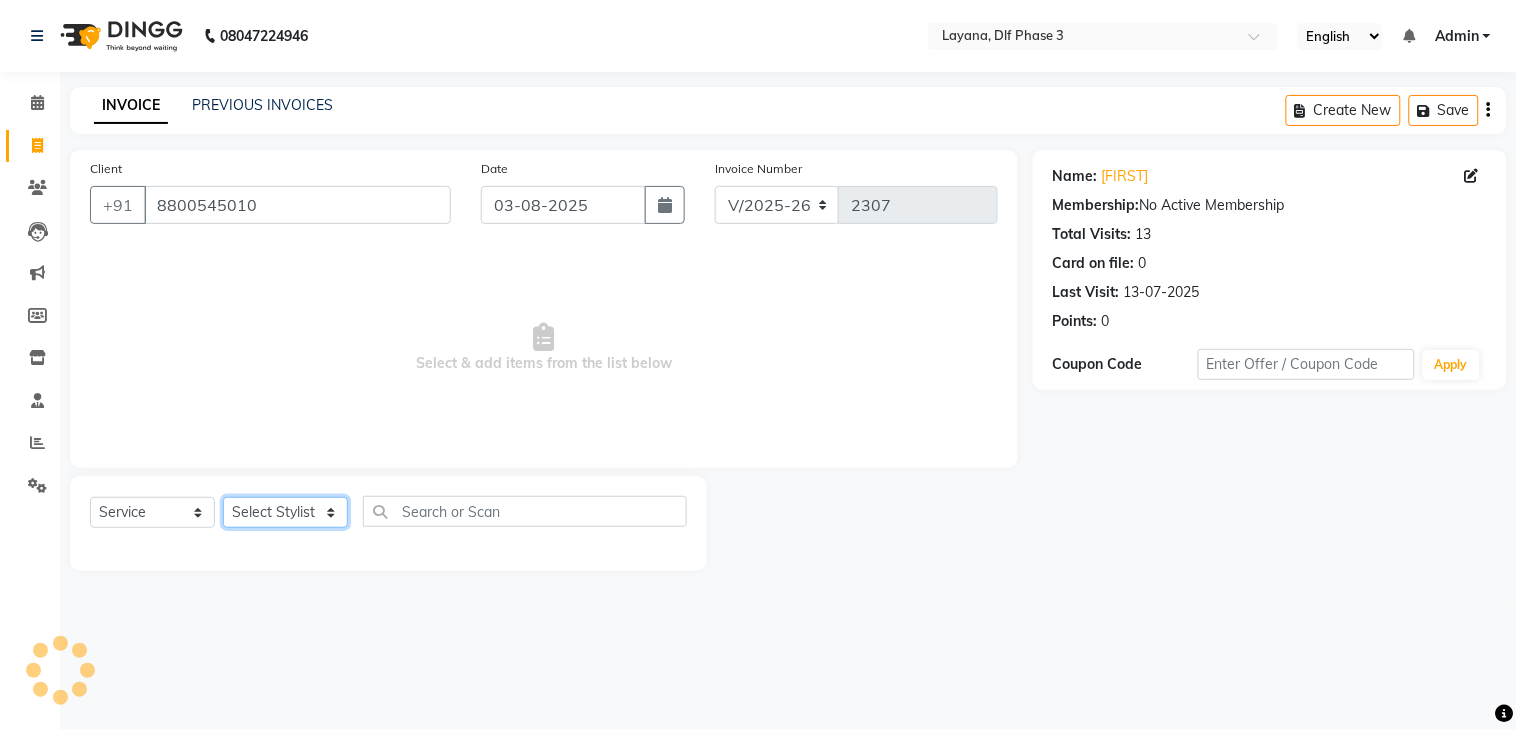 click on "Select Stylist [FIRST] [FIRST] [FIRST] [FIRST] [FIRST] [FIRST] [FIRST] [FIRST]" 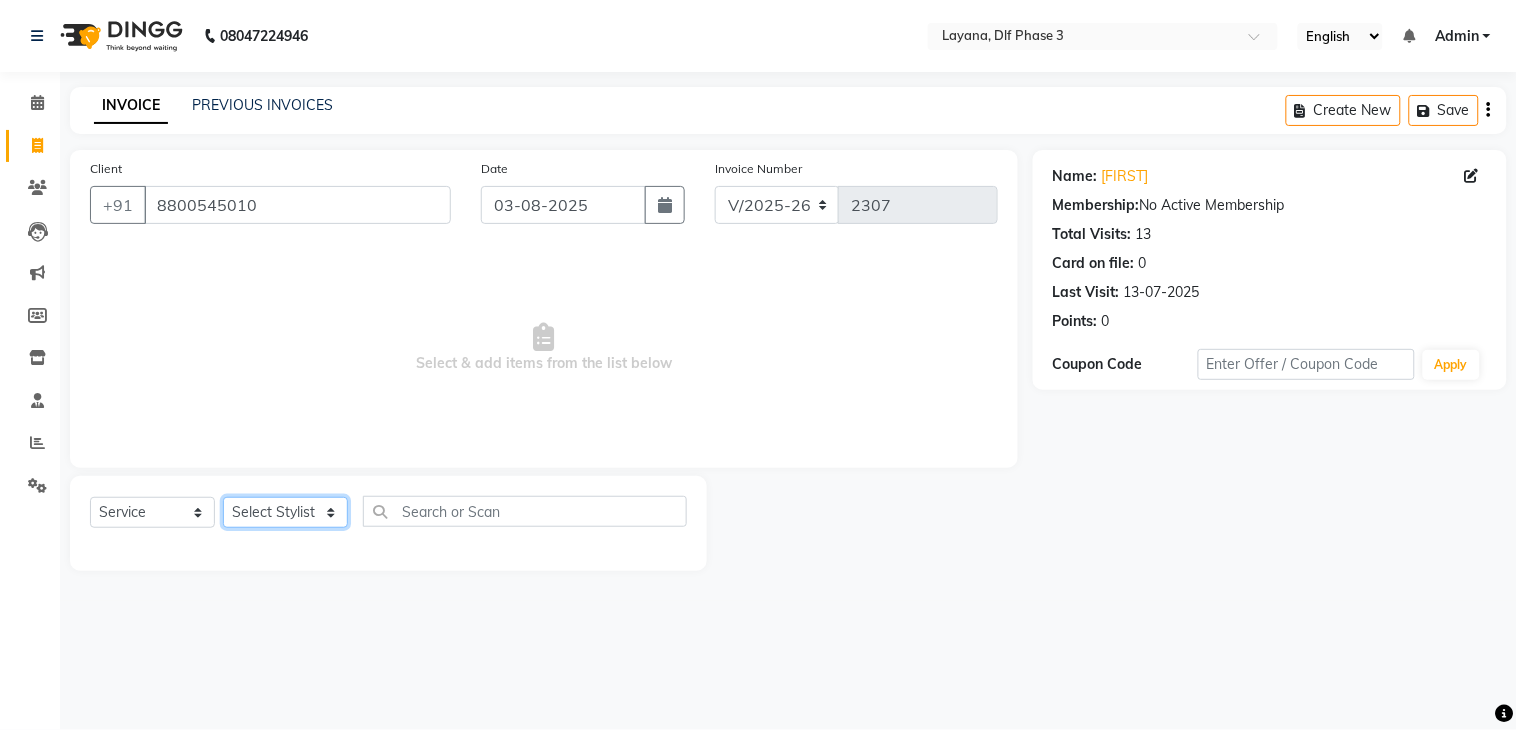 select on "70193" 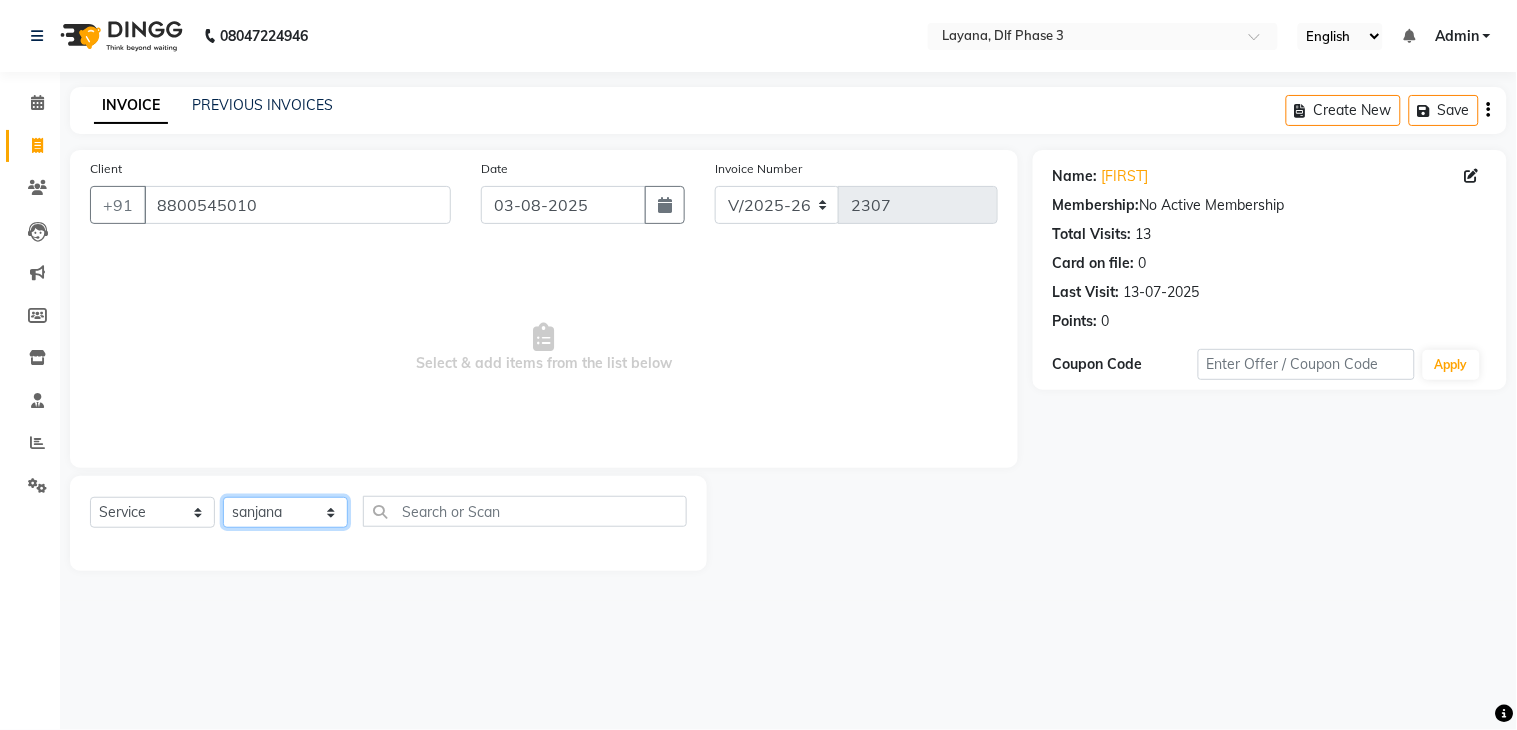 click on "Select Stylist [FIRST] [FIRST] [FIRST] [FIRST] [FIRST] [FIRST] [FIRST] [FIRST]" 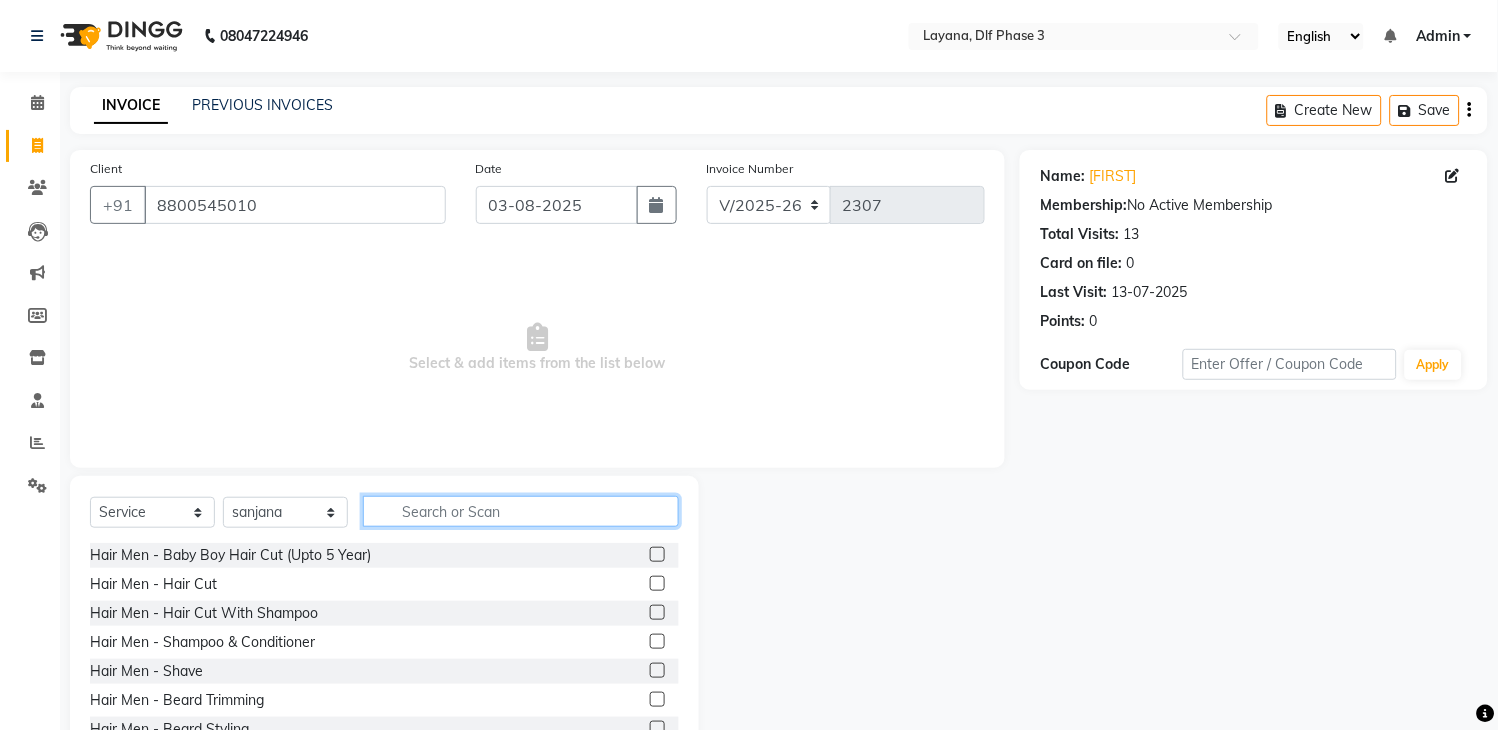 click 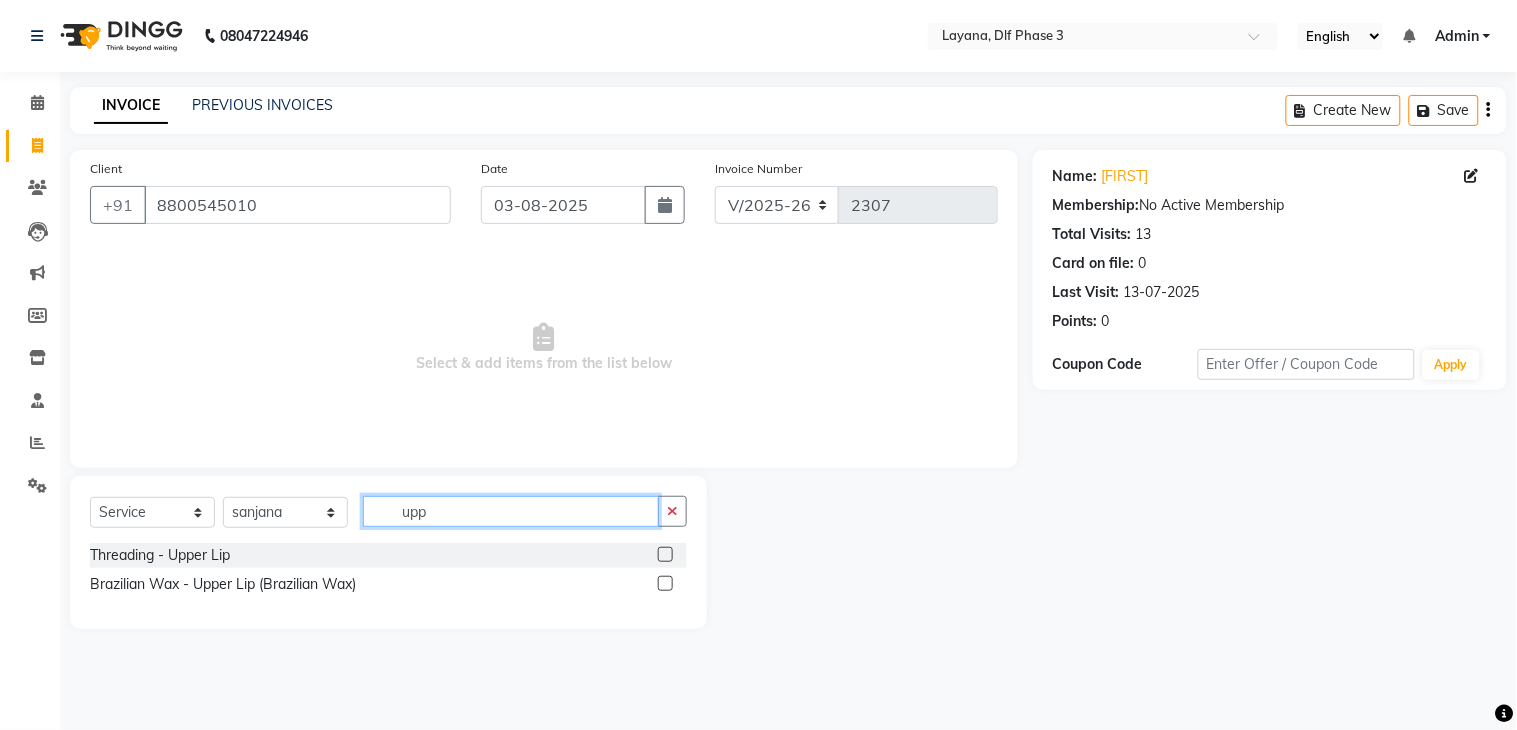 type on "upp" 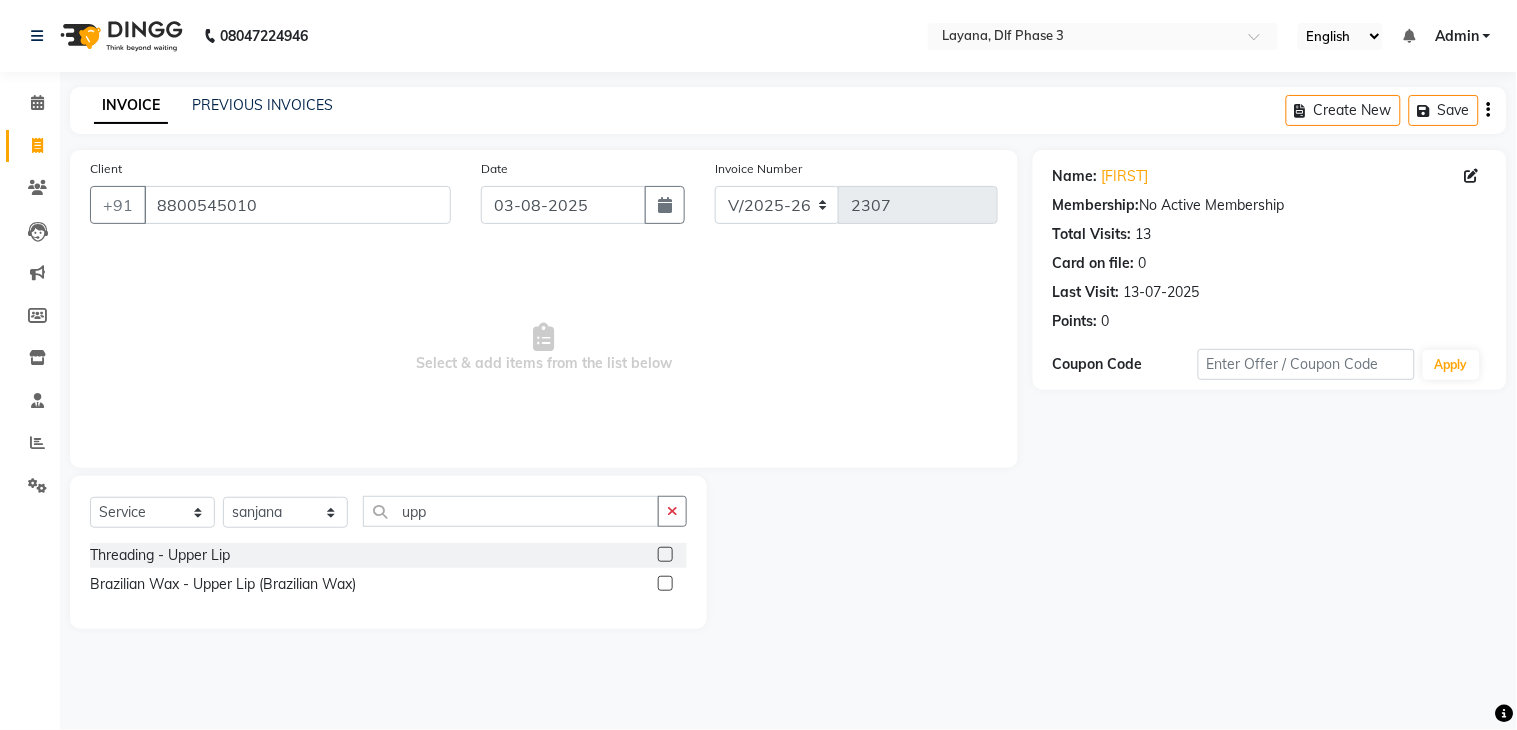 click 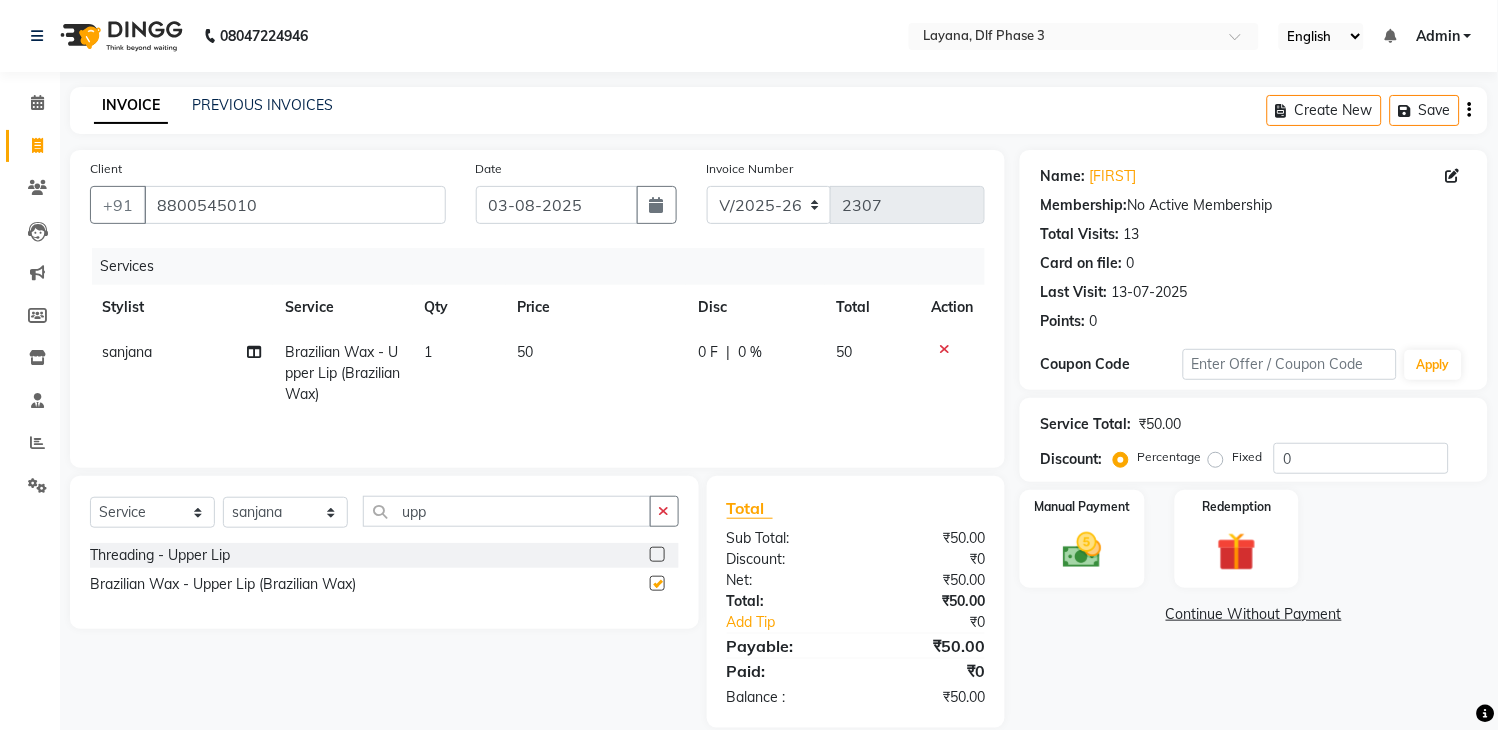 checkbox on "false" 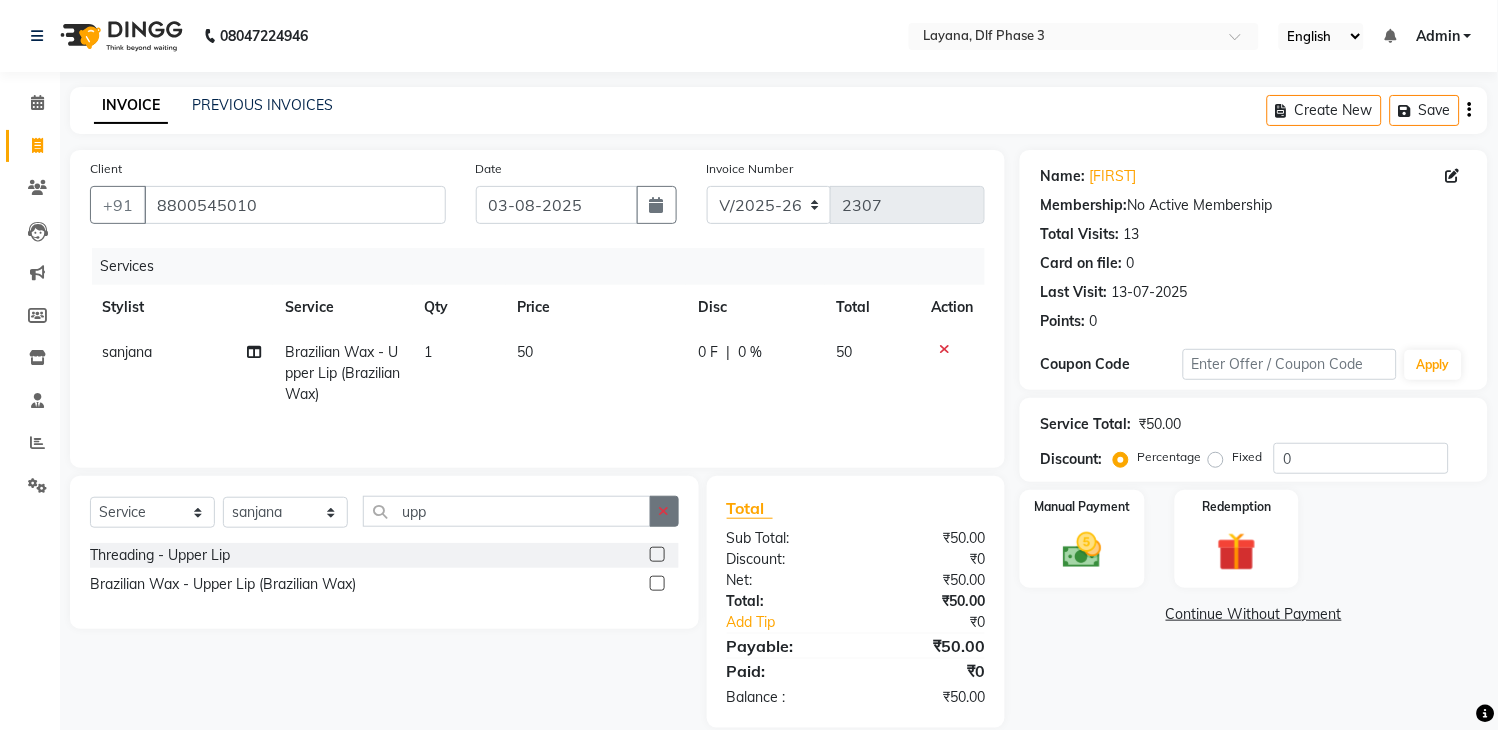 click 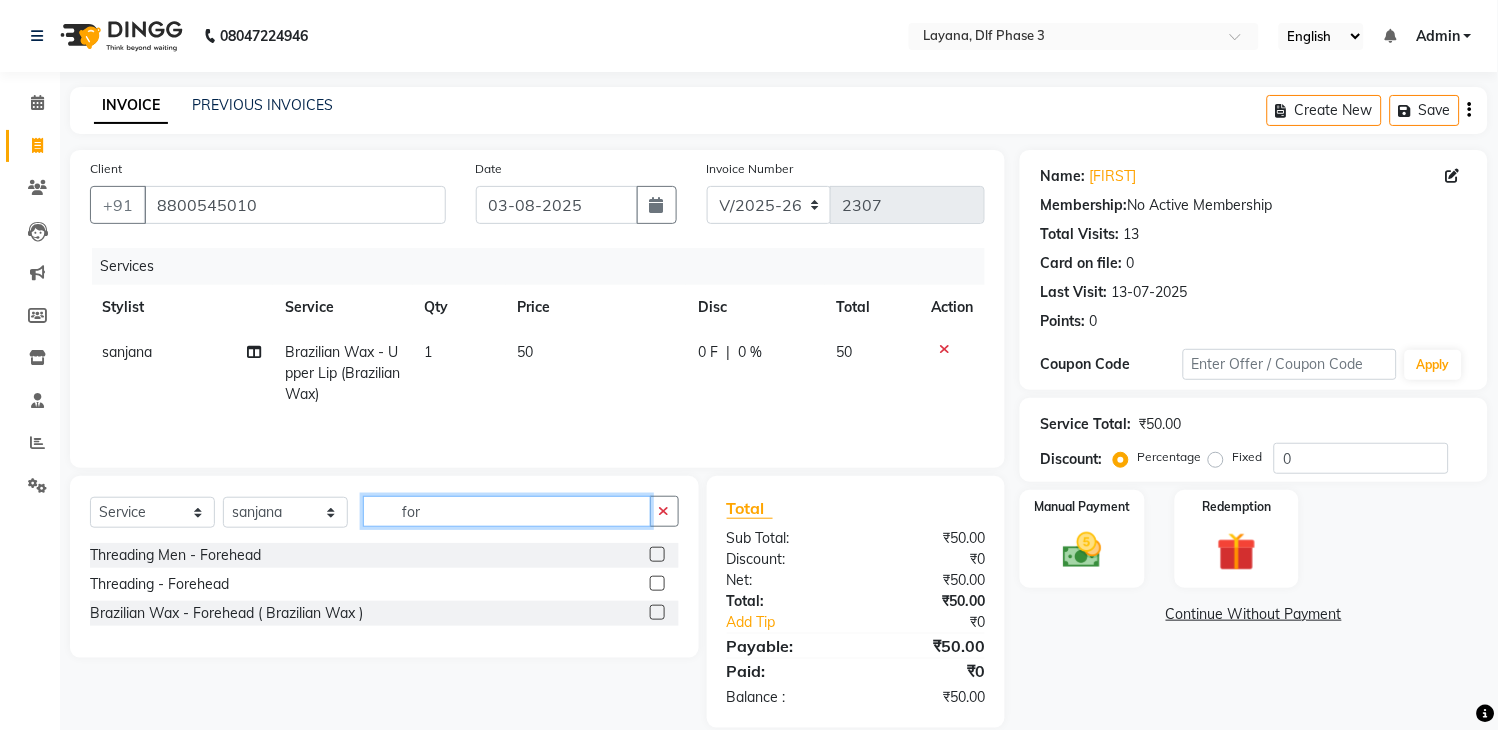 type on "for" 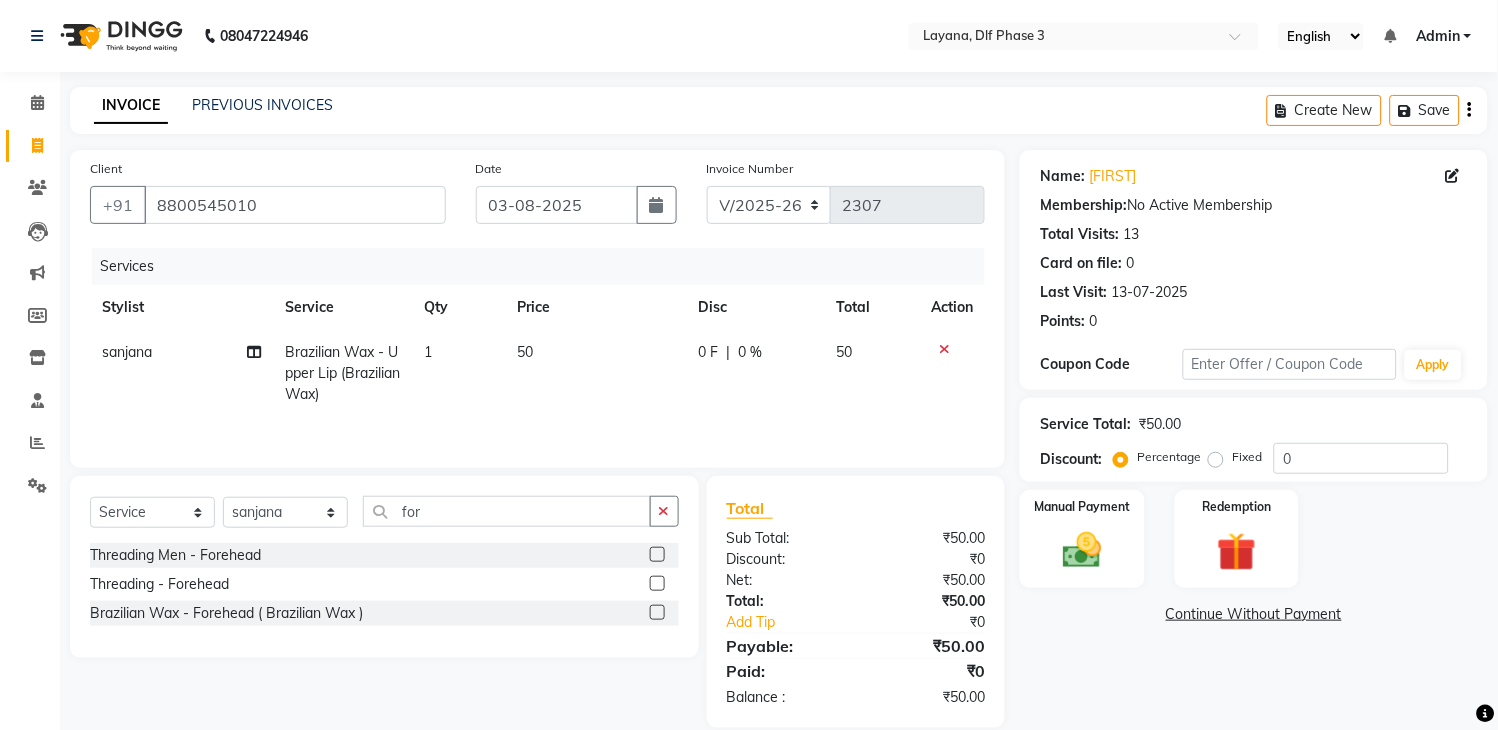 click 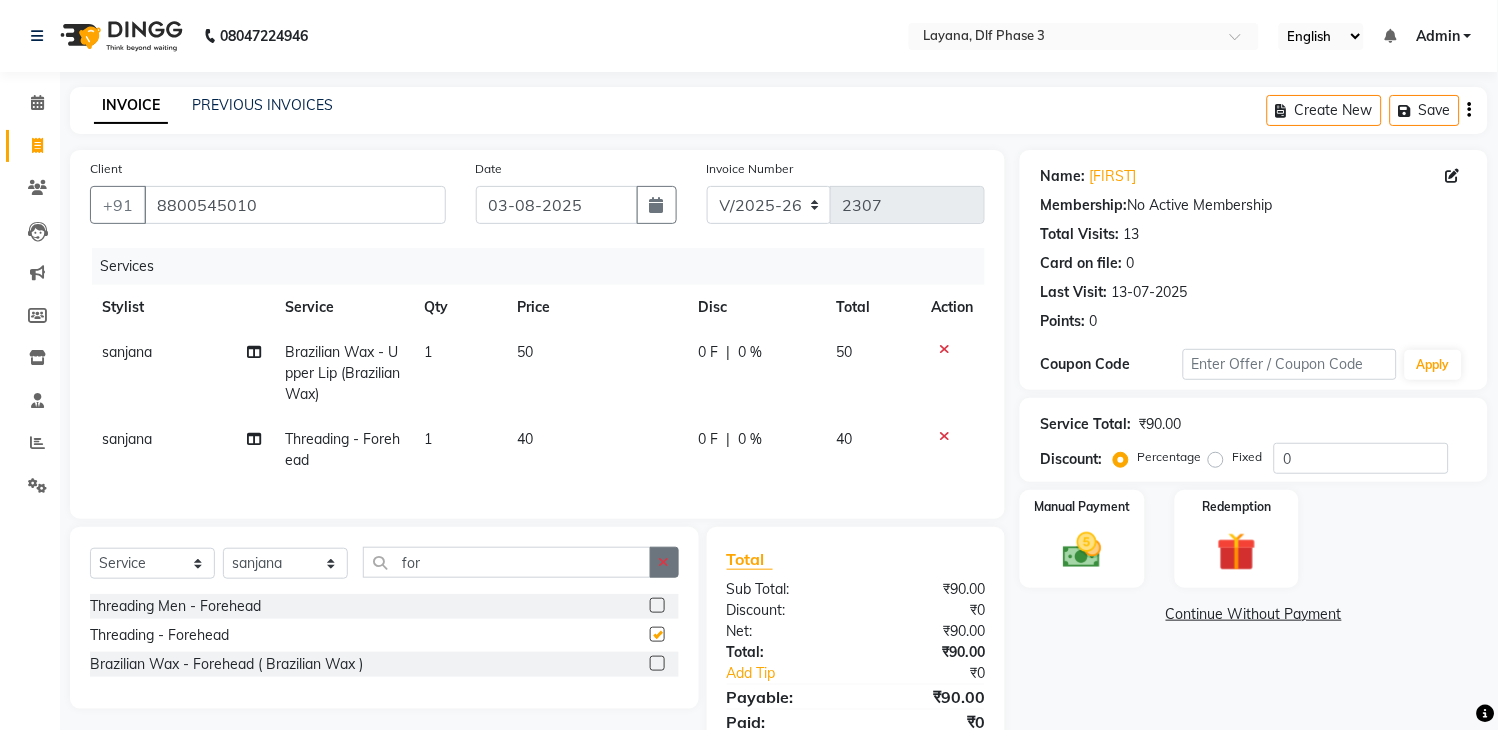 checkbox on "false" 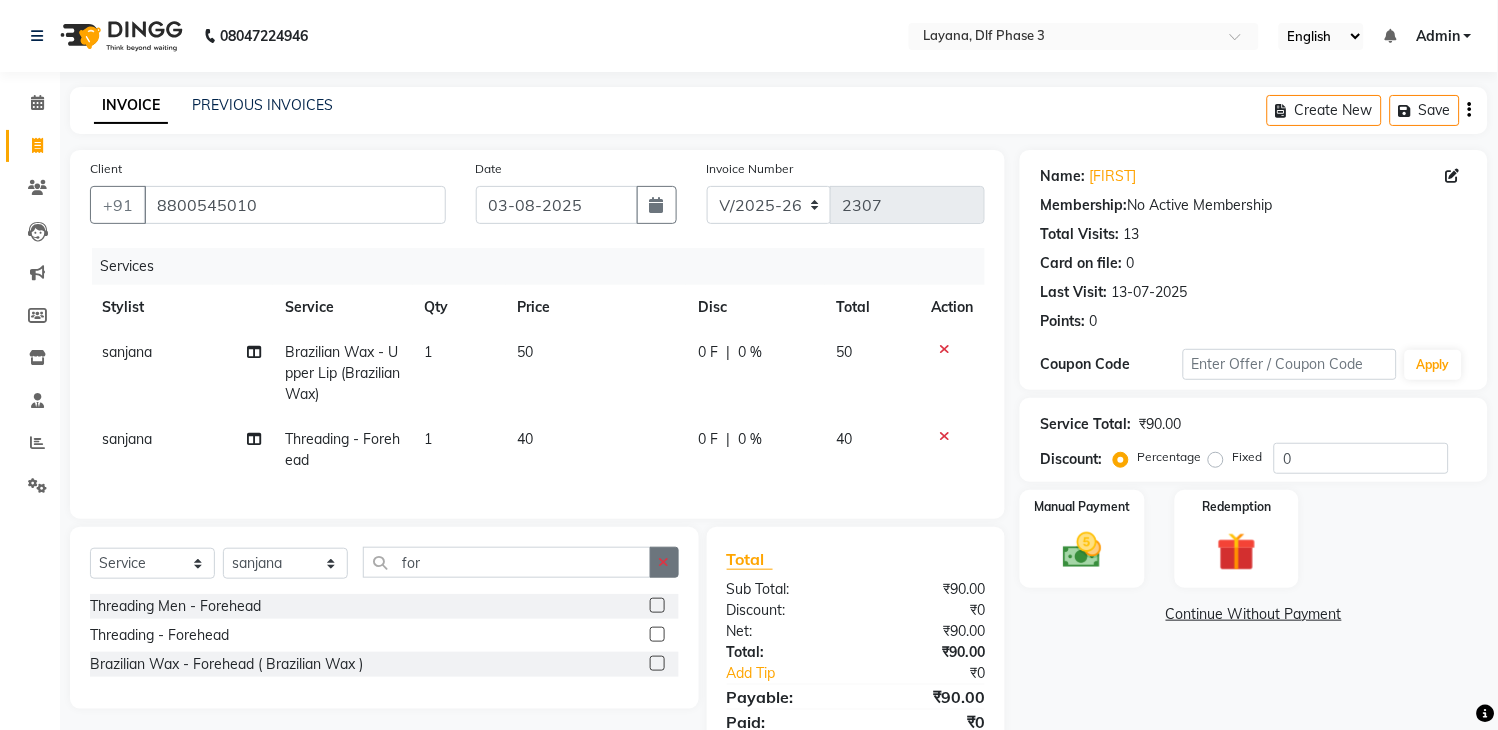 click 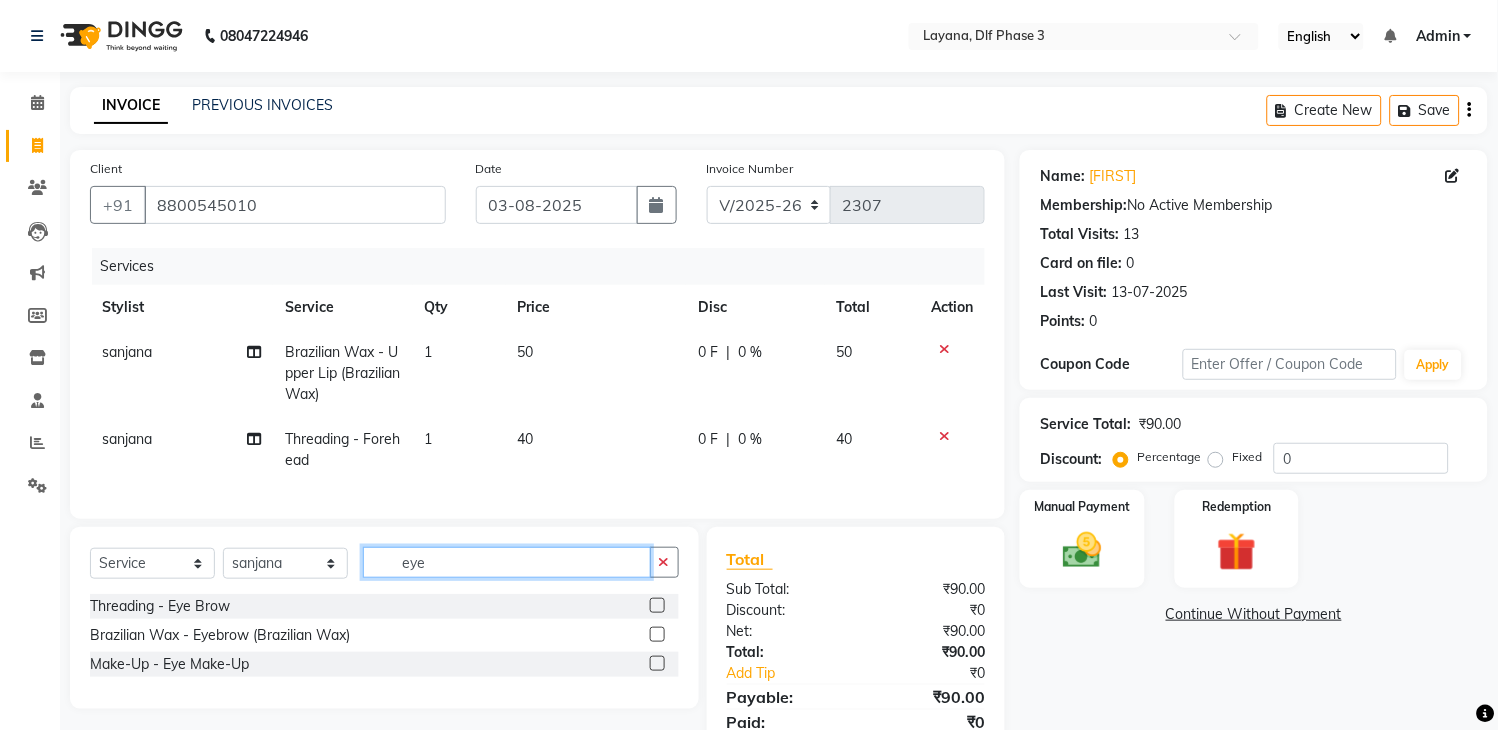 type on "eye" 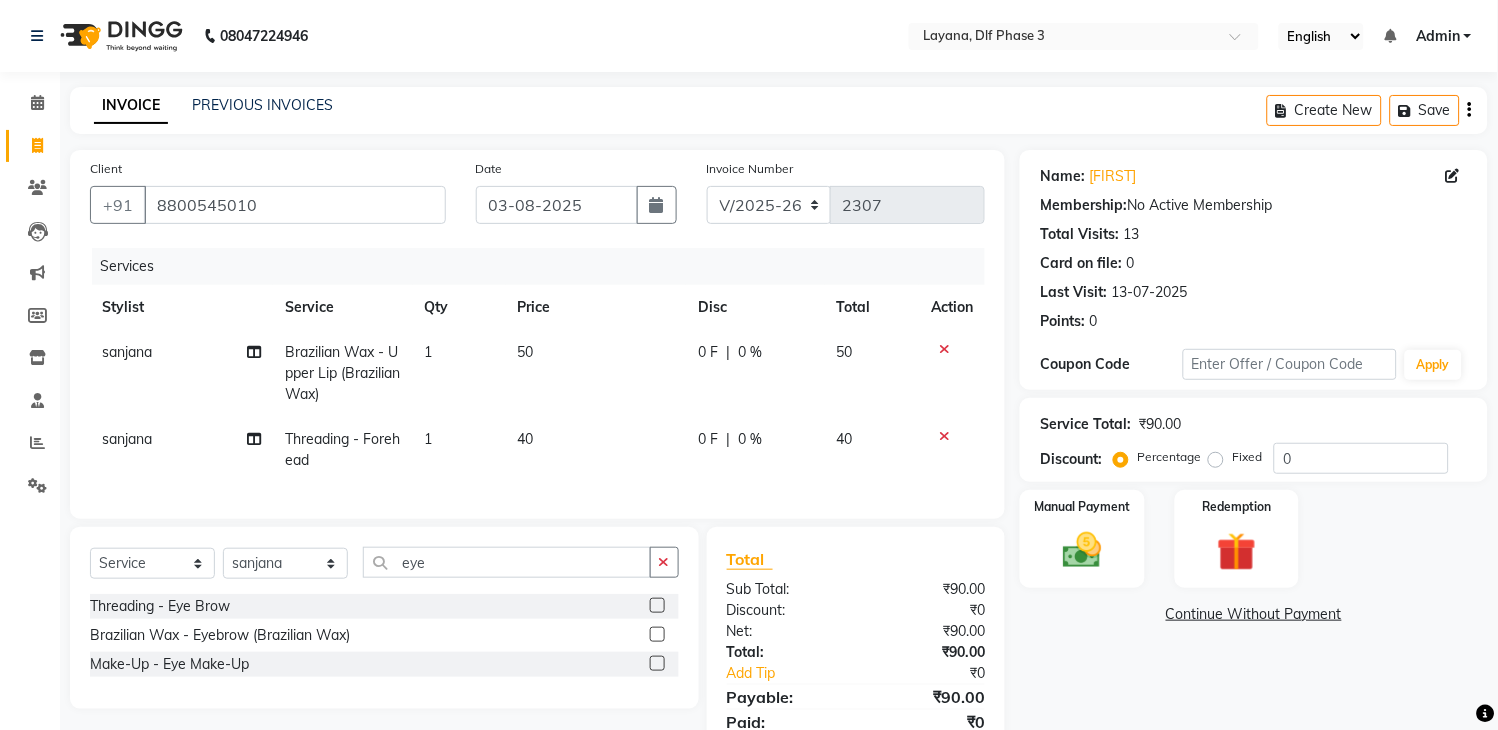 click 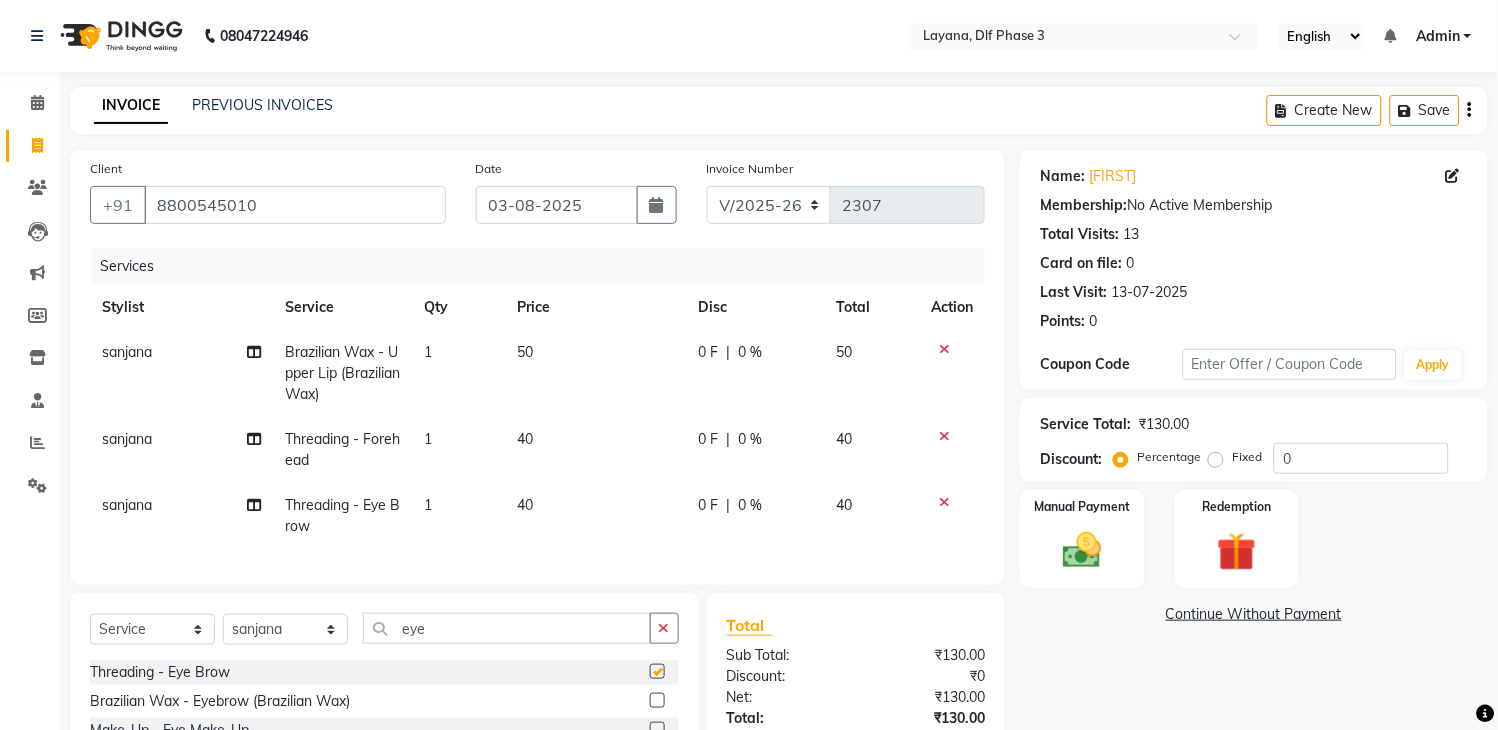 checkbox on "false" 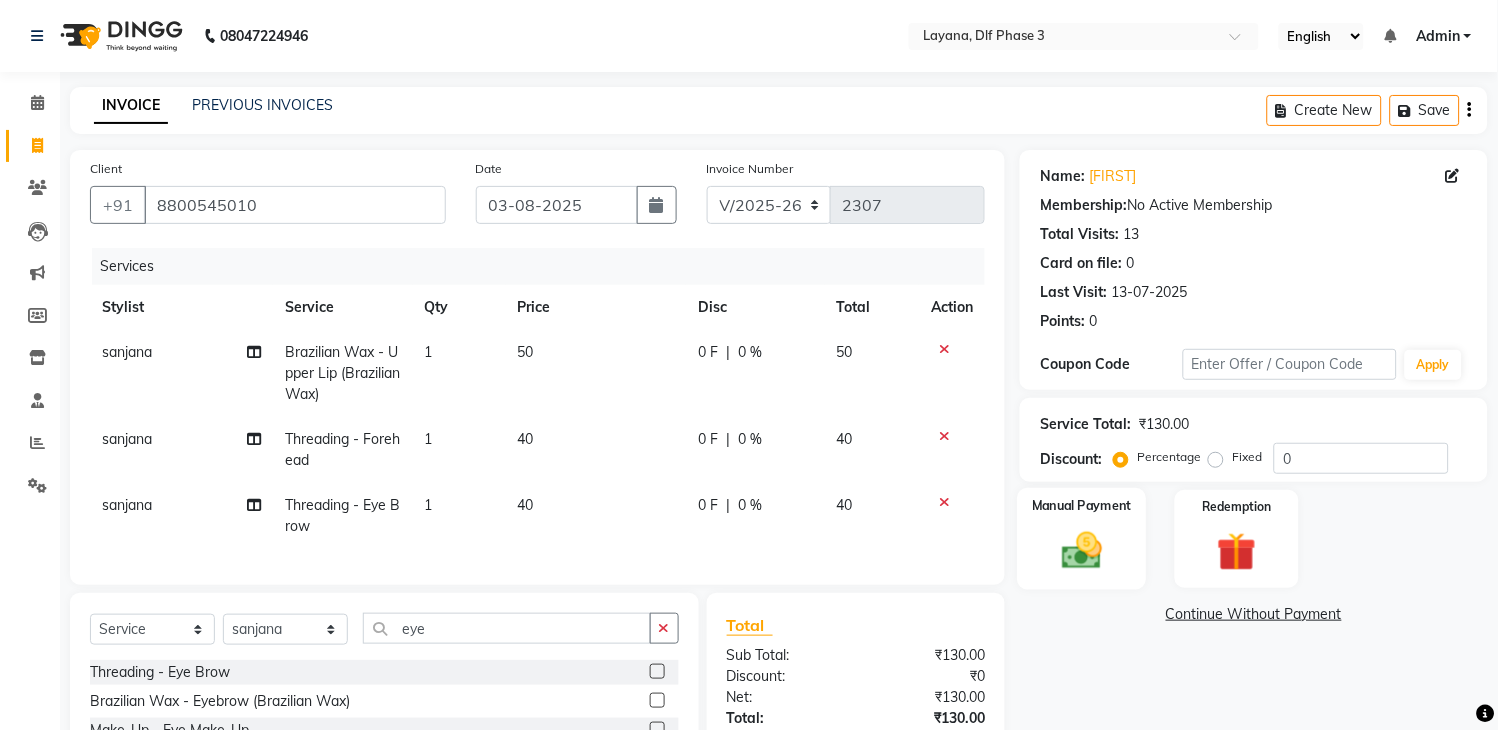 click 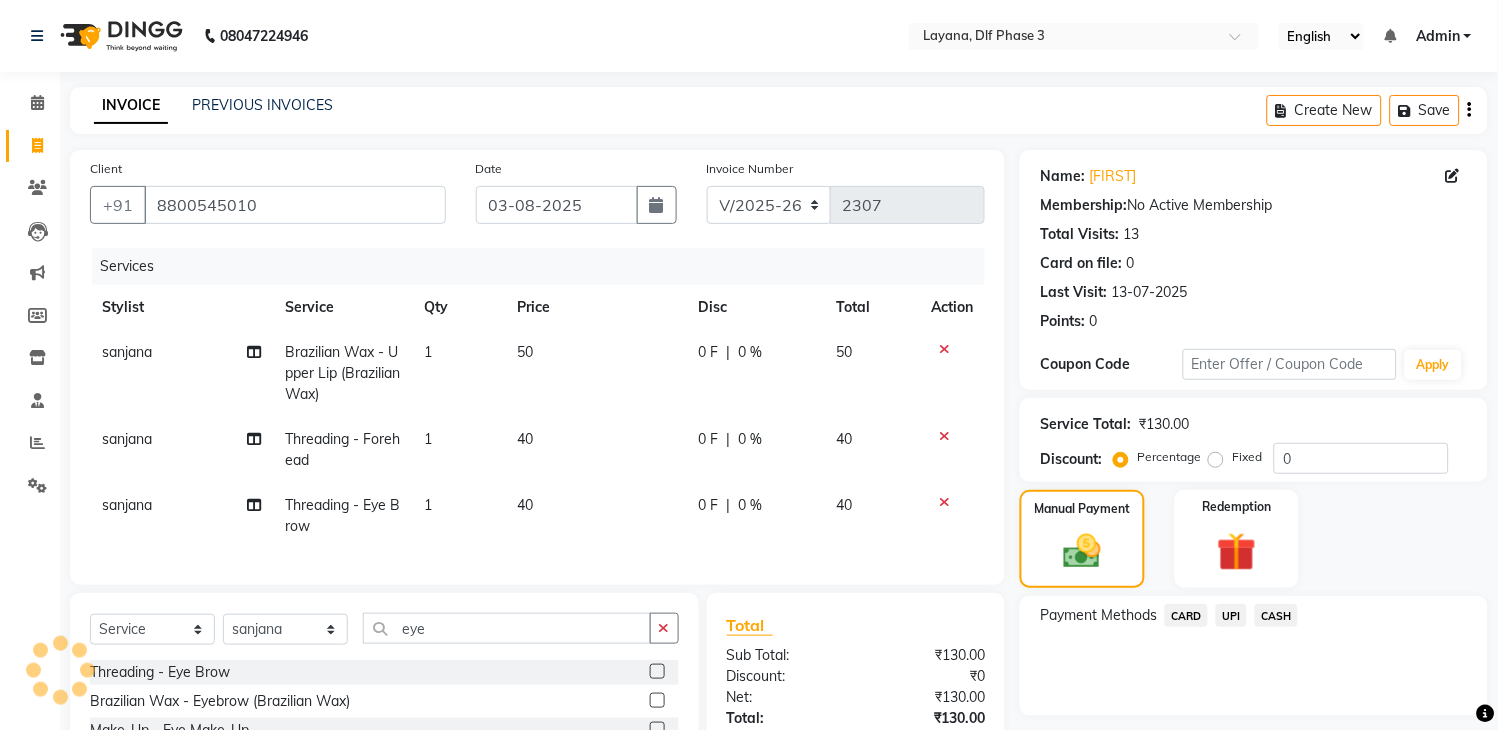 click on "UPI" 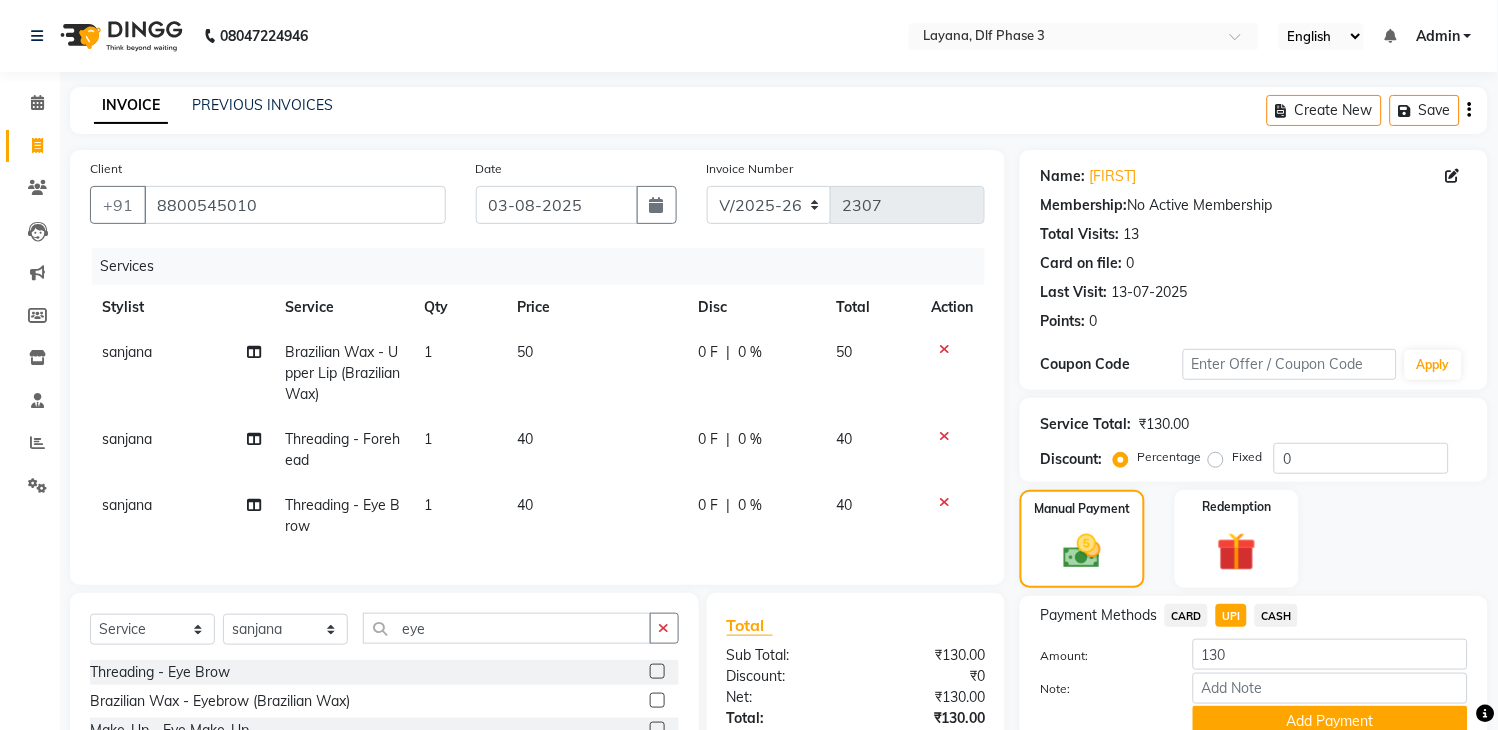 scroll, scrollTop: 133, scrollLeft: 0, axis: vertical 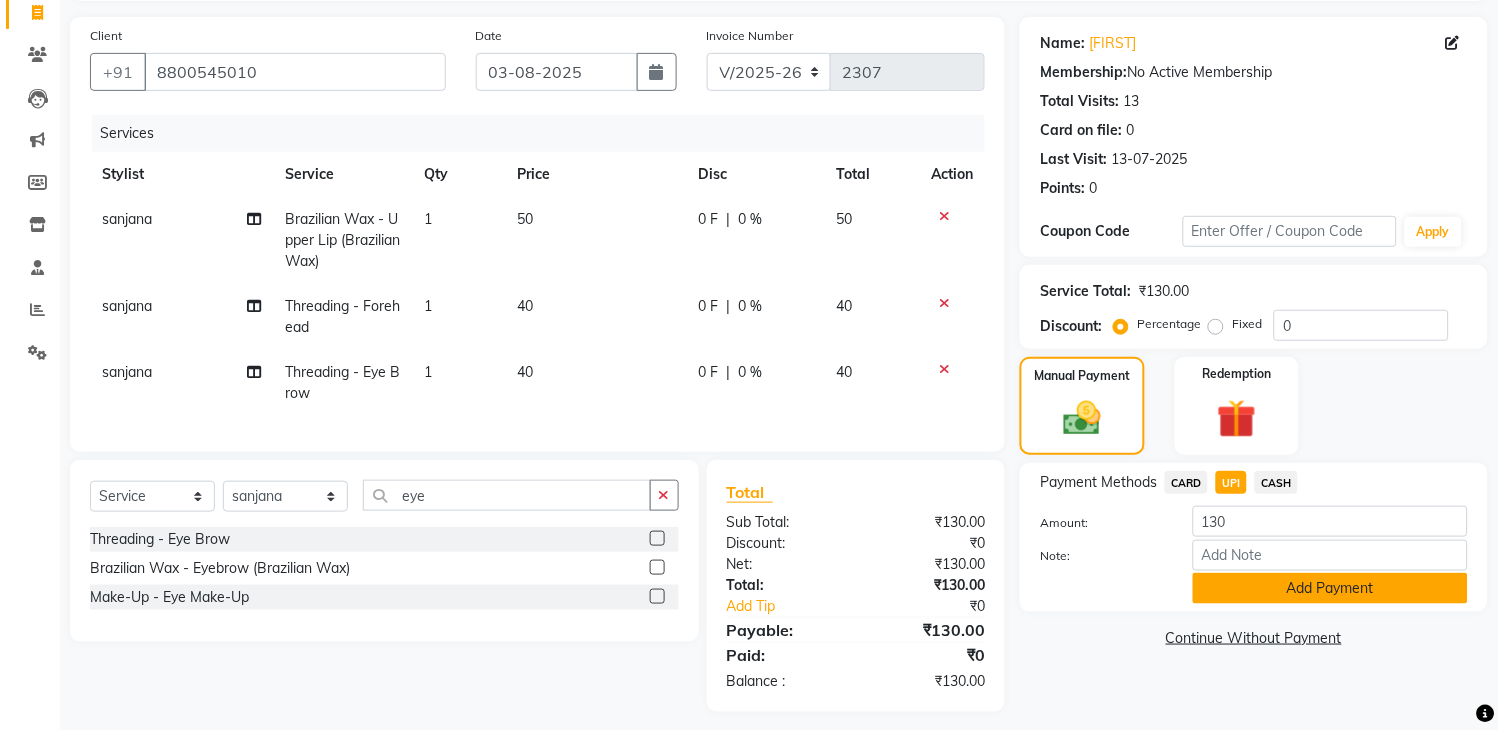 click on "Add Payment" 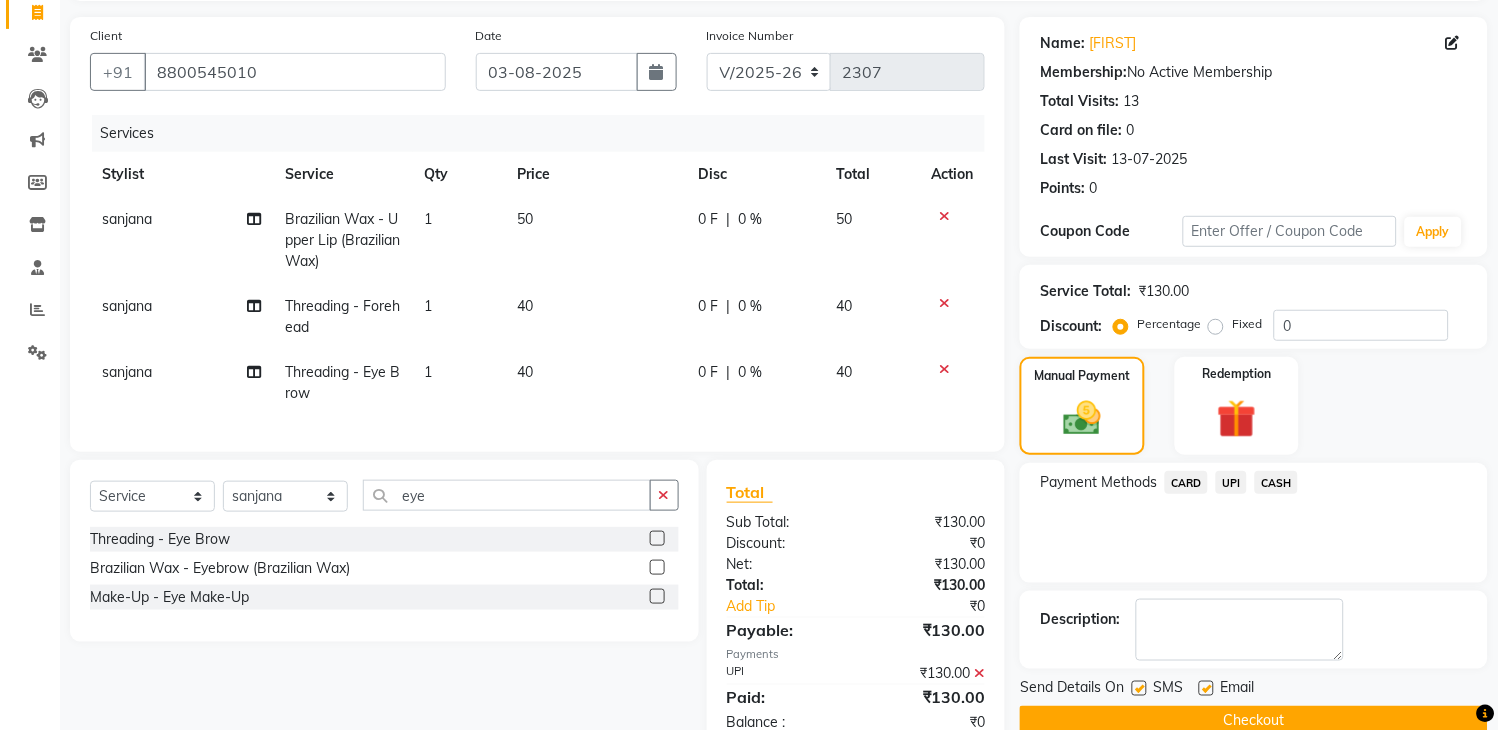 scroll, scrollTop: 205, scrollLeft: 0, axis: vertical 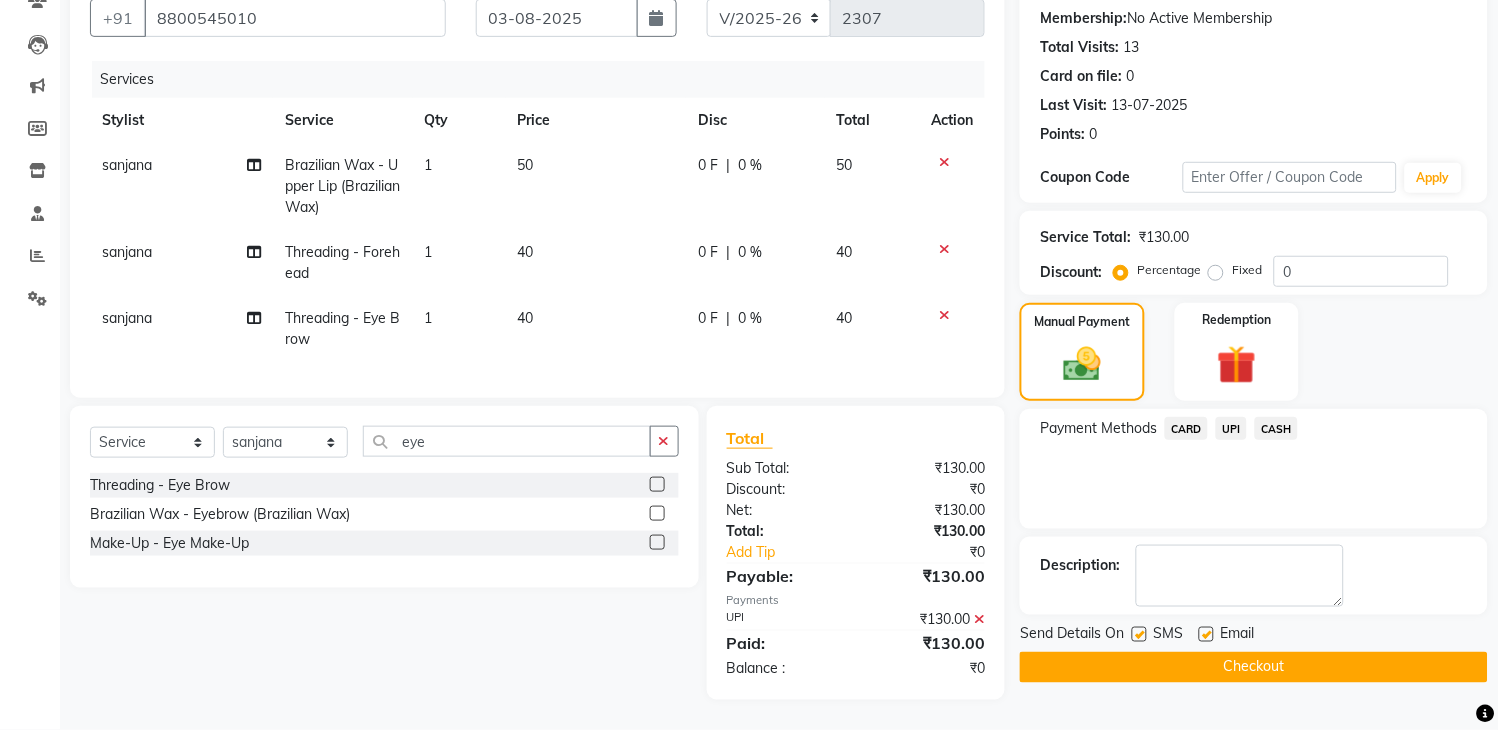 click on "Checkout" 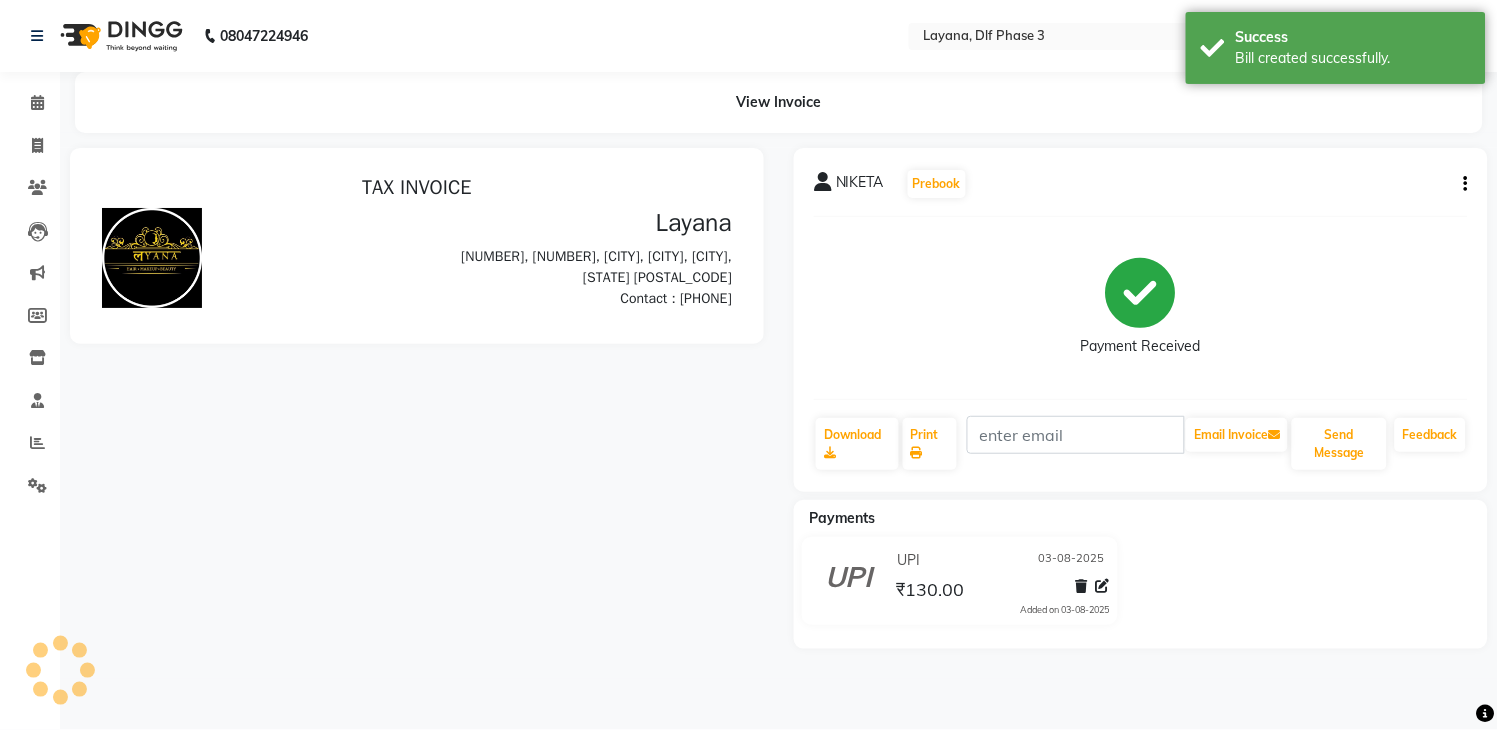 scroll, scrollTop: 0, scrollLeft: 0, axis: both 